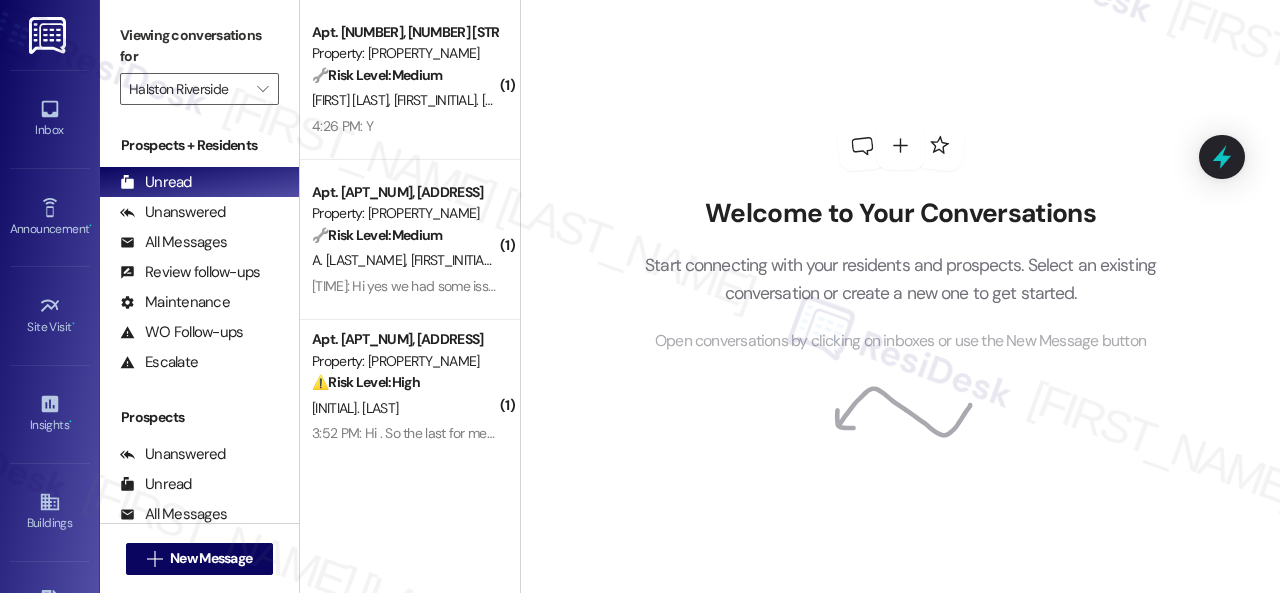 scroll, scrollTop: 0, scrollLeft: 0, axis: both 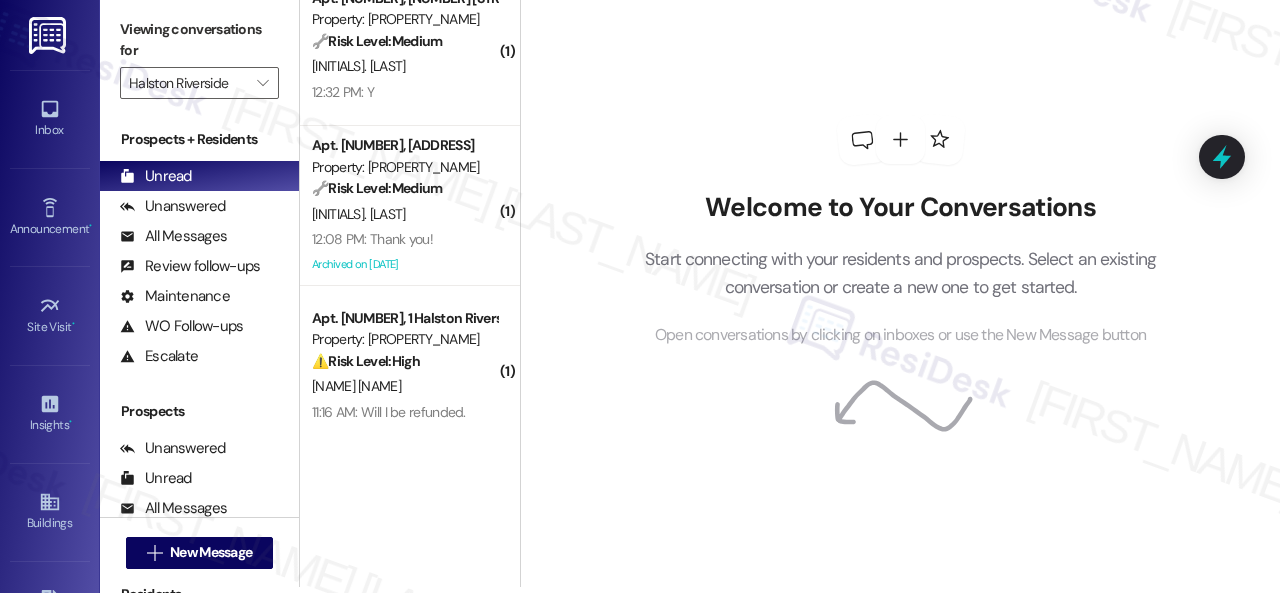 click on "Welcome to Your Conversations Start connecting with your residents and prospects. Select an existing conversation or create a new one to get started. Open conversations by clicking on inboxes or use the New Message button" at bounding box center (901, 231) 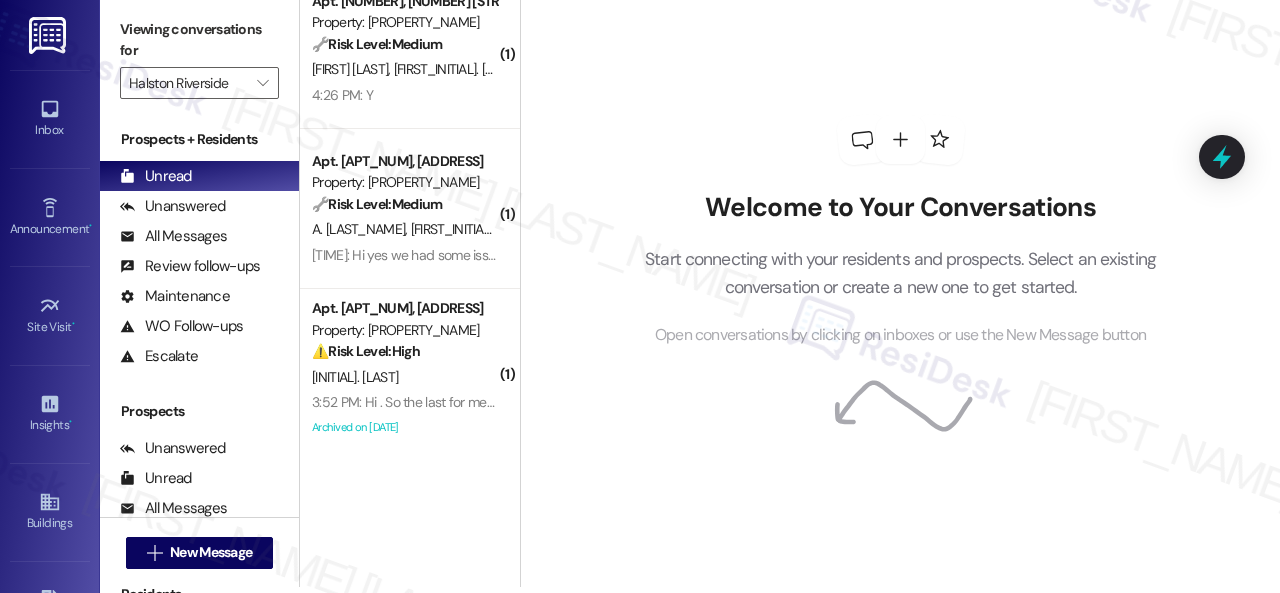 scroll, scrollTop: 0, scrollLeft: 0, axis: both 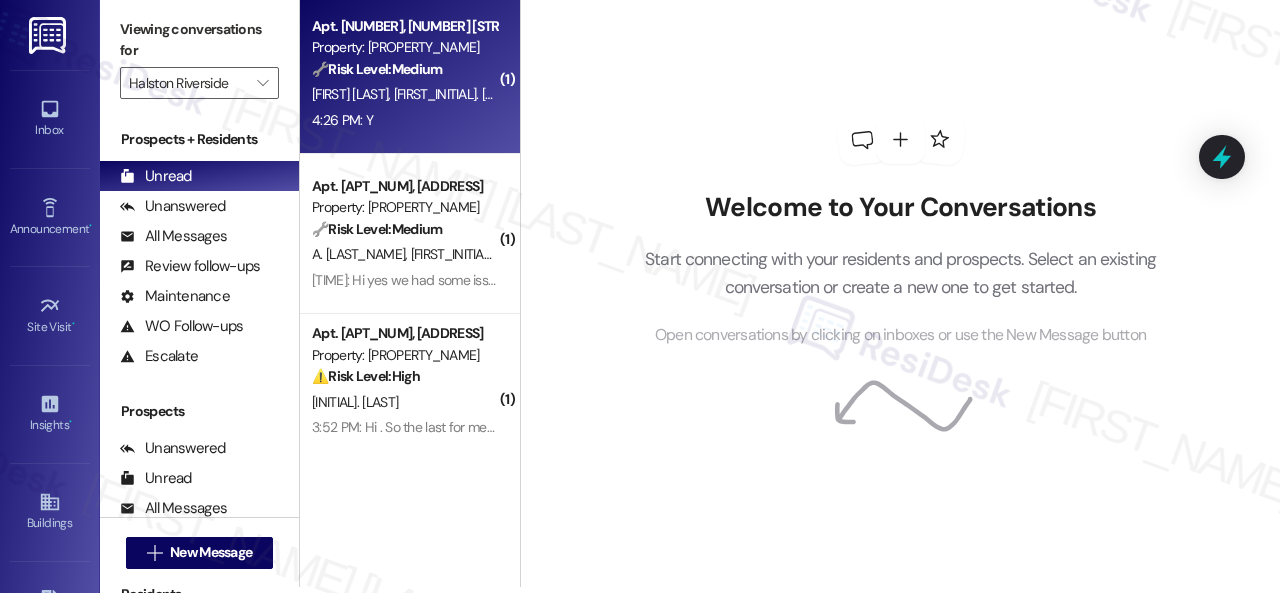 click on "🔧  Risk Level:  Medium The resident responded 'Y' to a check-in on a work order, indicating satisfactory completion. This is a routine follow-up and confirmation, not requiring urgent action." at bounding box center (404, 69) 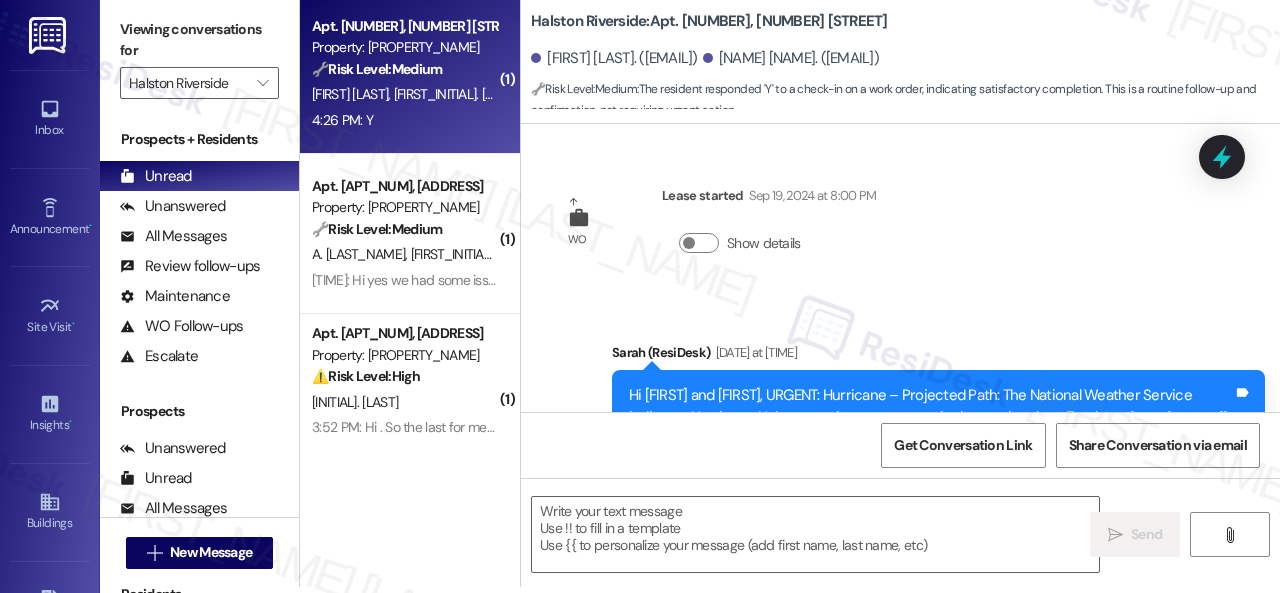 scroll, scrollTop: 0, scrollLeft: 0, axis: both 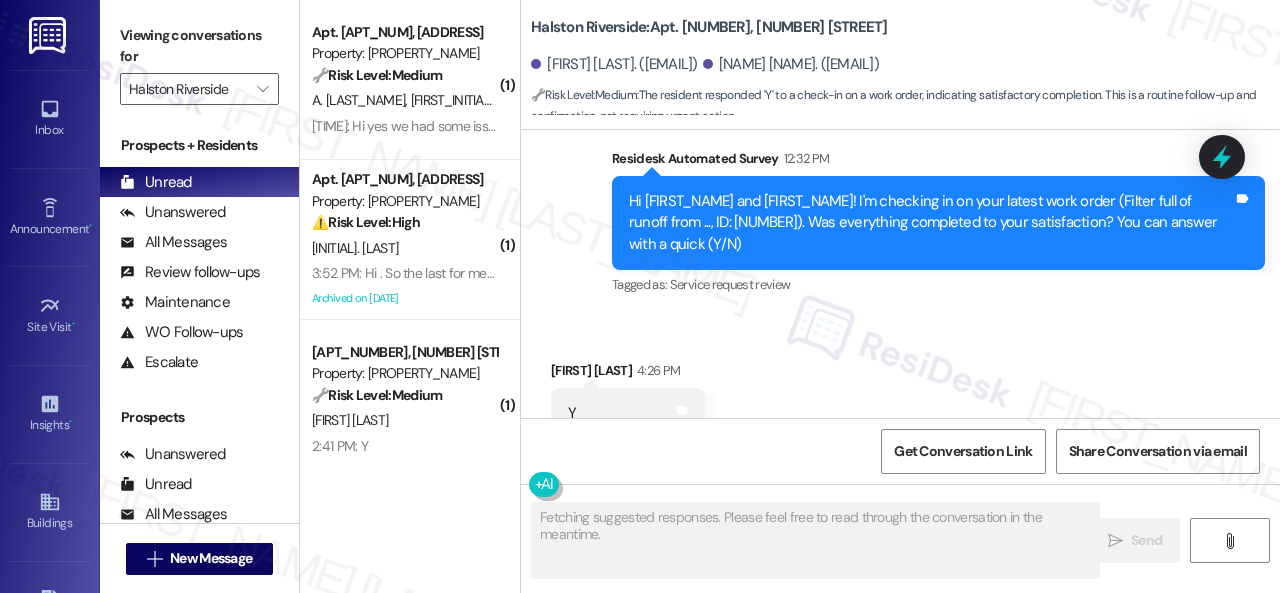 click on "Received via SMS [NAME] [TIME] Y Tags and notes Tagged as:   Positive response Click to highlight conversations about Positive response" at bounding box center (900, 399) 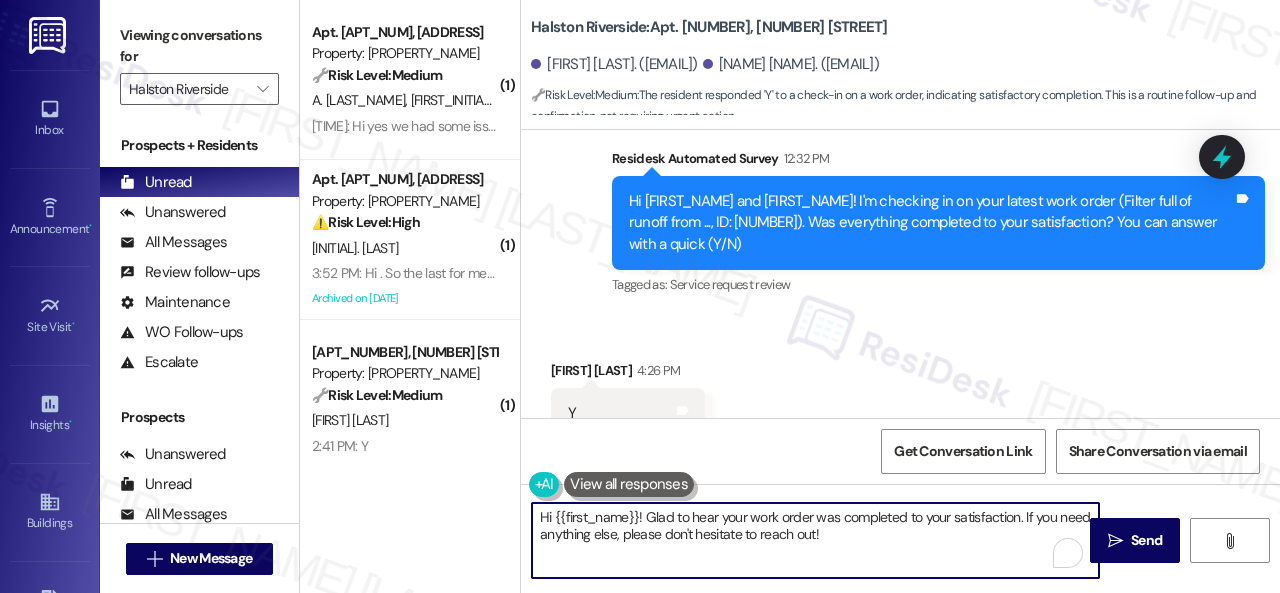 drag, startPoint x: 875, startPoint y: 535, endPoint x: 512, endPoint y: 469, distance: 368.9512 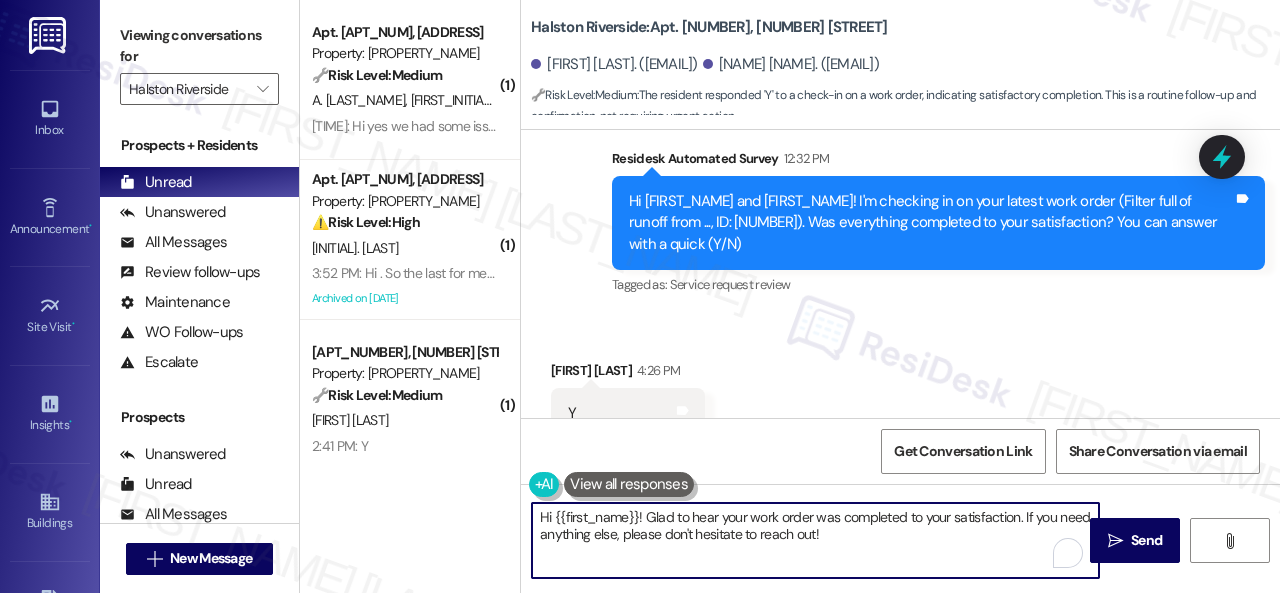 click on "( 1 ) Apt. [NUMBER], 1 Halston Riverside Property: Halston Riverside 🔧 Risk Level: Medium The resident confirms payment and completion of the work order. No indication of dispute or policy concern. [FIRST] [LAST] [FIRST] [LAST] [TIME]: Hi yes we had some issues getting on the portal but it’s paid and yes all issues have been completed. Thank you [TIME]: Hi yes we had some issues getting on the portal but it’s paid and yes all issues have been completed. Thank you ( 1 ) Apt. [NUMBER], 1 Halston Riverside Property: Halston Riverside ⚠️ Risk Level: High The resident is inquiring about the final date to pay rent and the consequences of late payment. This relates to a financial concern and potential late fees, requiring clarification and risk mitigation. [FIRST] [LAST] [TIME]: Hi . So the last for me to pay rent is the correct ? What happens after that ? [TIME]: Hi . So the last for me to pay rent is the correct ? What happens after that ? Archived on [DATE] ( 1 ) Apt. [NUMBER], 1 Halston Riverside 🔧 Medium ( 1 )" at bounding box center (790, 296) 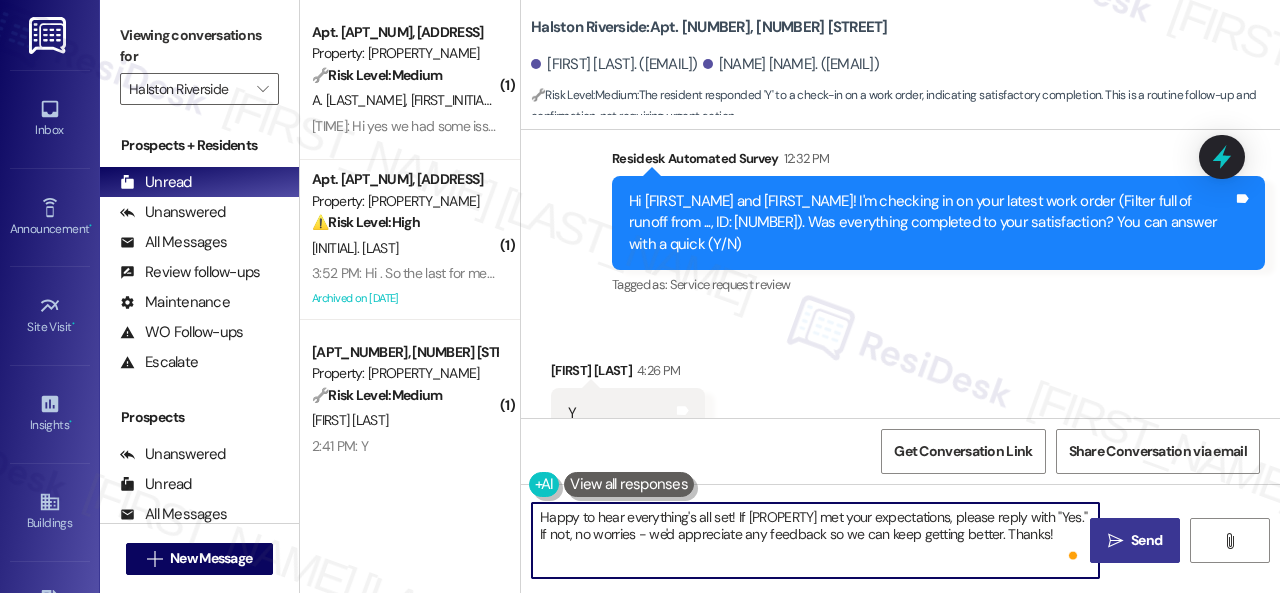 type on "Happy to hear everything's all set! If [PROPERTY] met your expectations, please reply with "Yes." If not, no worries - we'd appreciate any feedback so we can keep getting better. Thanks!" 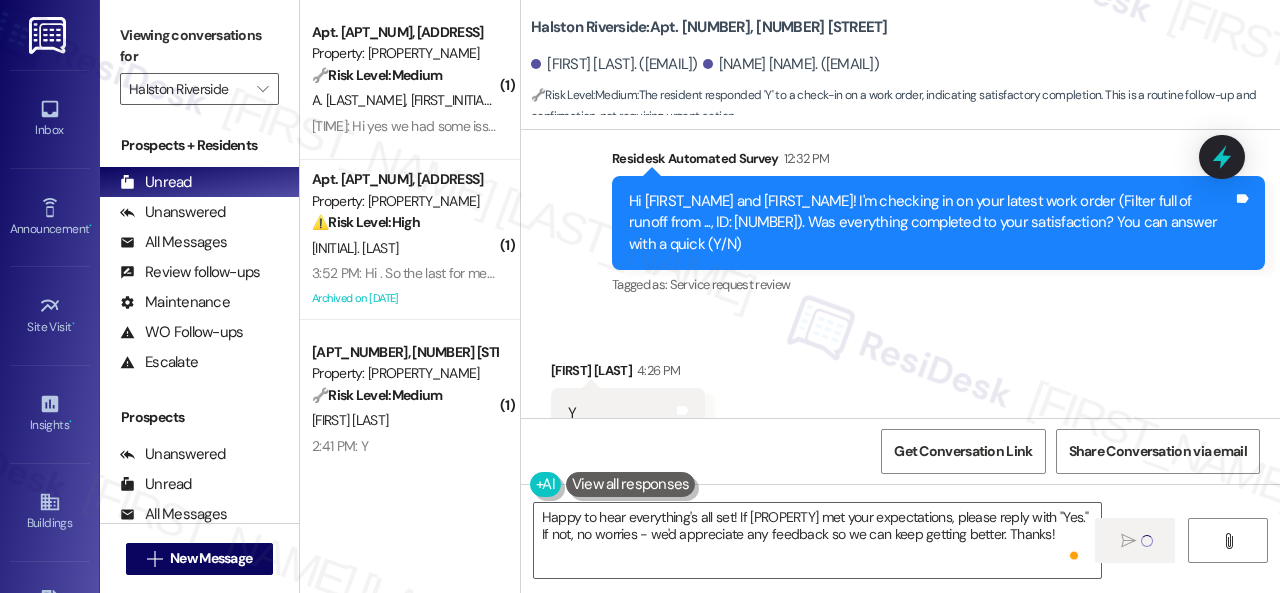 type 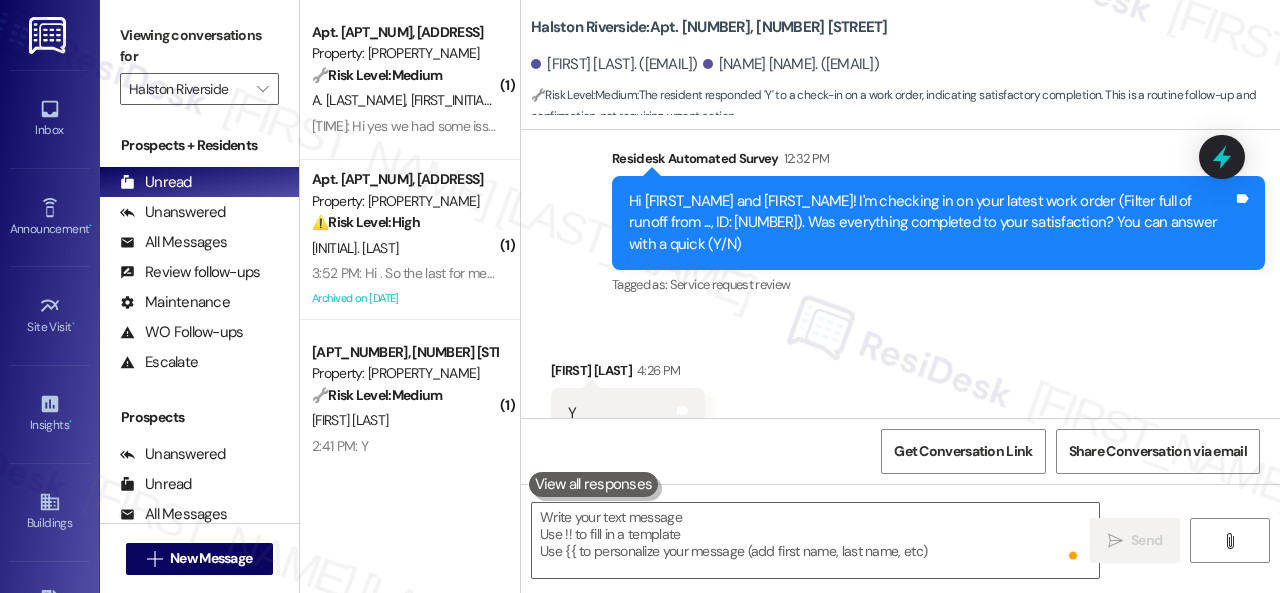 scroll, scrollTop: 7987, scrollLeft: 0, axis: vertical 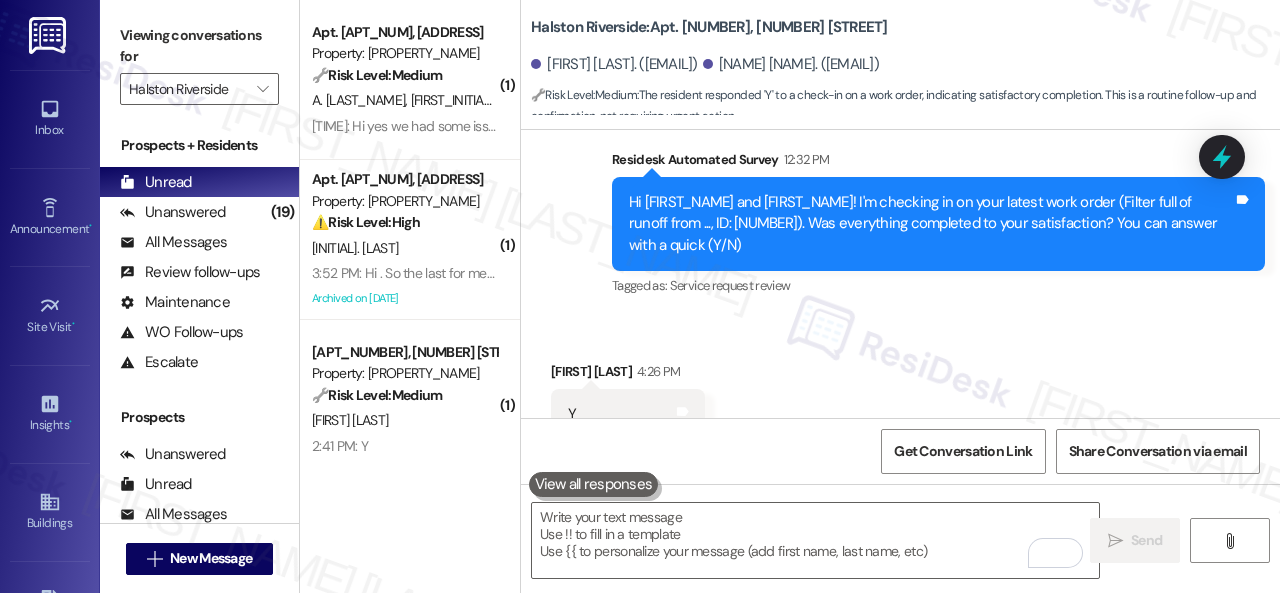 click on "Survey, sent via SMS ResiDesk Automated Survey [TIME] Hi [NAME] and [NAME]! I'm checking in on your latest work order (Filter full of runoff from ..., ID: [NUMBER]). Was everything completed to your satisfaction? You can answer with a quick (Y/N) Tags and notes Tagged as: Service request review Click to highlight conversations about Service request review" at bounding box center (938, 225) 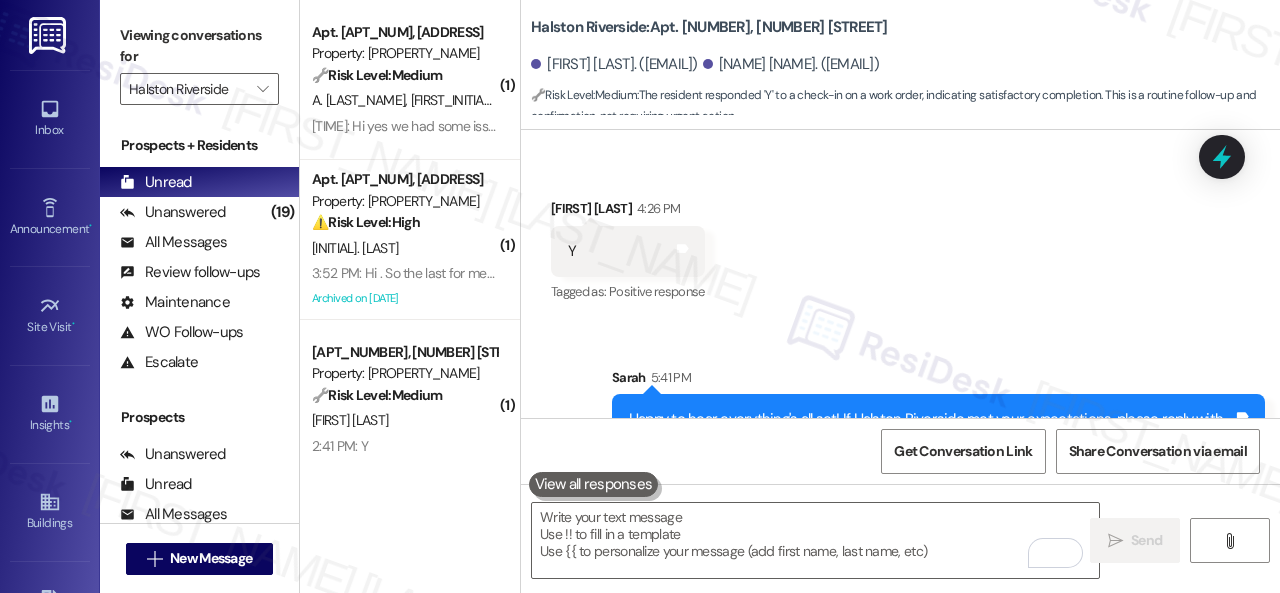 scroll, scrollTop: 6, scrollLeft: 0, axis: vertical 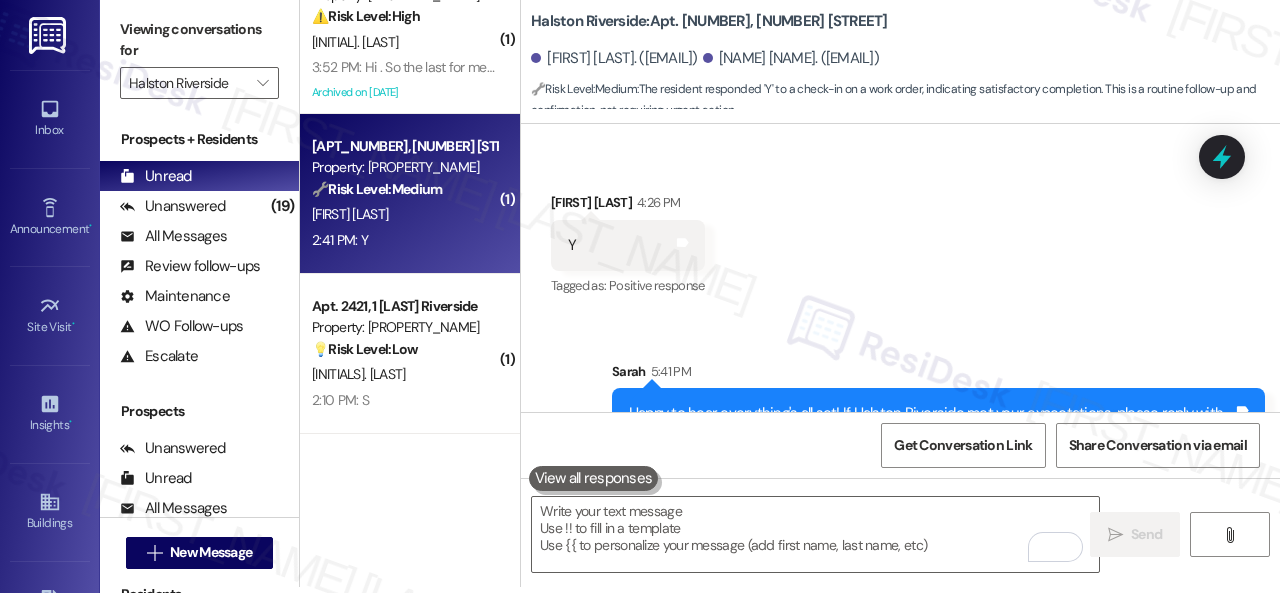 click on "[TIME]: Y [TIME]: Y" at bounding box center (404, 240) 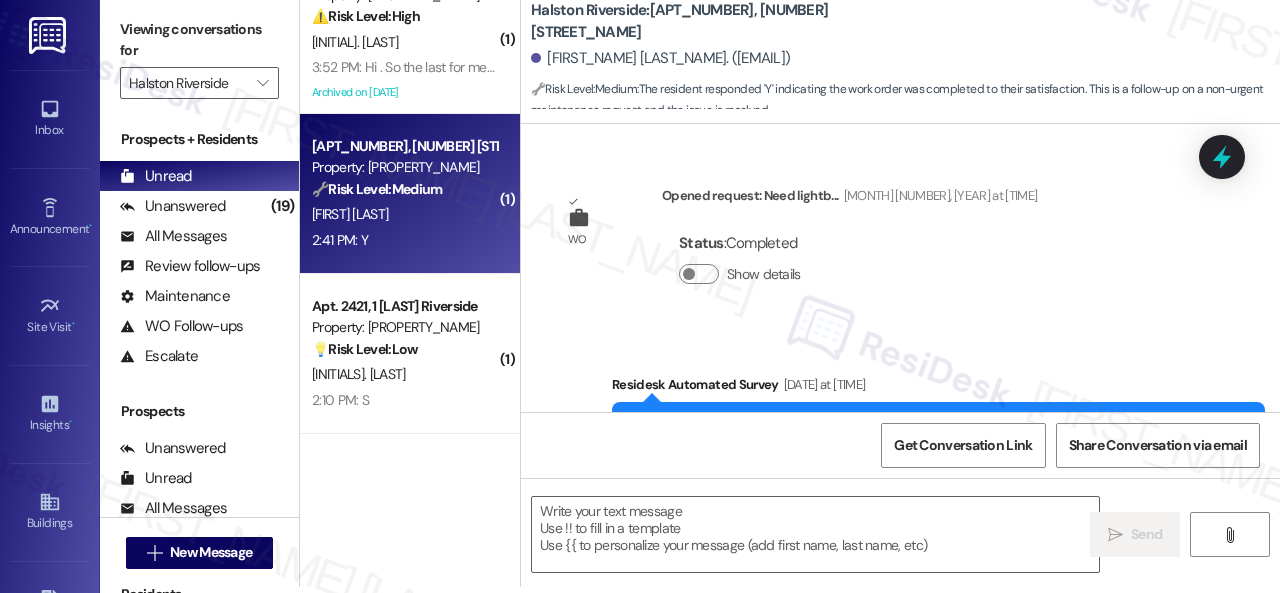 scroll, scrollTop: 16618, scrollLeft: 0, axis: vertical 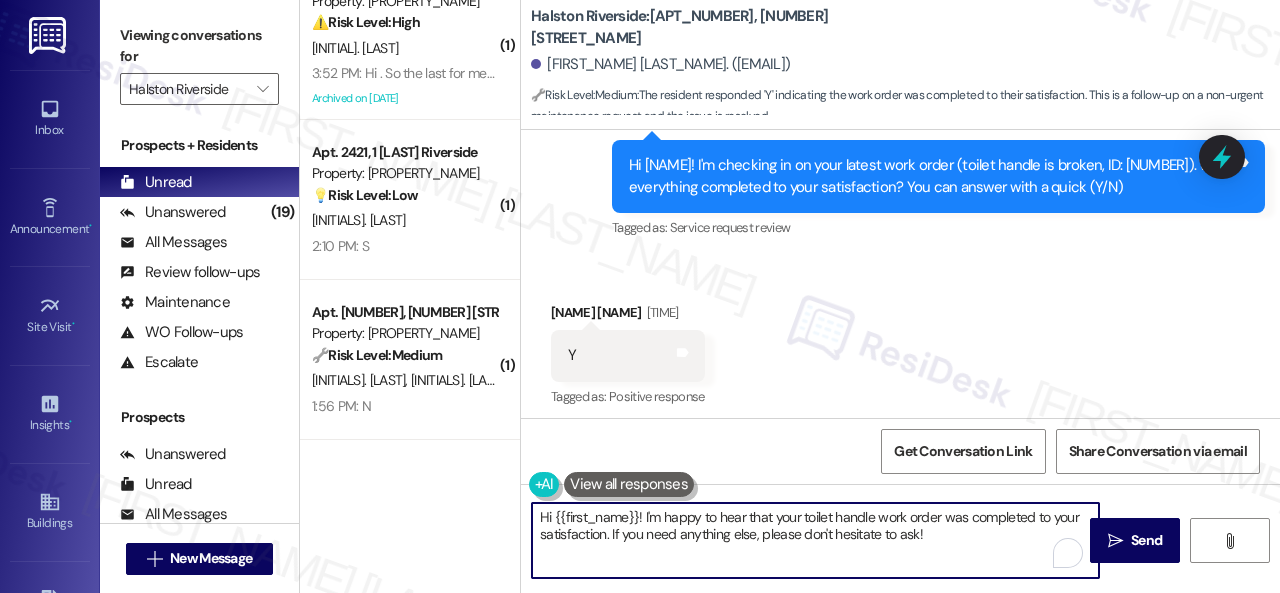drag, startPoint x: 944, startPoint y: 534, endPoint x: 484, endPoint y: 477, distance: 463.51807 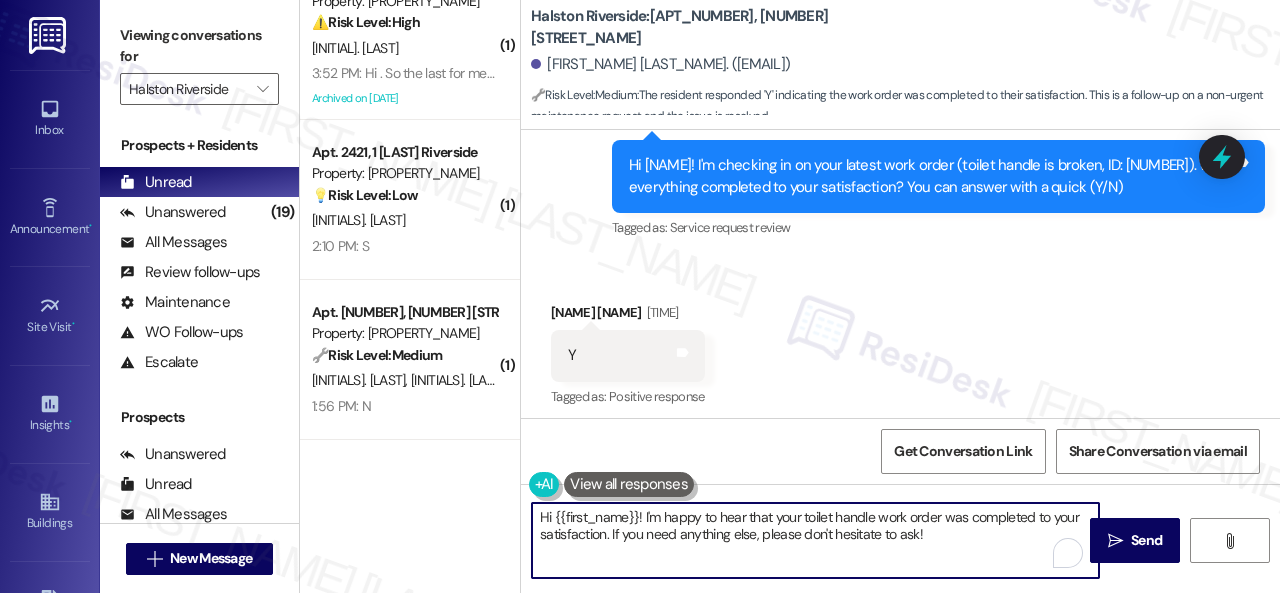 click on "( 1 ) Apt. [NUMBER], 1 Halston Riverside Property: Halston Riverside 🔧  Risk Level:  Medium The resident confirms payment and completion of the work order. No indication of dispute or policy concern. [FIRST] [LAST] [TIME]: Hi yes we had some issues getting on the portal but it’s paid and yes all issues have been completed. Thank you [TIME]: Hi yes we had some issues getting on the portal but it’s paid and yes all issues have been completed. Thank you ( 1 ) Apt. [NUMBER], 1 Halston Riverside Property: Halston Riverside ⚠️  Risk Level:  High The resident is inquiring about the final date to pay rent and the consequences of late payment. This relates to a financial concern and potential late fees, requiring clarification and risk mitigation. [LAST] [LAST] [TIME]: Hi . So the last for me to pay rent is the correct ? What happens after that ?  [TIME]: Hi . So the last for me to pay rent is the correct ? What happens after that ?  Archived on [DATE] ( 1 ) Apt. [NUMBER], 1 Halston Riverside 💡 Low ( 1 ) (" at bounding box center (790, 296) 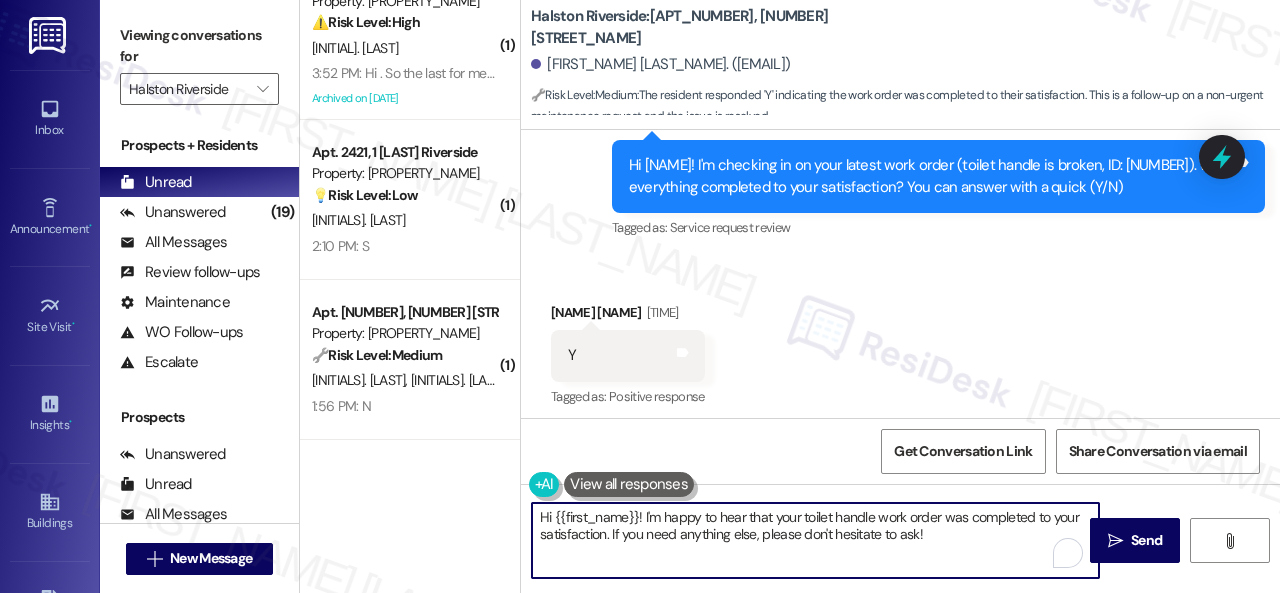 paste on "appy to hear everything's all set! If {{property}} met your expectations, please reply with "Yes." If not, no worries - we'd appreciate any feedback so we can keep getting better. Thanks" 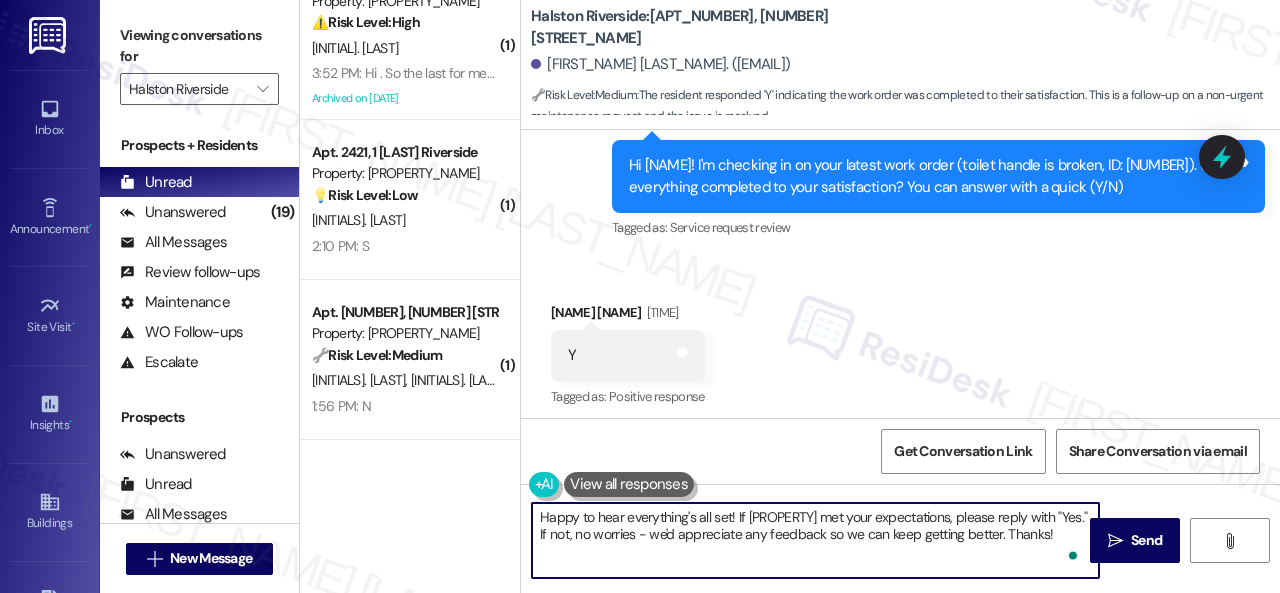 scroll, scrollTop: 6, scrollLeft: 0, axis: vertical 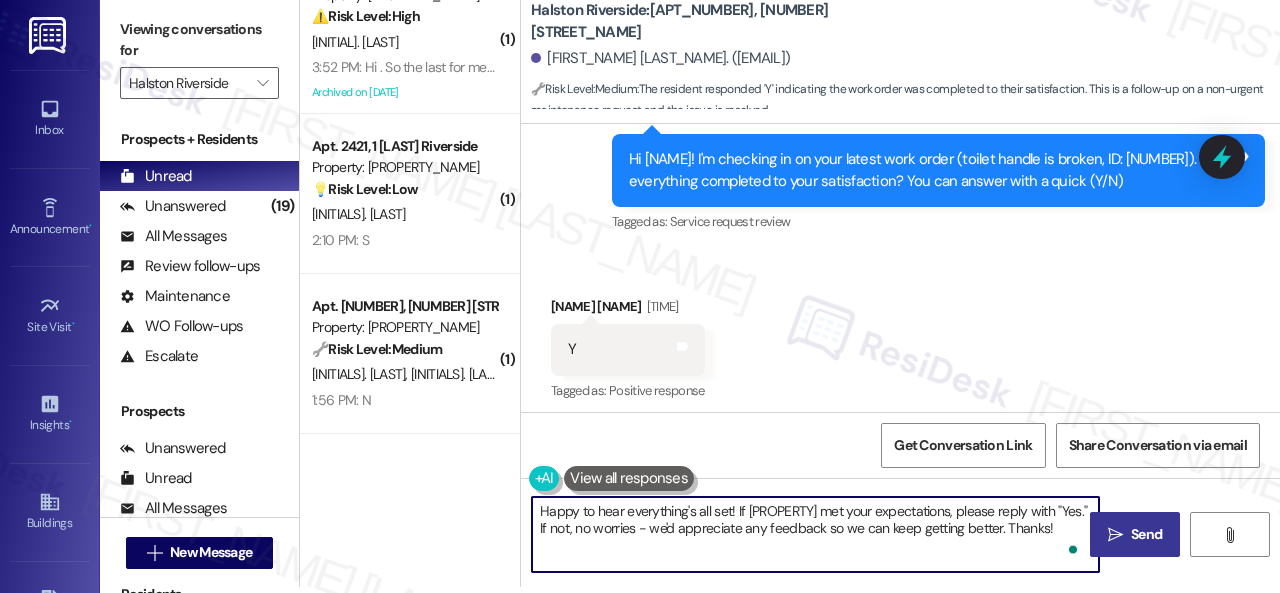 type on "Happy to hear everything's all set! If [PROPERTY] met your expectations, please reply with "Yes." If not, no worries - we'd appreciate any feedback so we can keep getting better. Thanks!" 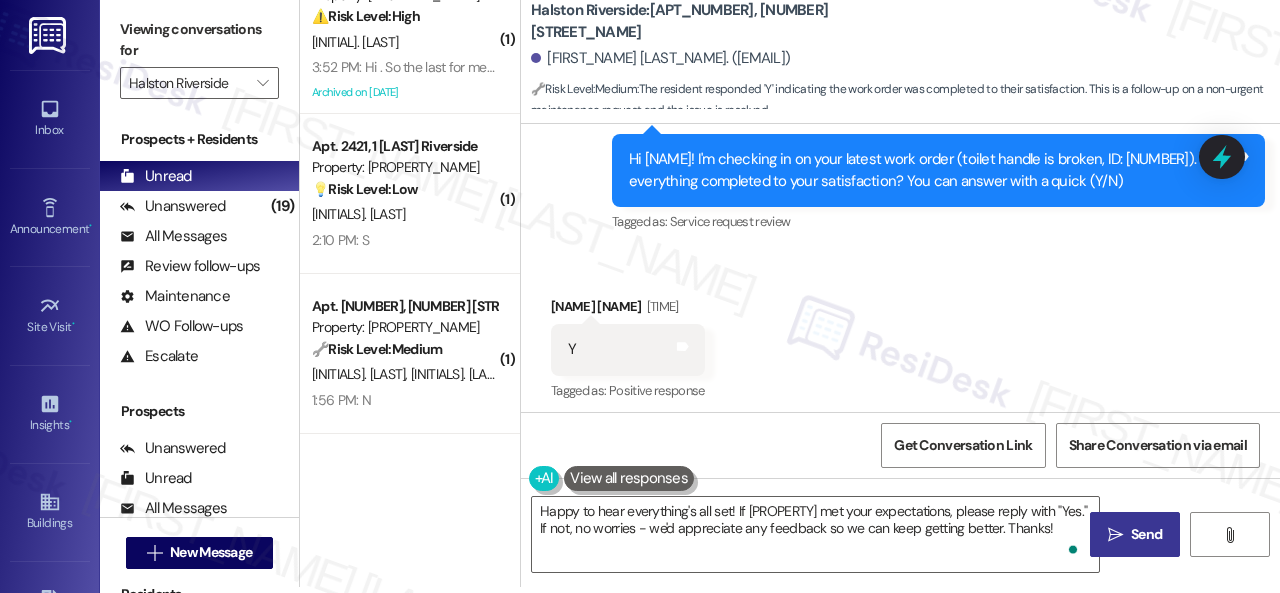 click on "Send" at bounding box center [1146, 534] 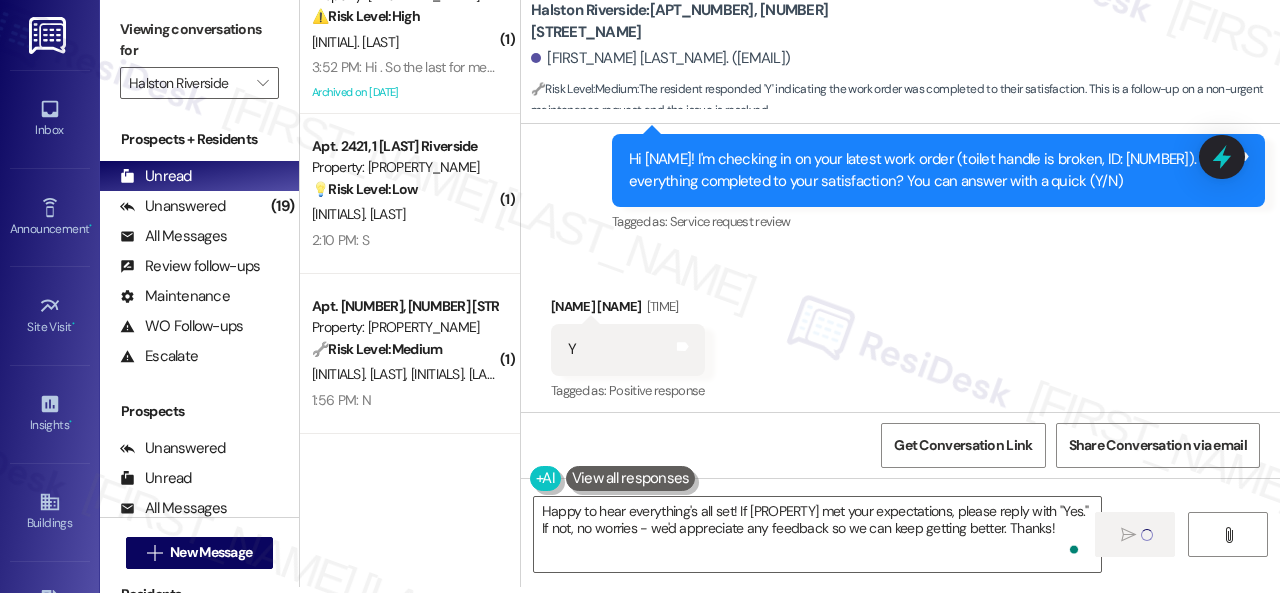 type 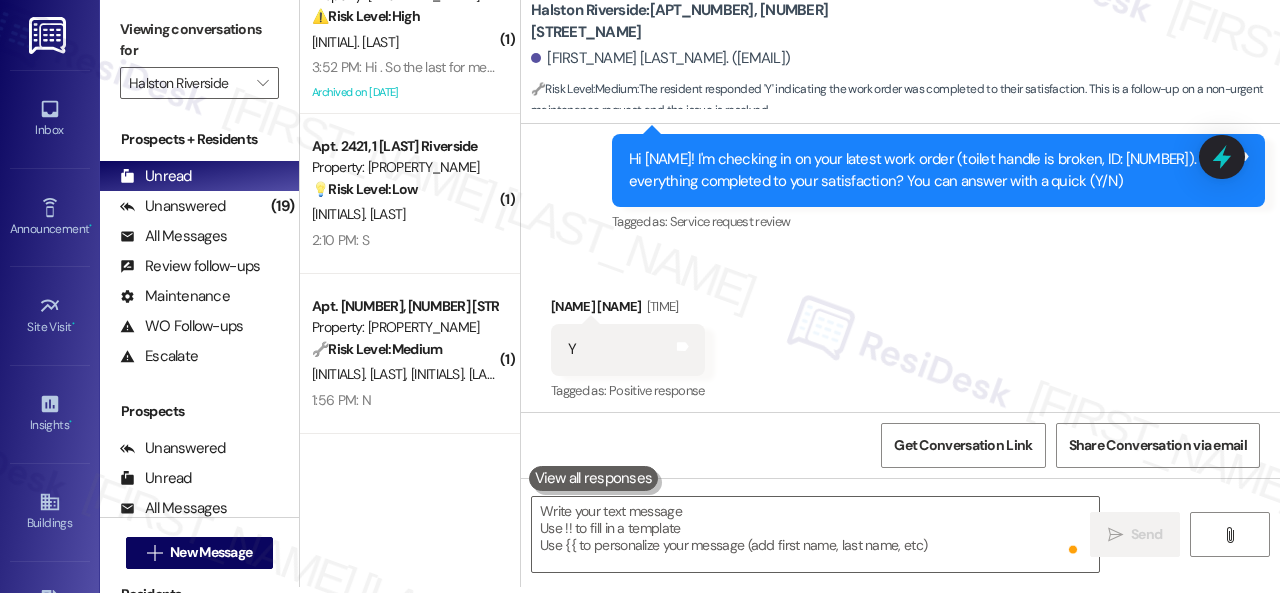 scroll, scrollTop: 0, scrollLeft: 0, axis: both 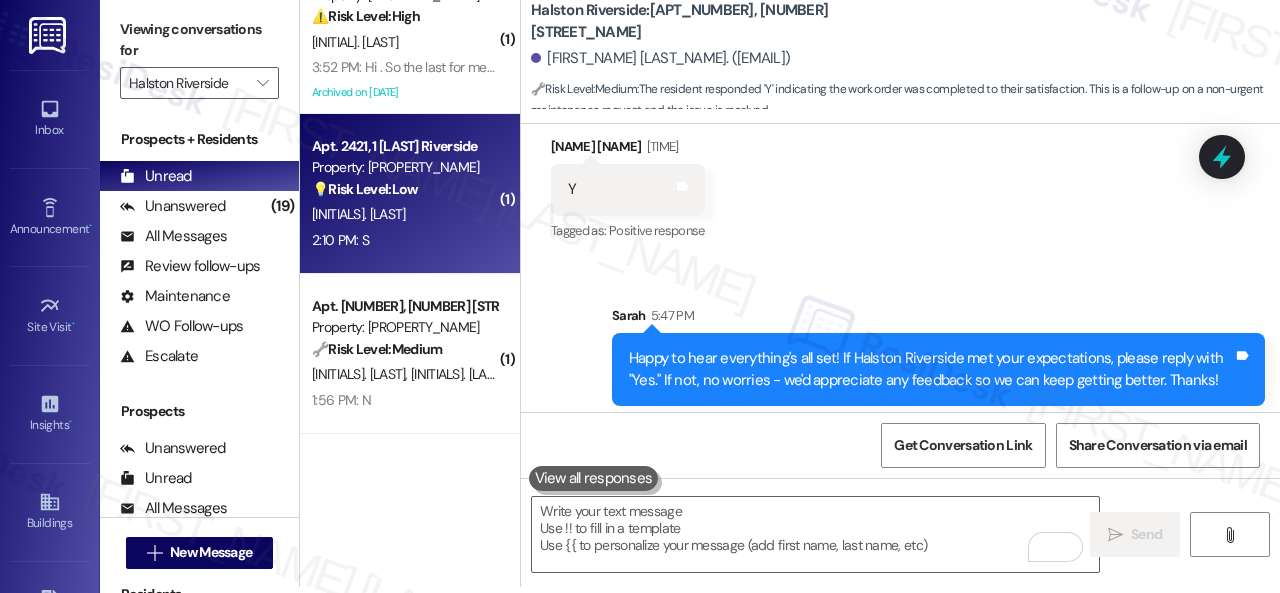 click on "[TIME]: S [TIME]: S" at bounding box center (404, 240) 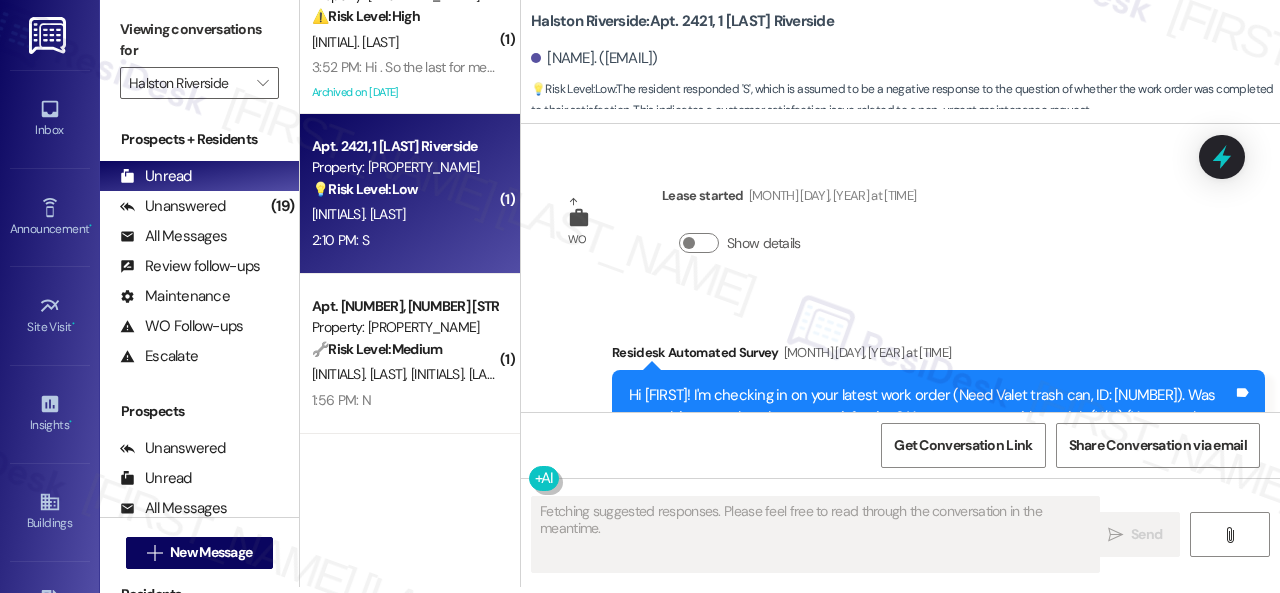 scroll, scrollTop: 0, scrollLeft: 0, axis: both 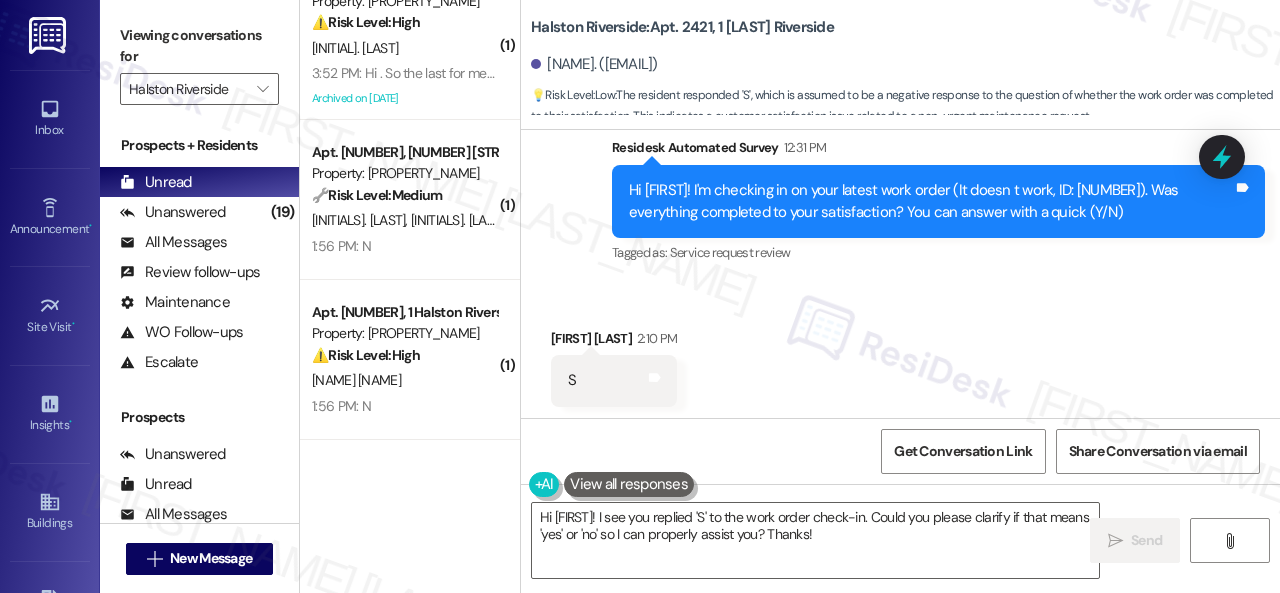 click on "Received via SMS [NAME] [TIME] S Tags and notes" at bounding box center [900, 352] 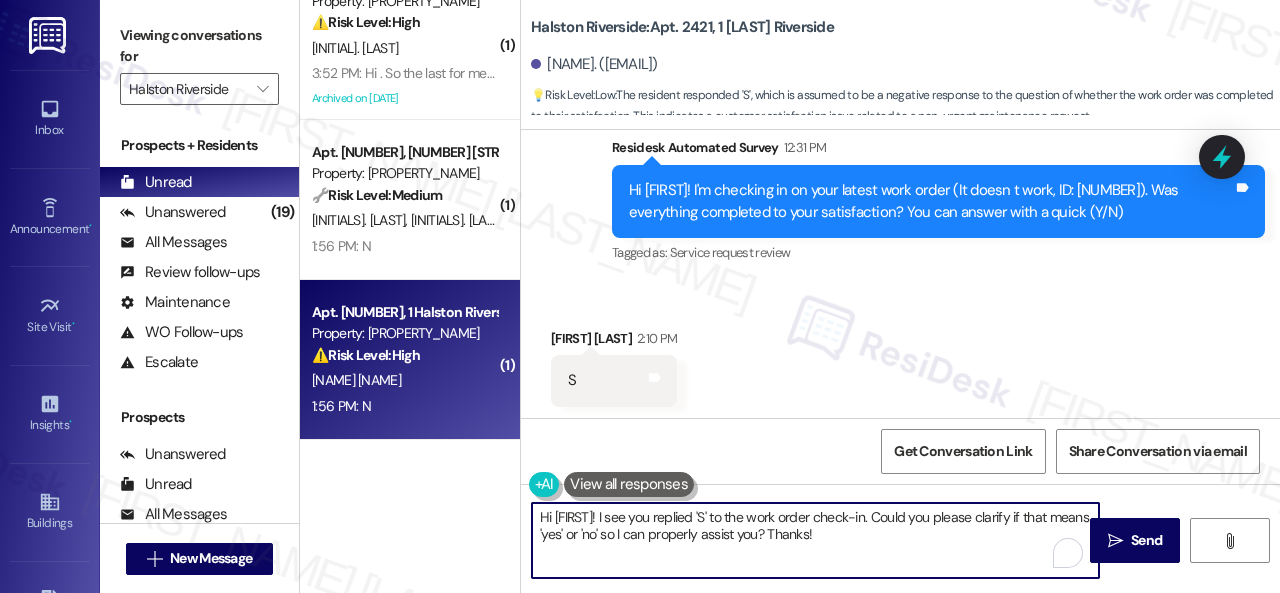drag, startPoint x: 926, startPoint y: 536, endPoint x: 436, endPoint y: 431, distance: 501.12375 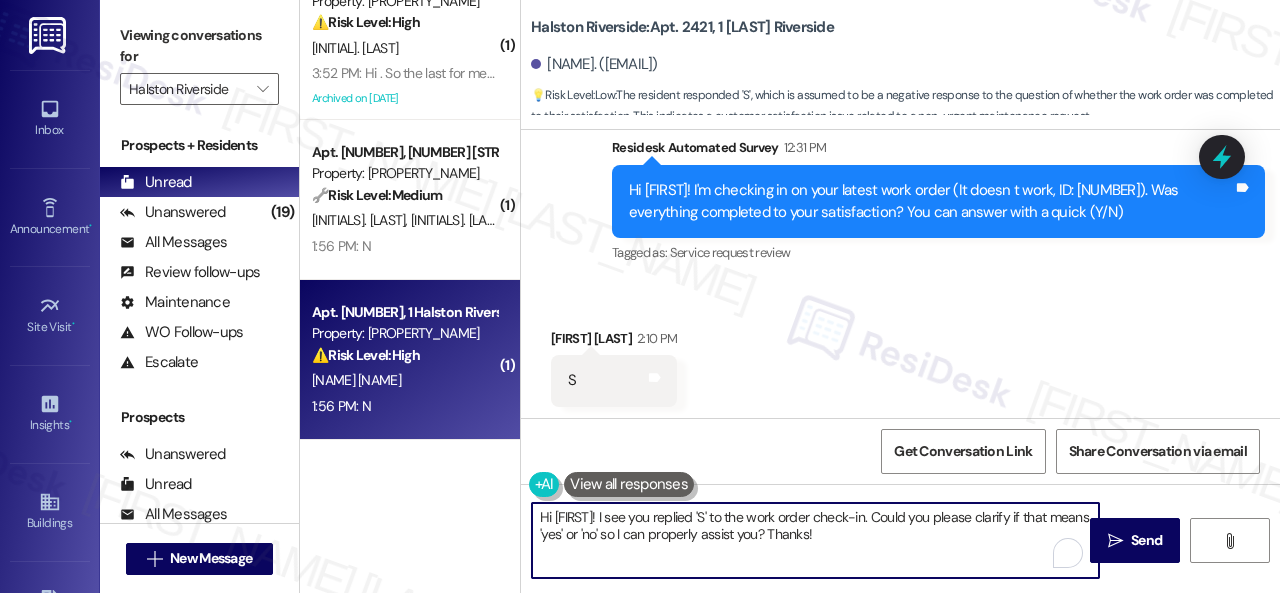 click on "( [NUMBER] ) Apt. [NUMBER], [NUMBER] [STREET] Property: [PROPERTY] 🔧  Risk Level:  Medium The resident confirms payment and completion of the work order. No indication of dispute or policy concern. [INITIALS]. [LAST] [TIME]: Hi yes we had some issues getting on the portal but it’s paid and yes all issues have been completed. Thank you [TIME]: Hi yes we had some issues getting on the portal but it’s paid and yes all issues have been completed. Thank you ( [NUMBER] ) Apt. [NUMBER], [NUMBER] [STREET] Property: [PROPERTY] ⚠️  Risk Level:  High The resident is inquiring about the final date to pay rent and the consequences of late payment. This relates to a financial concern and potential late fees, requiring clarification and risk mitigation. [INITIALS]. [LAST] [TIME]: Hi . So the last for me to pay rent is the correct ? What happens after that ?  [TIME]: Hi . So the last for me to pay rent is the correct ? What happens after that ?  Archived on [MONTH]/[NUMBER]/[YEAR] ( [NUMBER] ) Apt. [NUMBER], [NUMBER] [STREET] 🔧 Medium ( [NUMBER] )" at bounding box center (790, 296) 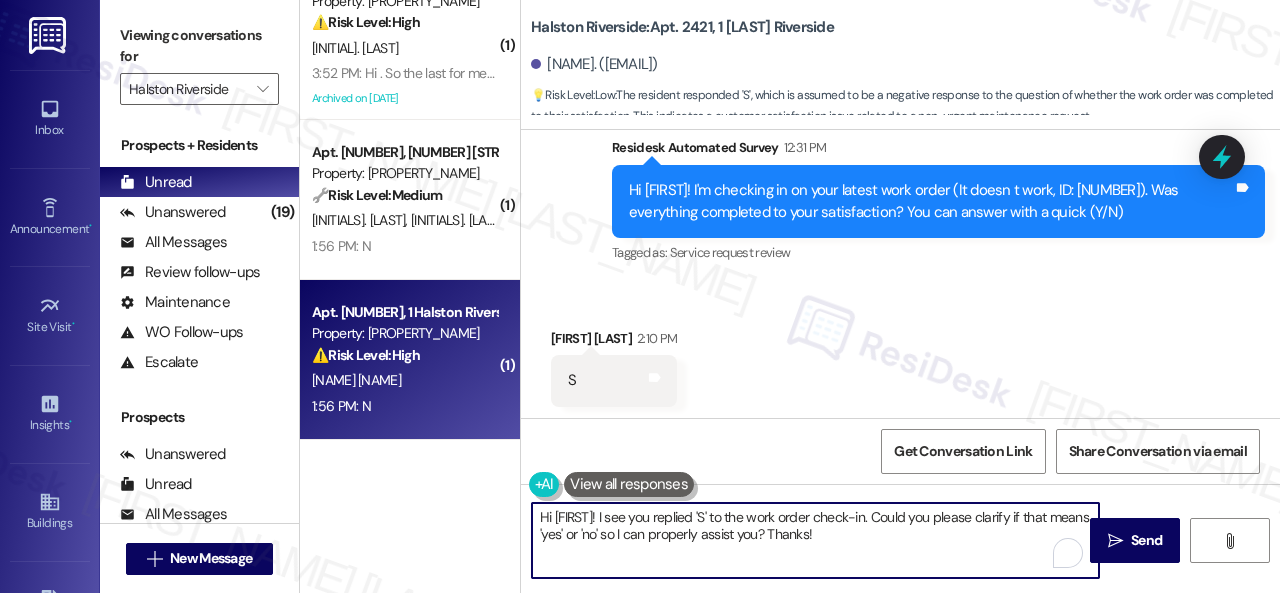paste on "Thanks for your feedback. We appreciate it. Enjoy your day" 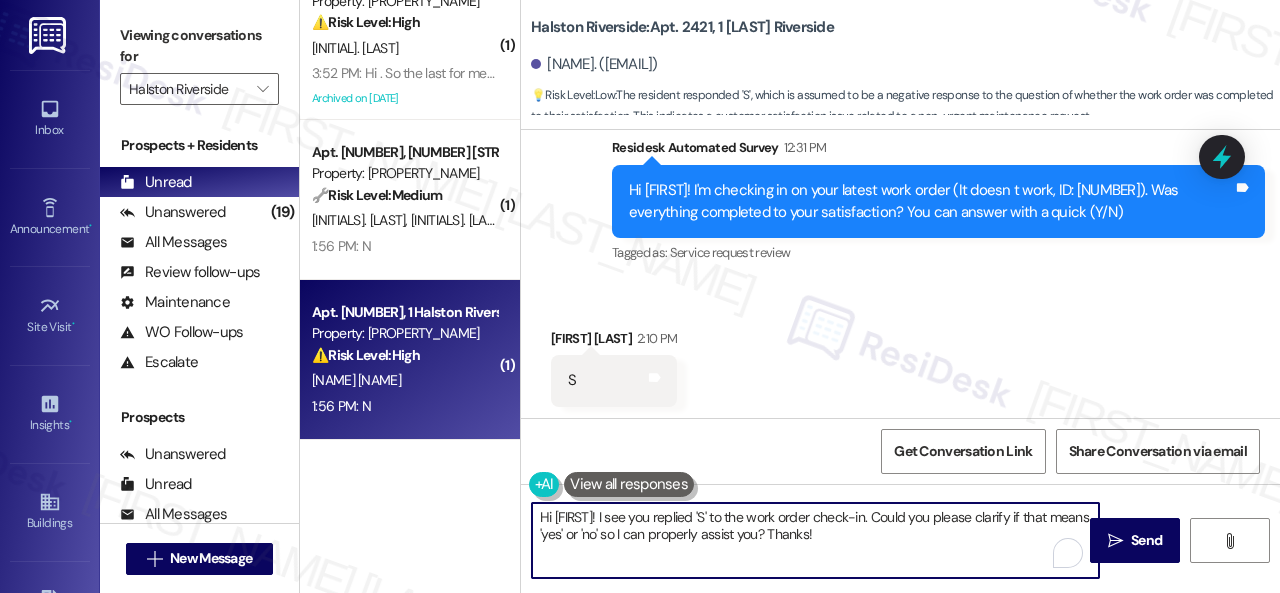 type on "Thanks for your feedback. We appreciate it. Enjoy your day!" 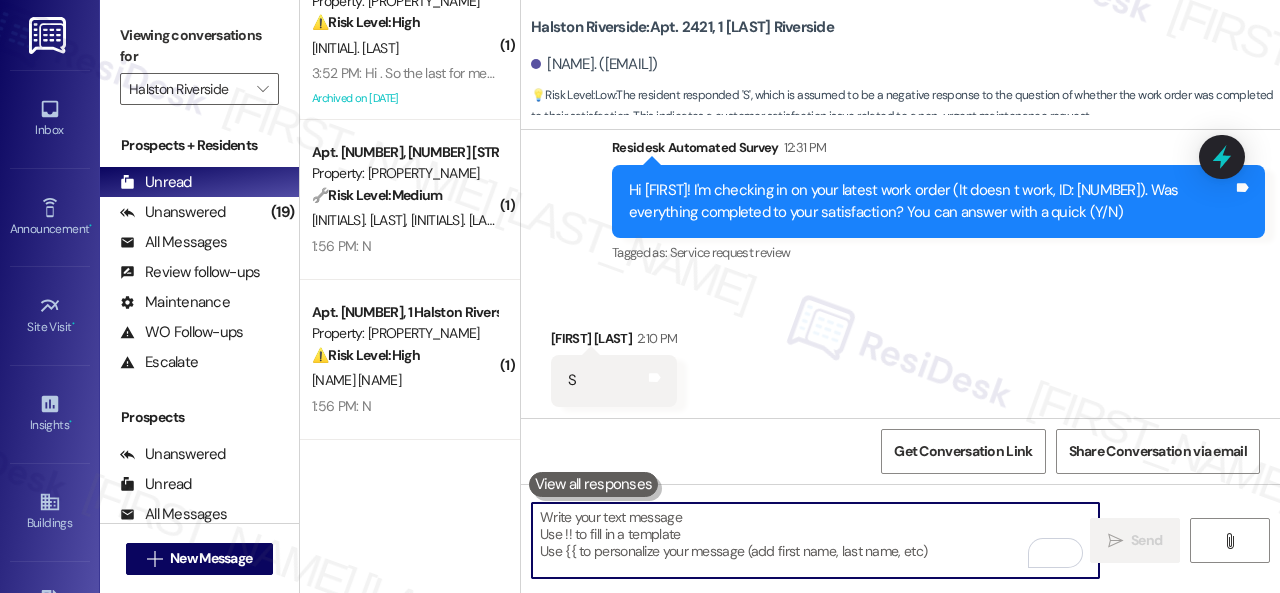 type 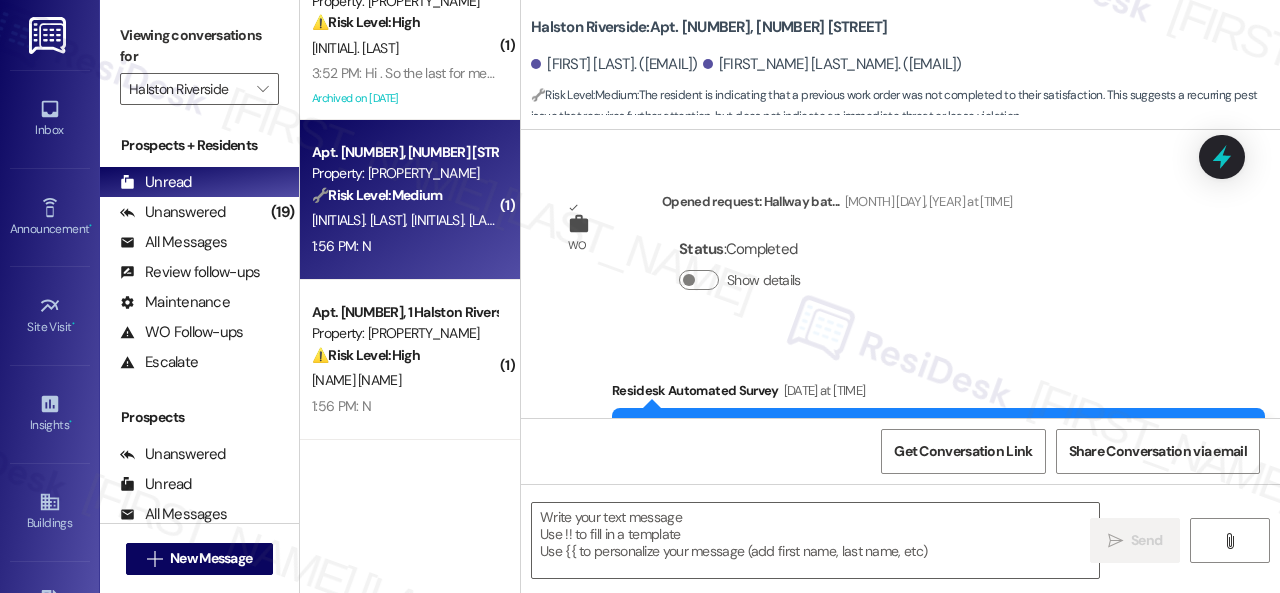 scroll, scrollTop: 13854, scrollLeft: 0, axis: vertical 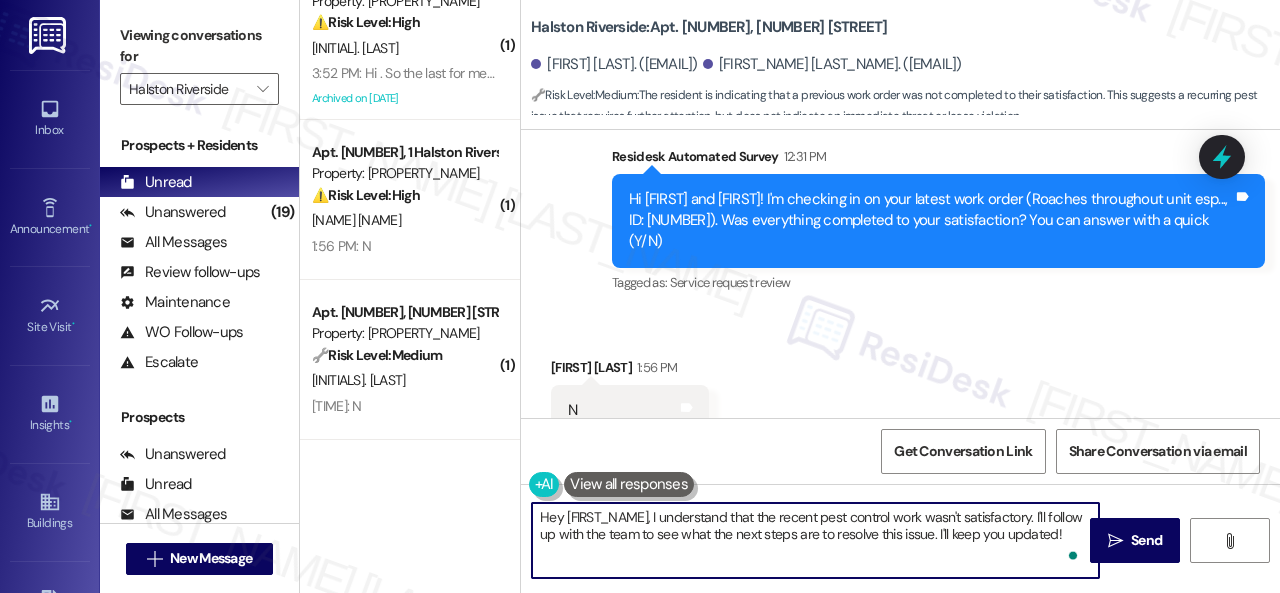 drag, startPoint x: 858, startPoint y: 525, endPoint x: 410, endPoint y: 485, distance: 449.78217 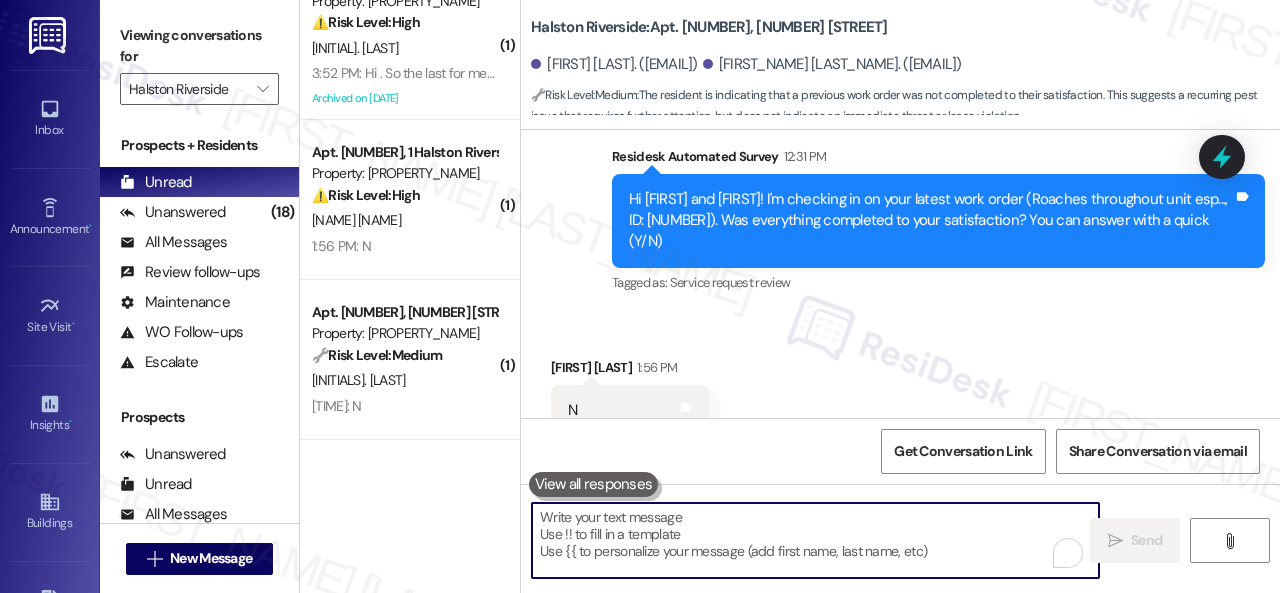 scroll, scrollTop: 13853, scrollLeft: 0, axis: vertical 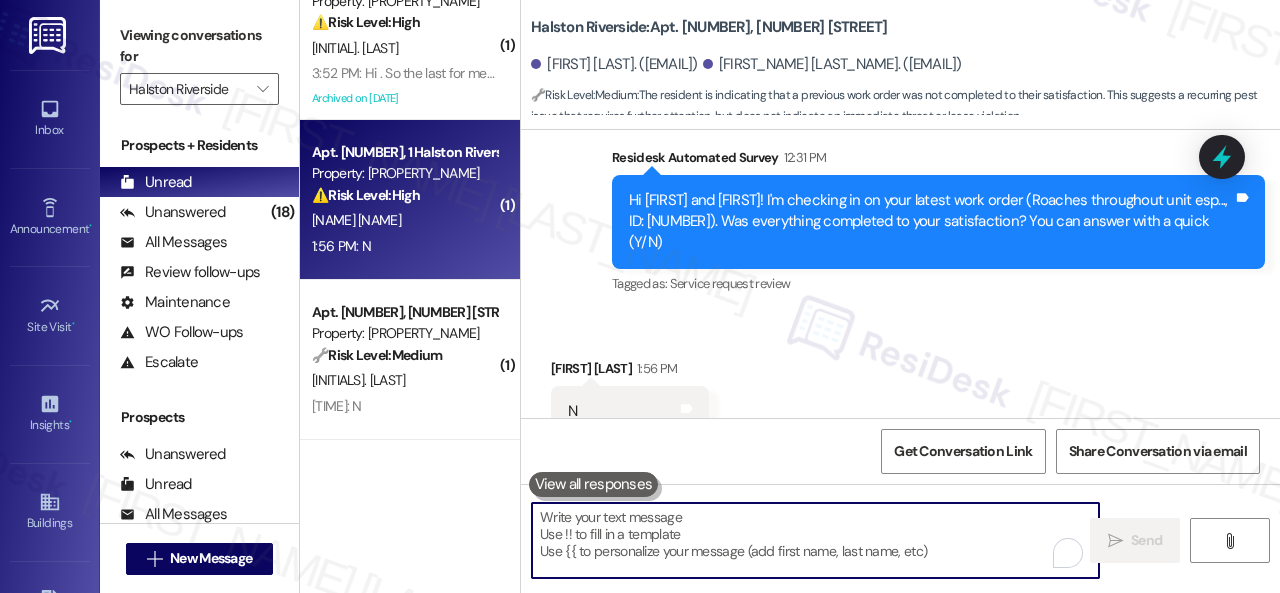 type 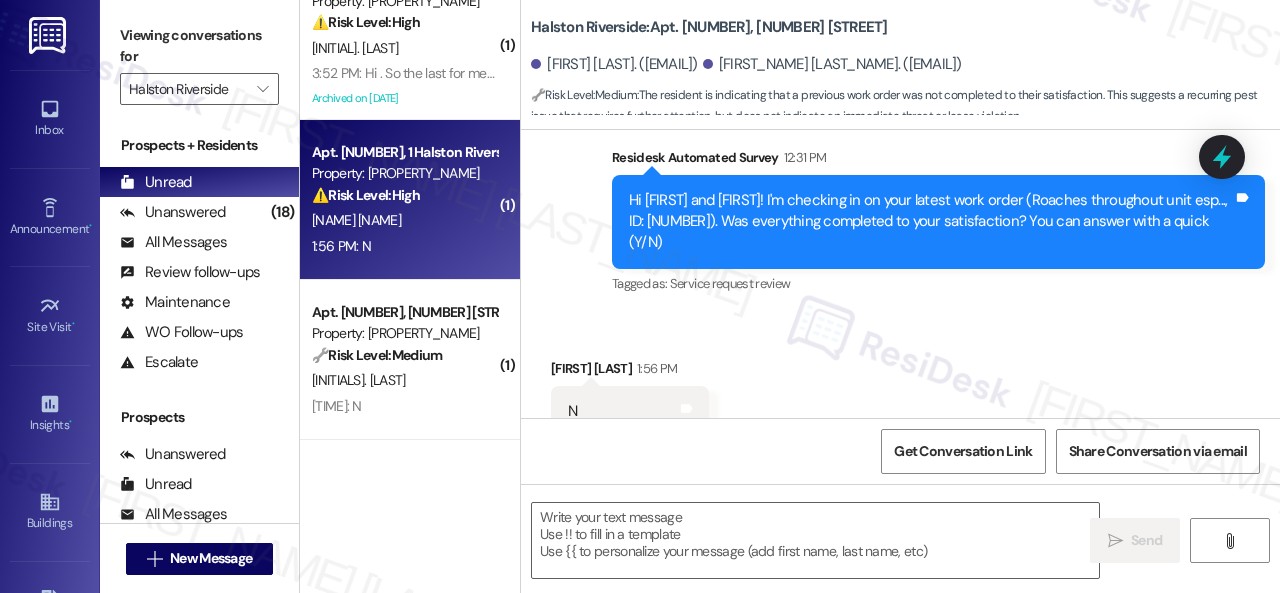 type on "Fetching suggested responses. Please feel free to read through the conversation in the meantime." 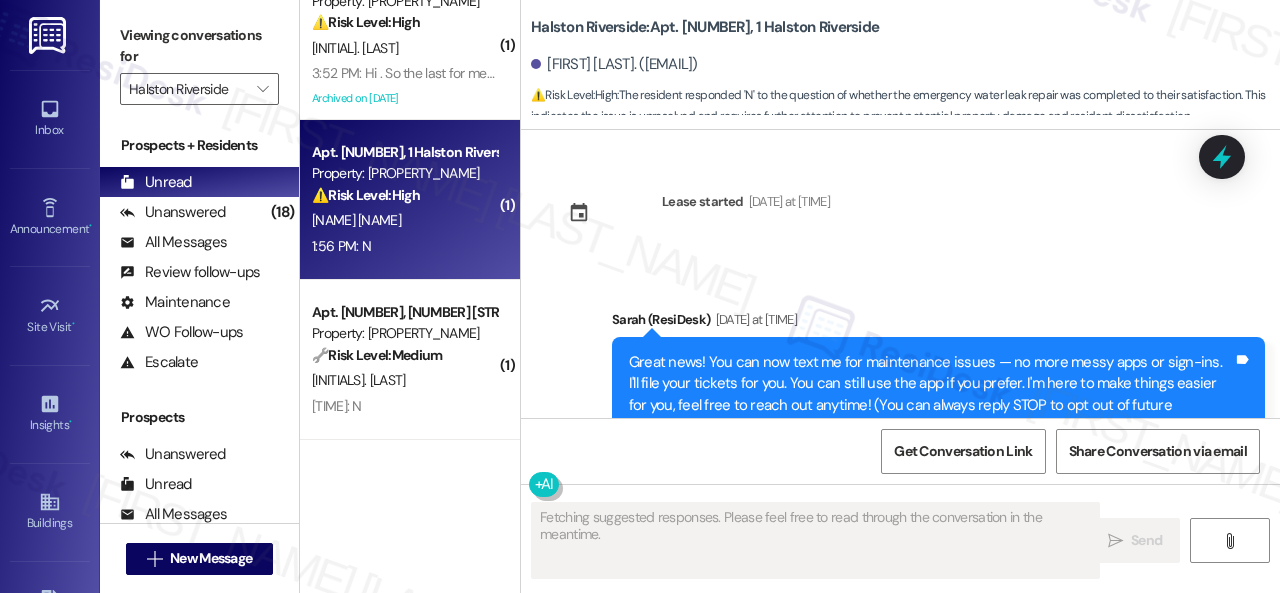 scroll, scrollTop: 16328, scrollLeft: 0, axis: vertical 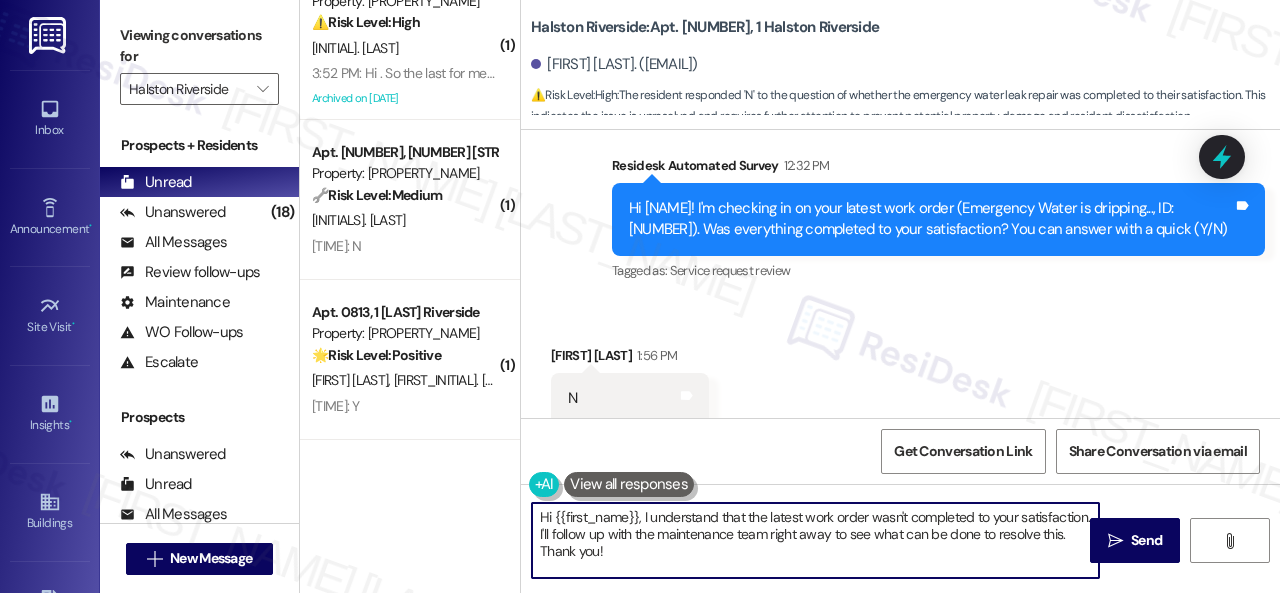 drag, startPoint x: 706, startPoint y: 555, endPoint x: 466, endPoint y: 489, distance: 248.90962 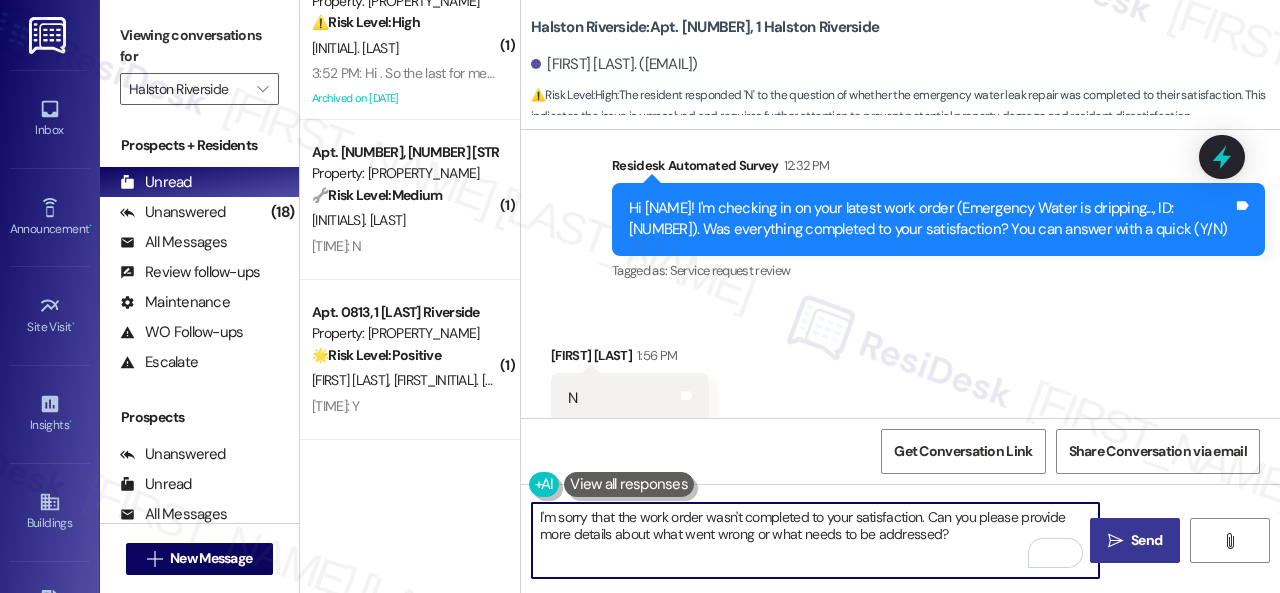 type on "I'm sorry that the work order wasn't completed to your satisfaction. Can you please provide more details about what went wrong or what needs to be addressed?" 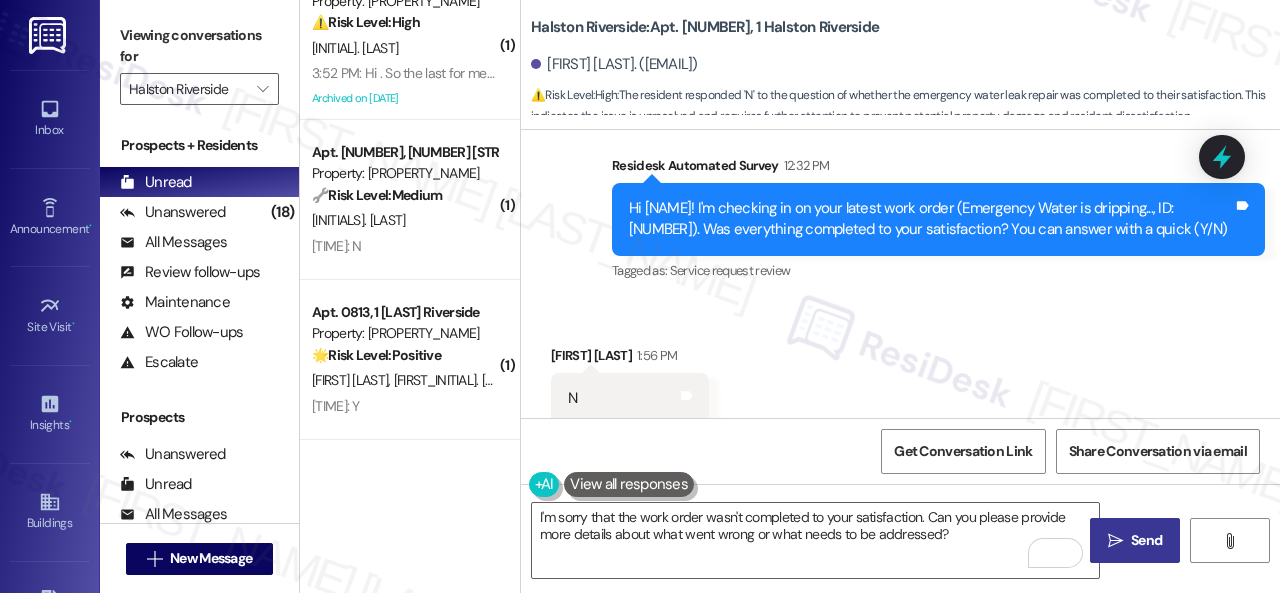 click on "Send" at bounding box center [1146, 540] 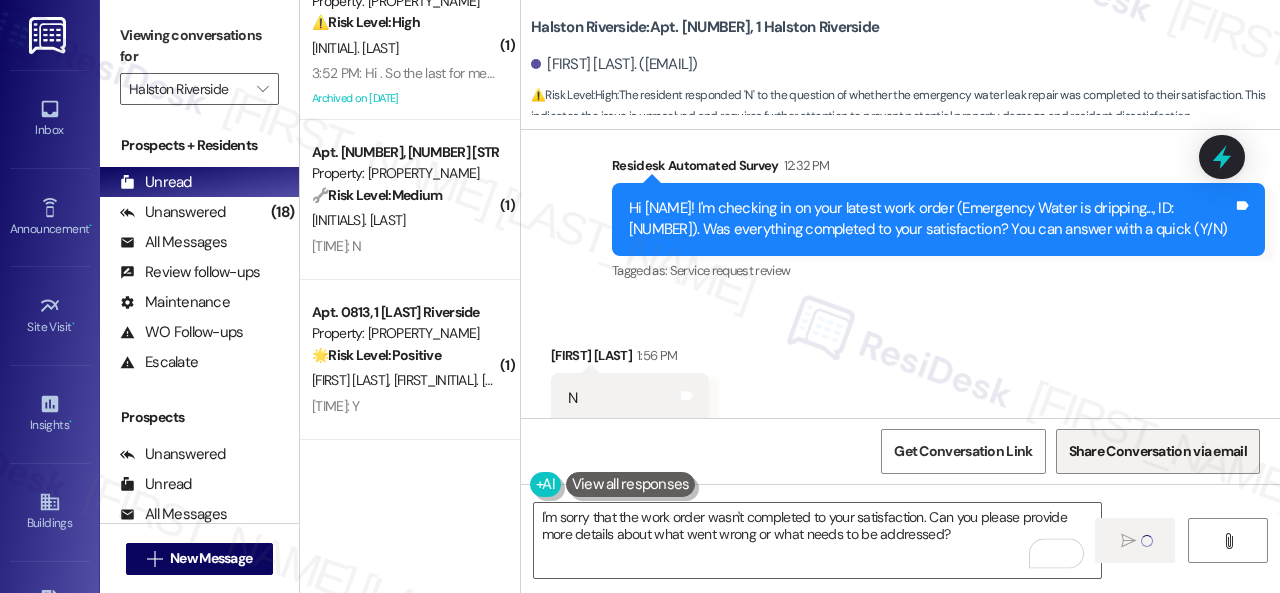type 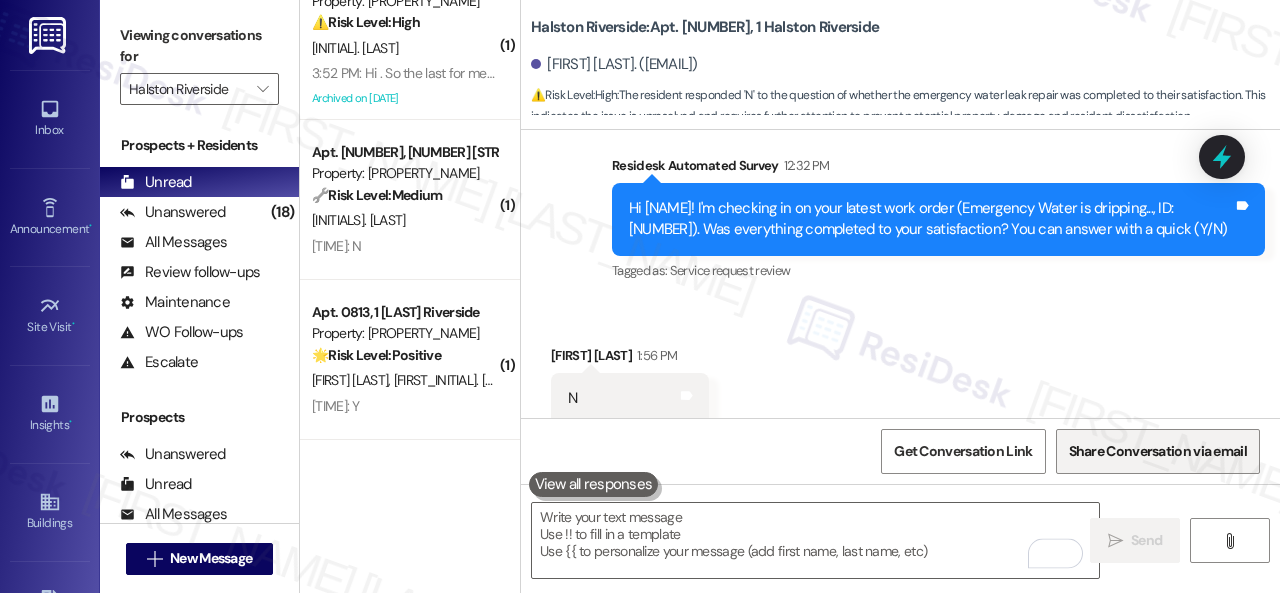 scroll, scrollTop: 16326, scrollLeft: 0, axis: vertical 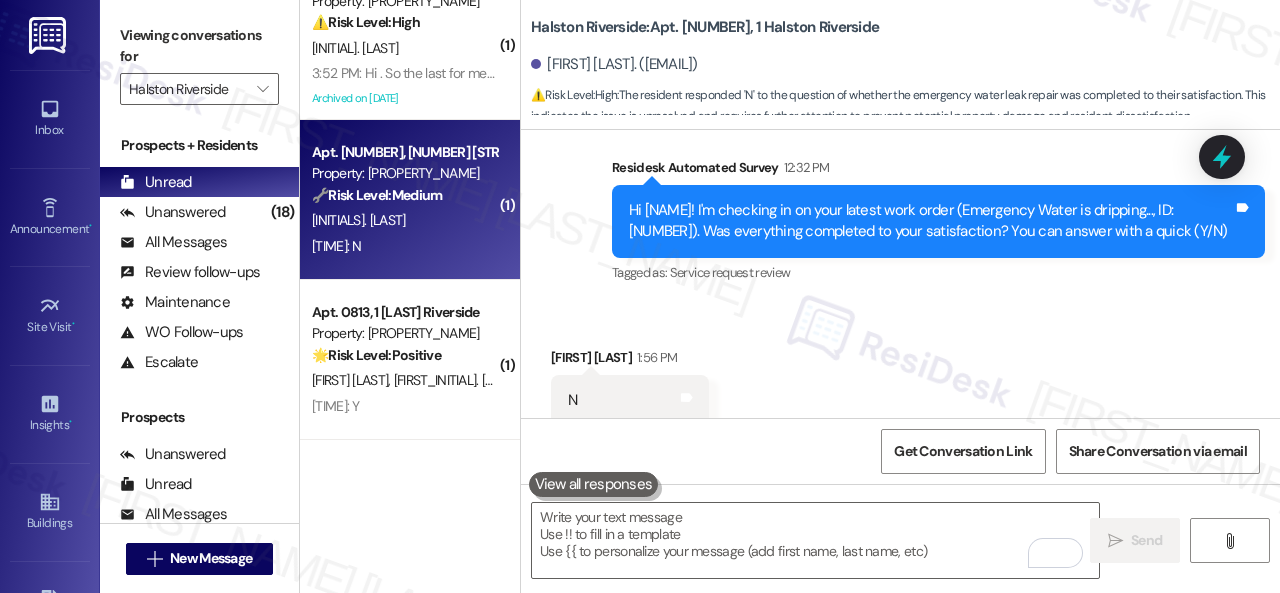 click on "[INITIAL]. [LAST]" at bounding box center (404, 220) 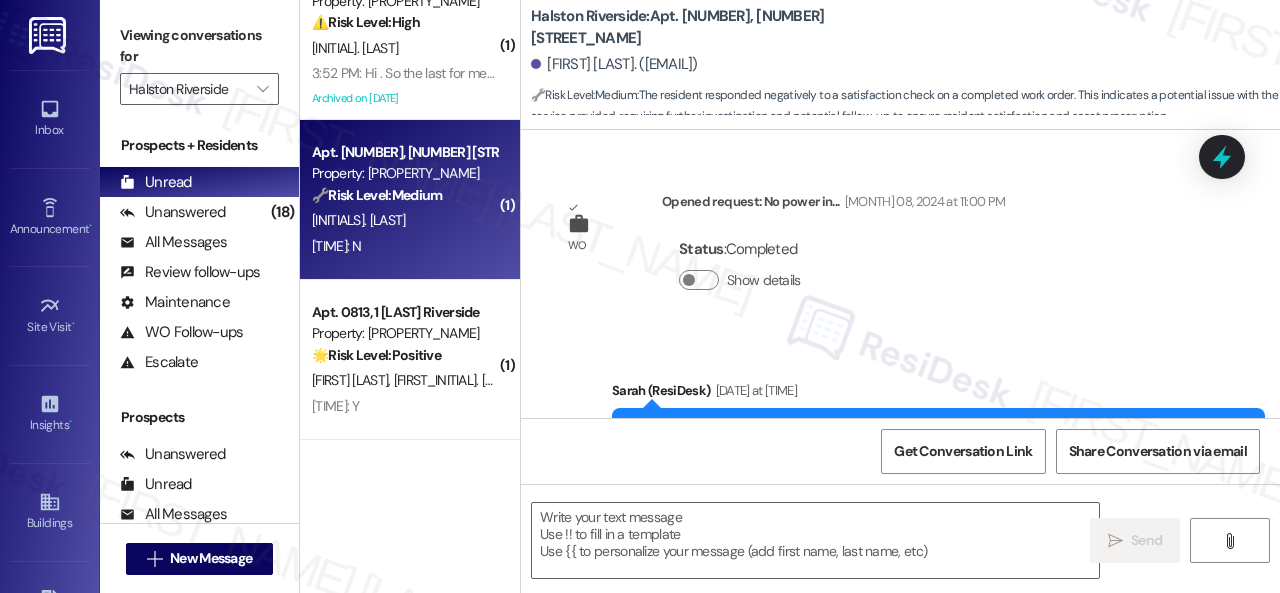 scroll, scrollTop: 9878, scrollLeft: 0, axis: vertical 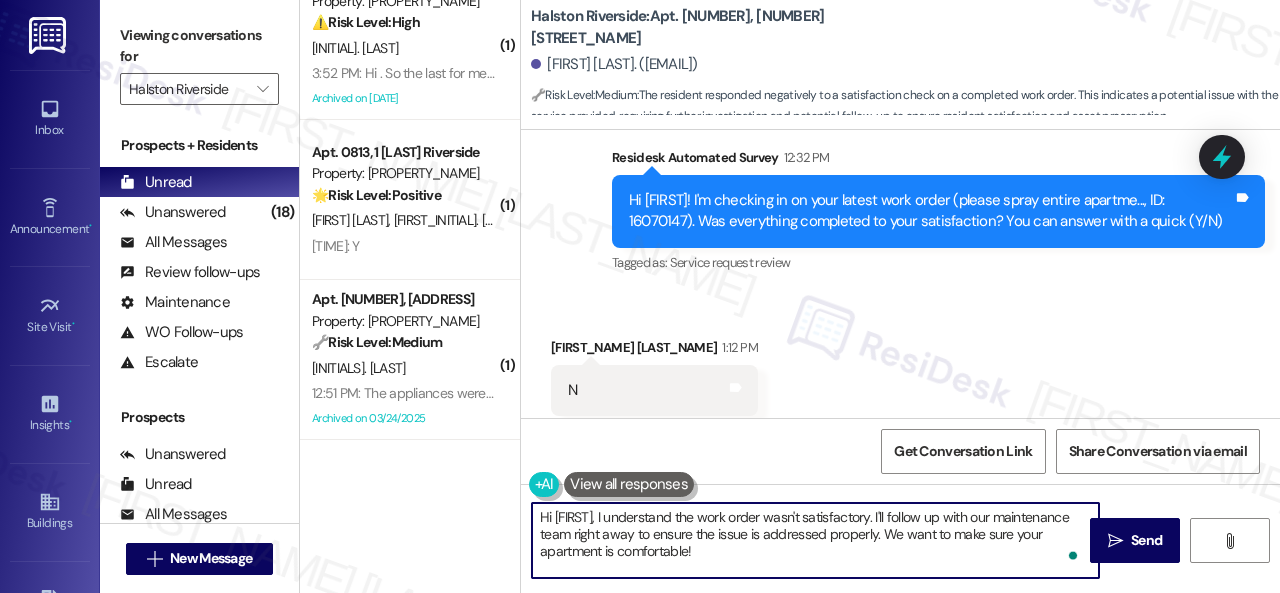 drag, startPoint x: 789, startPoint y: 555, endPoint x: 438, endPoint y: 480, distance: 358.9234 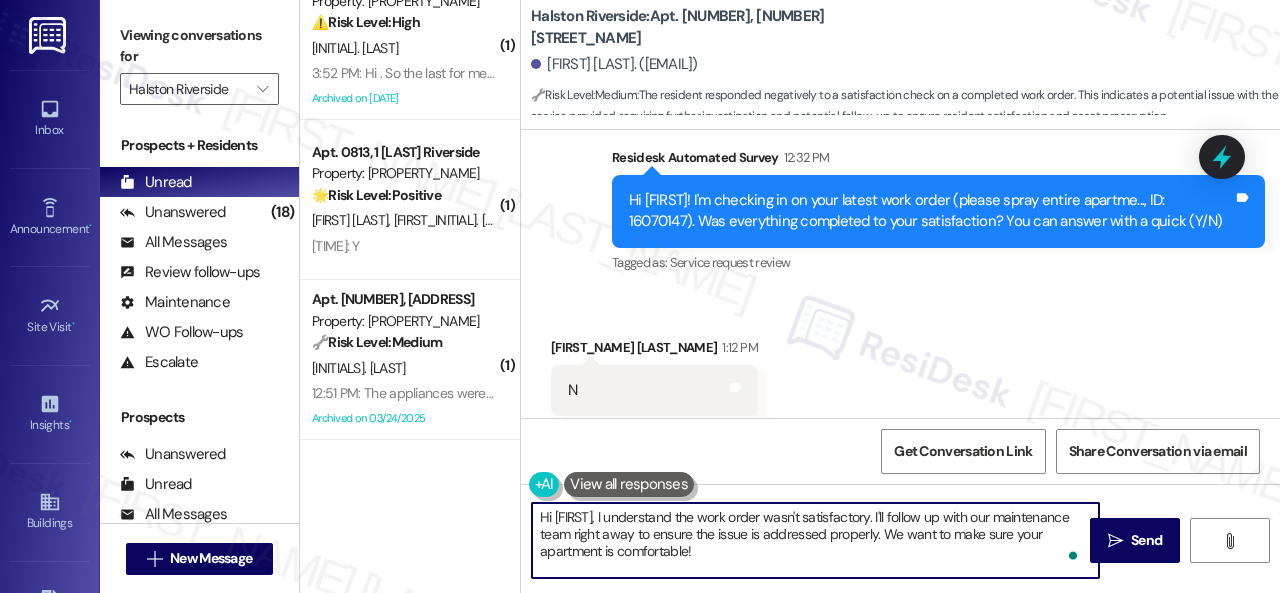 click on "( 1 ) Apt. 1406, 1 Halston Riverside Property: Halston Riverside 🔧  Risk Level:  Medium The resident confirms payment and completion of the work order. No indication of dispute or policy concern. A. Smith T. Johnson 4:15 PM: Hi yes we had some issues getting on the portal but it’s paid and yes all issues have been completed. Thank you 4:15 PM: Hi yes we had some issues getting on the portal but it’s paid and yes all issues have been completed. Thank you ( 1 ) Apt. 1007, 1 Halston Riverside Property: Halston Riverside ⚠️  Risk Level:  High The resident is inquiring about the final date to pay rent and the consequences of late payment. This relates to a financial concern and potential late fees, requiring clarification and risk mitigation. K. Holder 3:52 PM: Hi . So the last for me to pay rent is the correct ? What happens after that ?  3:52 PM: Hi . So the last for me to pay rent is the correct ? What happens after that ?  Archived on 08/08/2024 ( 1 ) Apt. 0813, 1 Halston Riverside 🌟 Positive ( 1" at bounding box center (790, 296) 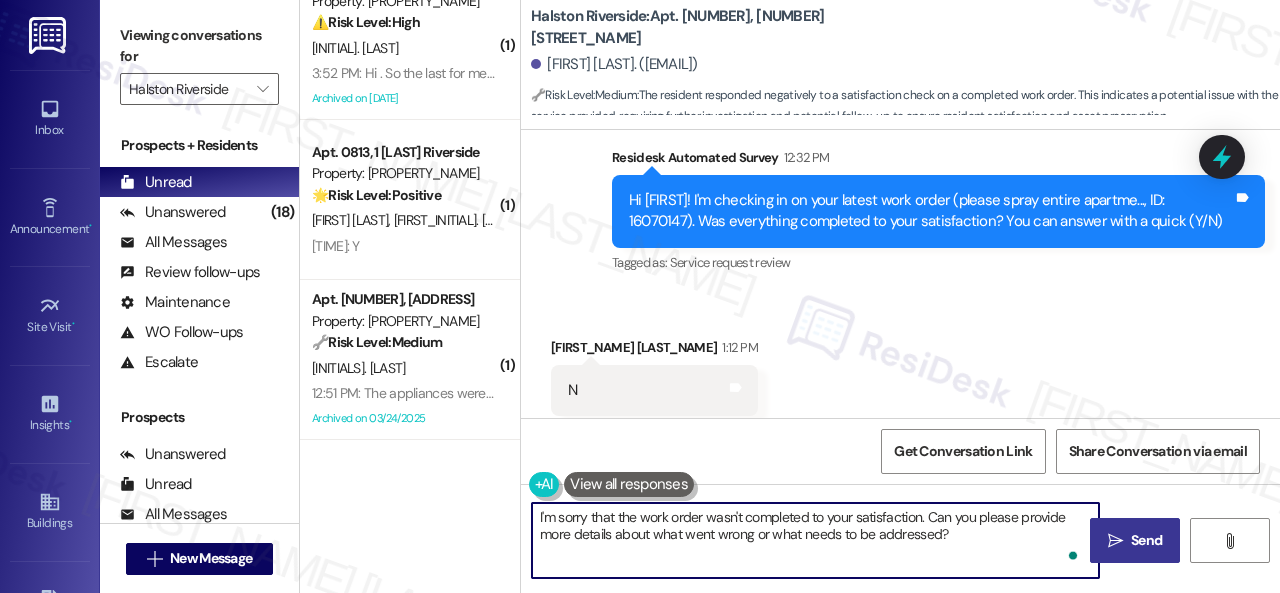 type on "I'm sorry that the work order wasn't completed to your satisfaction. Can you please provide more details about what went wrong or what needs to be addressed?" 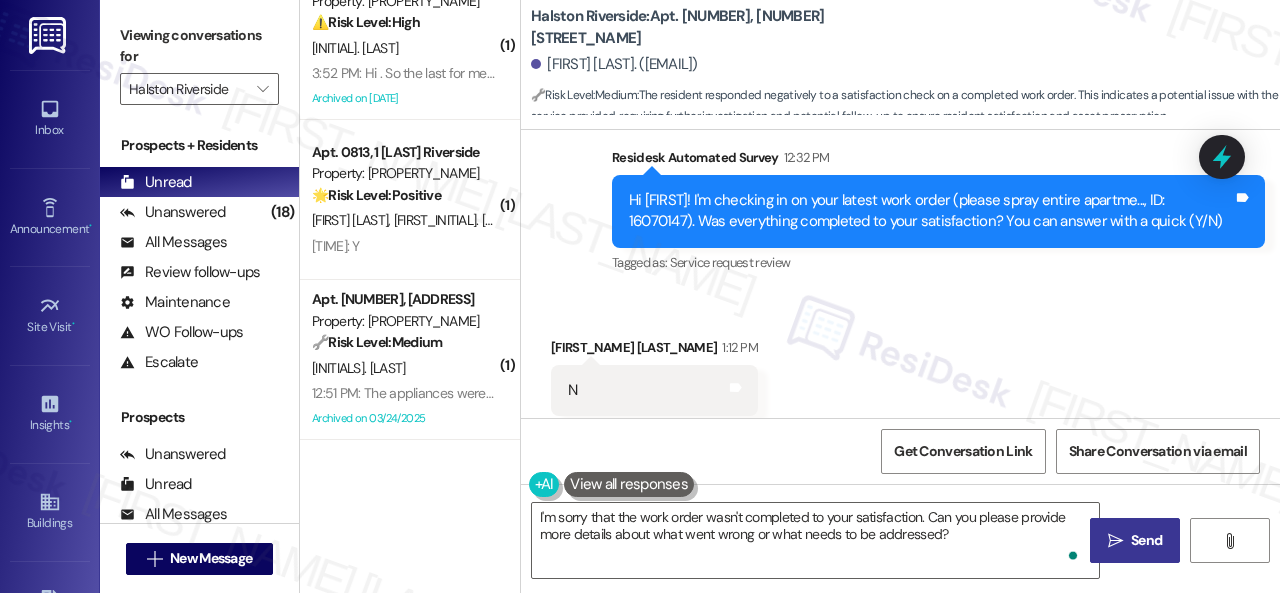 click on "Send" at bounding box center [1146, 540] 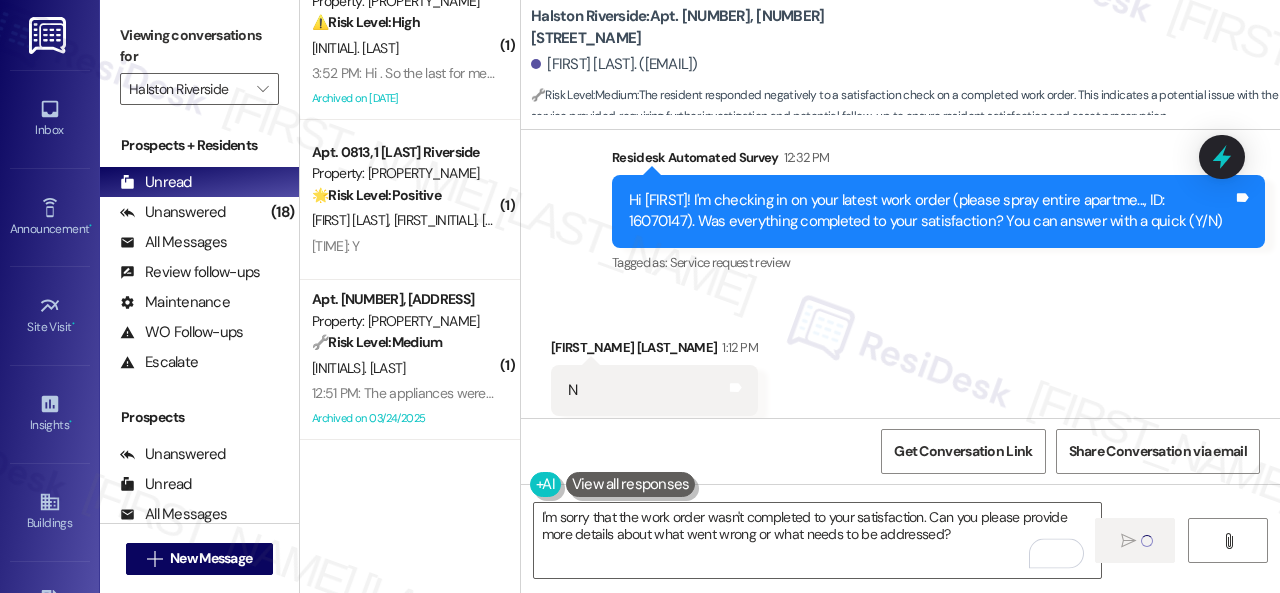 type 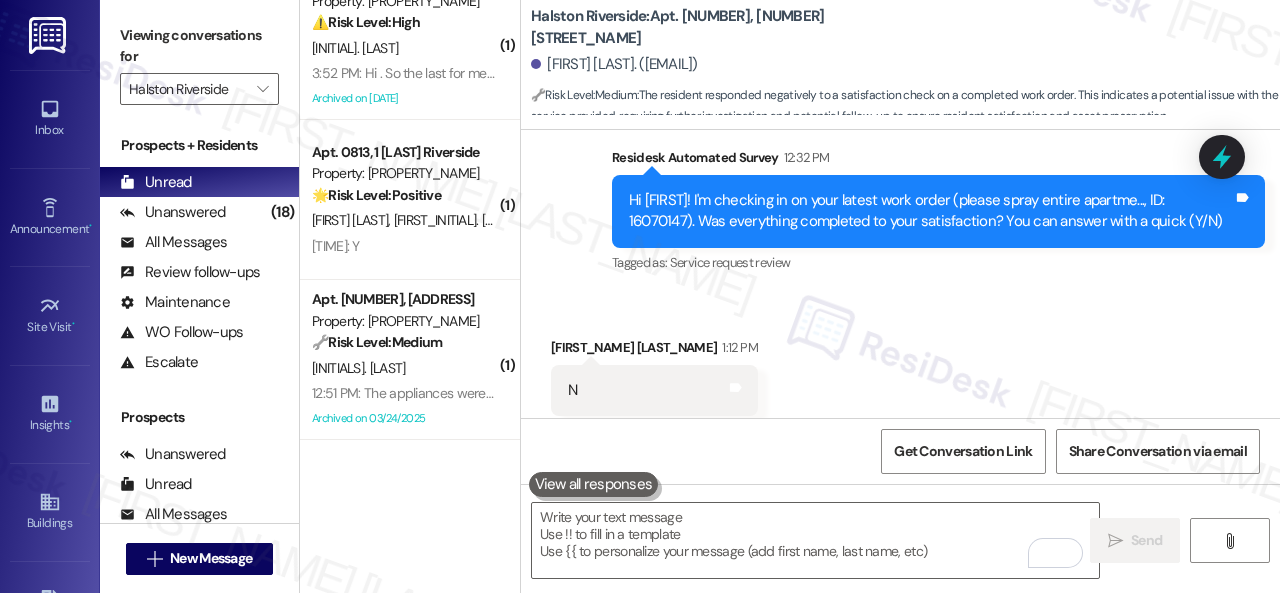 scroll, scrollTop: 9876, scrollLeft: 0, axis: vertical 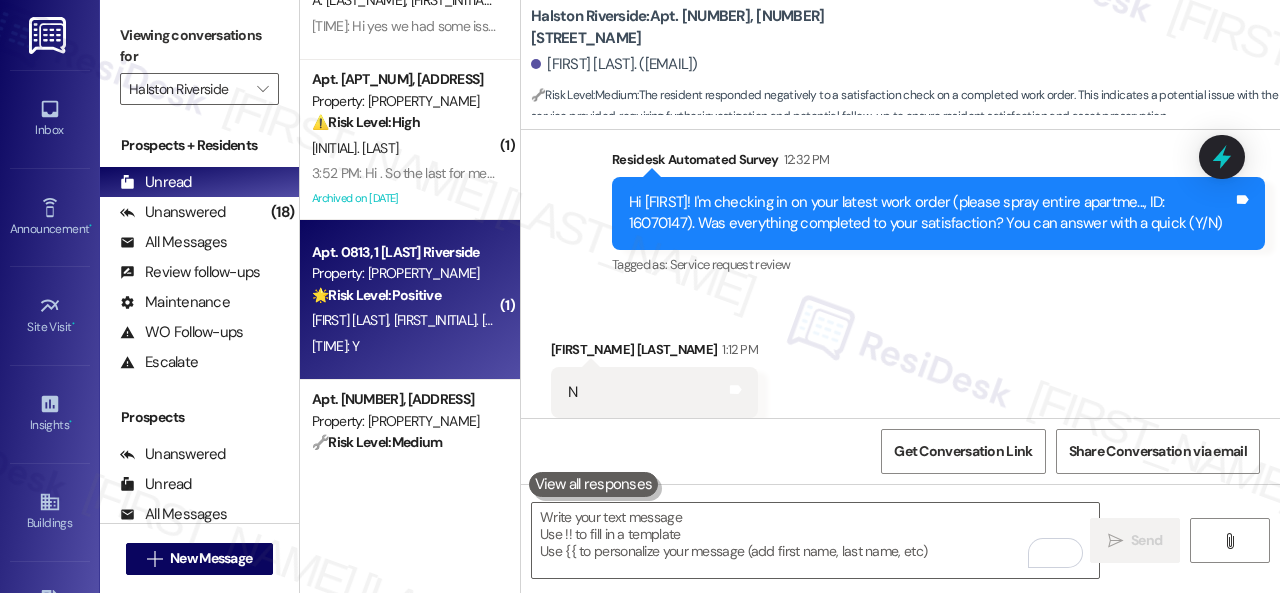 click on "A. Callen R. Solo" at bounding box center [404, 320] 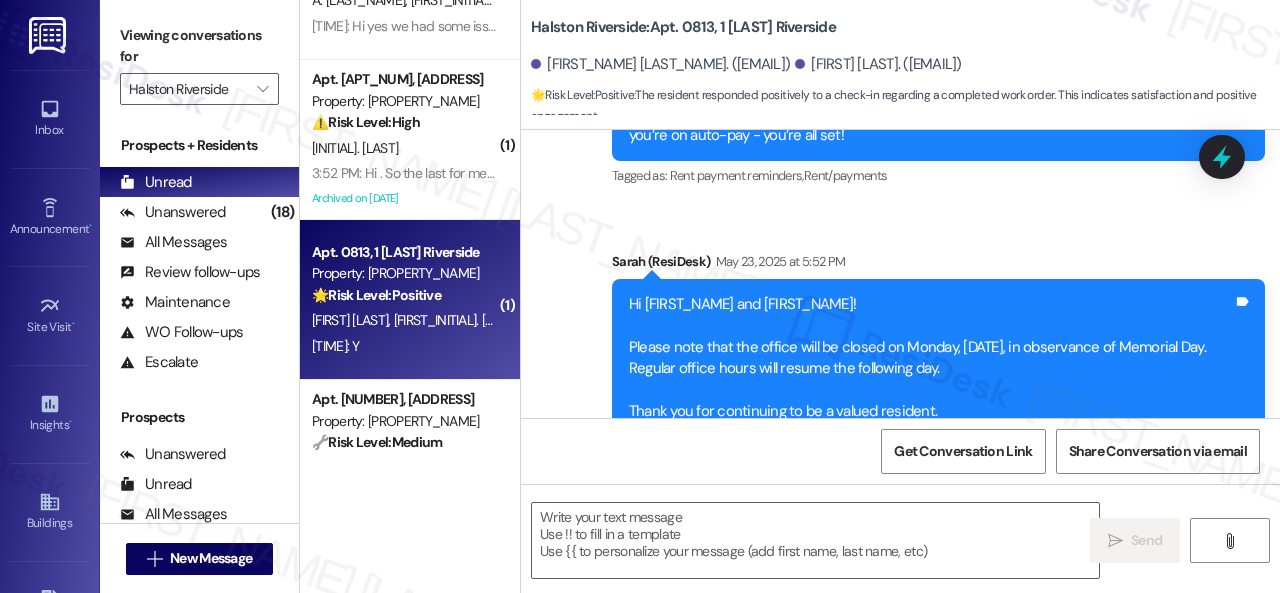 scroll, scrollTop: 9210, scrollLeft: 0, axis: vertical 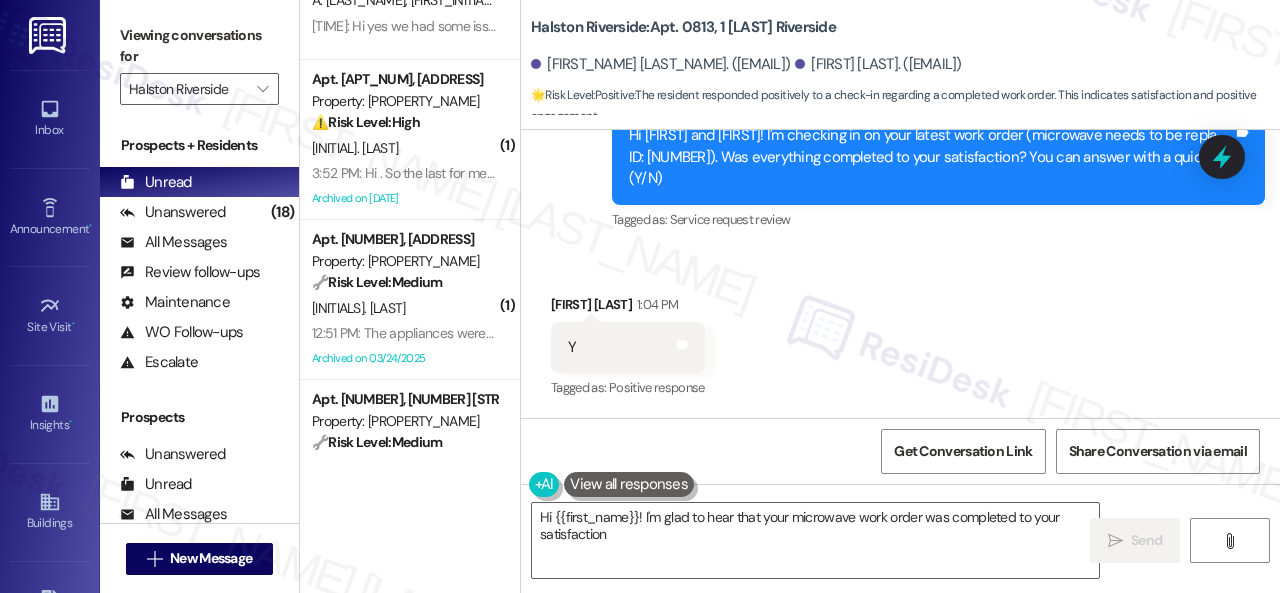click on "Survey, sent via SMS Residesk Automated Survey 12:32 PM Hi Aaron and Rebecca! I'm checking in on your latest work order (microwave needs to be repla..., ID: 16066258). Was everything completed to your satisfaction? You can answer with a quick (Y/N) Tags and notes Tagged as:   Service request review Click to highlight conversations about Service request review" at bounding box center (900, 144) 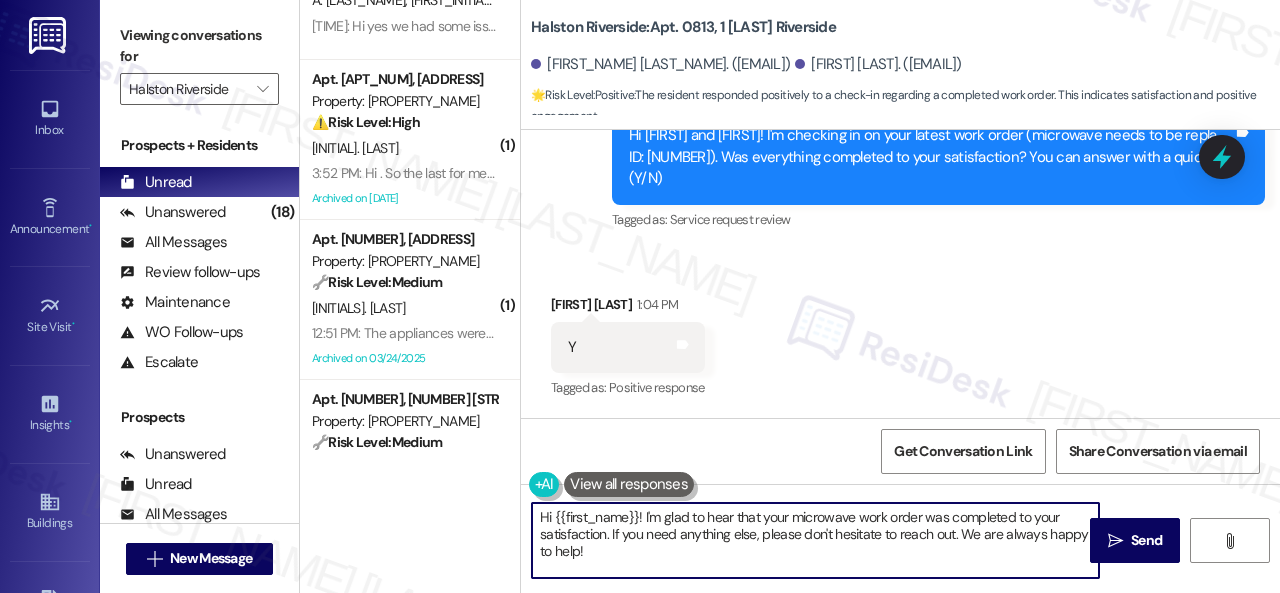 drag, startPoint x: 622, startPoint y: 556, endPoint x: 466, endPoint y: 493, distance: 168.2409 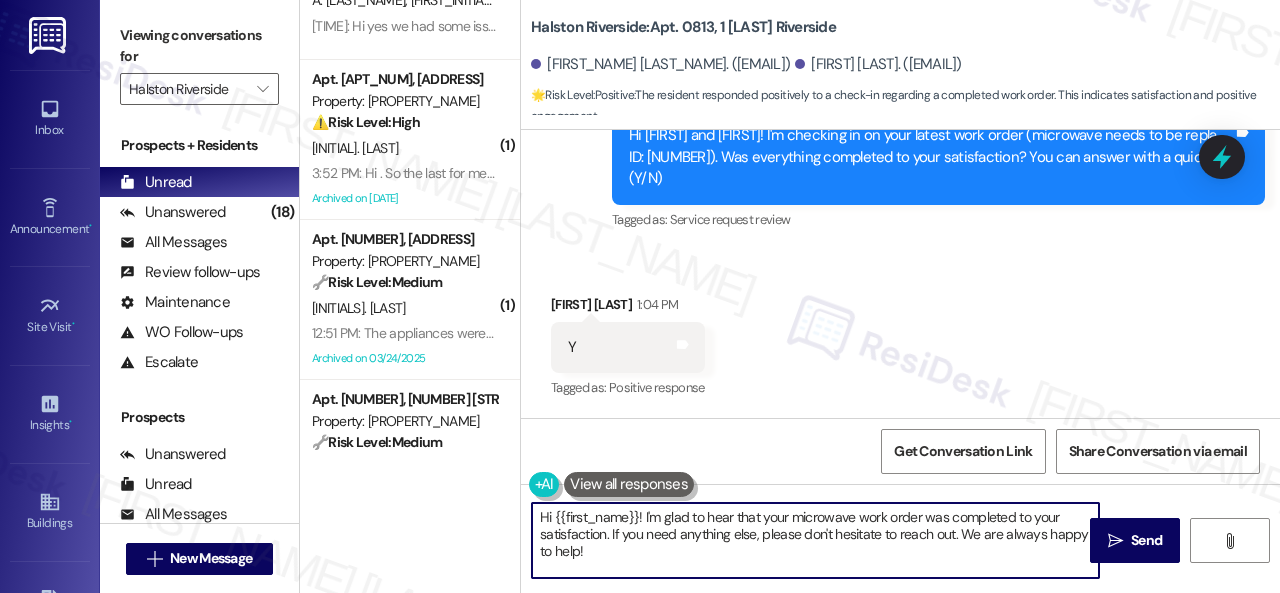 click on "( 1 ) Apt. 1406, 1 Halston Riverside Property: Halston Riverside 🔧  Risk Level:  Medium The resident confirms payment and completion of the work order. No indication of dispute or policy concern. A. Smith T. Johnson 4:15 PM: Hi yes we had some issues getting on the portal but it’s paid and yes all issues have been completed. Thank you 4:15 PM: Hi yes we had some issues getting on the portal but it’s paid and yes all issues have been completed. Thank you ( 1 ) Apt. 1007, 1 Halston Riverside Property: Halston Riverside ⚠️  Risk Level:  High The resident is inquiring about the final date to pay rent and the consequences of late payment. This relates to a financial concern and potential late fees, requiring clarification and risk mitigation. K. Holder 3:52 PM: Hi . So the last for me to pay rent is the correct ? What happens after that ?  3:52 PM: Hi . So the last for me to pay rent is the correct ? What happens after that ?  Archived on 08/08/2024 ( 1 ) Apt. 1312, 1 Halston Riverside 🔧 Medium ( 1 )" at bounding box center (790, 296) 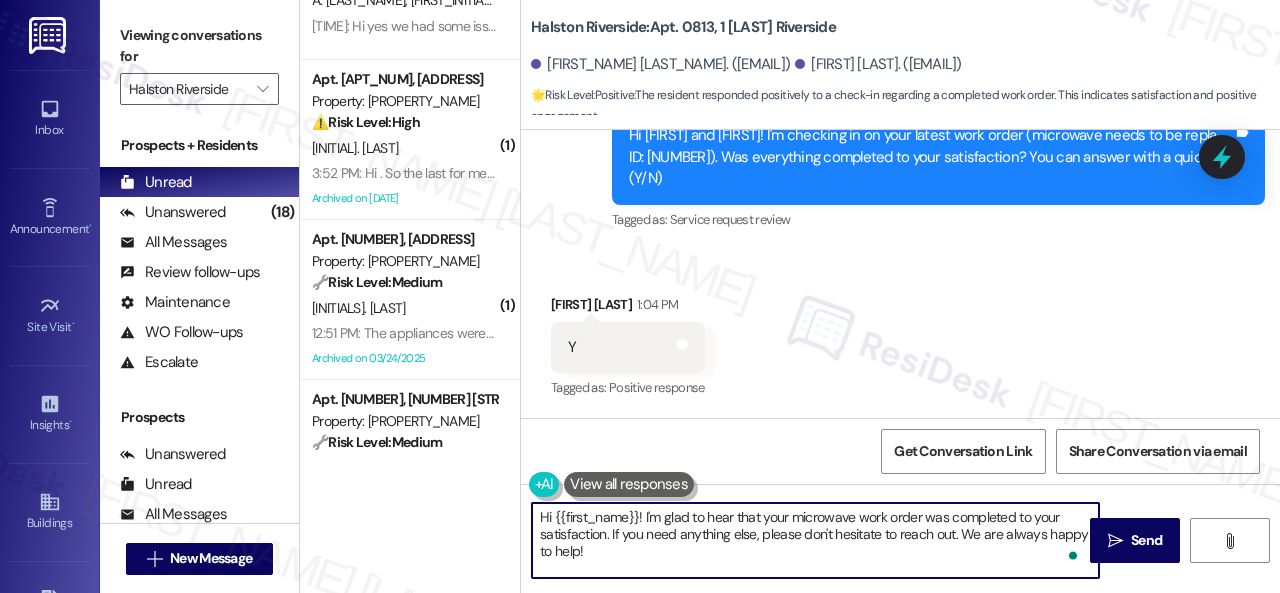 paste on "appy to hear everything's all set! If {{property}} met your expectations, please reply with "Yes." If not, no worries - we'd appreciate any feedback so we can keep getting better. Thanks" 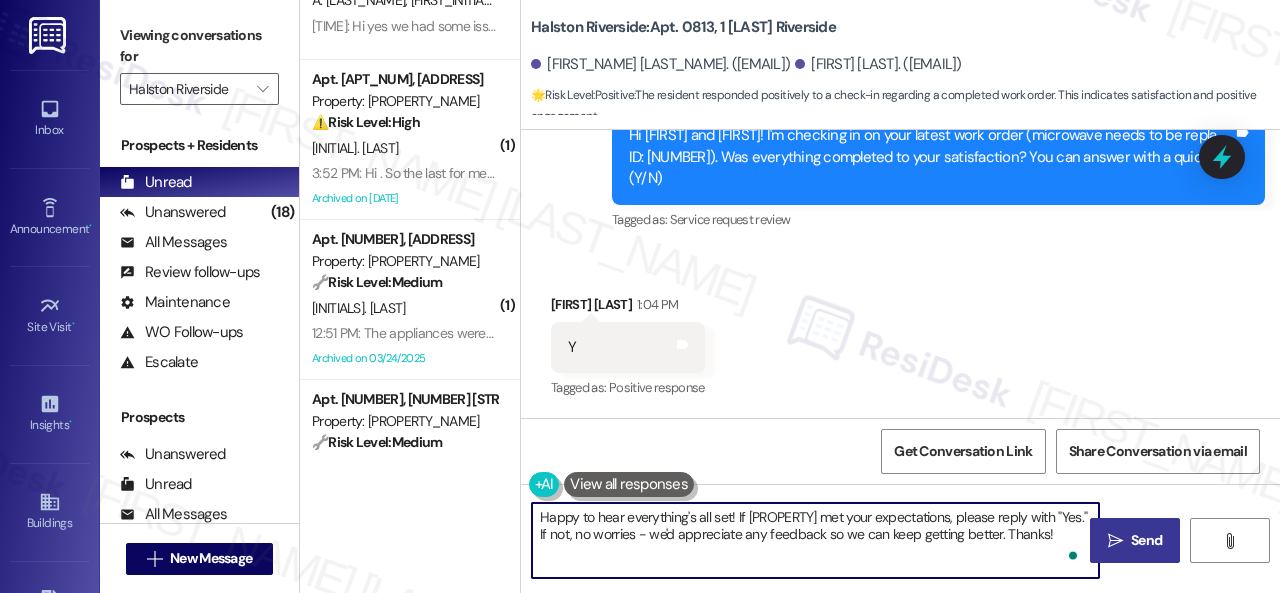 type on "Happy to hear everything's all set! If {{property}} met your expectations, please reply with "Yes." If not, no worries - we'd appreciate any feedback so we can keep getting better. Thanks!" 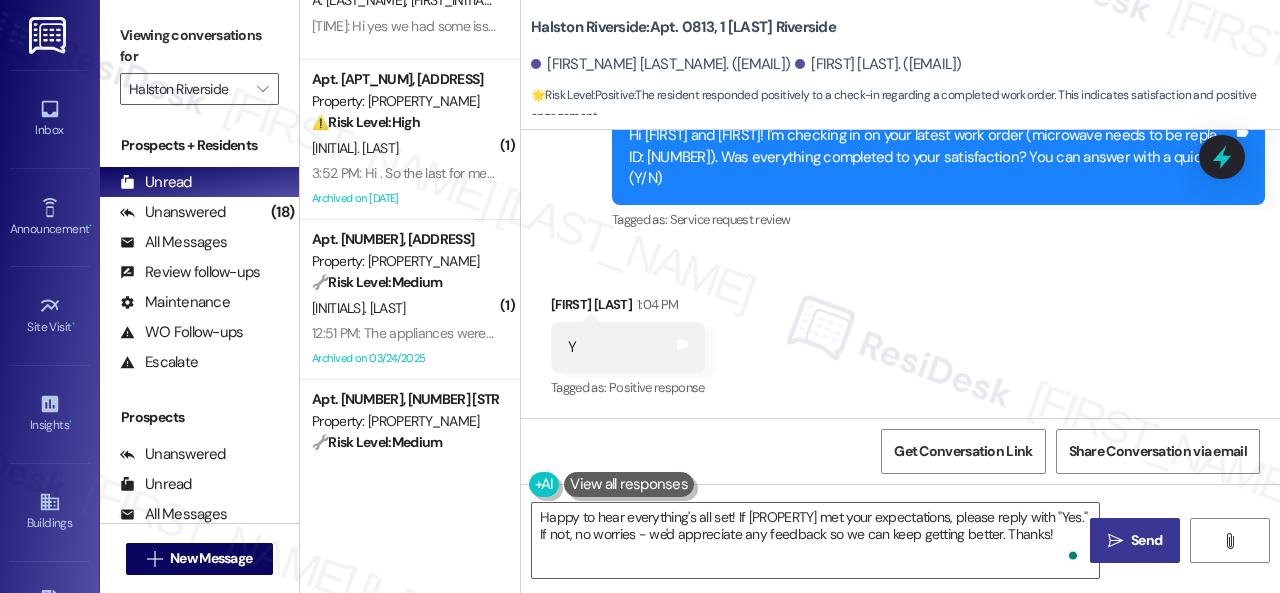 click on " Send" at bounding box center [1135, 540] 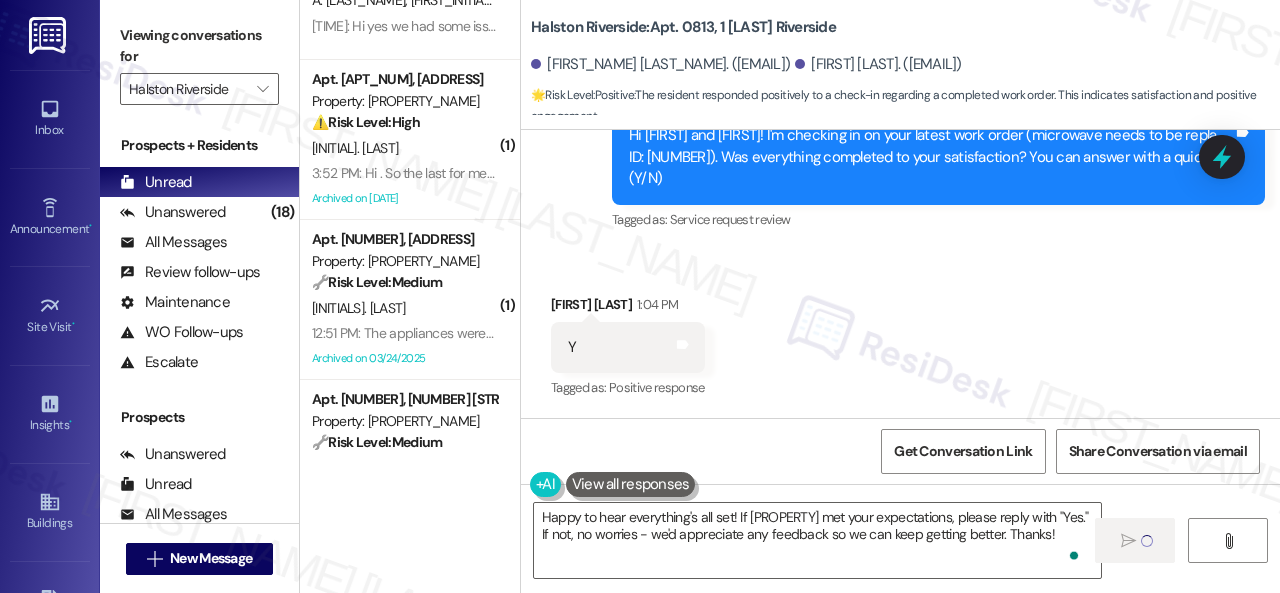 type 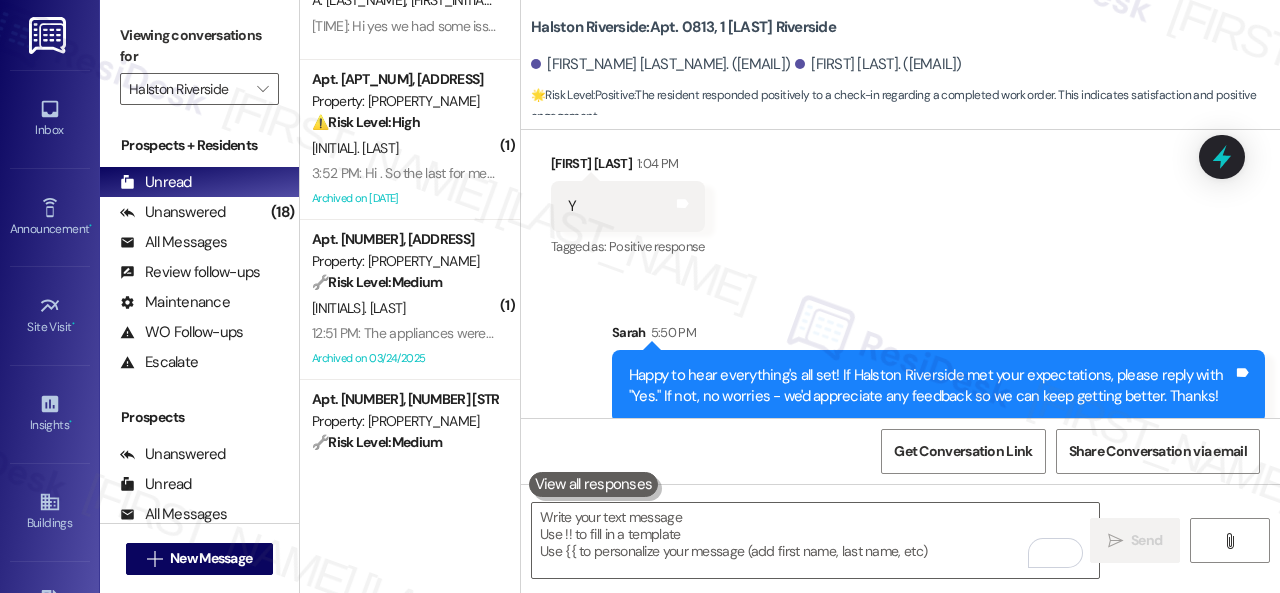 scroll, scrollTop: 9370, scrollLeft: 0, axis: vertical 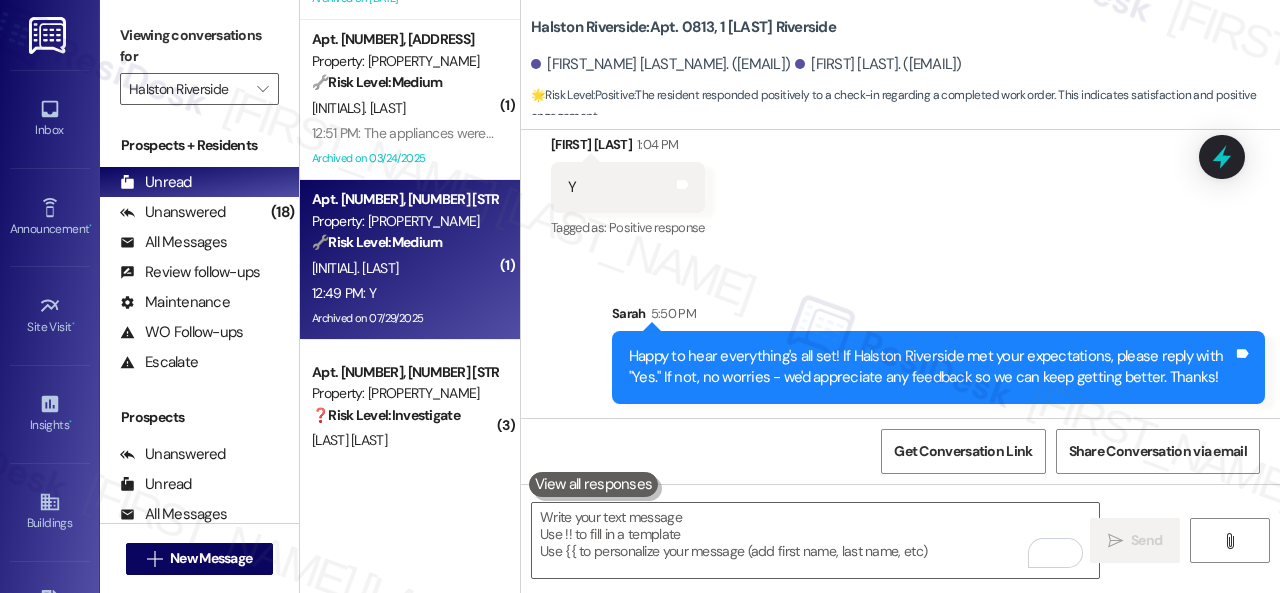 click on "12:49 PM: Y 12:49 PM: Y" at bounding box center (404, 293) 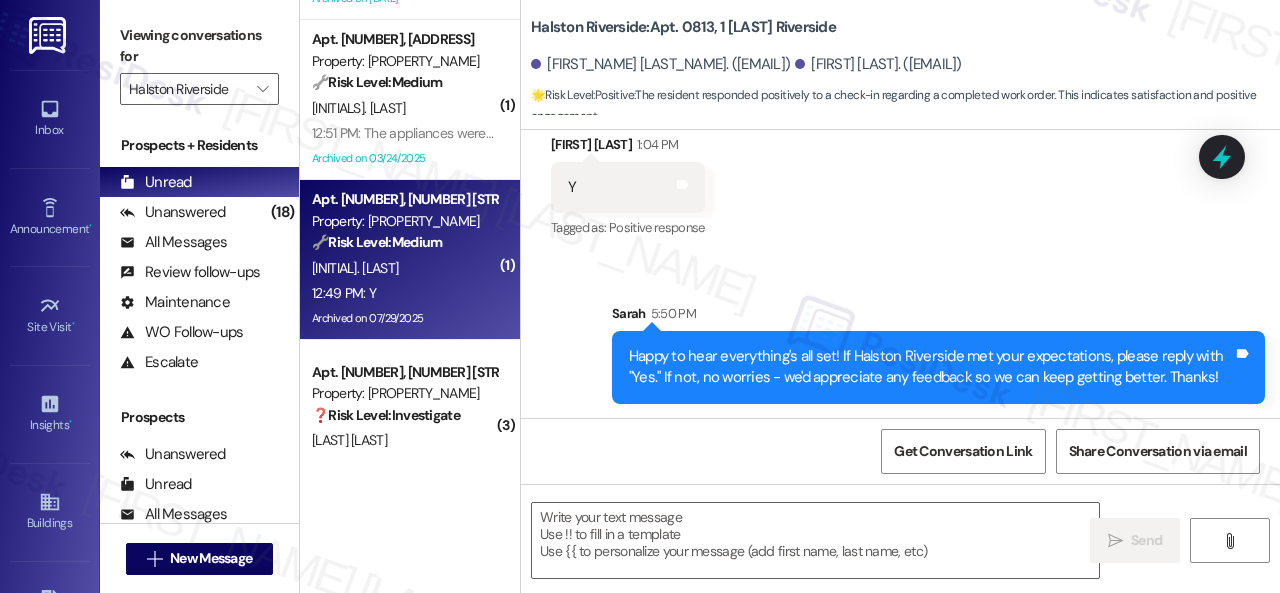 type on "Fetching suggested responses. Please feel free to read through the conversation in the meantime." 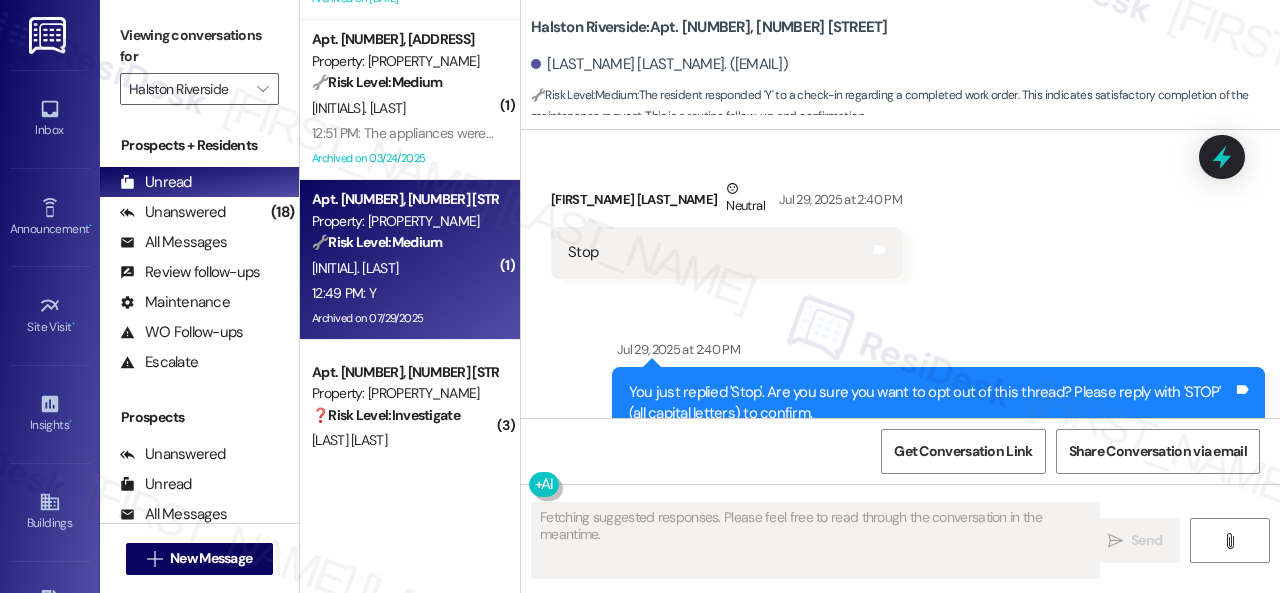 scroll, scrollTop: 3240, scrollLeft: 0, axis: vertical 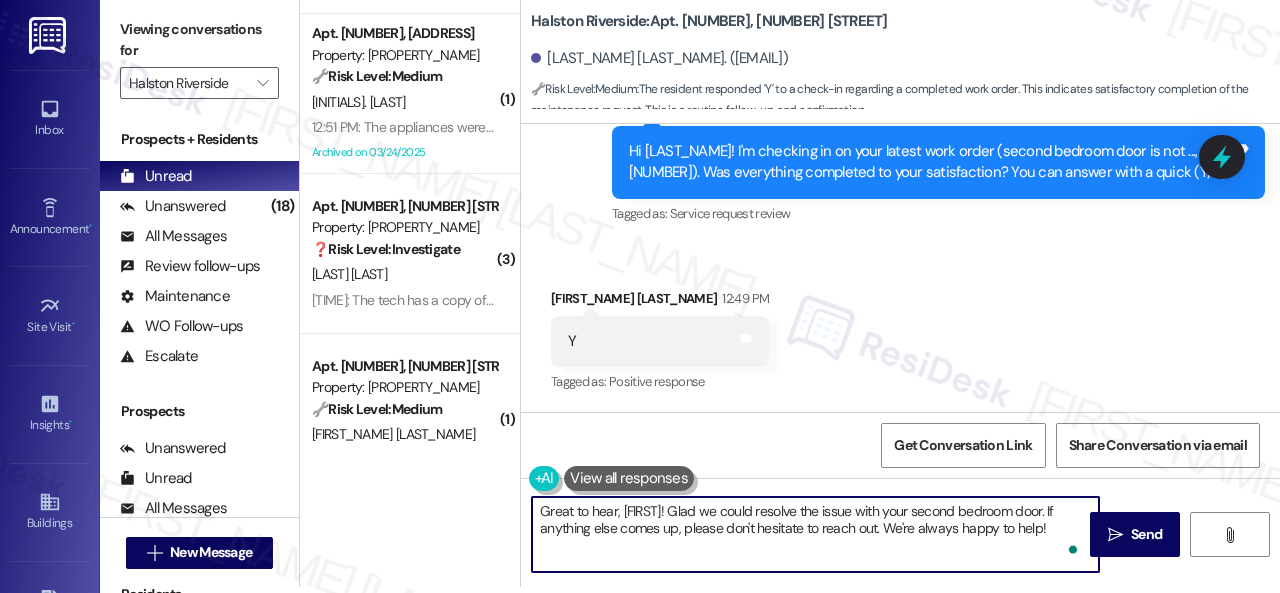 drag, startPoint x: 540, startPoint y: 523, endPoint x: 1252, endPoint y: 632, distance: 720.2951 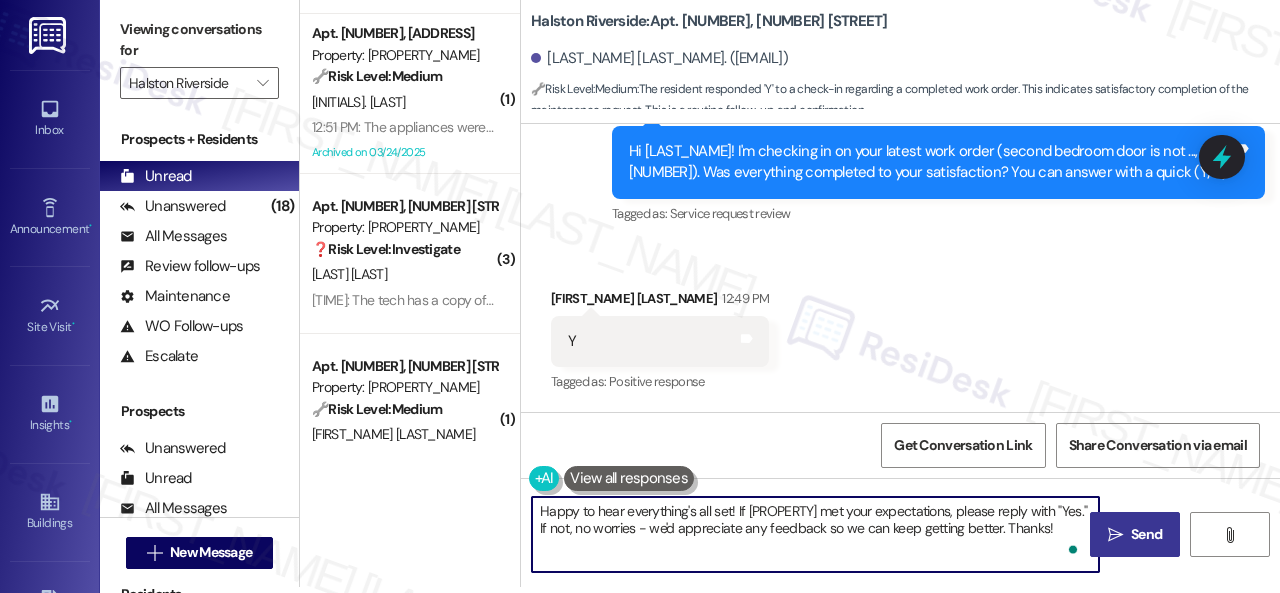 type on "Happy to hear everything's all set! If {{property}} met your expectations, please reply with "Yes." If not, no worries - we'd appreciate any feedback so we can keep getting better. Thanks!" 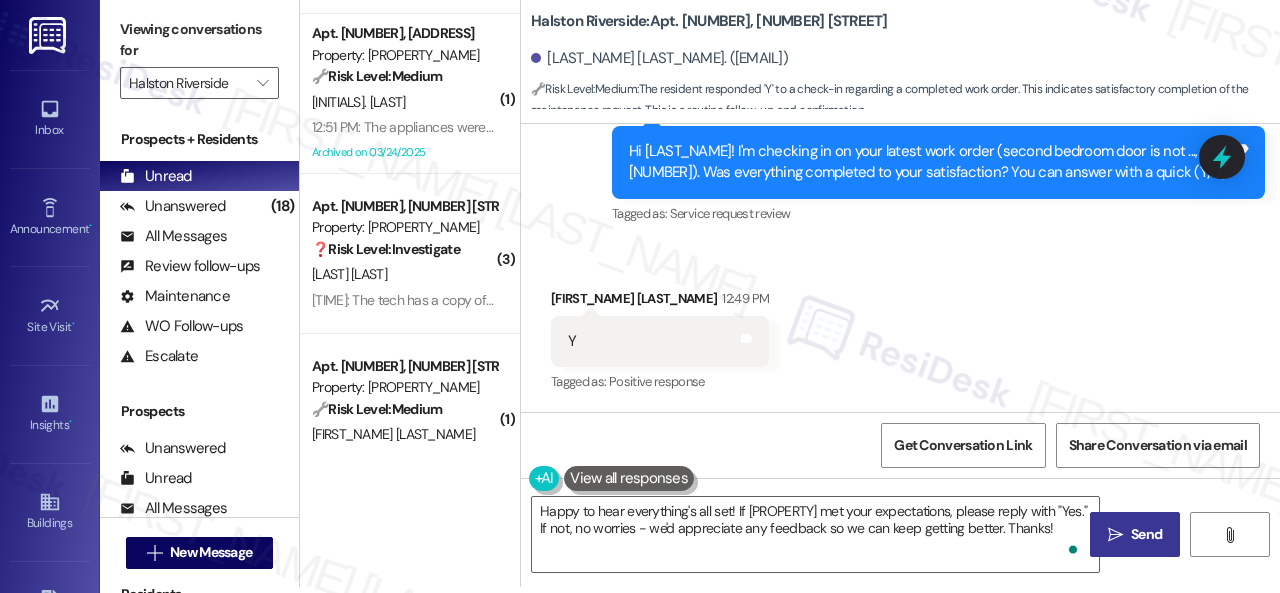 drag, startPoint x: 1133, startPoint y: 531, endPoint x: 1132, endPoint y: 521, distance: 10.049875 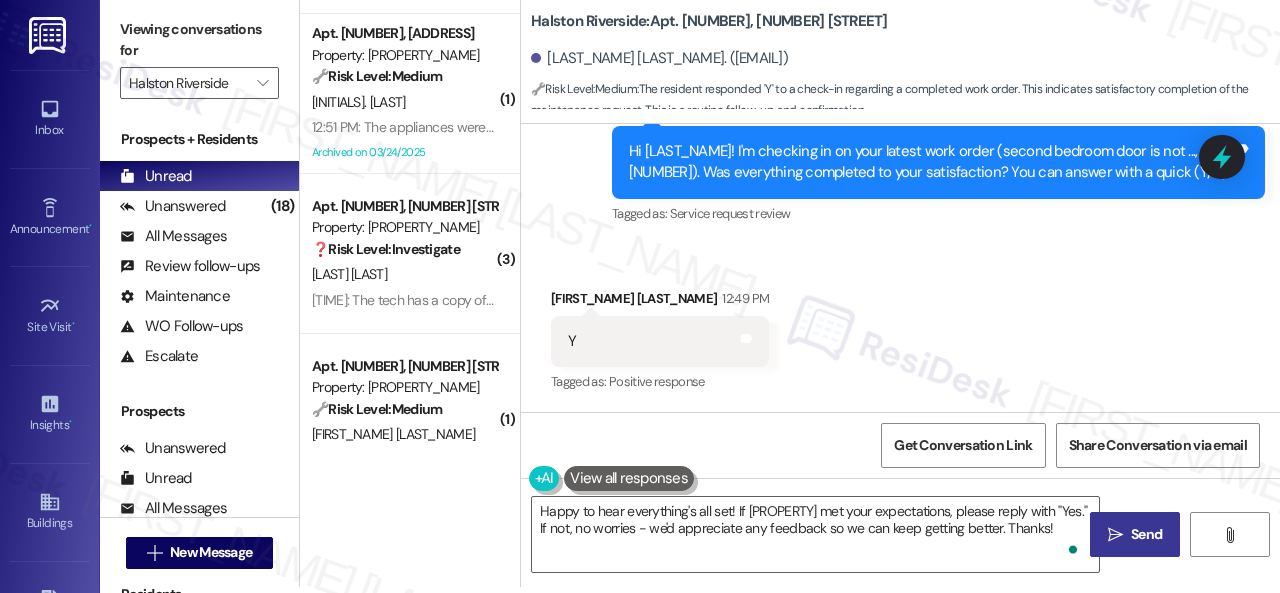 click on "Send" at bounding box center (1146, 534) 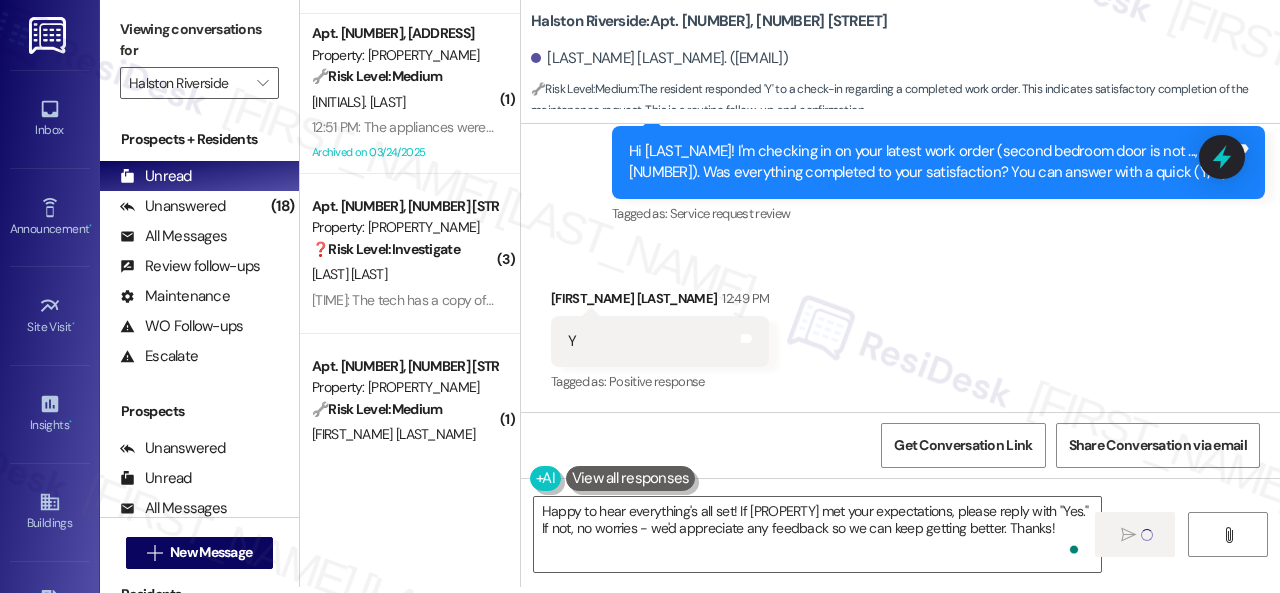 type 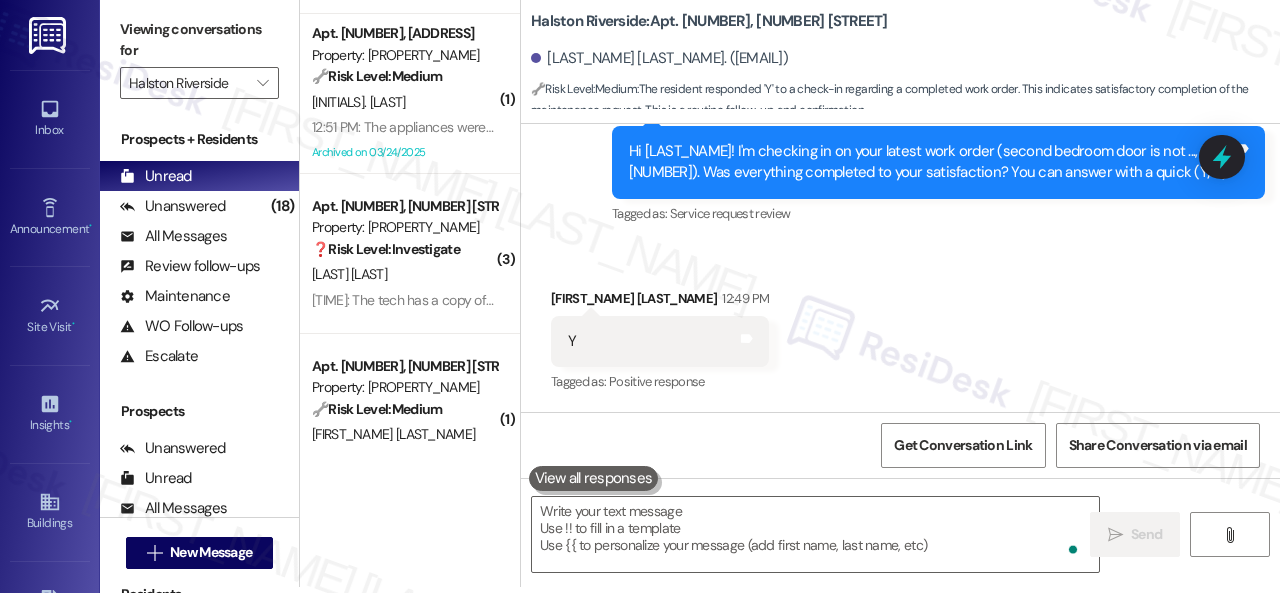 scroll, scrollTop: 0, scrollLeft: 0, axis: both 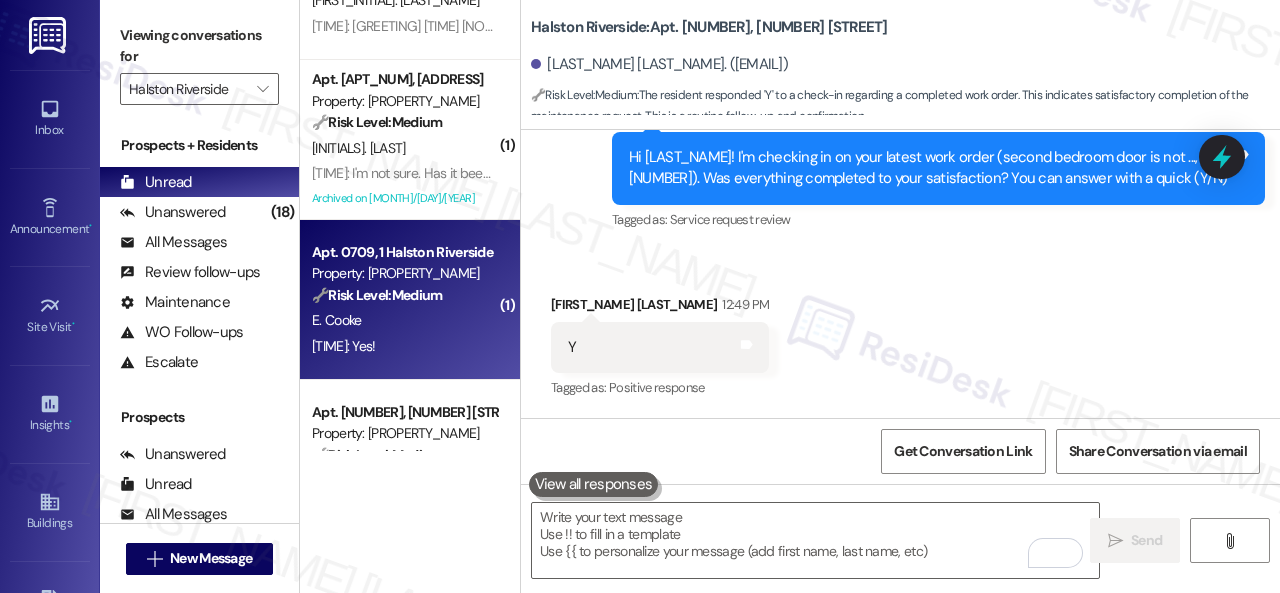 click on "E. Cooke" at bounding box center (404, 320) 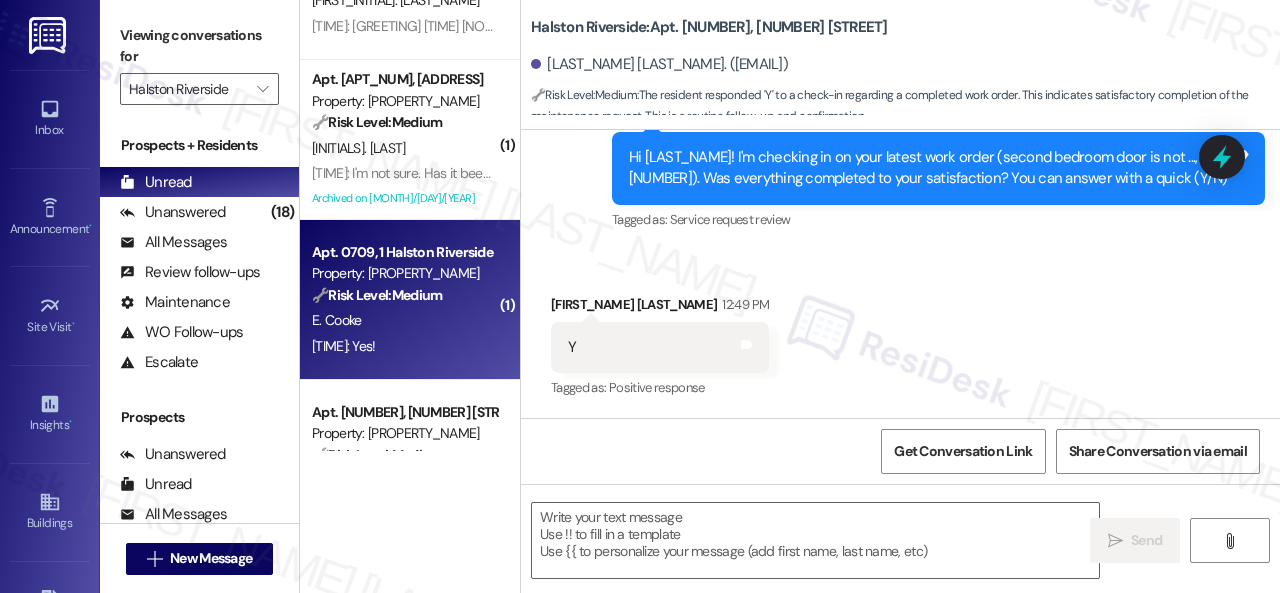 type on "Fetching suggested responses. Please feel free to read through the conversation in the meantime." 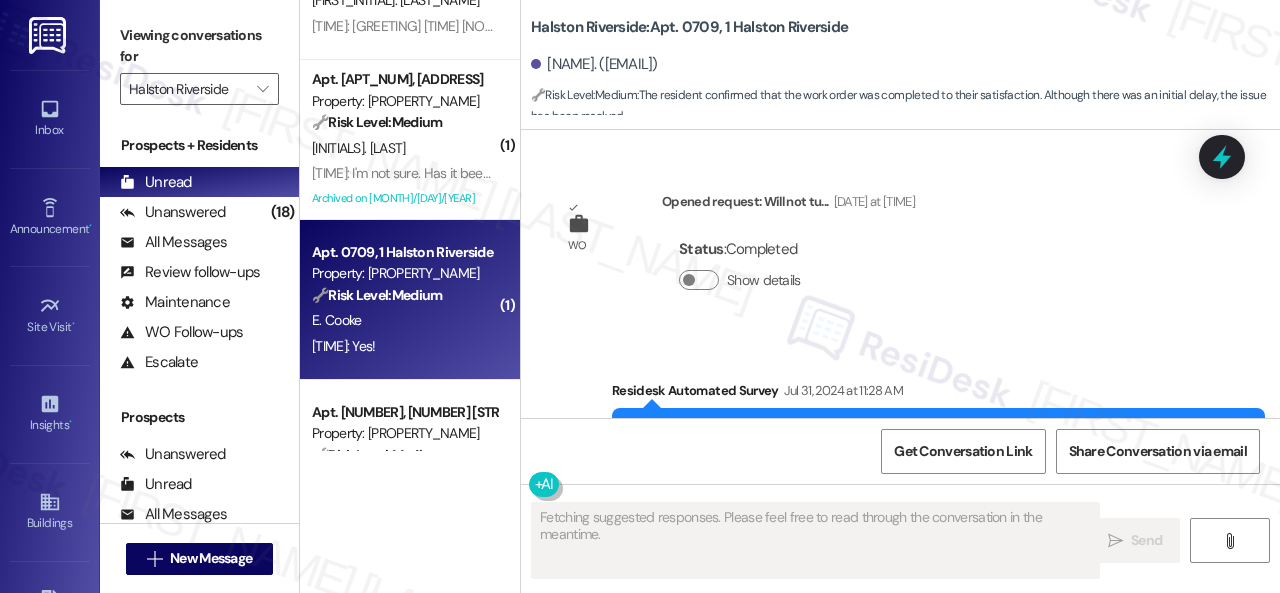 scroll, scrollTop: 20793, scrollLeft: 0, axis: vertical 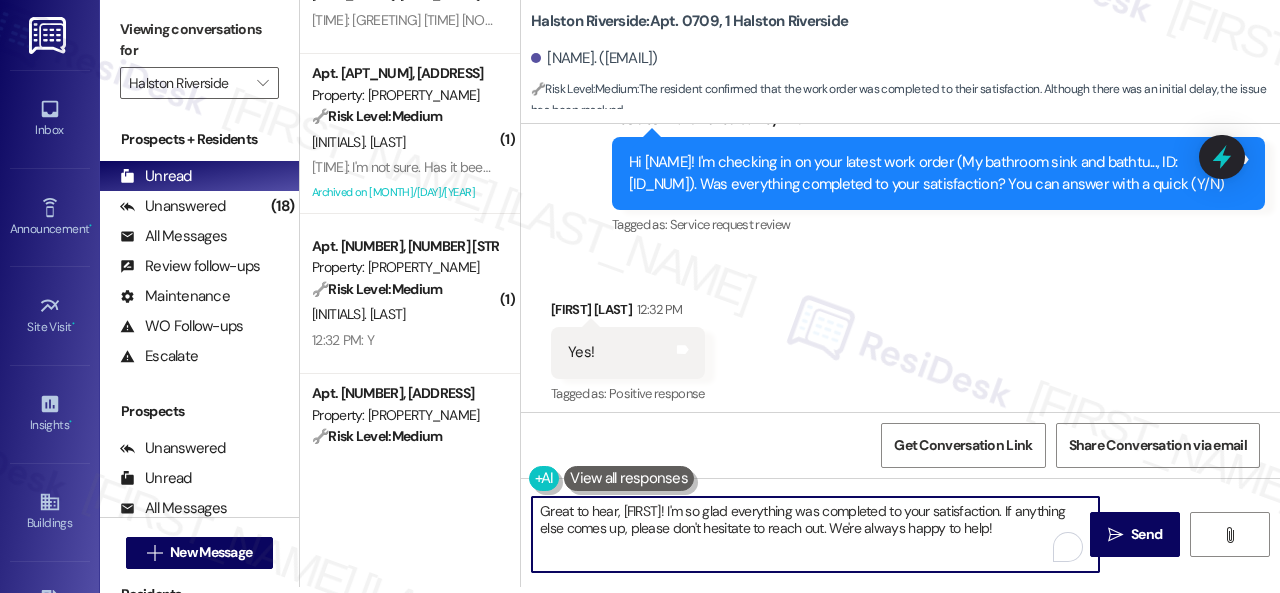 drag, startPoint x: 536, startPoint y: 514, endPoint x: 1162, endPoint y: 624, distance: 635.59106 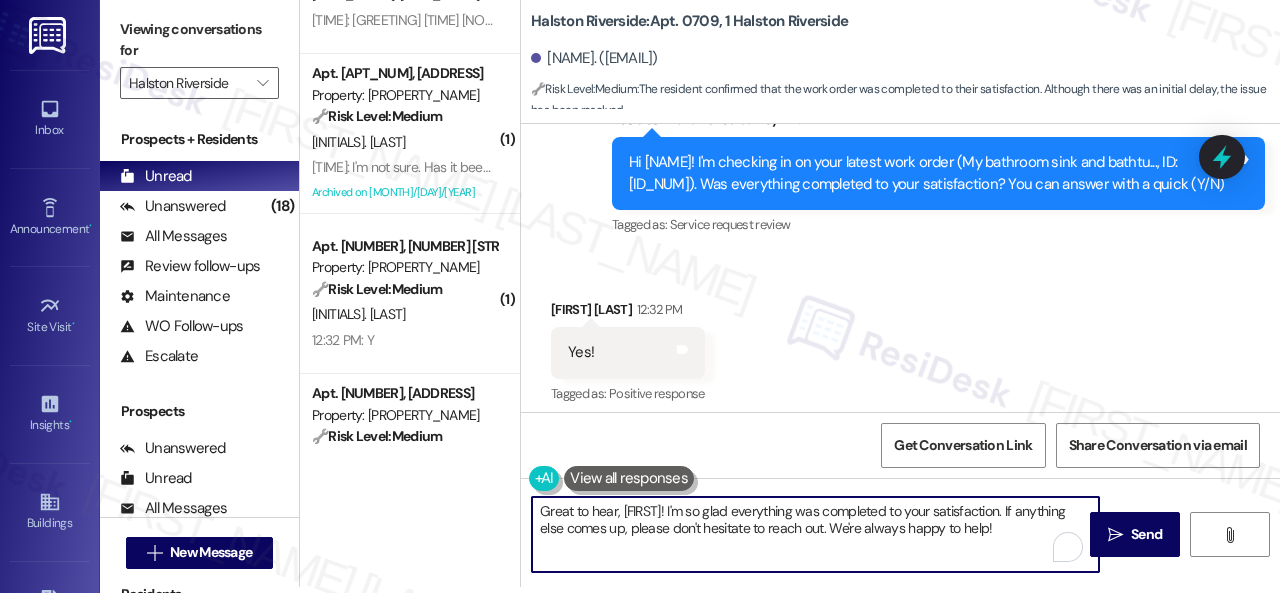 click on "Inbox   Go to Inbox Announcement   • Send A Text Announcement Site Visit   • Go to Site Visit Insights   • Go to Insights Buildings   Go to Buildings Leads   Go to Leads Templates   • Go to Templates Account   Go to Account Support   Go to Support Viewing conversations for Halston Riverside  Prospects + Residents Unread (0) Unread: Any message you haven't read yet will show up here Unanswered (18) Unanswered: ResiDesk identifies open questions and unanswered conversations so you can respond to them. All Messages (undefined) All Messages: This is your inbox. All of your tenant messages will show up here. Review follow-ups (undefined) Review follow-ups: ResiDesk identifies open review candidates and conversations so you can respond to them. Maintenance (undefined) Maintenance: ResiDesk identifies conversations around maintenance or work orders from the last 14 days so you can respond to them. WO Follow-ups (undefined) Escalate (undefined) Prospects Unanswered (0) Unread (0) All Messages (undefined) (" at bounding box center (640, 296) 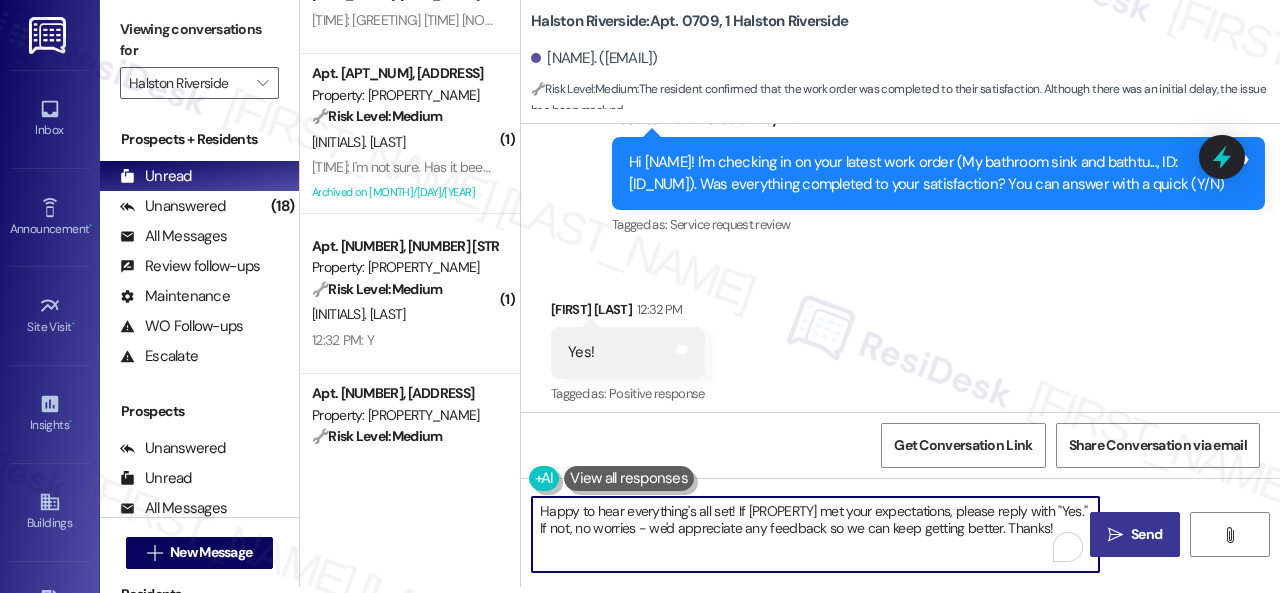 type on "Happy to hear everything's all set! If {{property}} met your expectations, please reply with "Yes." If not, no worries - we'd appreciate any feedback so we can keep getting better. Thanks!" 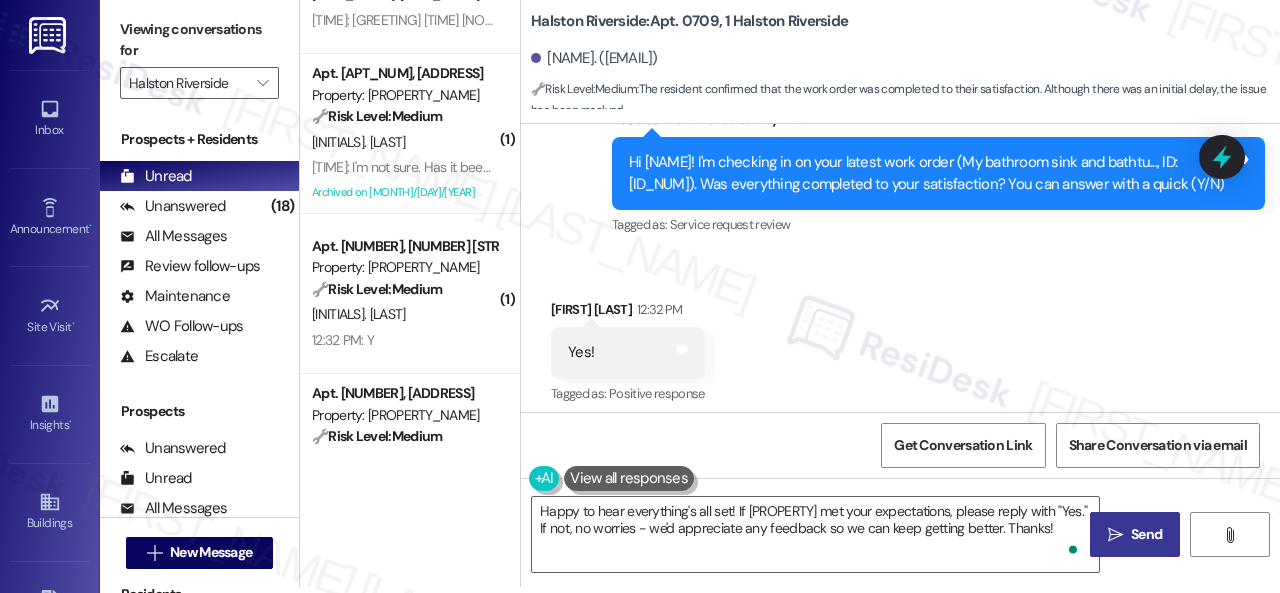 click on "Send" at bounding box center (1146, 534) 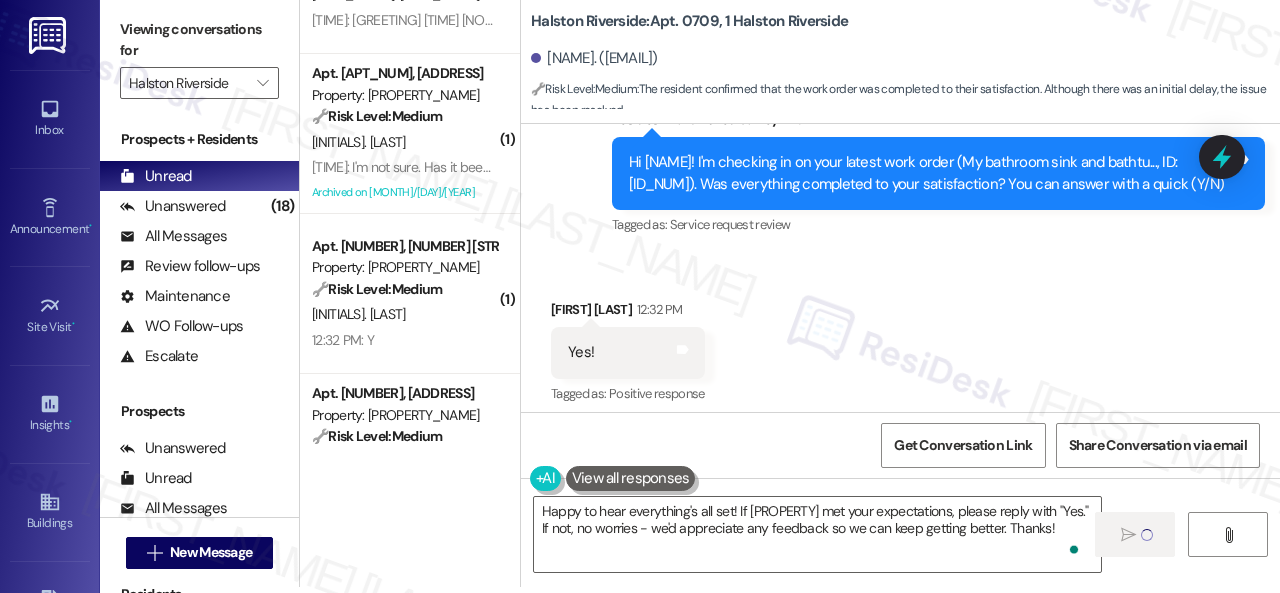 type 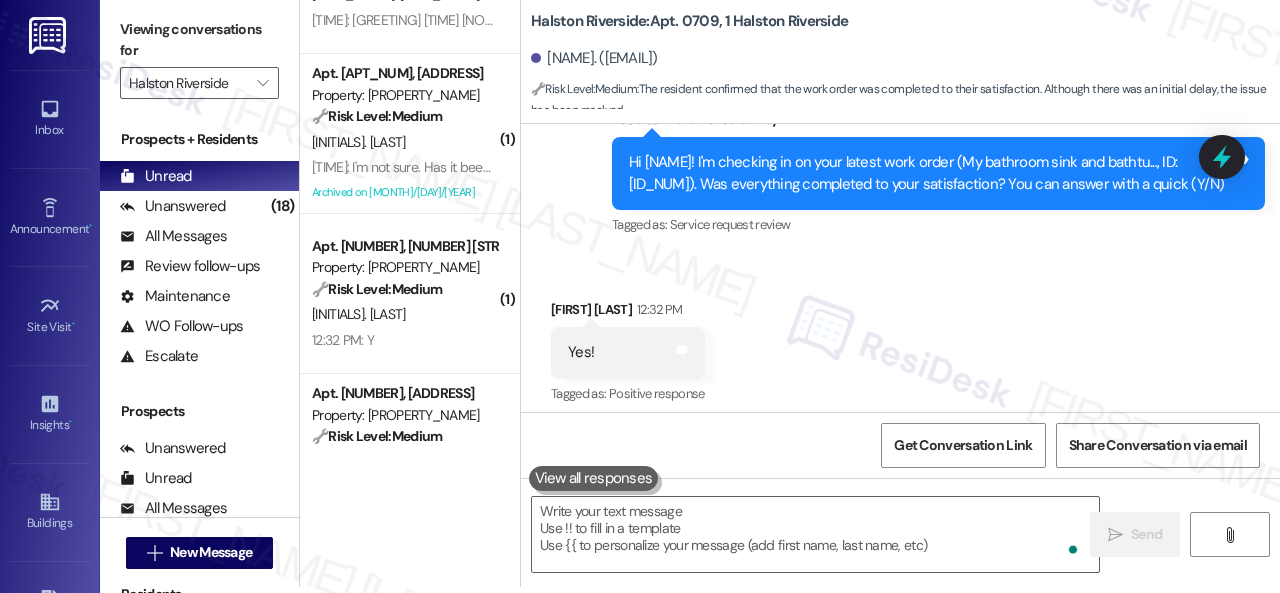 scroll, scrollTop: 0, scrollLeft: 0, axis: both 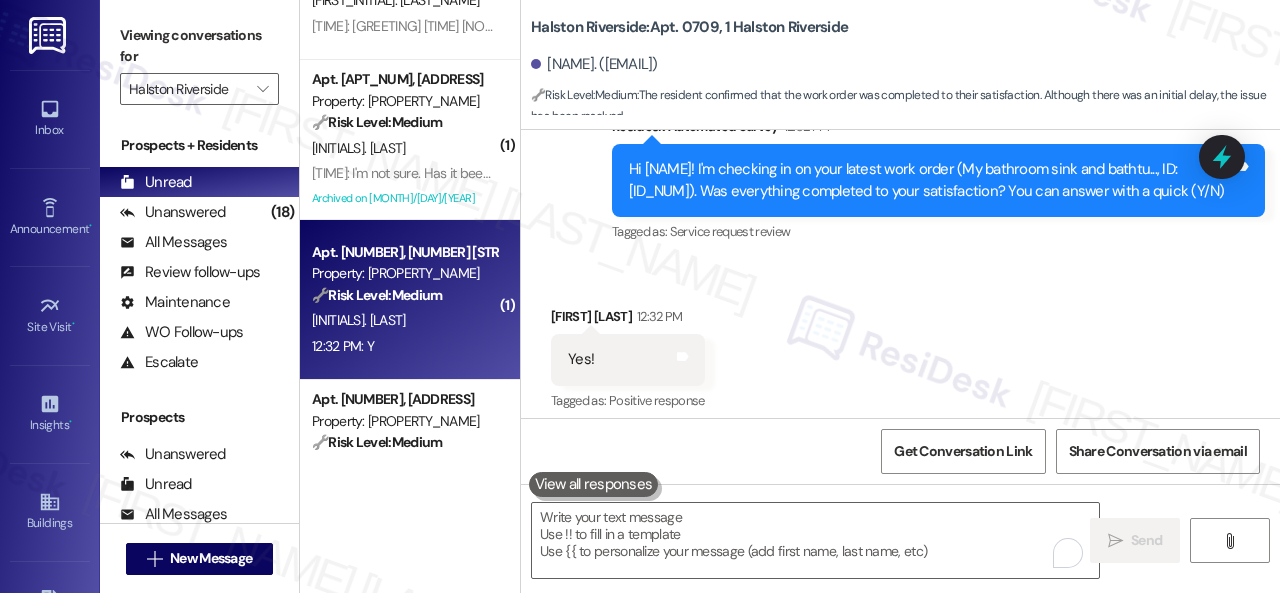 click on "K. Hemmen" at bounding box center (404, 320) 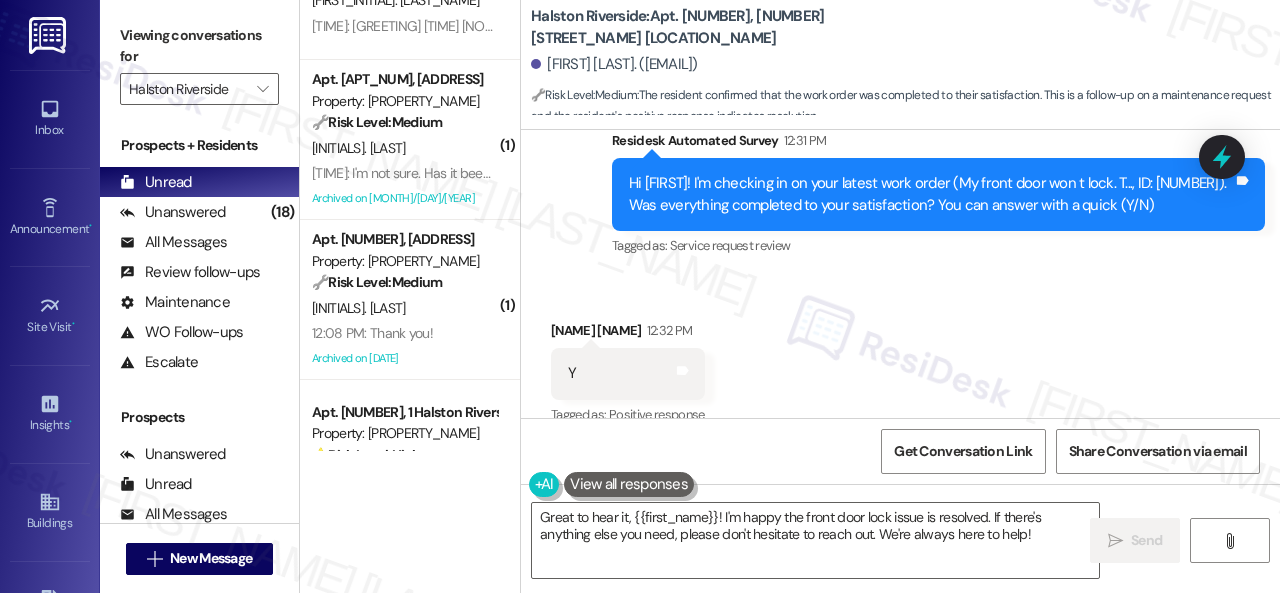 scroll, scrollTop: 9006, scrollLeft: 0, axis: vertical 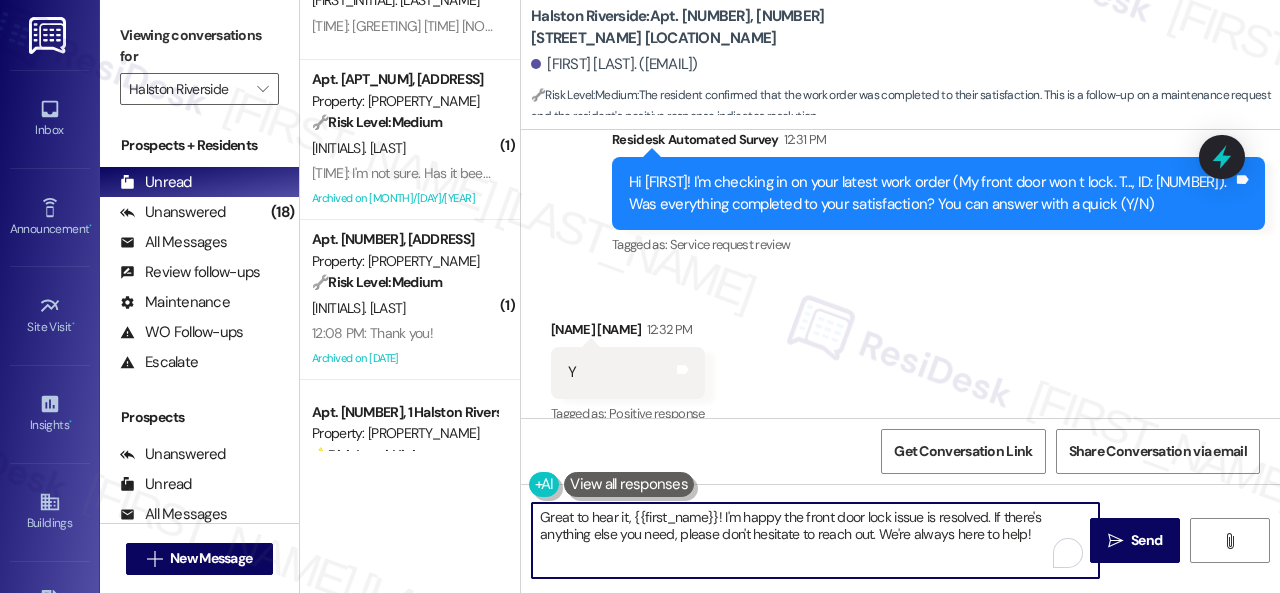 drag, startPoint x: 1041, startPoint y: 539, endPoint x: 422, endPoint y: 497, distance: 620.4232 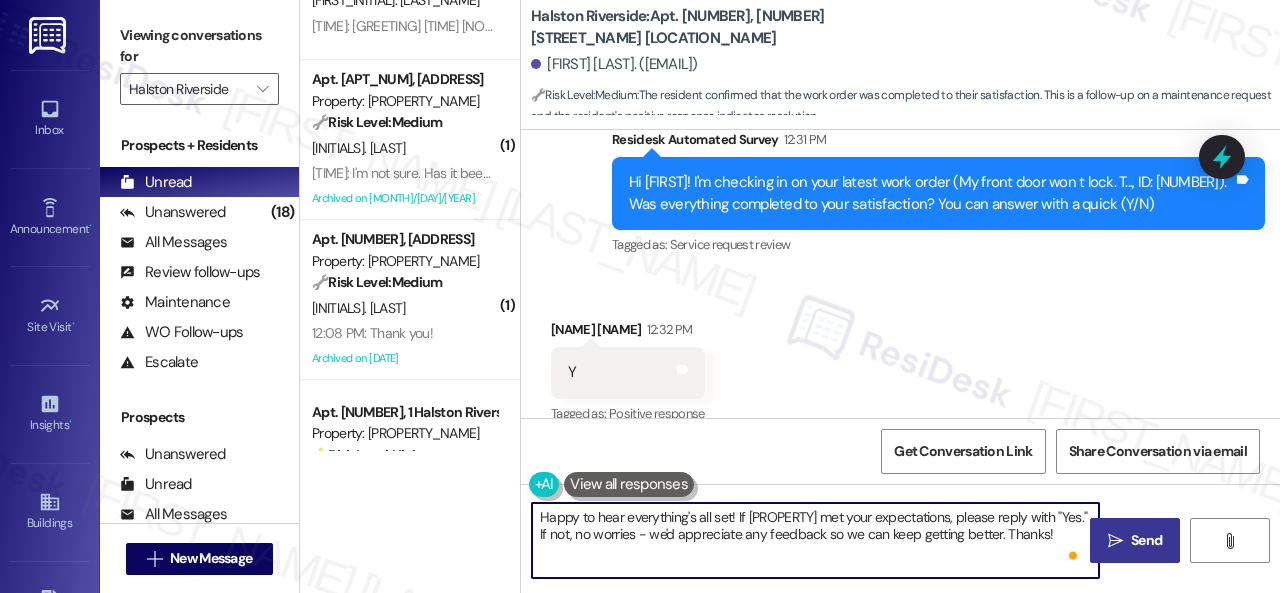 type on "Happy to hear everything's all set! If {{property}} met your expectations, please reply with "Yes." If not, no worries - we'd appreciate any feedback so we can keep getting better. Thanks!" 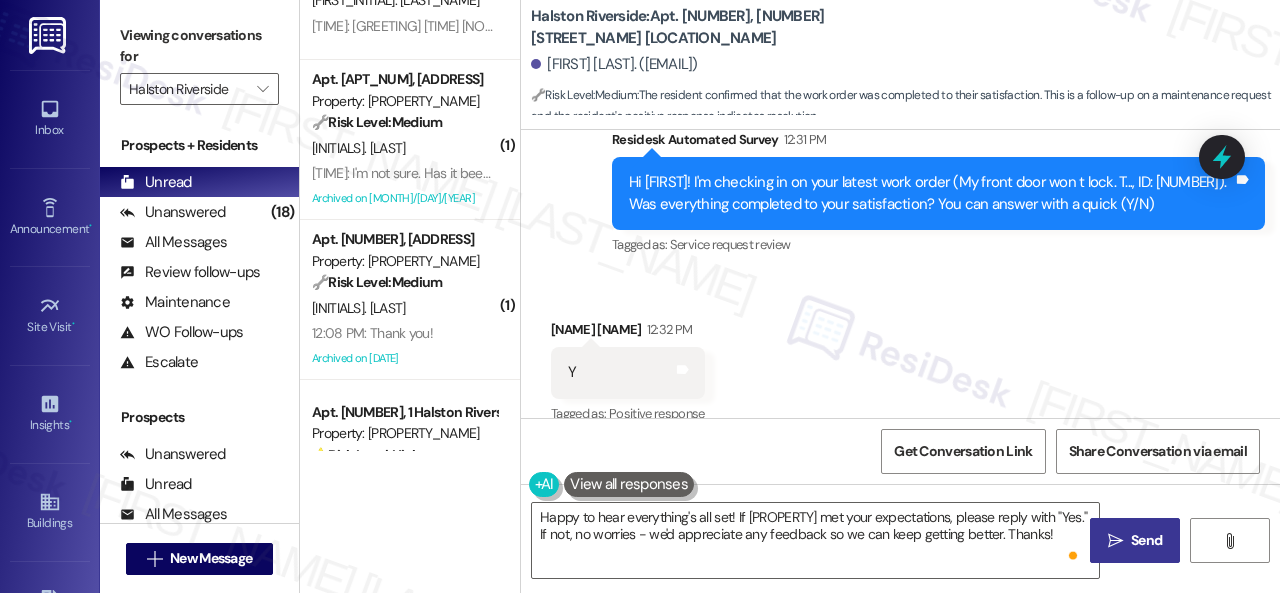 click on "" at bounding box center [1115, 541] 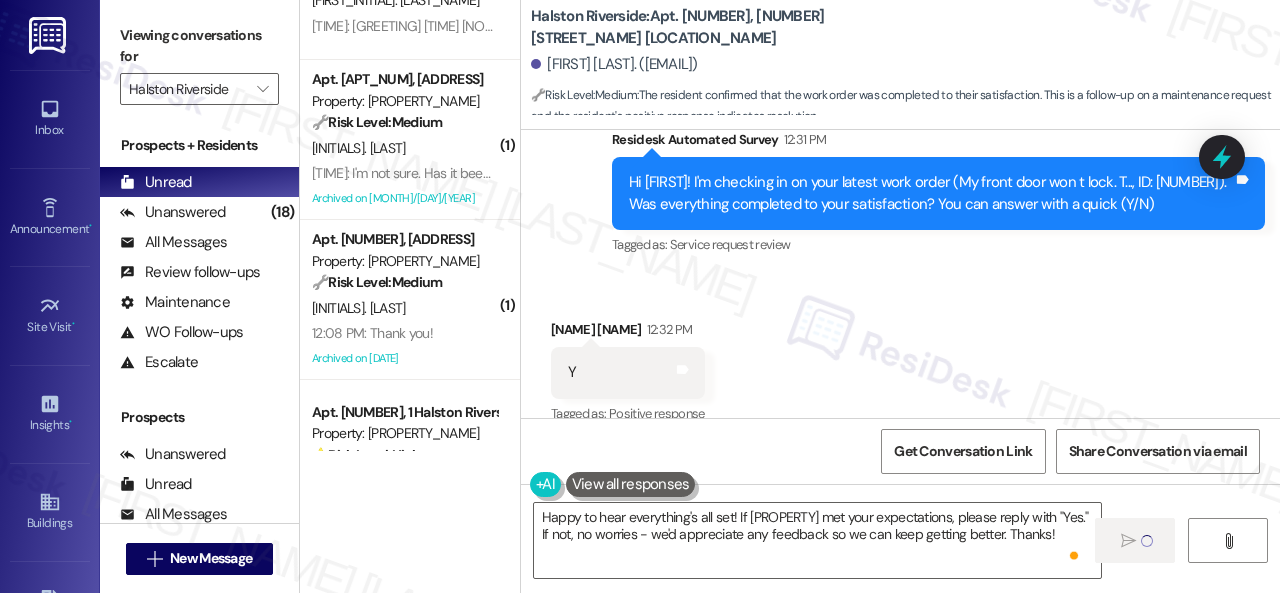 type 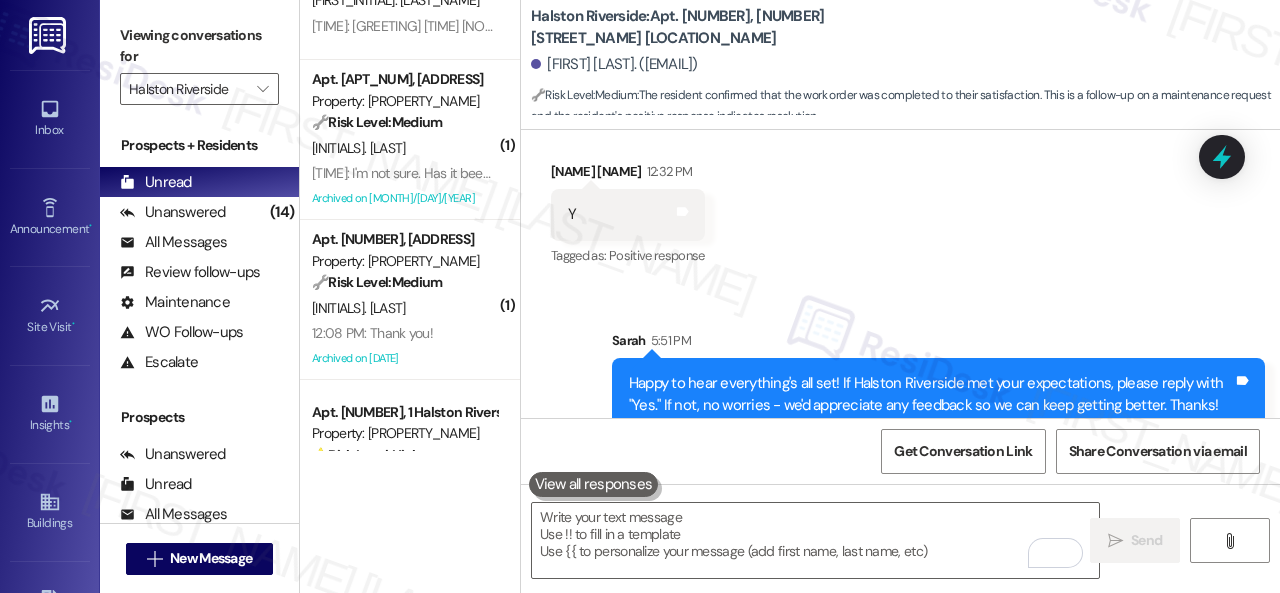scroll, scrollTop: 9167, scrollLeft: 0, axis: vertical 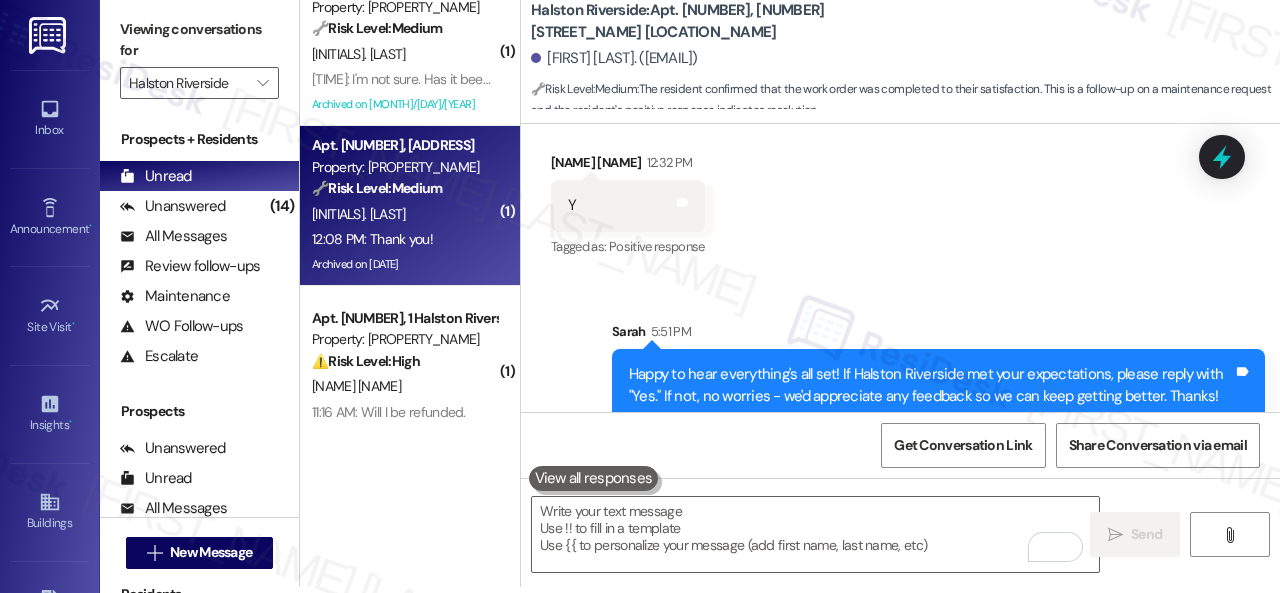 click on "12:08 PM: Thank you! 12:08 PM: Thank you!" at bounding box center [404, 239] 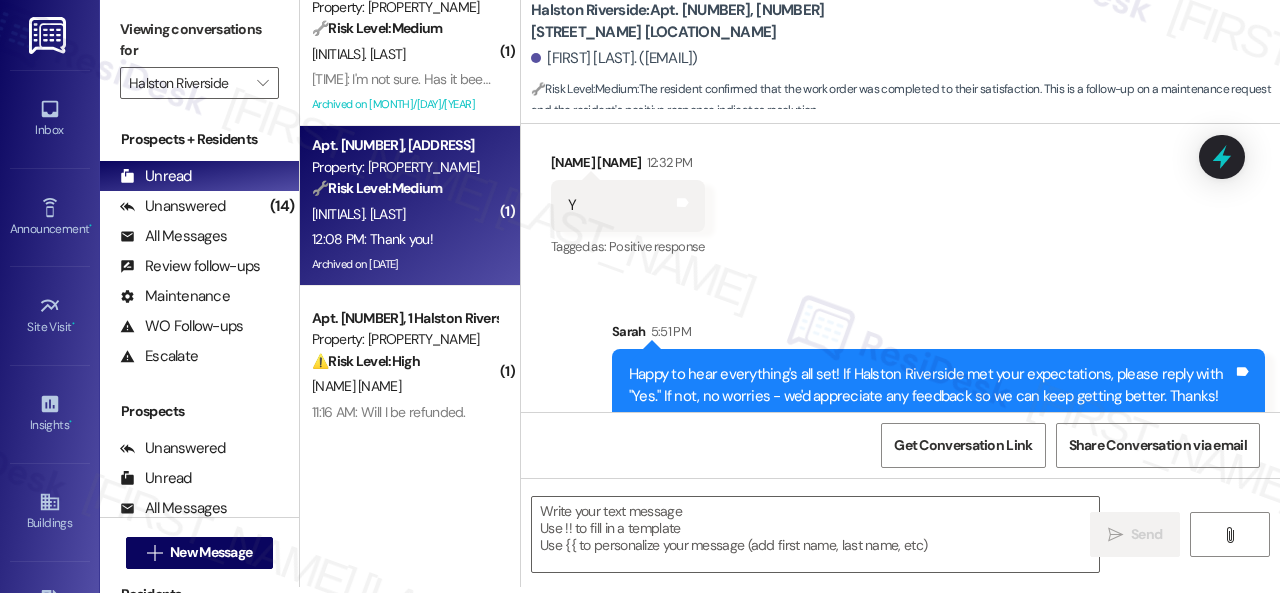 type on "Fetching suggested responses. Please feel free to read through the conversation in the meantime." 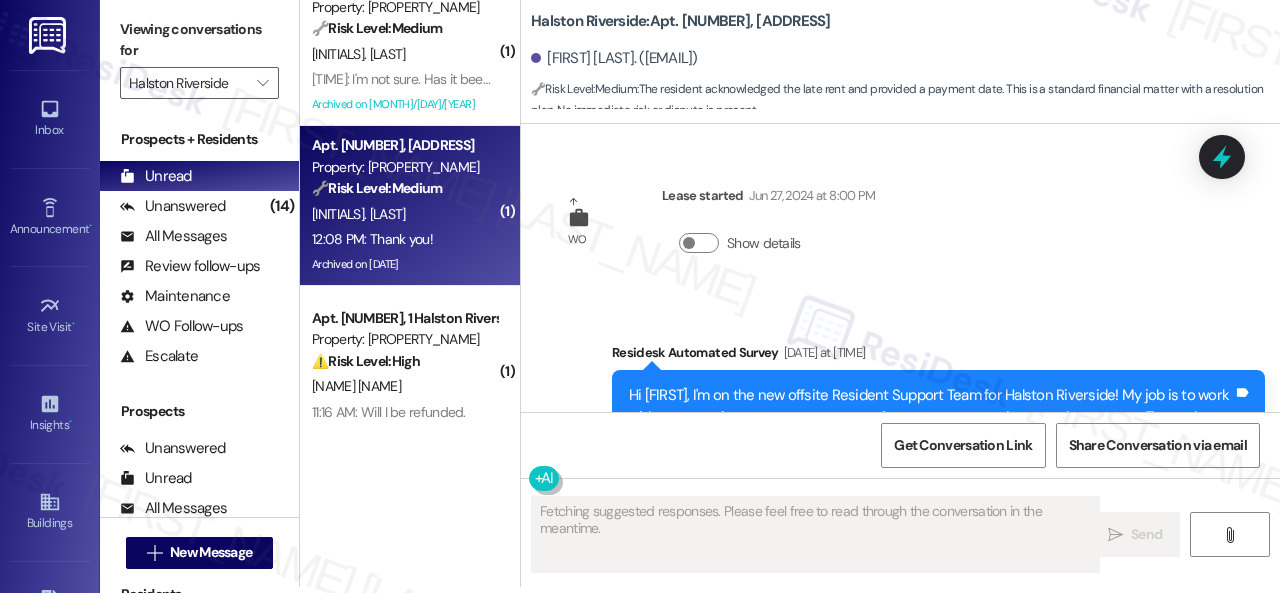 scroll, scrollTop: 44058, scrollLeft: 0, axis: vertical 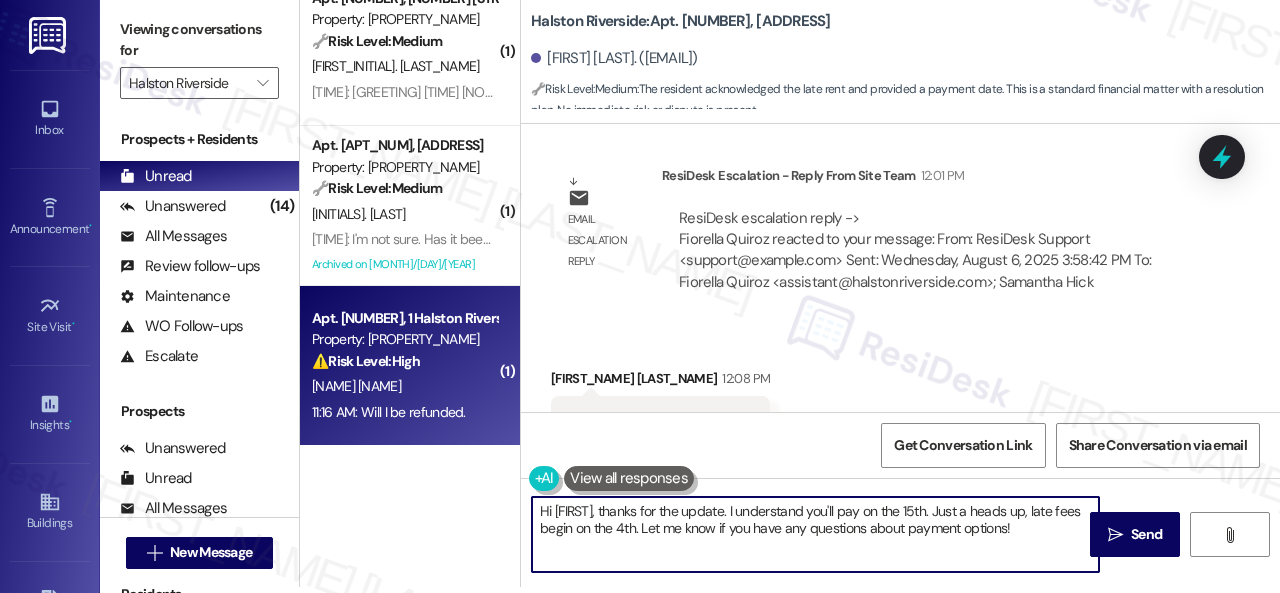 drag, startPoint x: 1067, startPoint y: 531, endPoint x: 360, endPoint y: 435, distance: 713.4879 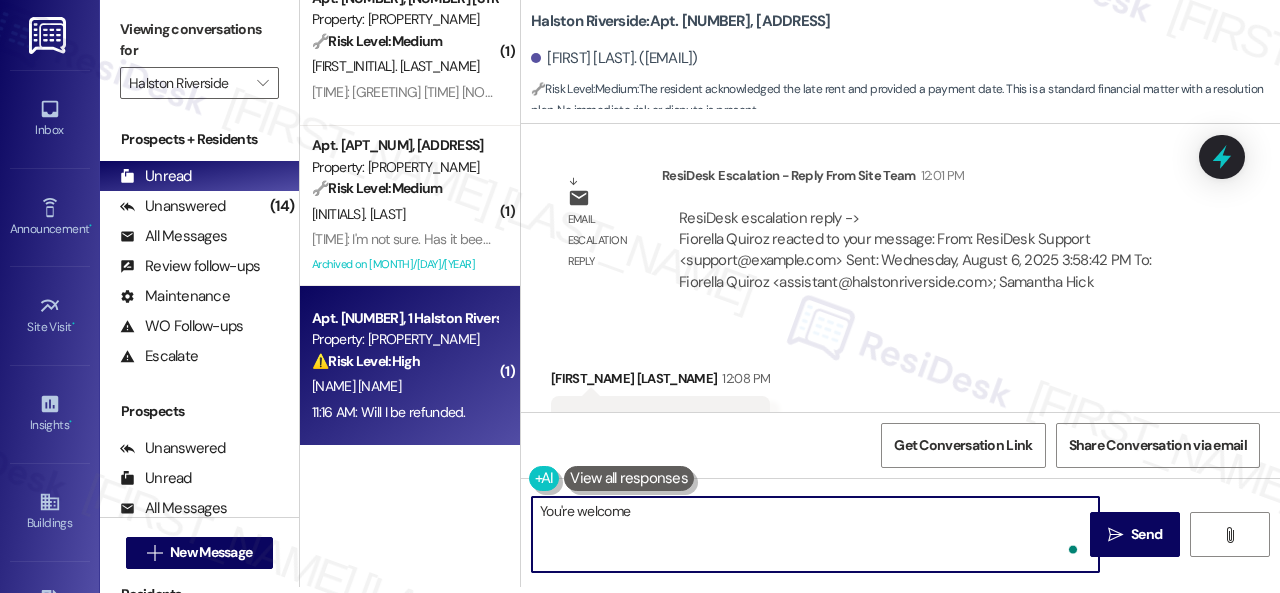 type on "You're welcome!" 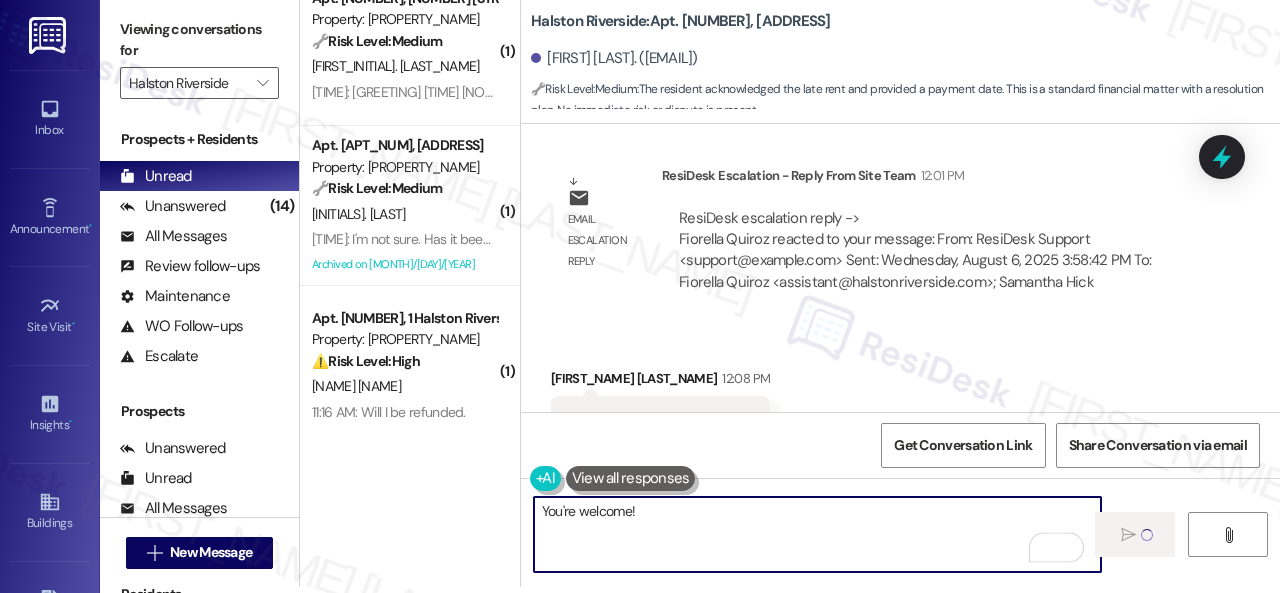 type 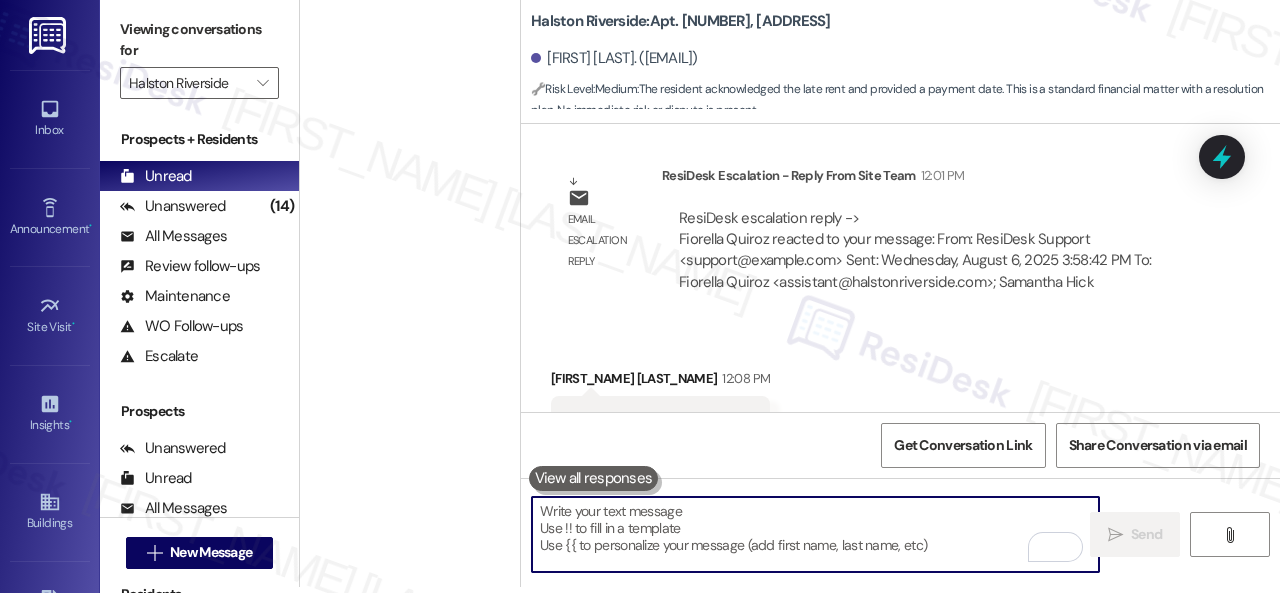 scroll, scrollTop: 0, scrollLeft: 0, axis: both 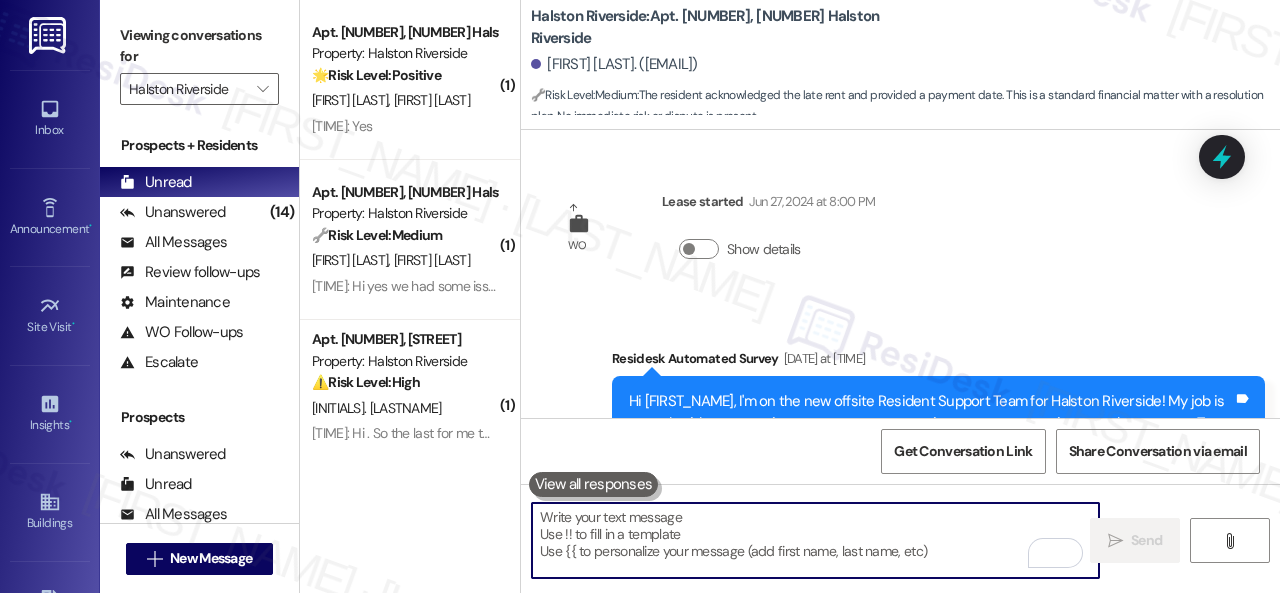 click on "Apt. [NUMBER], 1 Halston Riverside Property: Halston Riverside 🌟  Risk Level:  Positive The resident confirmed the work order was completed to their satisfaction and provided positive feedback. This indicates positive engagement and an opportunity for relationship building. [FIRST] [LAST] [TIME]: Yes [TIME]: Yes" at bounding box center [410, 80] 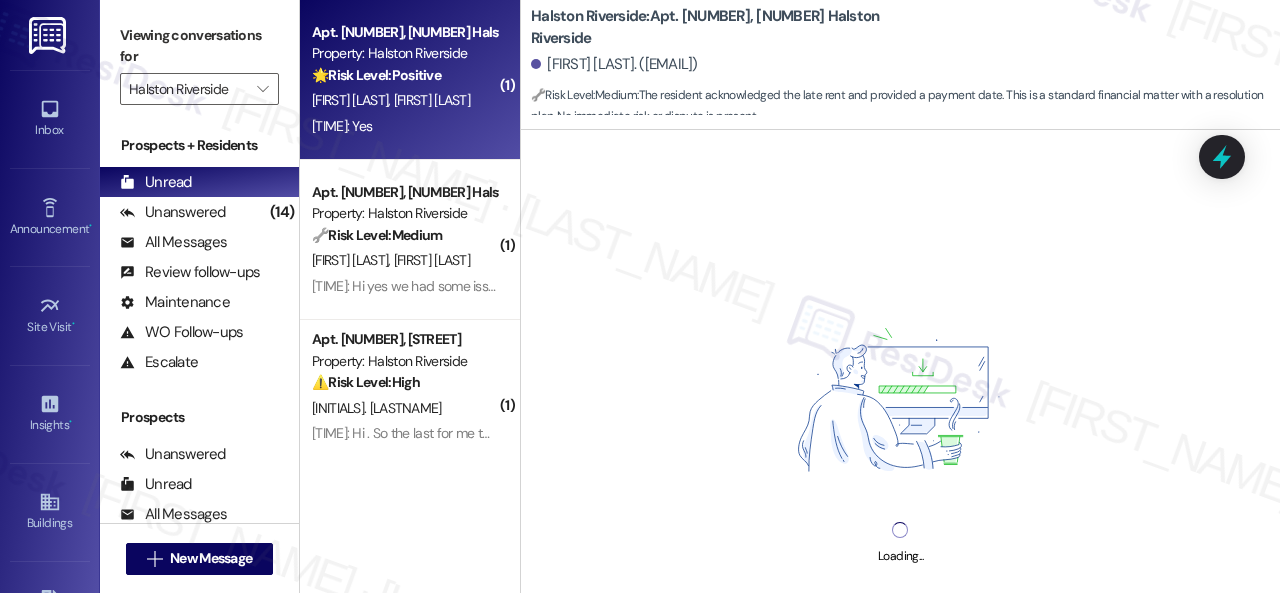 scroll, scrollTop: 0, scrollLeft: 0, axis: both 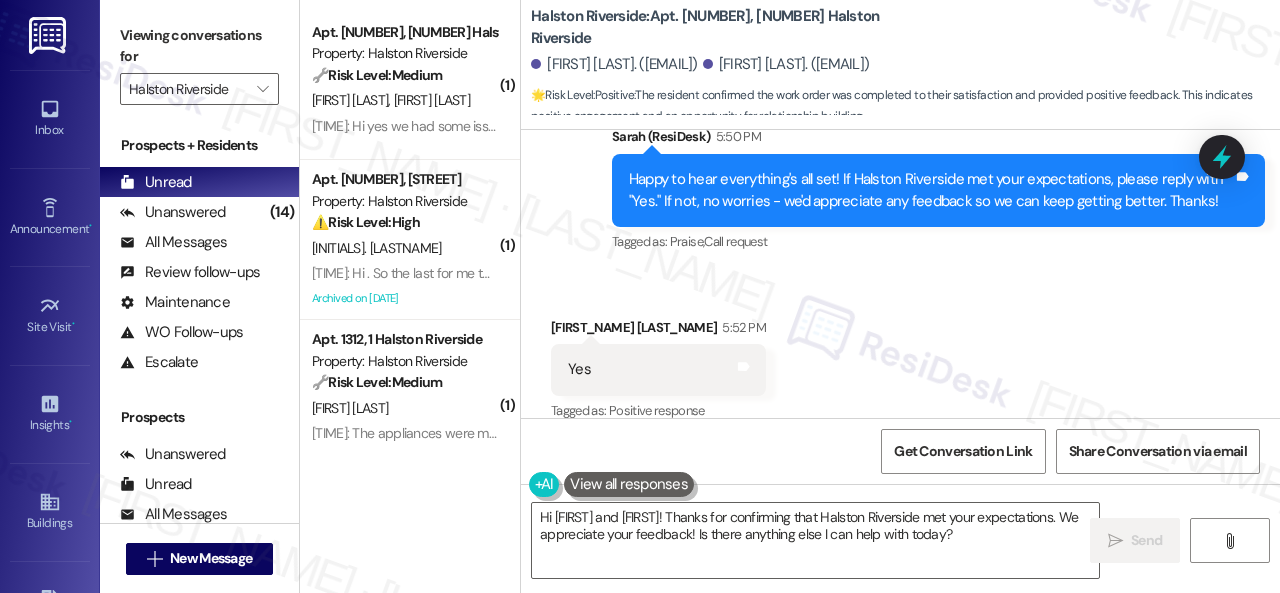 click on "Received via SMS Aaron Callen 5:52 PM Yes Tags and notes Tagged as:   Positive response Click to highlight conversations about Positive response" at bounding box center [900, 356] 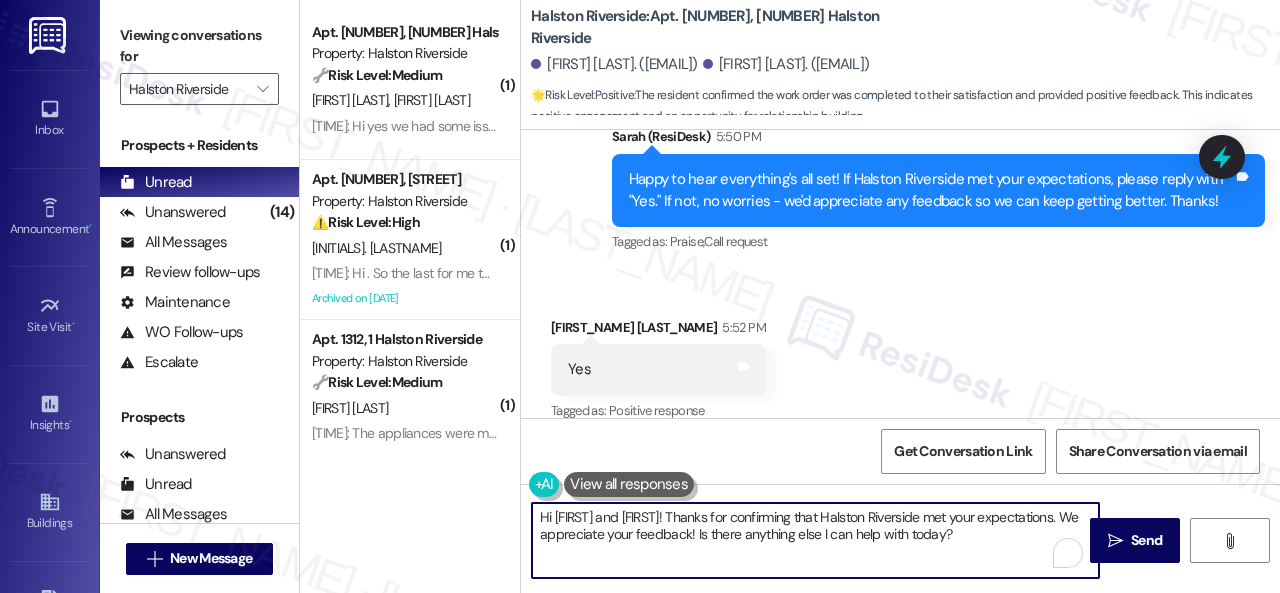 drag, startPoint x: 952, startPoint y: 533, endPoint x: 466, endPoint y: 453, distance: 492.54034 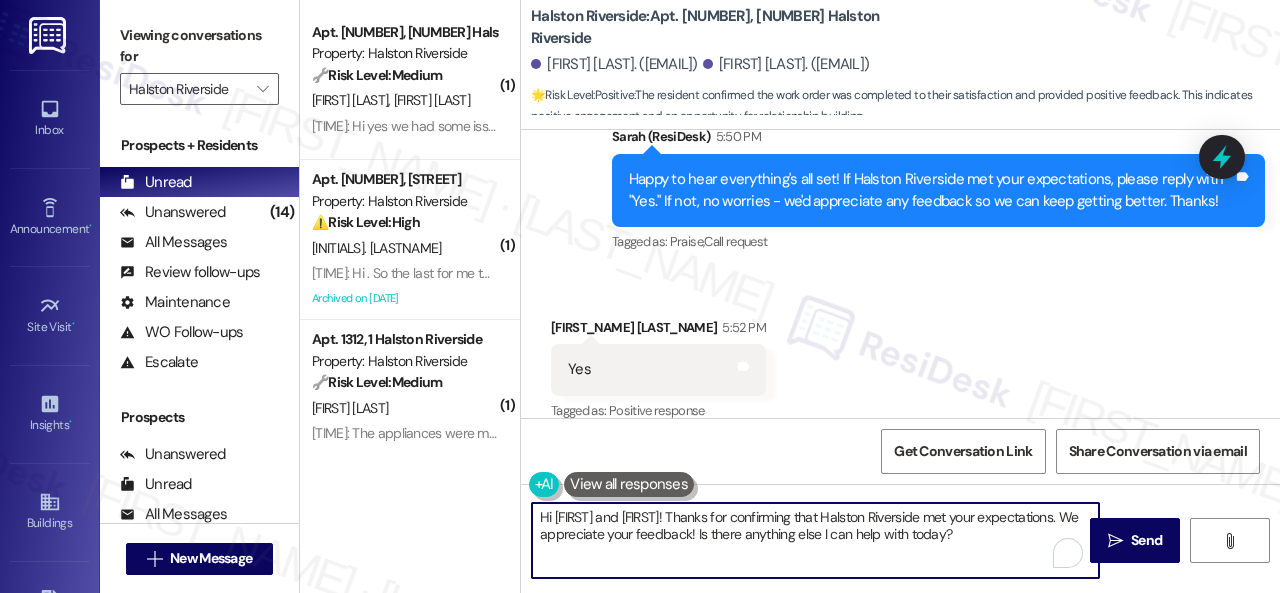 click on "( 1 ) Apt. 1406, 1 Halston Riverside Property: Halston Riverside 🔧  Risk Level:  Medium The resident confirms payment and completion of the work order. No indication of dispute or policy concern. A. Smith T. Johnson 4:15 PM: Hi yes we had some issues getting on the portal but it’s paid and yes all issues have been completed. Thank you 4:15 PM: Hi yes we had some issues getting on the portal but it’s paid and yes all issues have been completed. Thank you ( 1 ) Apt. 1007, 1 Halston Riverside Property: Halston Riverside ⚠️  Risk Level:  High The resident is inquiring about the final date to pay rent and the consequences of late payment. This relates to a financial concern and potential late fees, requiring clarification and risk mitigation. K. Holder 3:52 PM: Hi . So the last for me to pay rent is the correct ? What happens after that ?  3:52 PM: Hi . So the last for me to pay rent is the correct ? What happens after that ?  Archived on 08/08/2024 ( 1 ) Apt. 1312, 1 Halston Riverside 🔧 Medium ( 3 )" at bounding box center [790, 296] 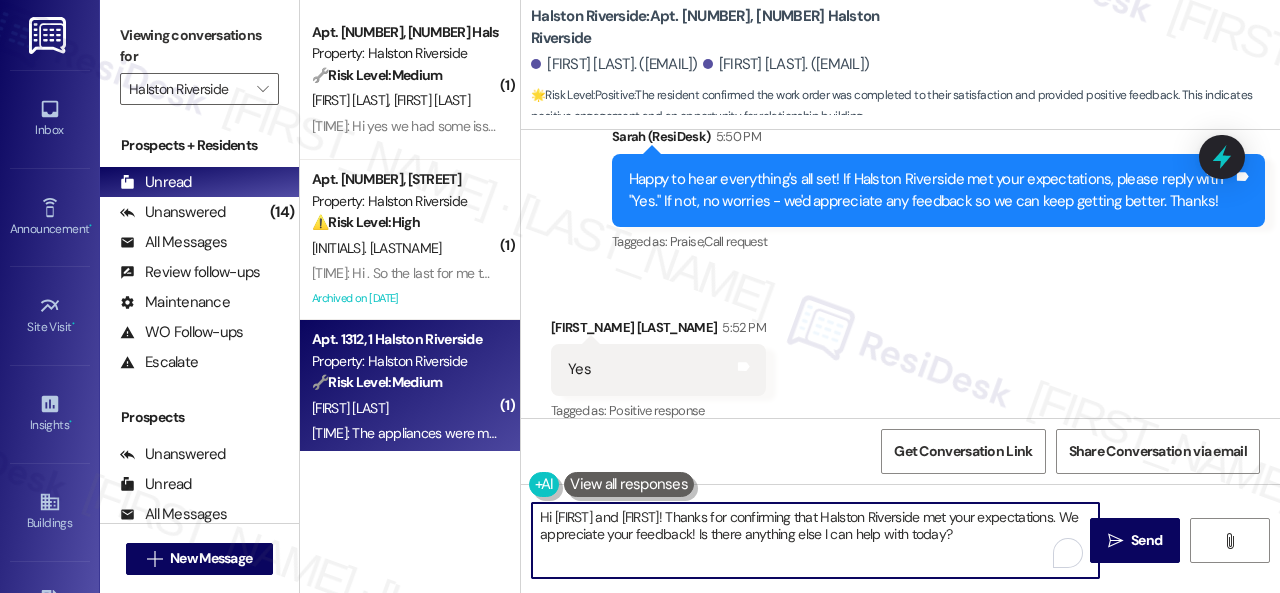 paste on "I'm glad you are satisfied with your home. Have you written a review for us before? If not, can I ask a quick favor? Would you mind writing one for us? I'll give you the link if you are willing.
If you've already done it or couldn't this time, no worries at all—no action is required. Thanks!" 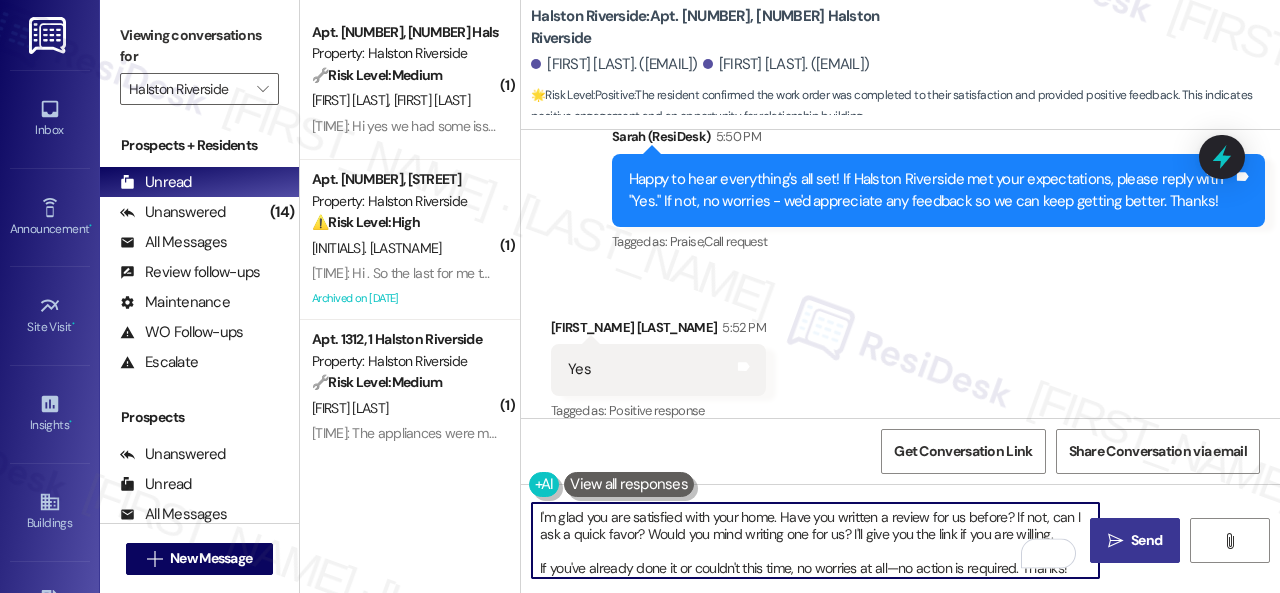 type on "I'm glad you are satisfied with your home. Have you written a review for us before? If not, can I ask a quick favor? Would you mind writing one for us? I'll give you the link if you are willing.
If you've already done it or couldn't this time, no worries at all—no action is required. Thanks!" 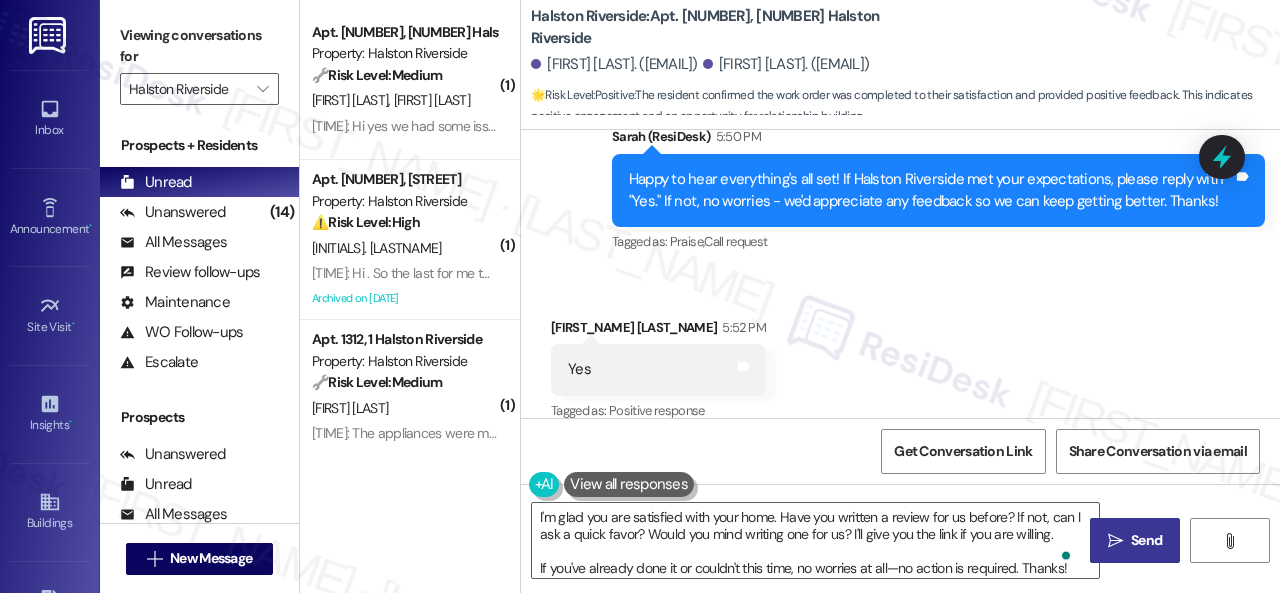click on "Send" at bounding box center (1146, 540) 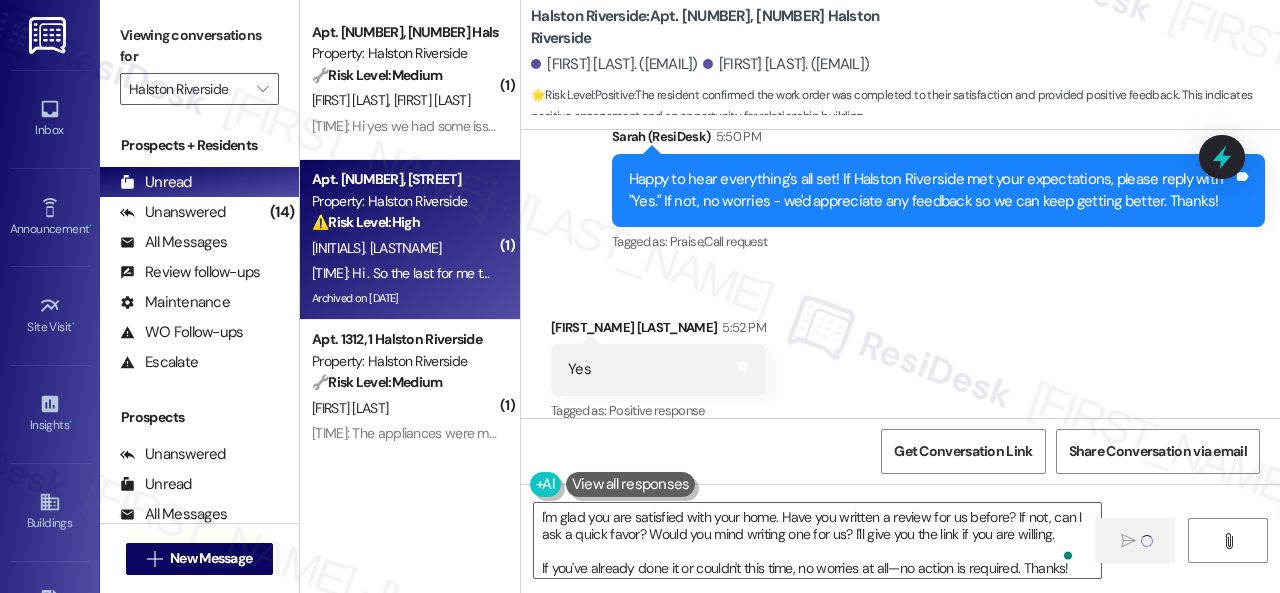 type 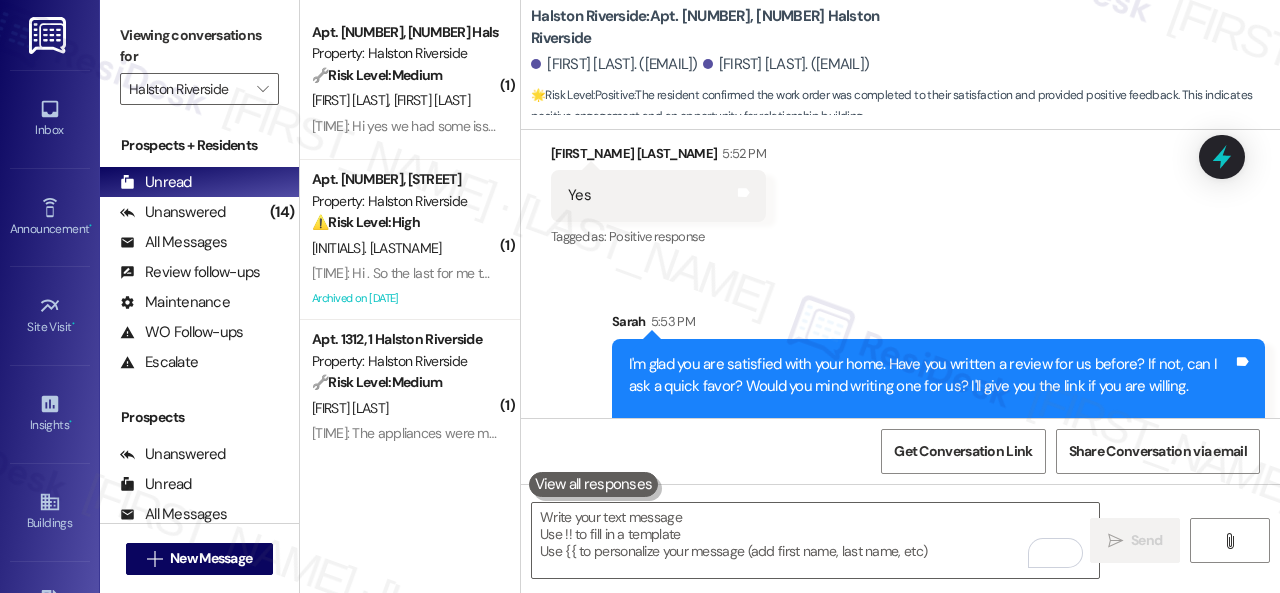 scroll, scrollTop: 9772, scrollLeft: 0, axis: vertical 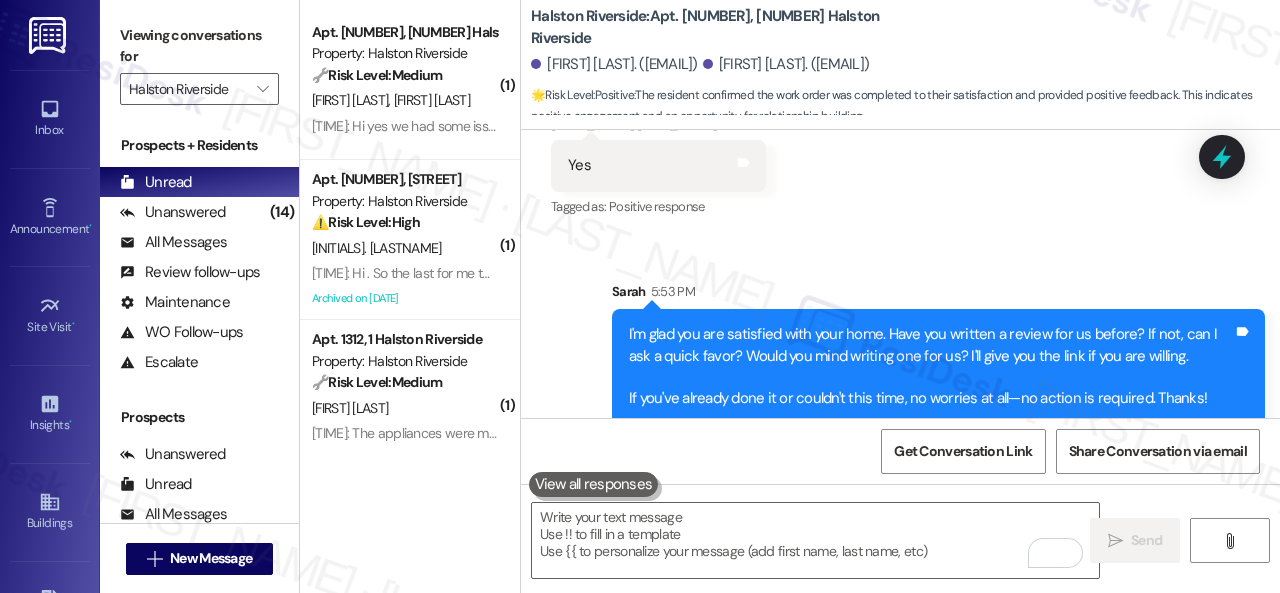 drag, startPoint x: 456, startPoint y: 101, endPoint x: 512, endPoint y: 99, distance: 56.0357 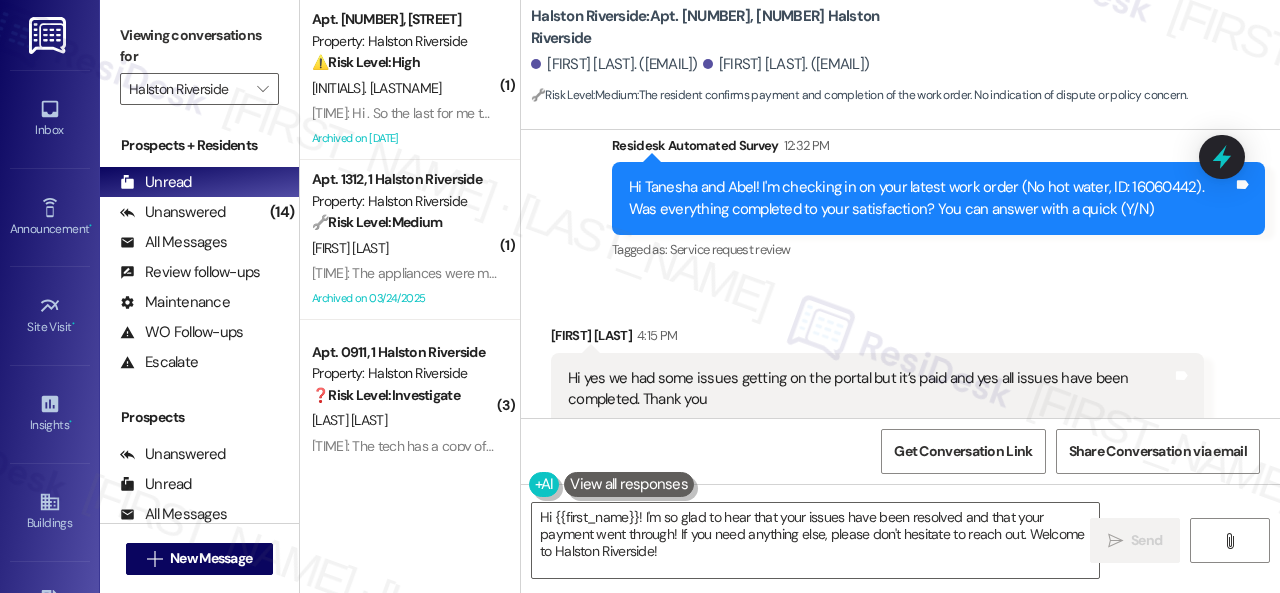 scroll, scrollTop: 1078, scrollLeft: 0, axis: vertical 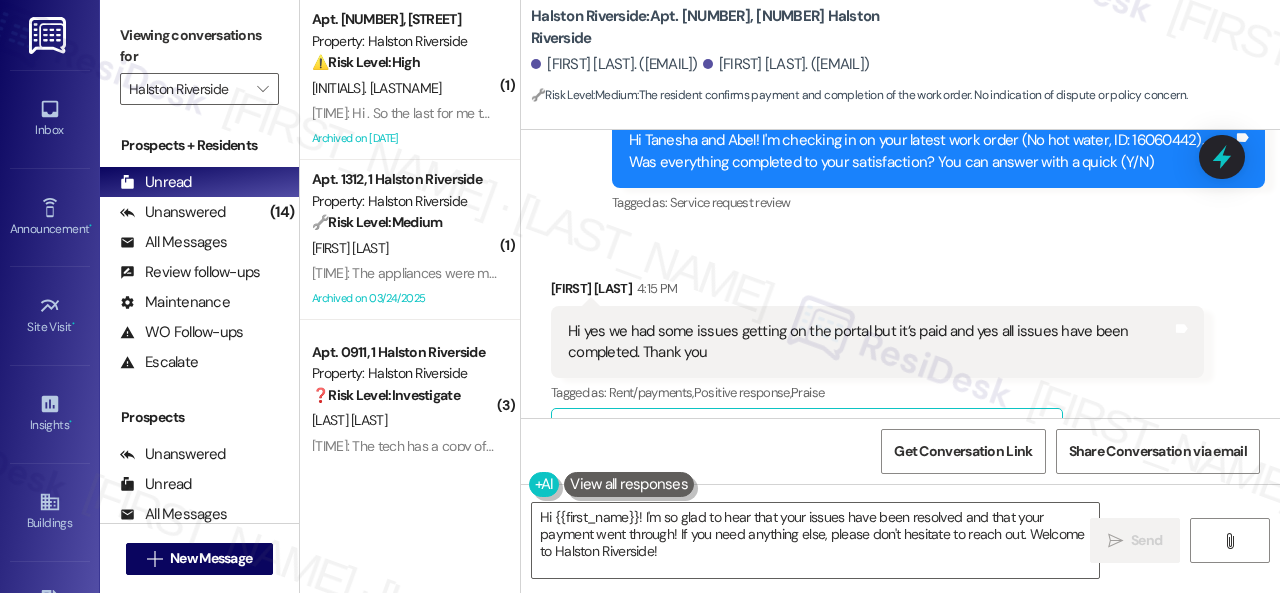 click on "Tagged as:   Service request review Click to highlight conversations about Service request review" at bounding box center [938, 202] 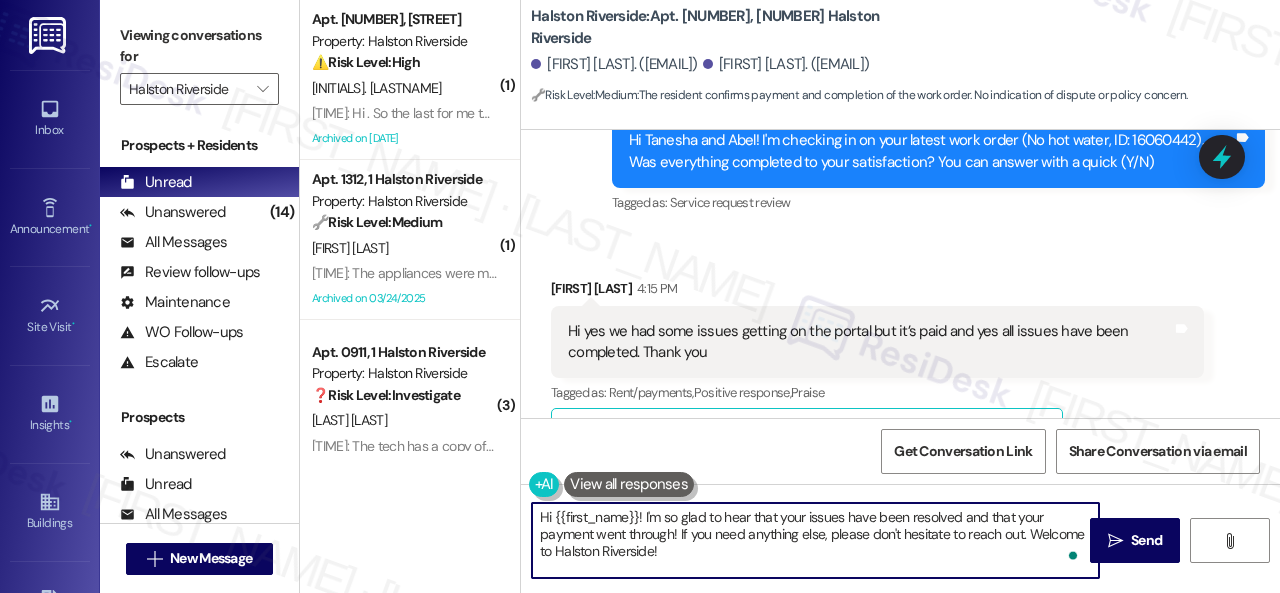 drag, startPoint x: 1027, startPoint y: 531, endPoint x: 1039, endPoint y: 559, distance: 30.463093 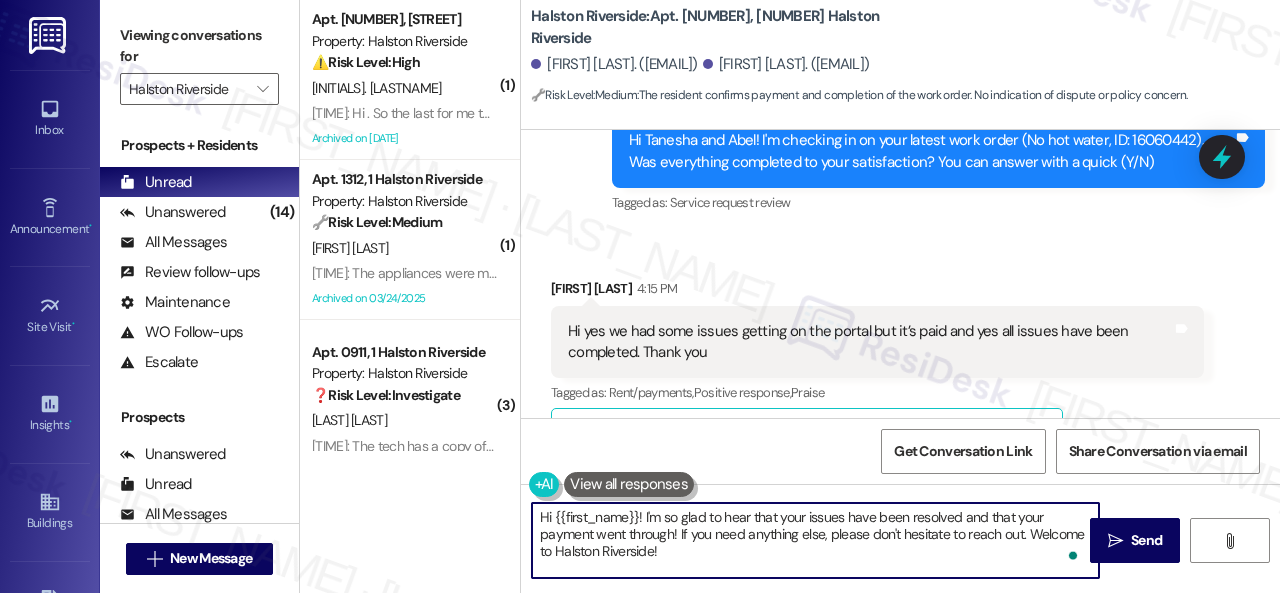 click on "Hi {{first_name}}! I'm so glad to hear that your issues have been resolved and that your payment went through! If you need anything else, please don't hesitate to reach out. Welcome to Halston Riverside!" at bounding box center (815, 540) 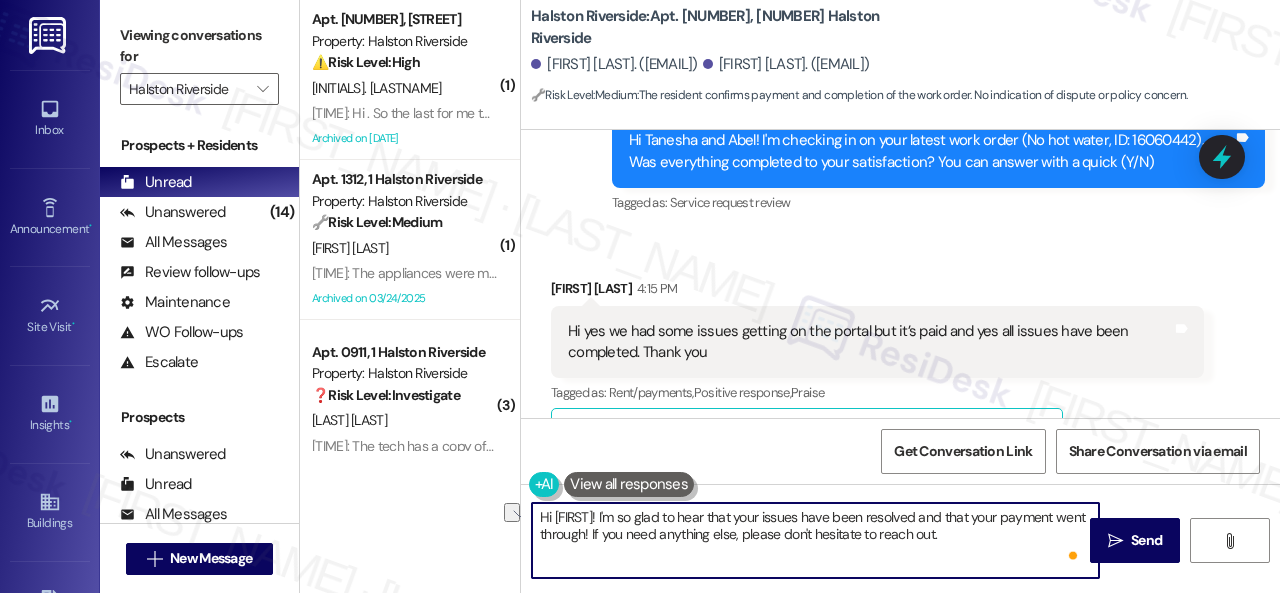 drag, startPoint x: 676, startPoint y: 515, endPoint x: 502, endPoint y: 514, distance: 174.00287 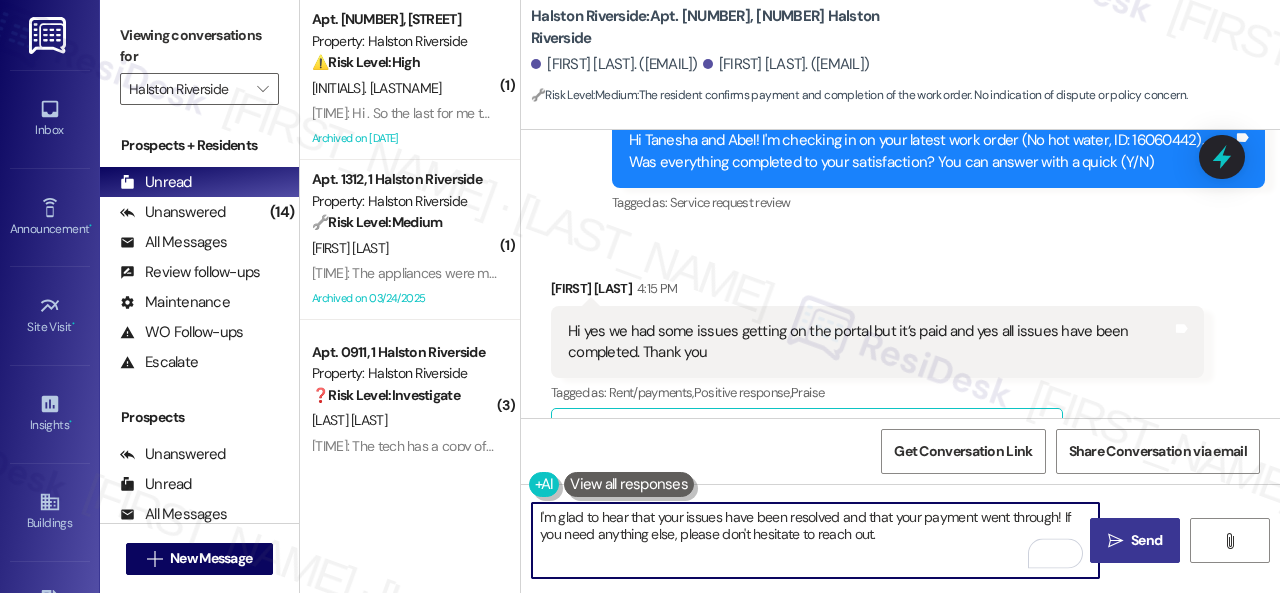 type on "I'm glad to hear that your issues have been resolved and that your payment went through! If you need anything else, please don't hesitate to reach out." 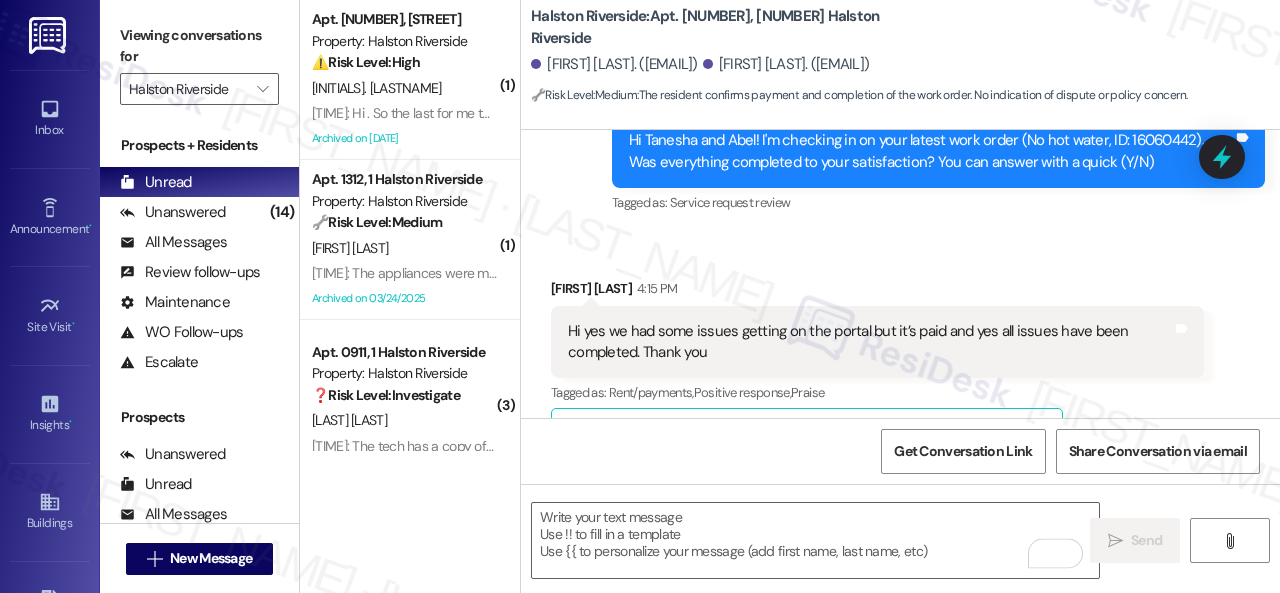 type on "Fetching suggested responses. Please feel free to read through the conversation in the meantime." 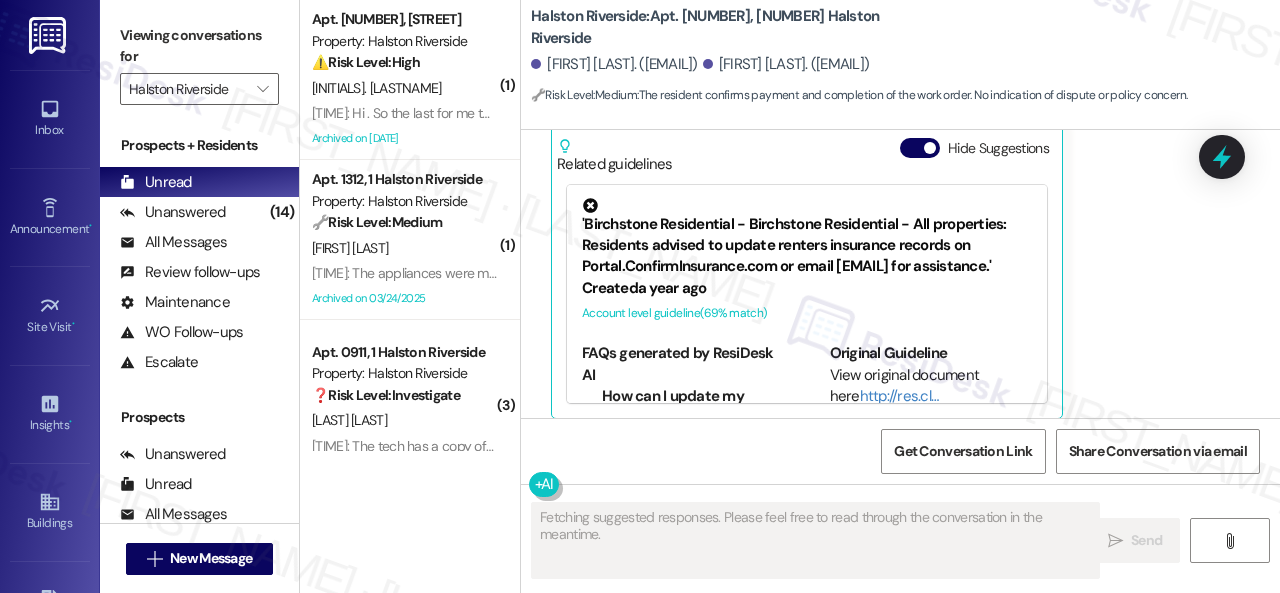 scroll, scrollTop: 1378, scrollLeft: 0, axis: vertical 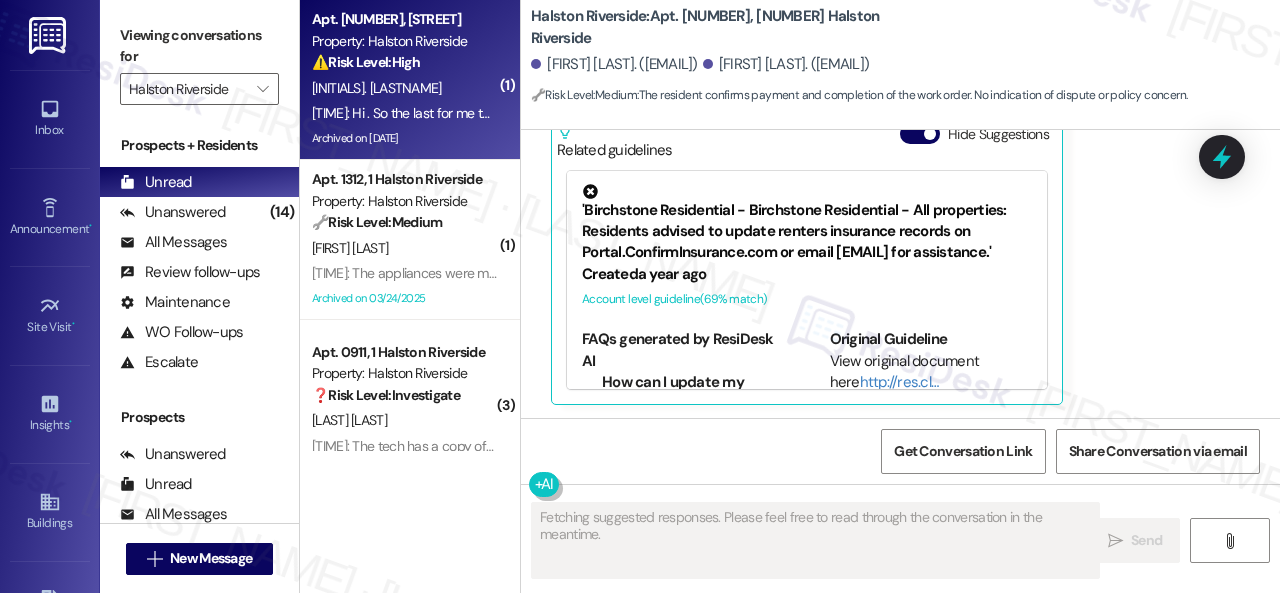 click on "[INITIAL]. [LAST]" at bounding box center [404, 88] 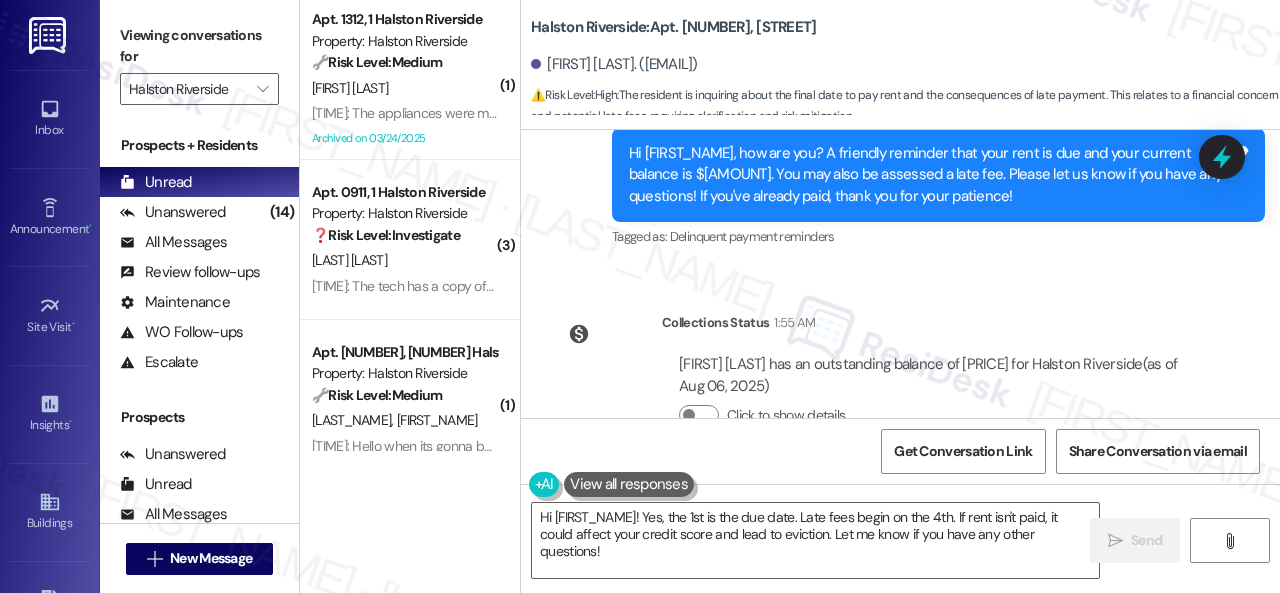 scroll, scrollTop: 26368, scrollLeft: 0, axis: vertical 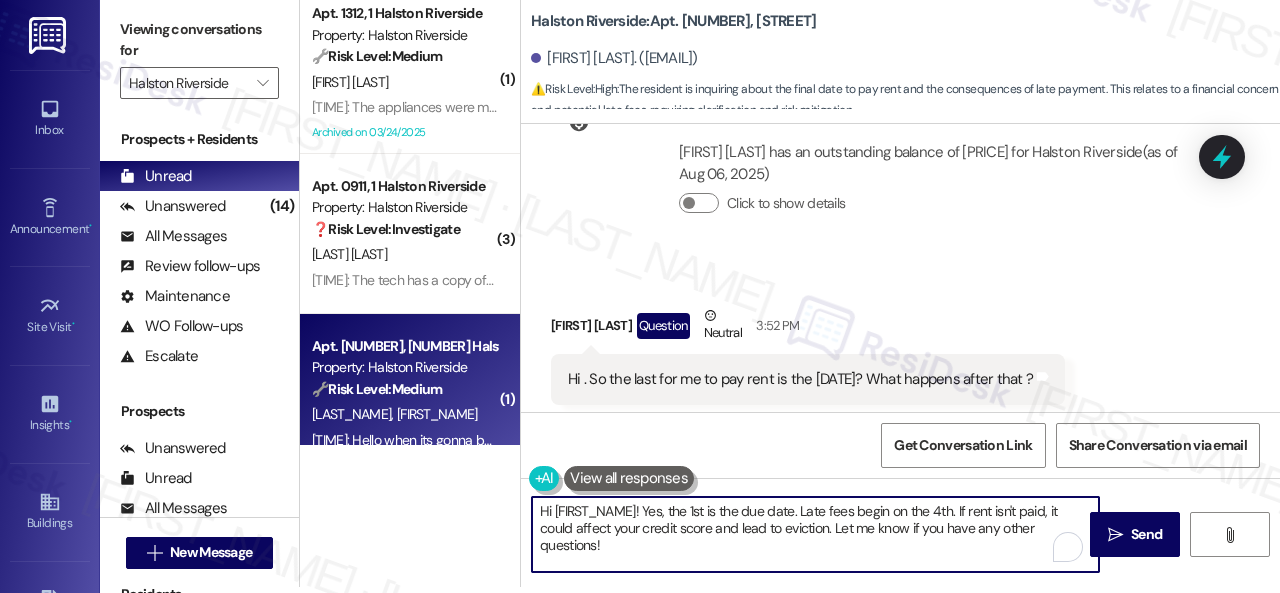drag, startPoint x: 627, startPoint y: 545, endPoint x: 438, endPoint y: 421, distance: 226.04646 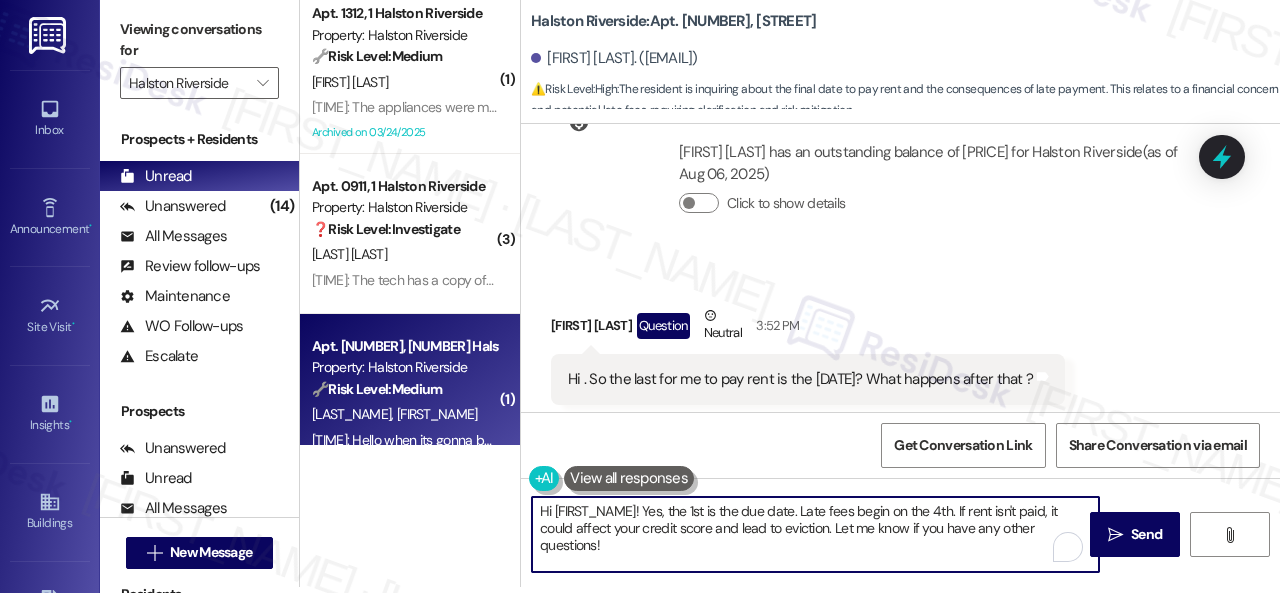 click on "( 1 ) Apt. 1312, 1 Halston Riverside Property: Halston Riverside 🔧  Risk Level:  Medium The resident is reporting that the hallways still need to be power washed and are dirty. The appliances have been moved, but the initial issue is not fully resolved. This is a non-urgent maintenance request related to asset preservation and community appearance. D. Terry 12:51 PM: The appliances were moved, but the hallways need to be power washed.. They are extremely dirty looking..  12:51 PM: The appliances were moved, but the hallways need to be power washed.. They are extremely dirty looking..  Archived on 03/24/2025 ( 3 ) Apt. 0911, 1 Halston Riverside Property: Halston Riverside ❓  Risk Level:  Investigate N. Compas 12:46 PM: The tech has a copy of the entry door 911 12:46 PM: The tech has a copy of the entry door 911 ( 1 ) Apt. 1911, 1 Halston Riverside Property: Halston Riverside 🔧  Risk Level:  Medium A. Gonzalez 12:34 PM: Hello when its gonna be the gym's doors fix?  ( 1 ) Apt. 1911, 1 Halston Riverside (" at bounding box center (790, 290) 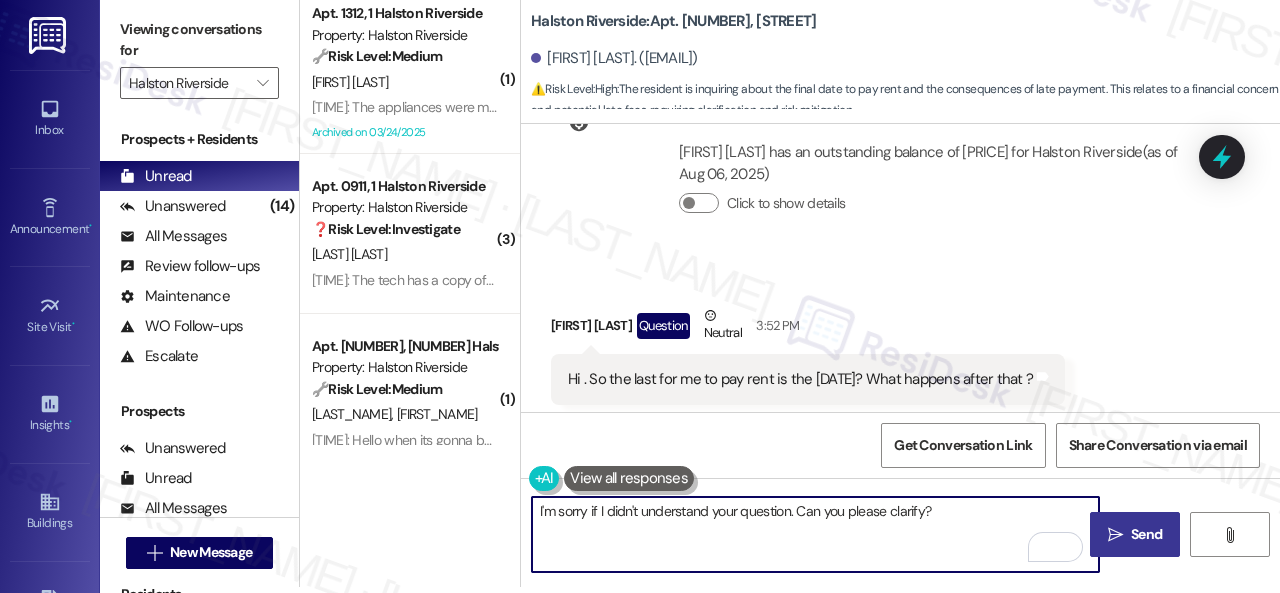 type on "I'm sorry if I didn't understand your question. Can you please clarify?" 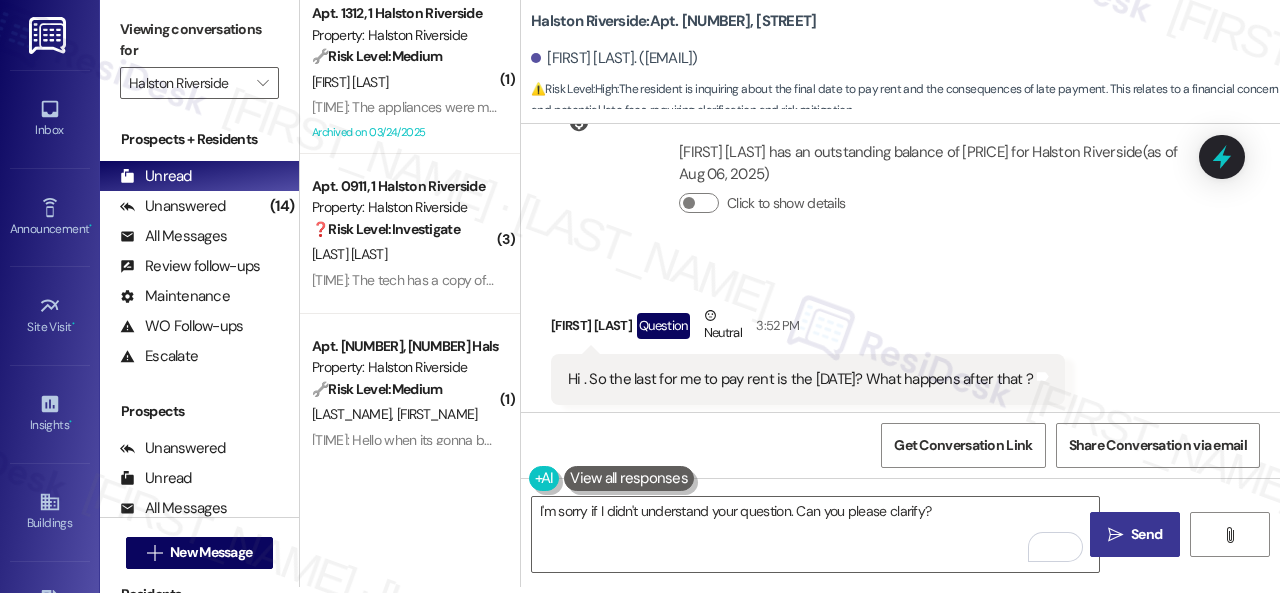 click on "Send" at bounding box center [1146, 534] 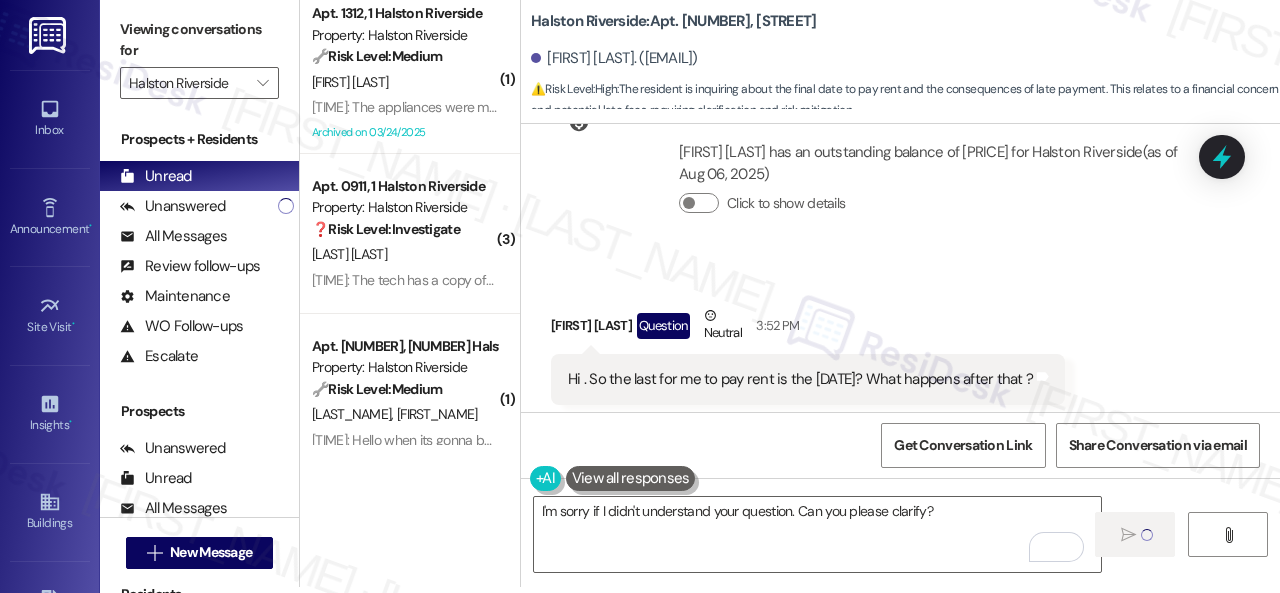 type 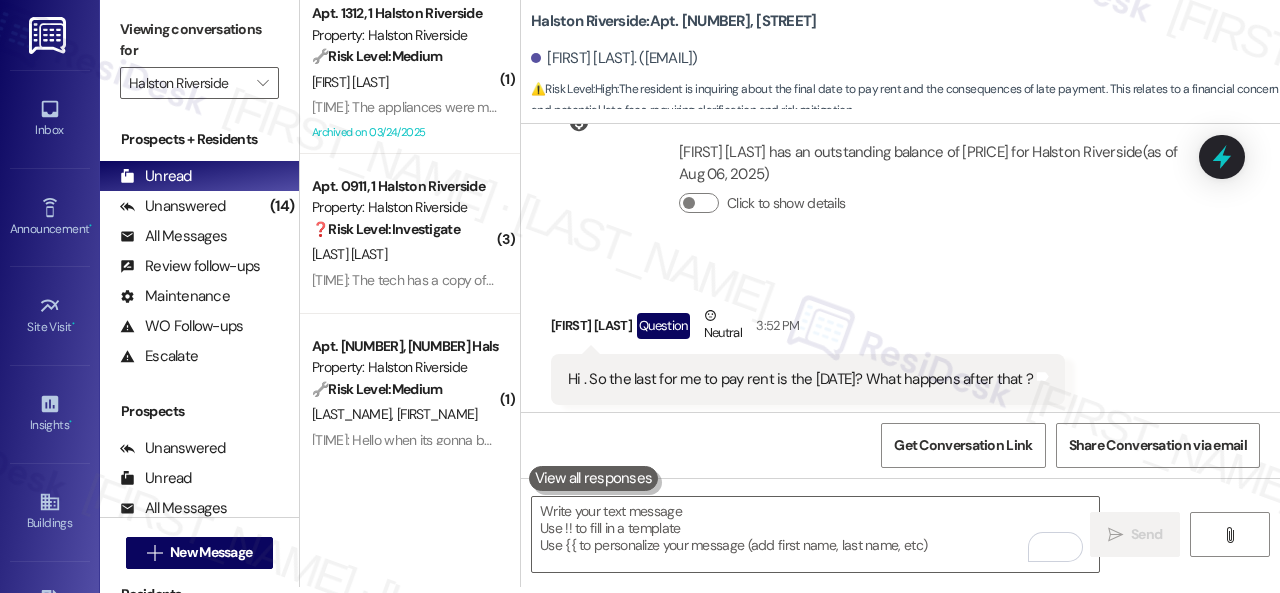 scroll, scrollTop: 0, scrollLeft: 0, axis: both 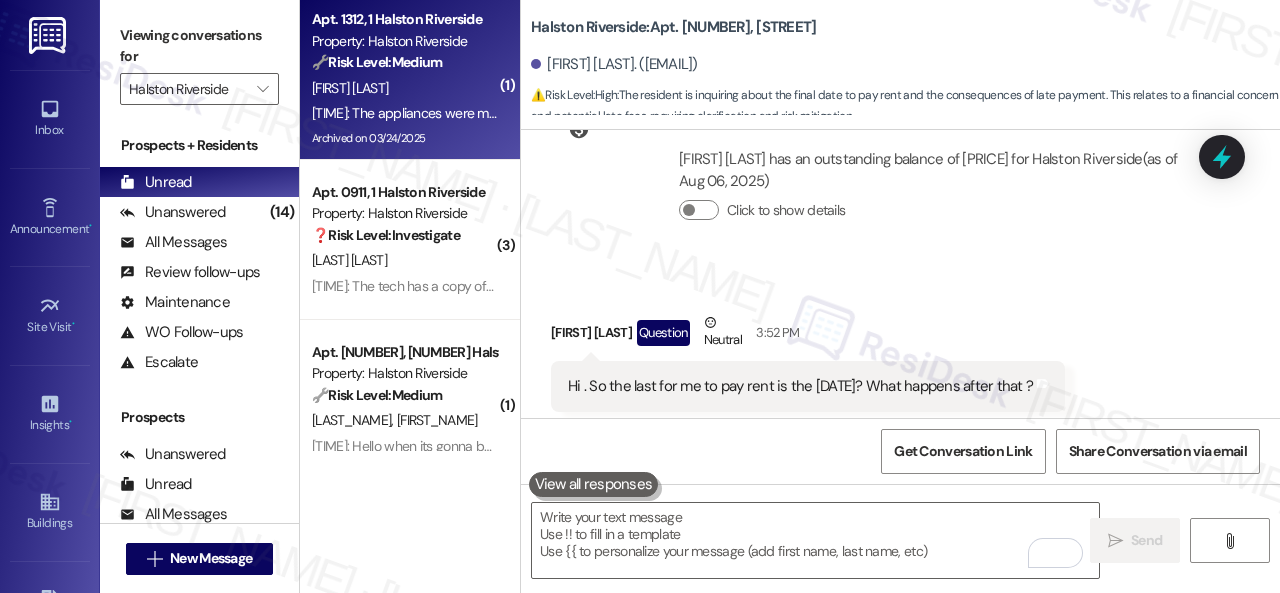 click on "12:51 PM: The appliances were moved, but the hallways need to be power washed.. They are extremely dirty looking..  12:51 PM: The appliances were moved, but the hallways need to be power washed.. They are extremely dirty looking.." at bounding box center [644, 113] 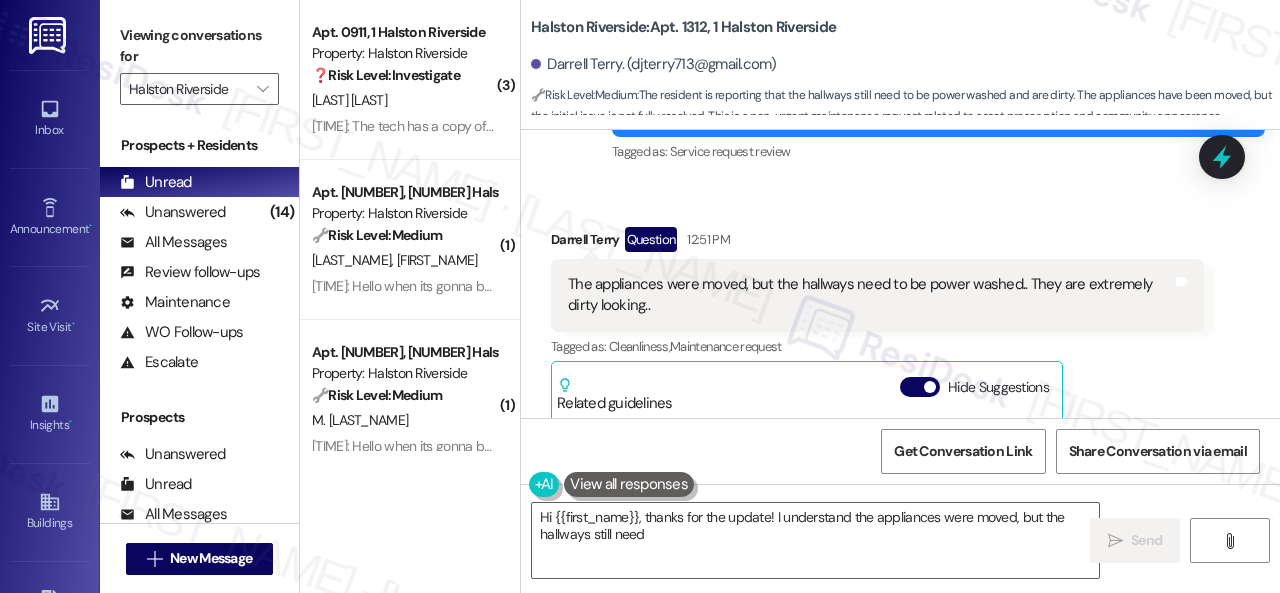 scroll, scrollTop: 26664, scrollLeft: 0, axis: vertical 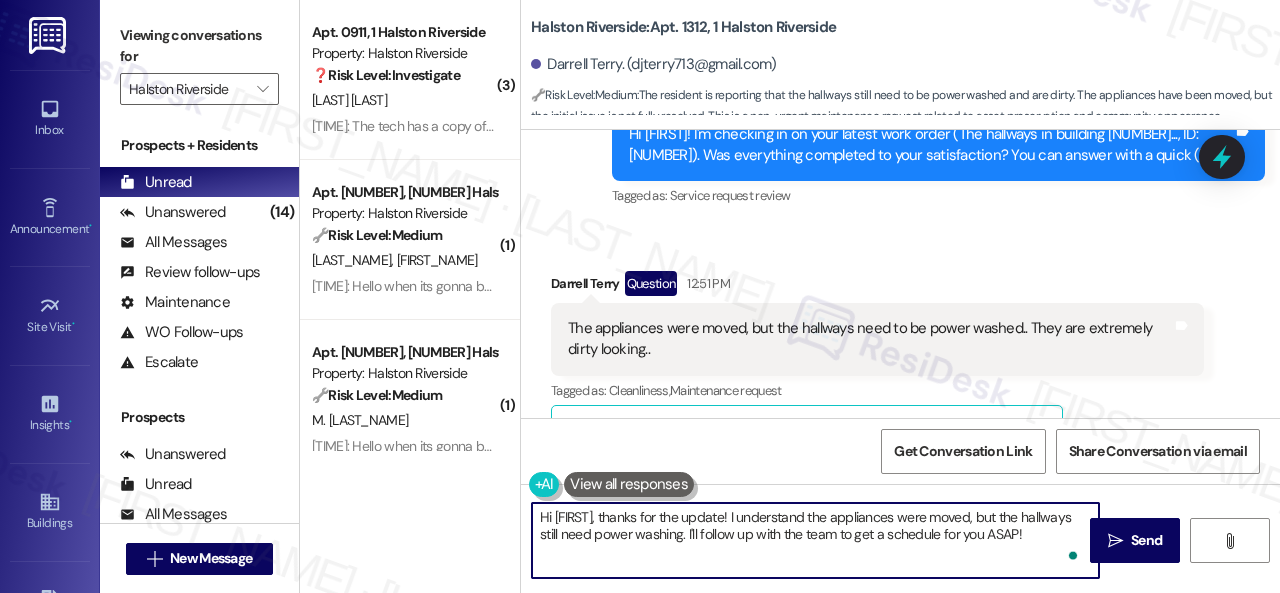 drag, startPoint x: 750, startPoint y: 533, endPoint x: 1076, endPoint y: 543, distance: 326.15335 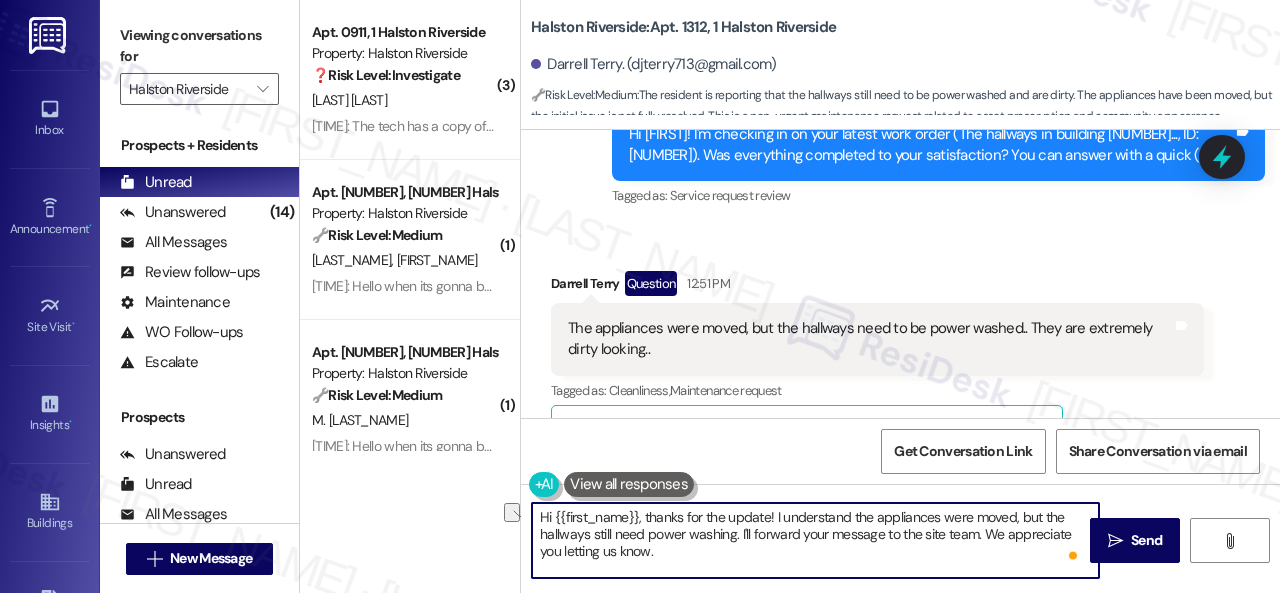 drag, startPoint x: 648, startPoint y: 515, endPoint x: 520, endPoint y: 514, distance: 128.0039 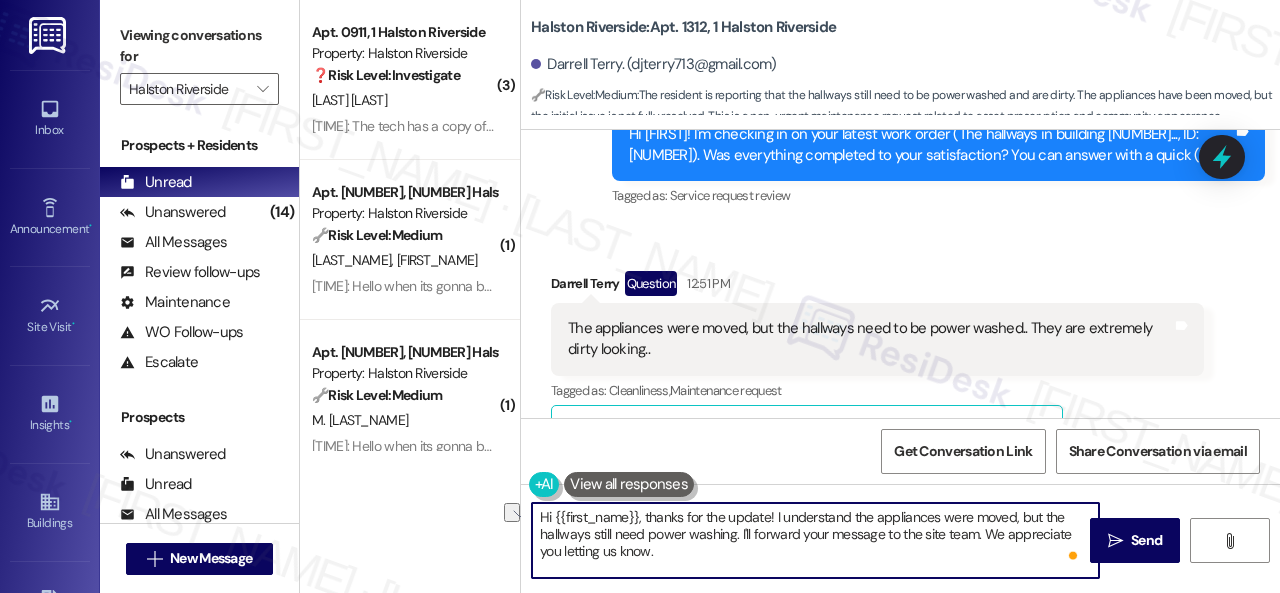 click on "Halston Riverside:  Apt. 1312, 1 Halston Riverside       Darrell Terry. (djterry713@gmail.com)   🔧  Risk Level:  Medium :  The resident is reporting that the hallways still need to be power washed and are dirty. The appliances have been moved, but the initial issue is not fully resolved. This is a non-urgent maintenance request related to asset preservation and community appearance. WO Opened request: Light bulbs... Jul 14, 2024 at 3:14 PM Status :  Completed Show details Survey, sent via SMS Residesk Automated Survey Jul 31, 2024 at 11:26 AM Hi Darrell, I'm on the new offsite Resident Support Team for Halston Riverside! My job is to work with your on-site management team to improve your experience at the property. Text us here at any time for assistance or questions. We will also reach out periodically for feedback. Reply STOP to opt out of texts. (You can always reply STOP to opt out of future messages) Tags and notes Tagged as:   Property launch Click to highlight conversations about Property launch" at bounding box center (900, 296) 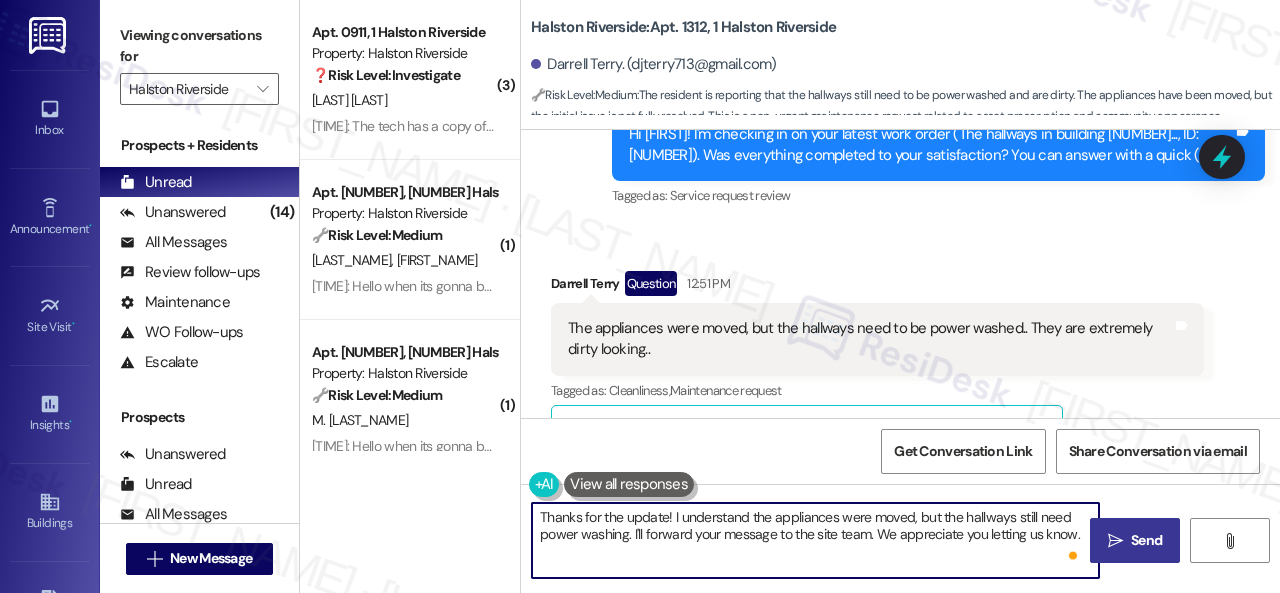 type on "Thanks for the update! I understand the appliances were moved, but the hallways still need power washing. I'll forward your message to the site team. We appreciate you letting us know." 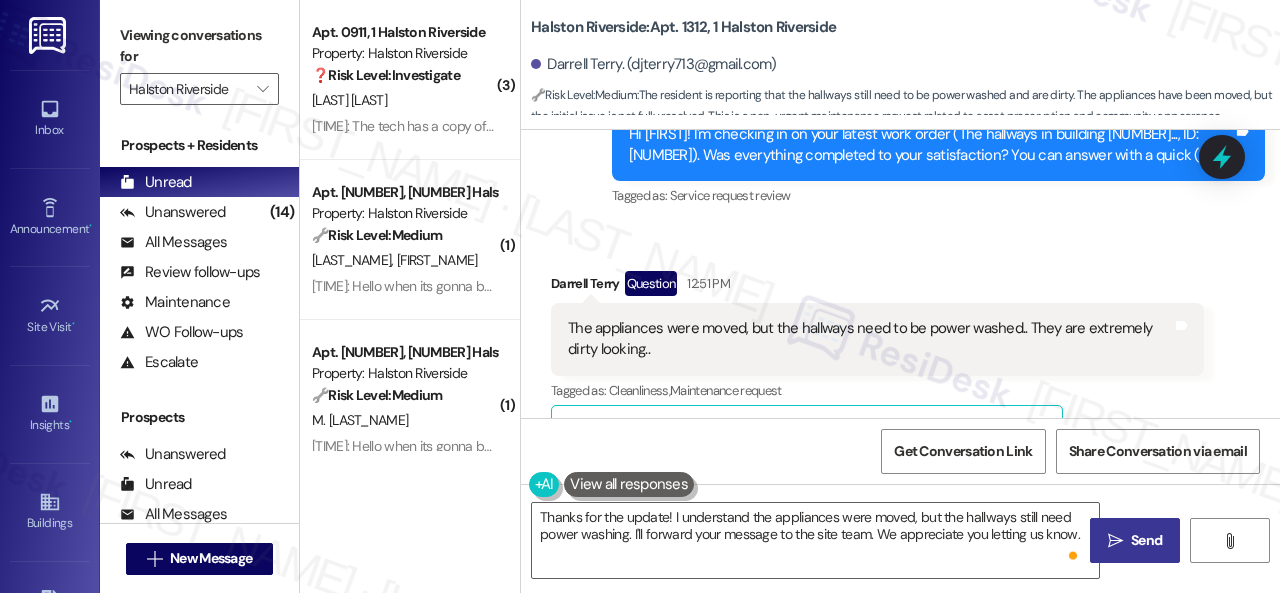 click on "Send" at bounding box center (1146, 540) 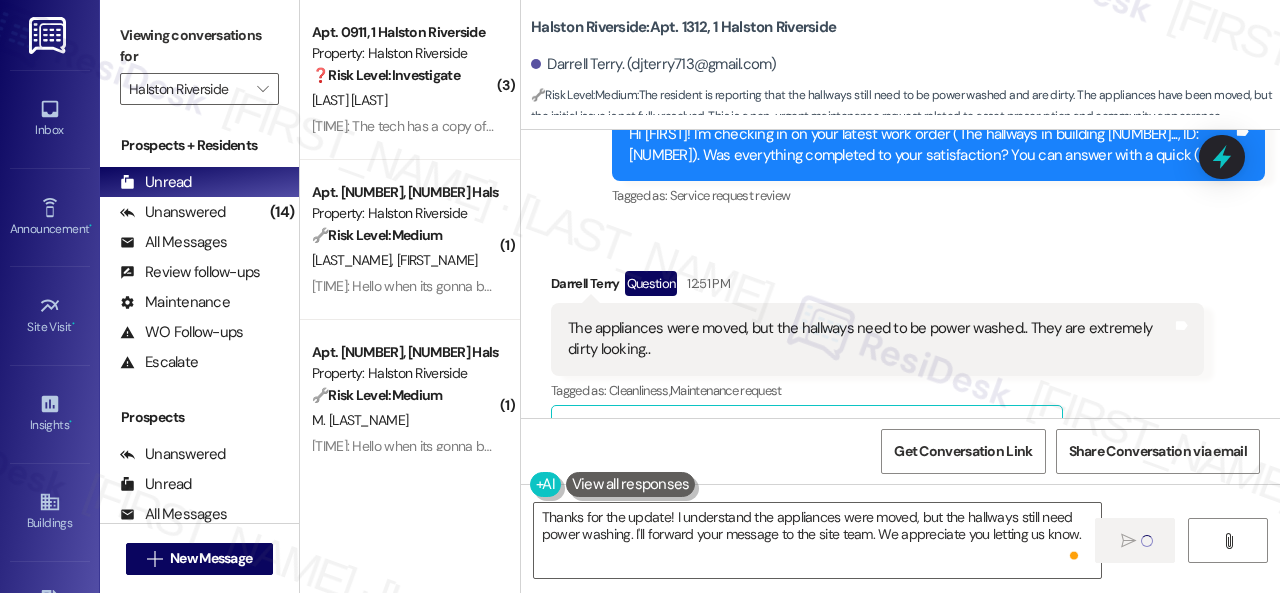 type 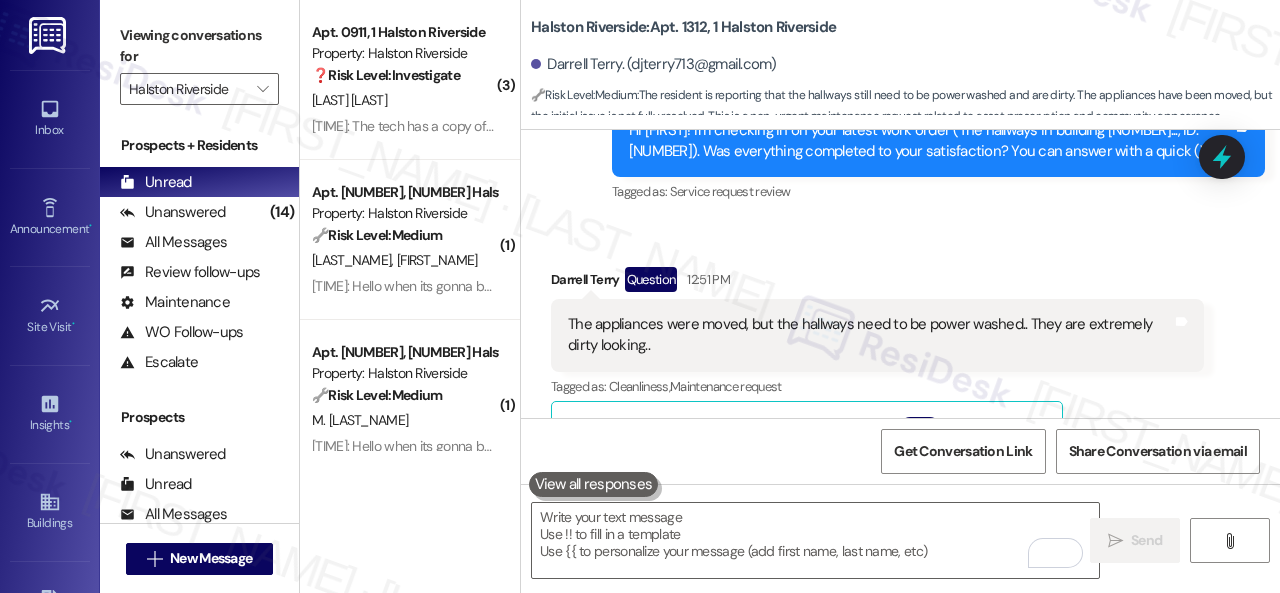 scroll, scrollTop: 26625, scrollLeft: 0, axis: vertical 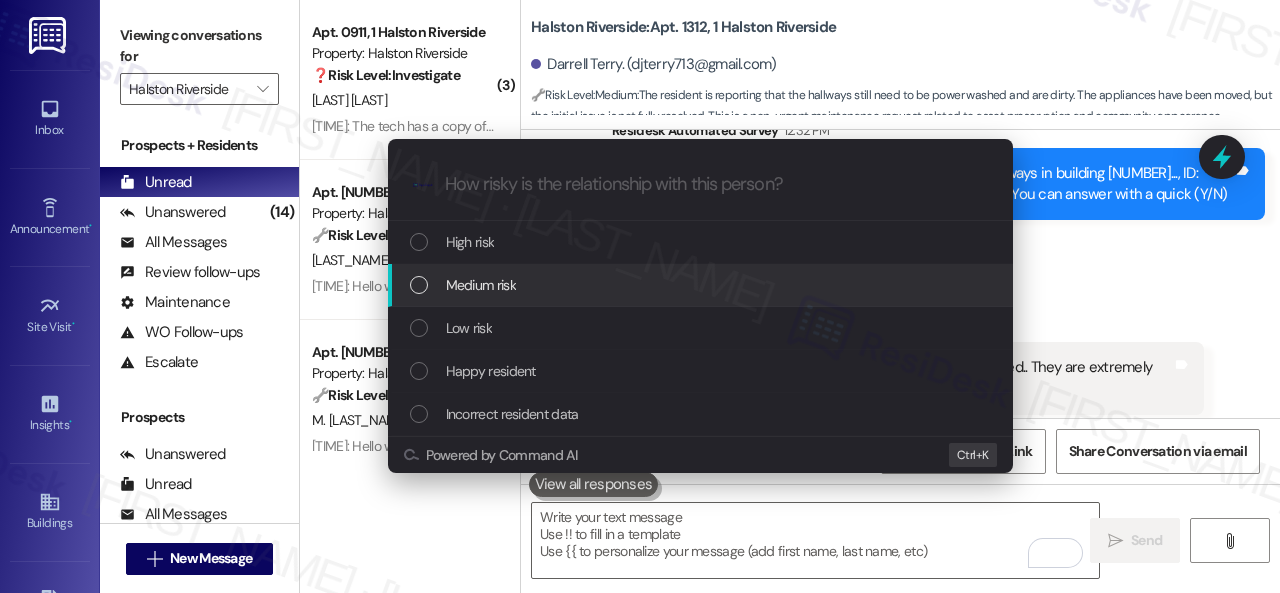 click on "Medium risk" at bounding box center [481, 285] 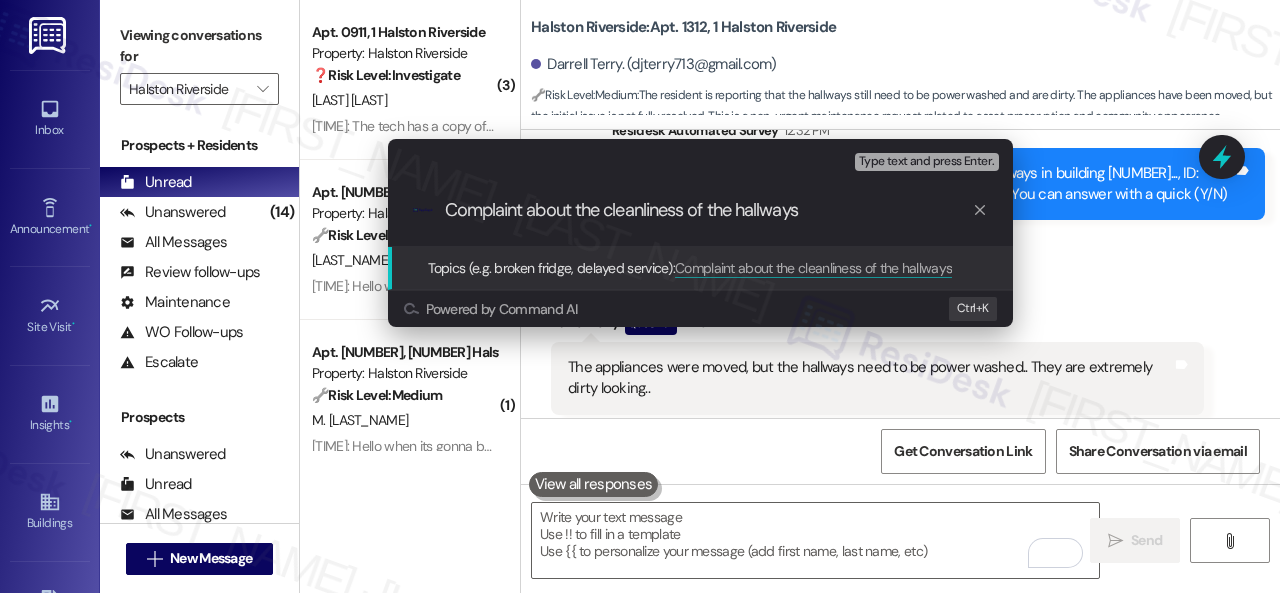 type on "Complaint about the cleanliness of the hallways." 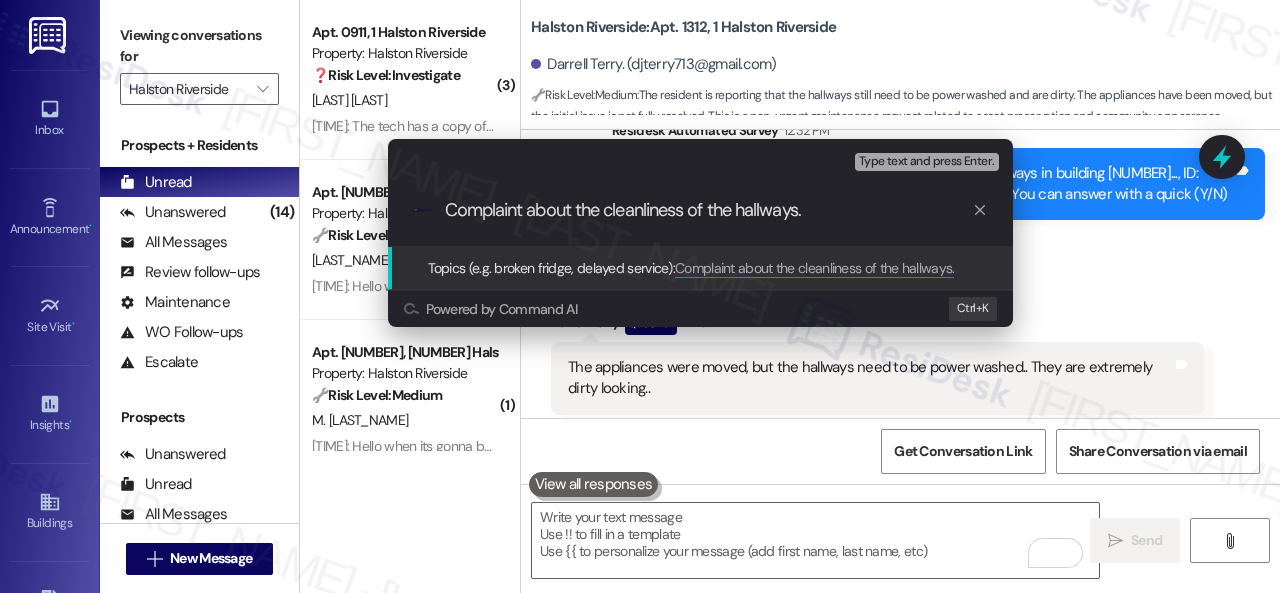 type 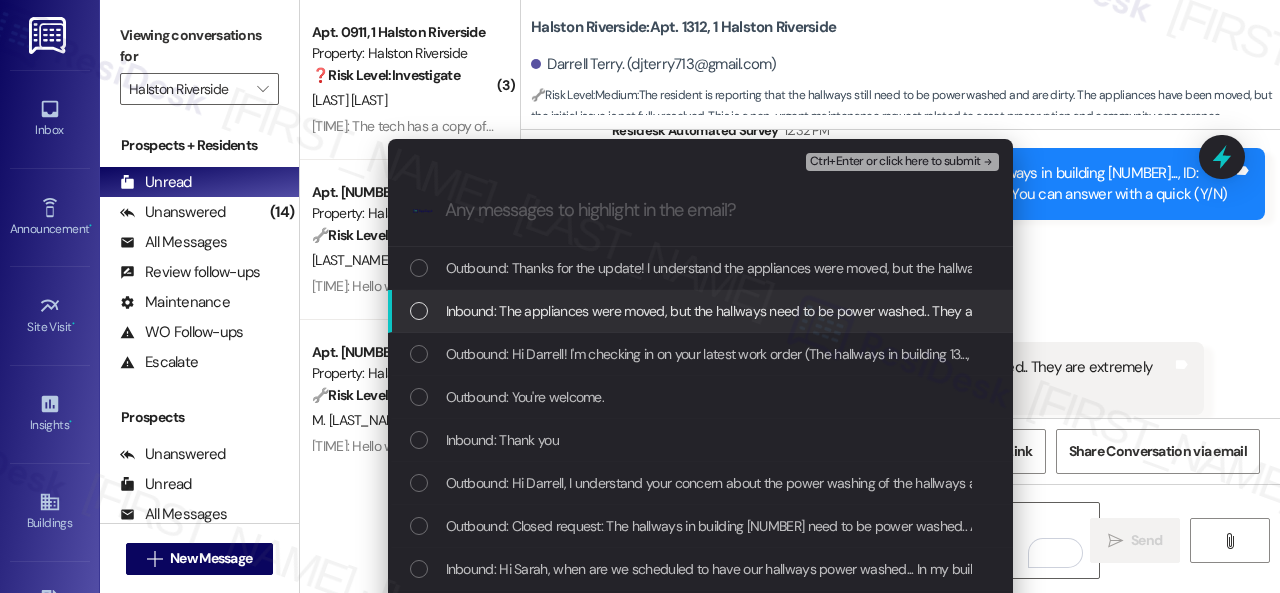 click on "Inbound: The appliances were moved, but the hallways need to be power washed.. They are extremely dirty looking.." at bounding box center [700, 311] 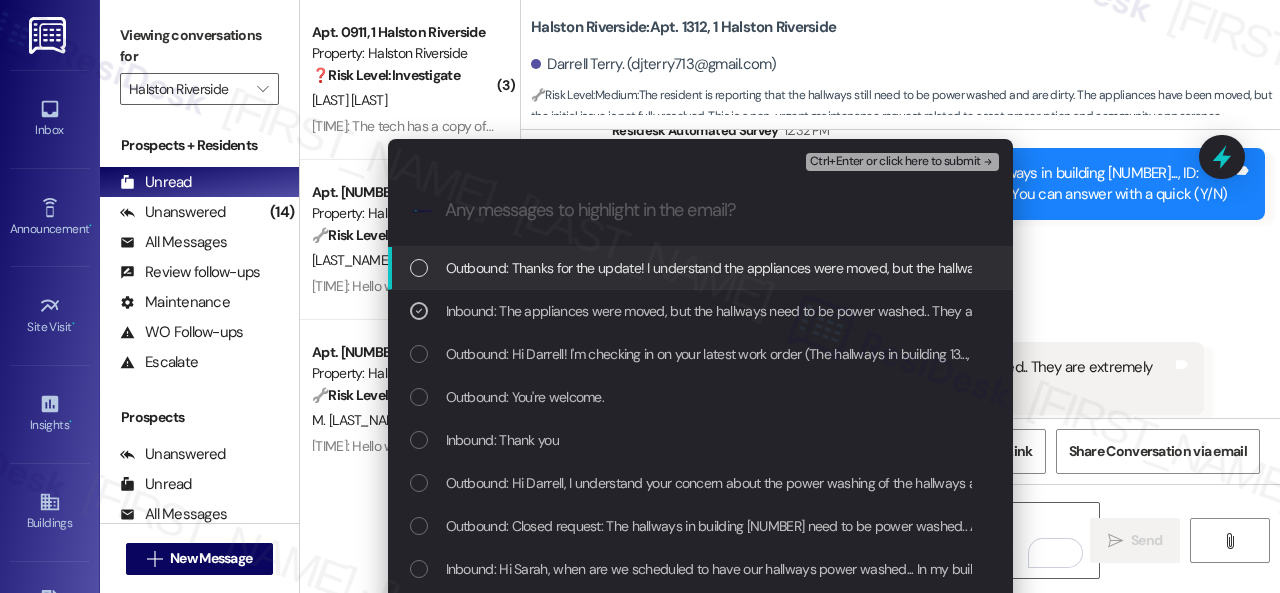 click on "Ctrl+Enter or click here to submit" at bounding box center (904, 162) 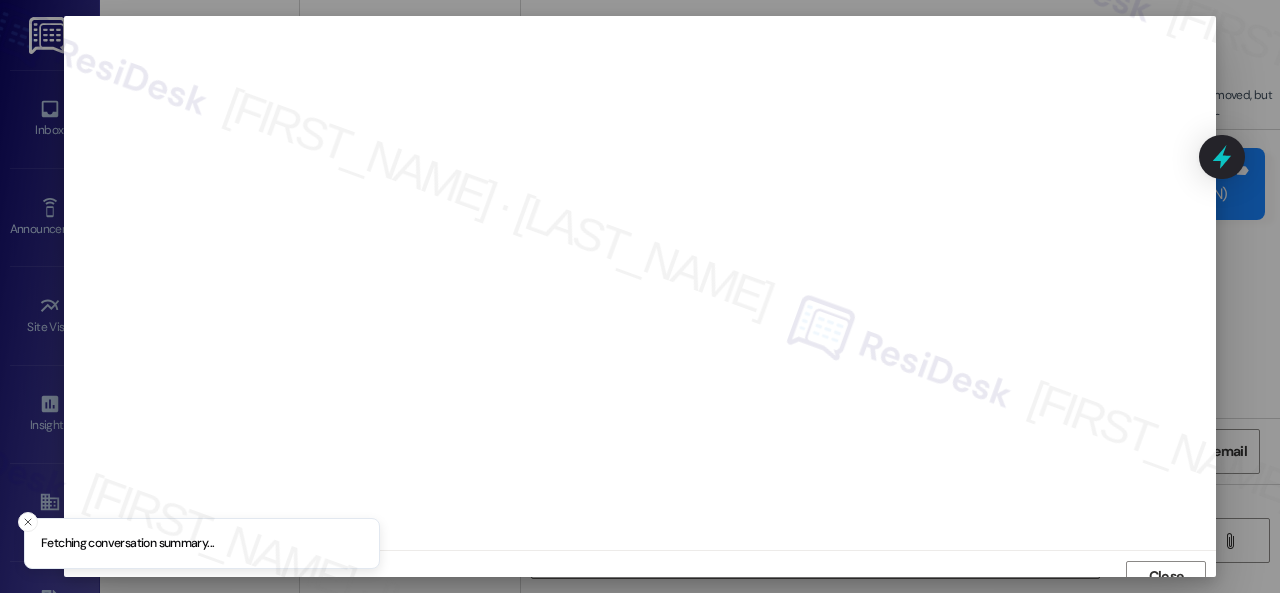 scroll, scrollTop: 15, scrollLeft: 0, axis: vertical 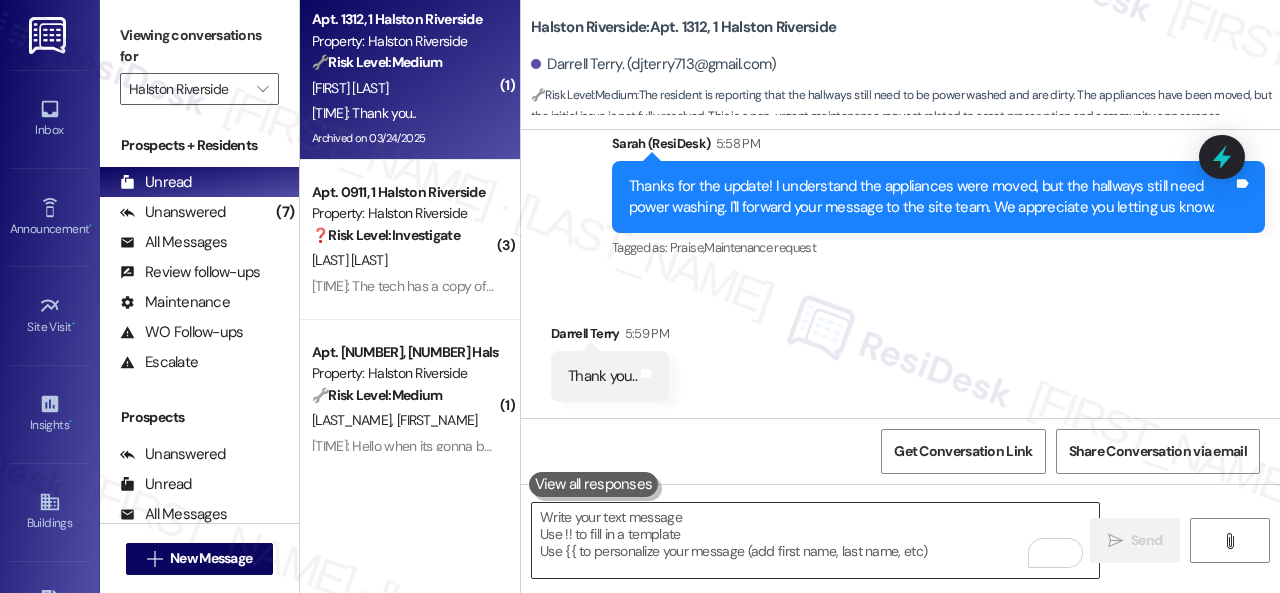click at bounding box center [815, 540] 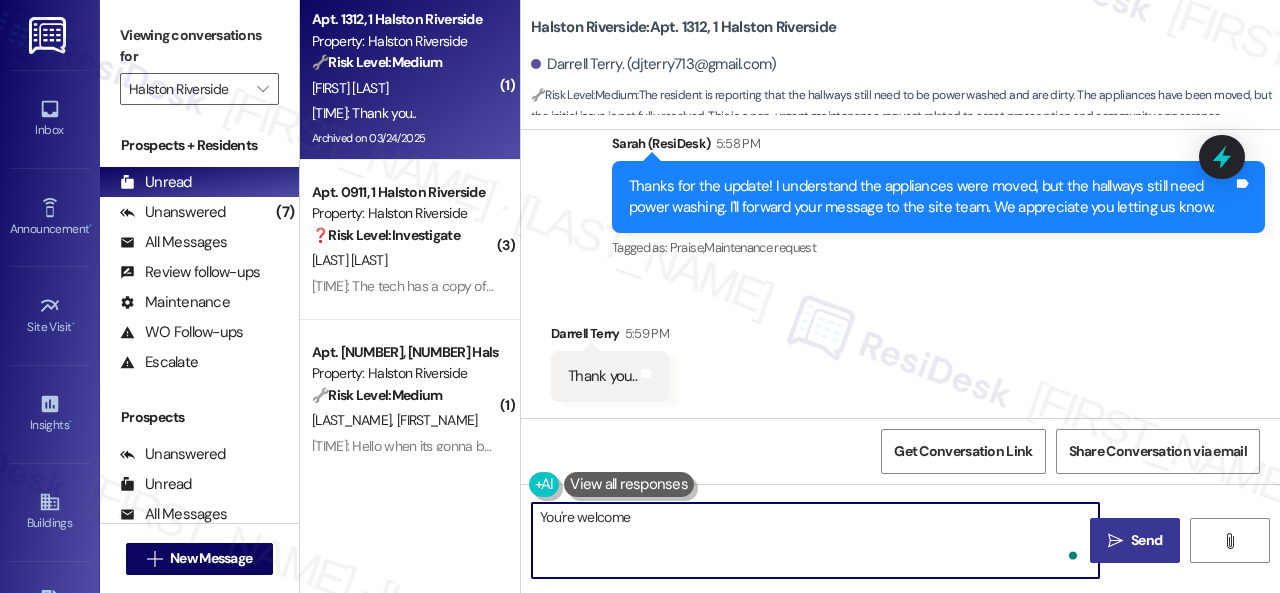 type on "You're welcome!" 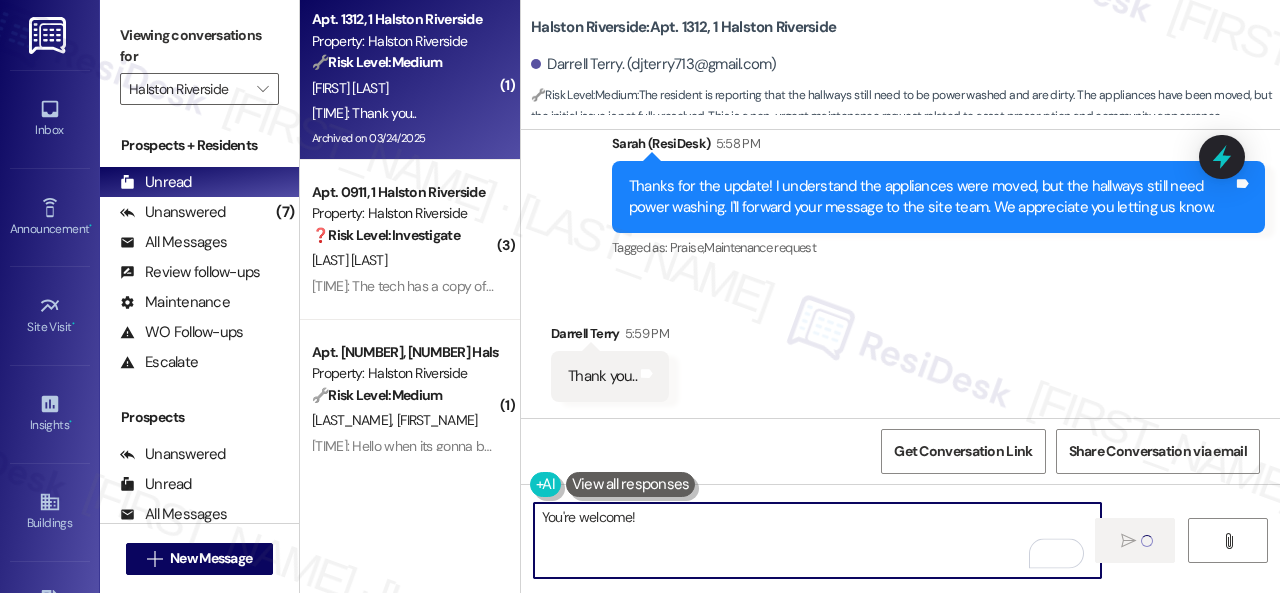 type 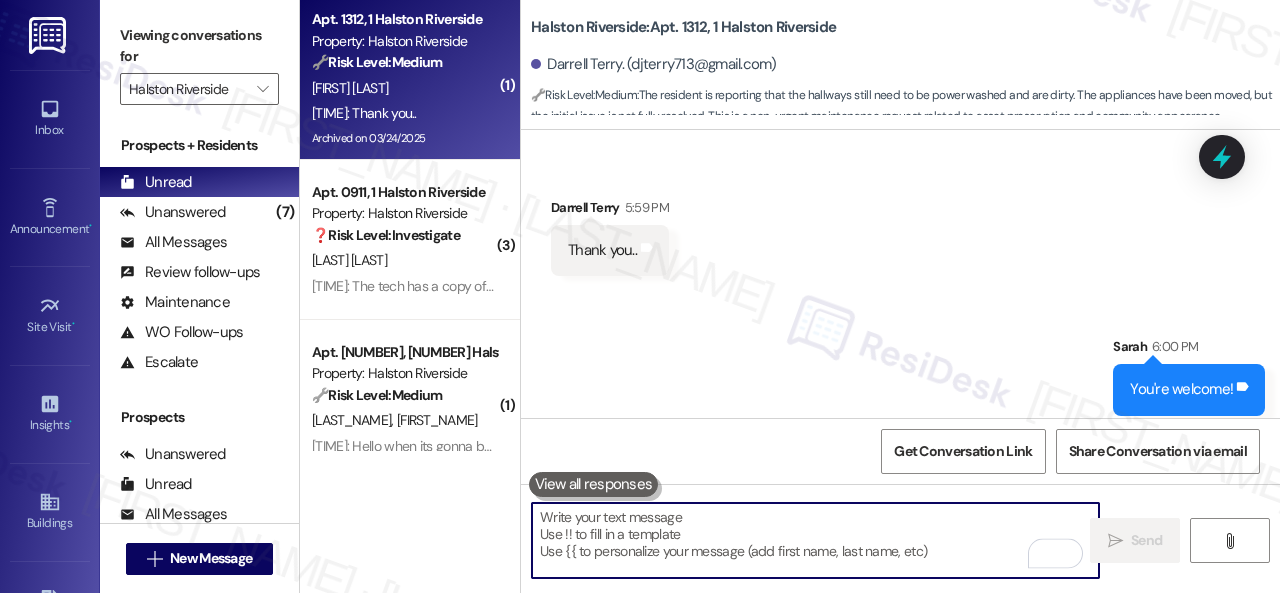 scroll, scrollTop: 27433, scrollLeft: 0, axis: vertical 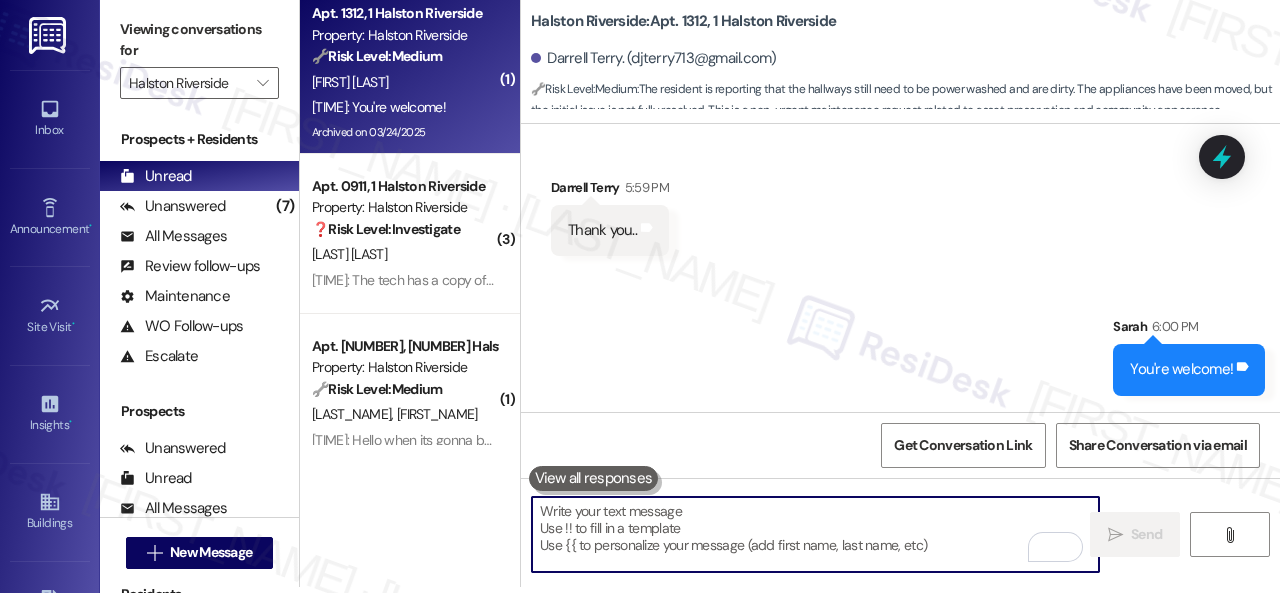 click on "D. Terry" at bounding box center [404, 82] 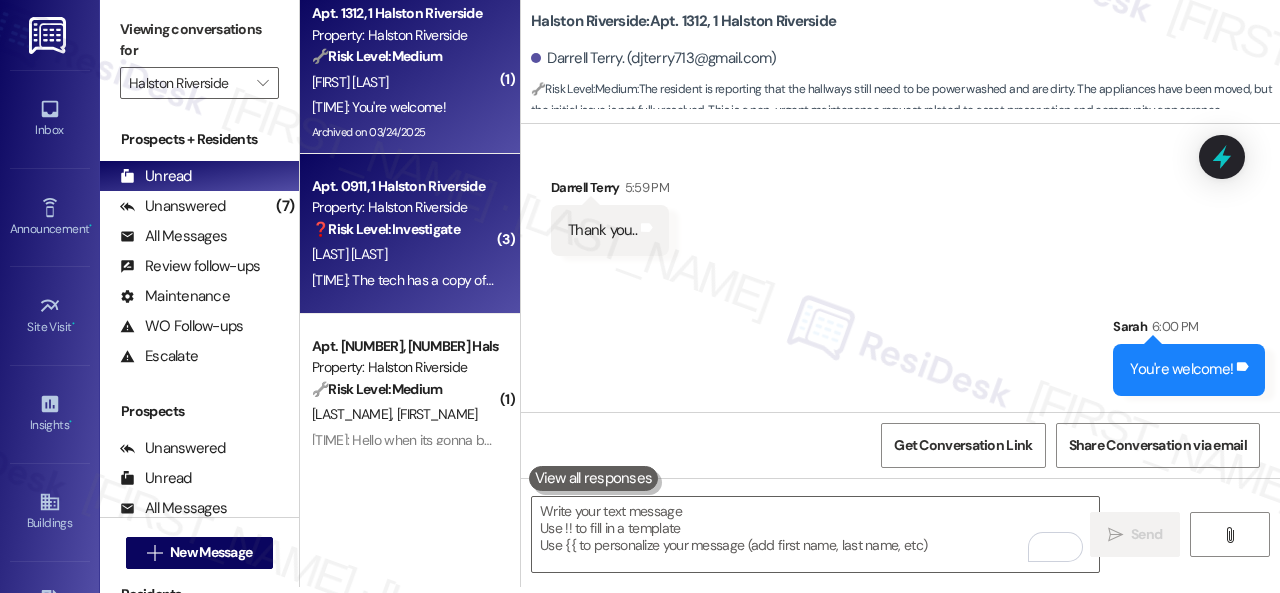 click on "N. Compas" at bounding box center (404, 254) 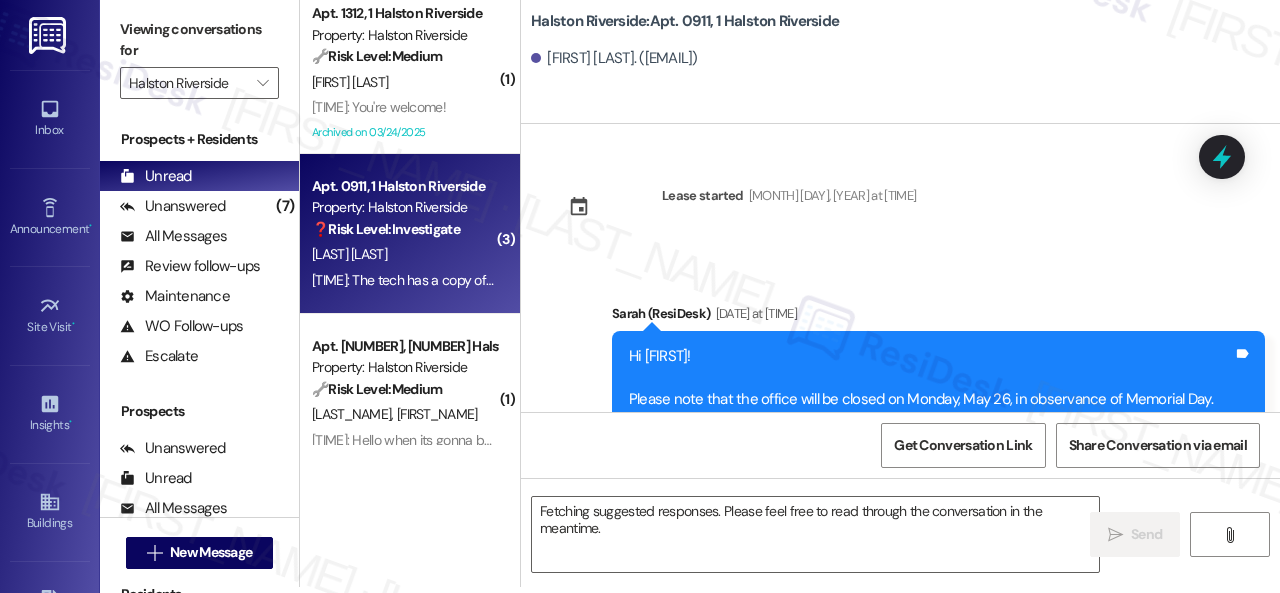 scroll, scrollTop: 0, scrollLeft: 0, axis: both 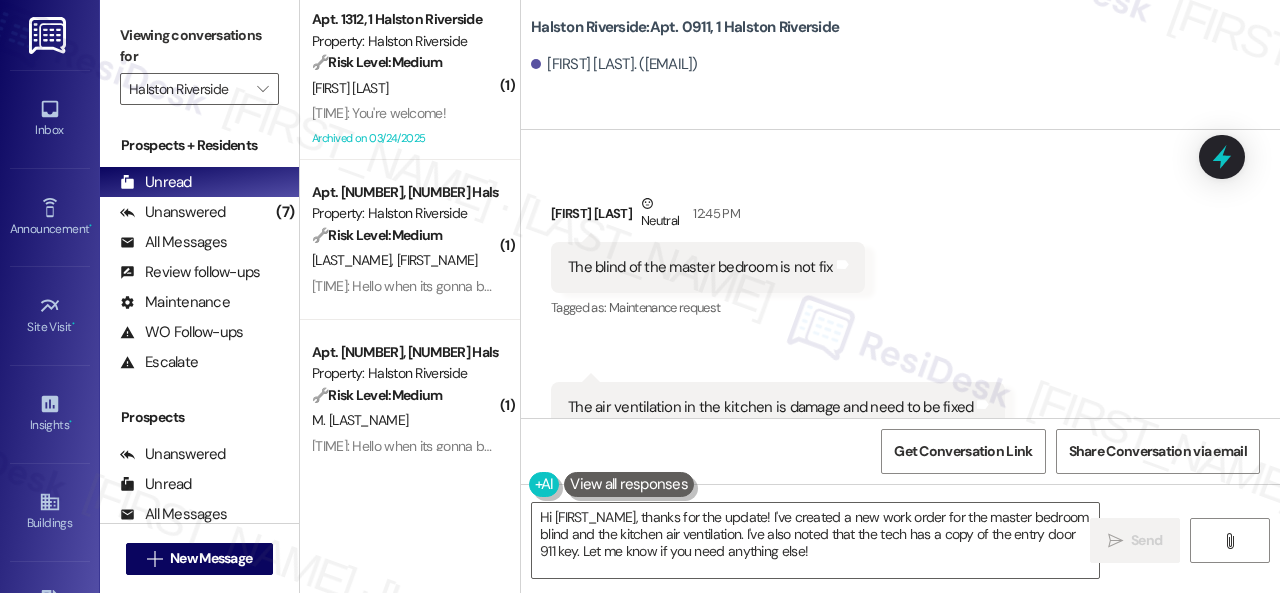 click on "Received via SMS Nicolas Compas   Neutral 12:45 PM The blind of the master bedroom is not fix  Tags and notes Tagged as:   Maintenance request Click to highlight conversations about Maintenance request Received via SMS 12:46 PM Nicolas Compas Question   Neutral 12:46 PM The air ventilation in the kitchen is damage and need to be fixed  Tags and notes Tagged as:   Maintenance request Click to highlight conversations about Maintenance request Received via SMS 12:46 PM Nicolas Compas 12:46 PM The tech has a copy of the entry door 911 Tags and notes Tagged as:   Apartment entry Click to highlight conversations about Apartment entry" at bounding box center [900, 383] 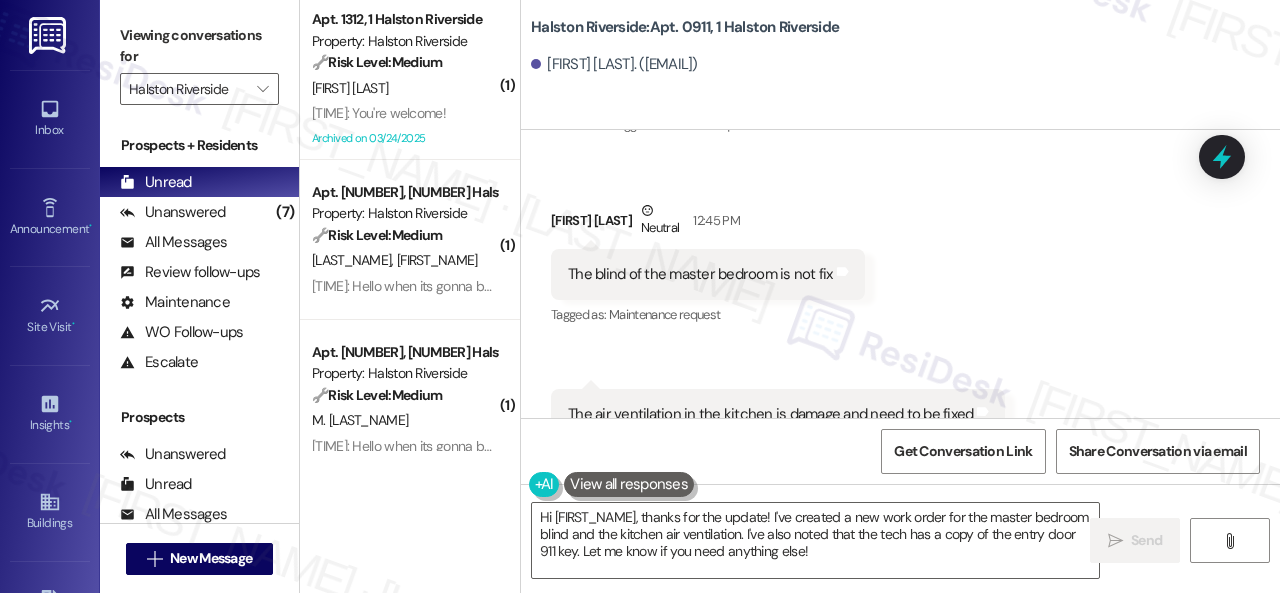scroll, scrollTop: 6388, scrollLeft: 0, axis: vertical 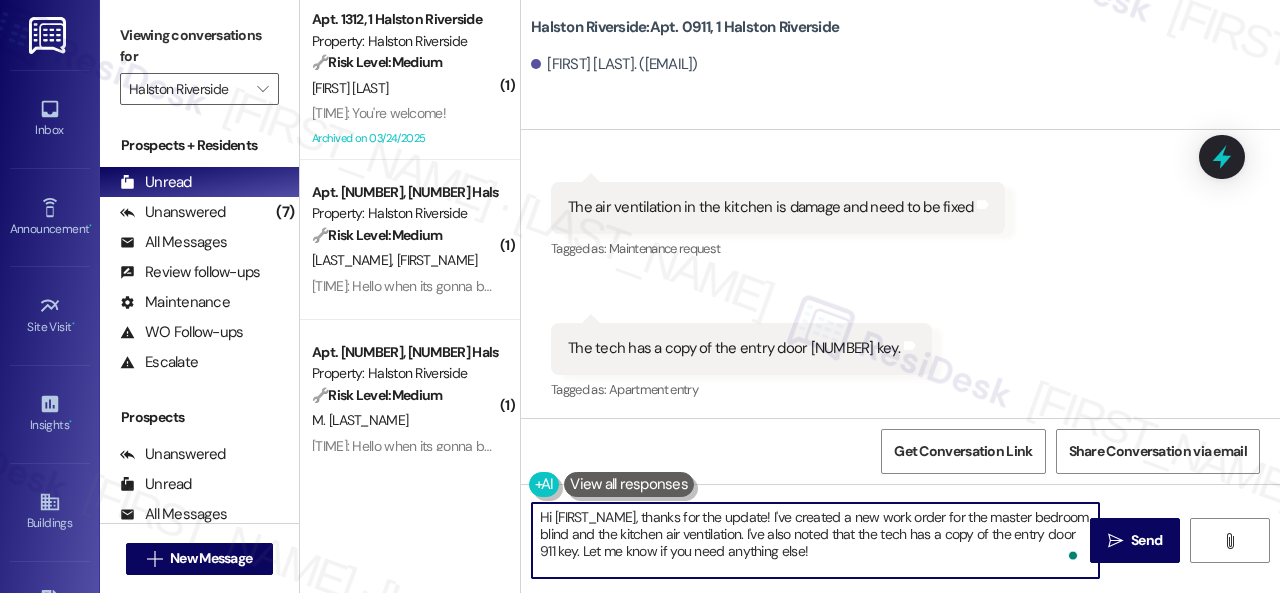 drag, startPoint x: 538, startPoint y: 507, endPoint x: 658, endPoint y: 518, distance: 120.50311 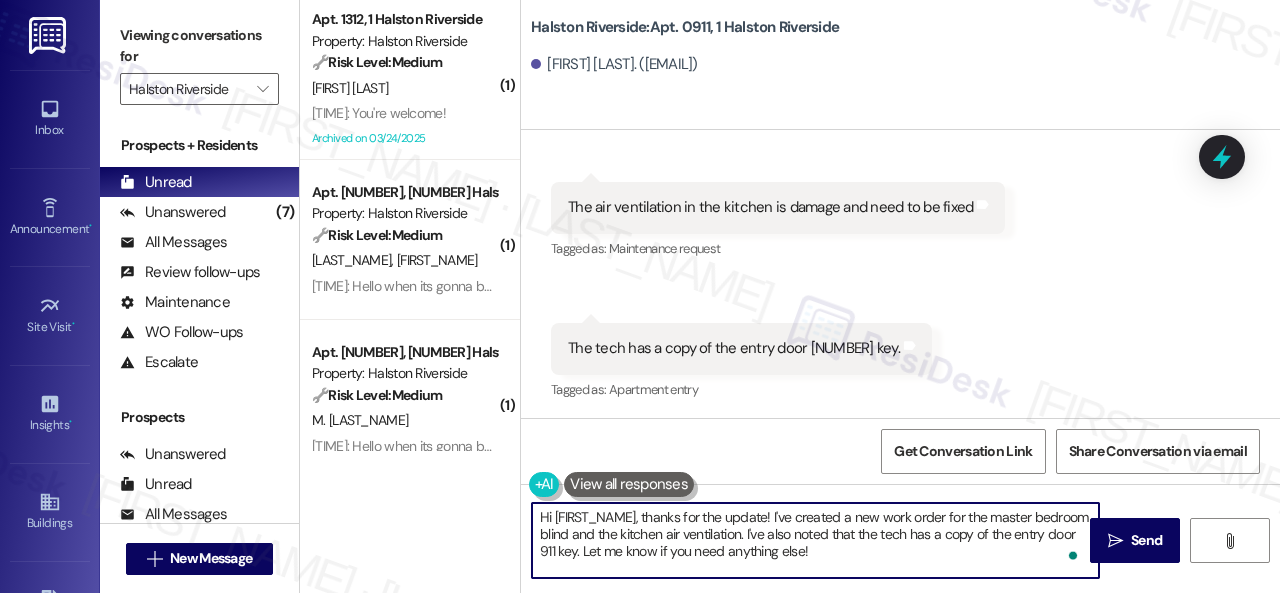 click on "Hi {{first_name}}, thanks for the update! I've created a new work order for the master bedroom blind and the kitchen air ventilation. I've also noted that the tech has a copy of the entry door 911 key. Let me know if you need anything else!" at bounding box center (815, 540) 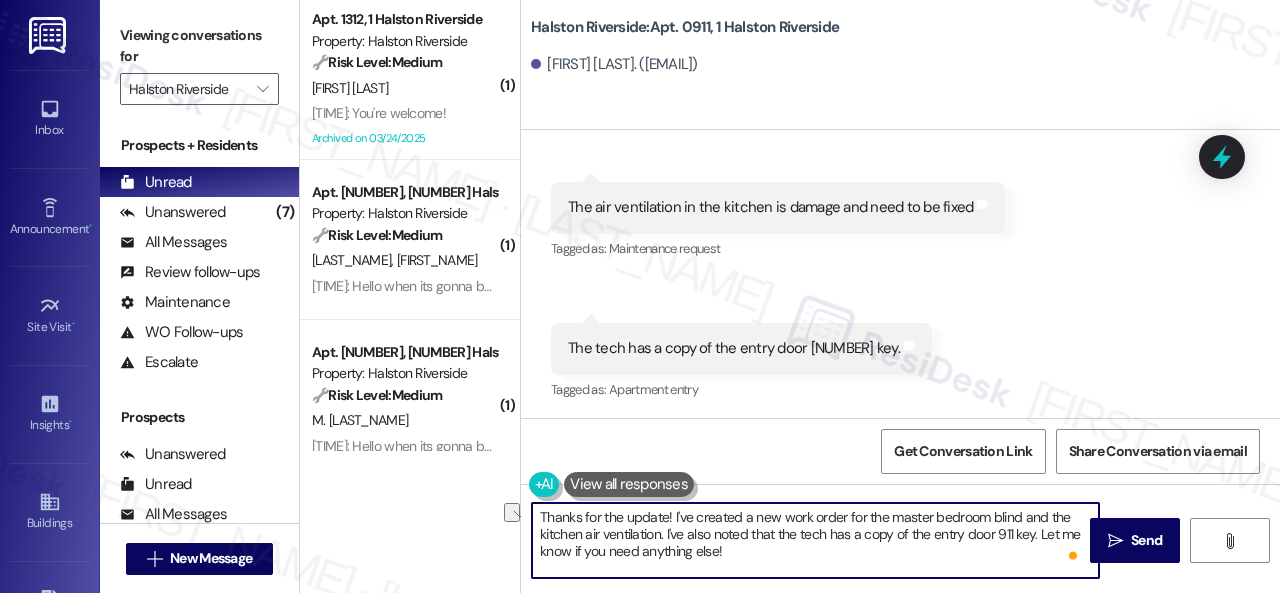 drag, startPoint x: 668, startPoint y: 510, endPoint x: 848, endPoint y: 513, distance: 180.025 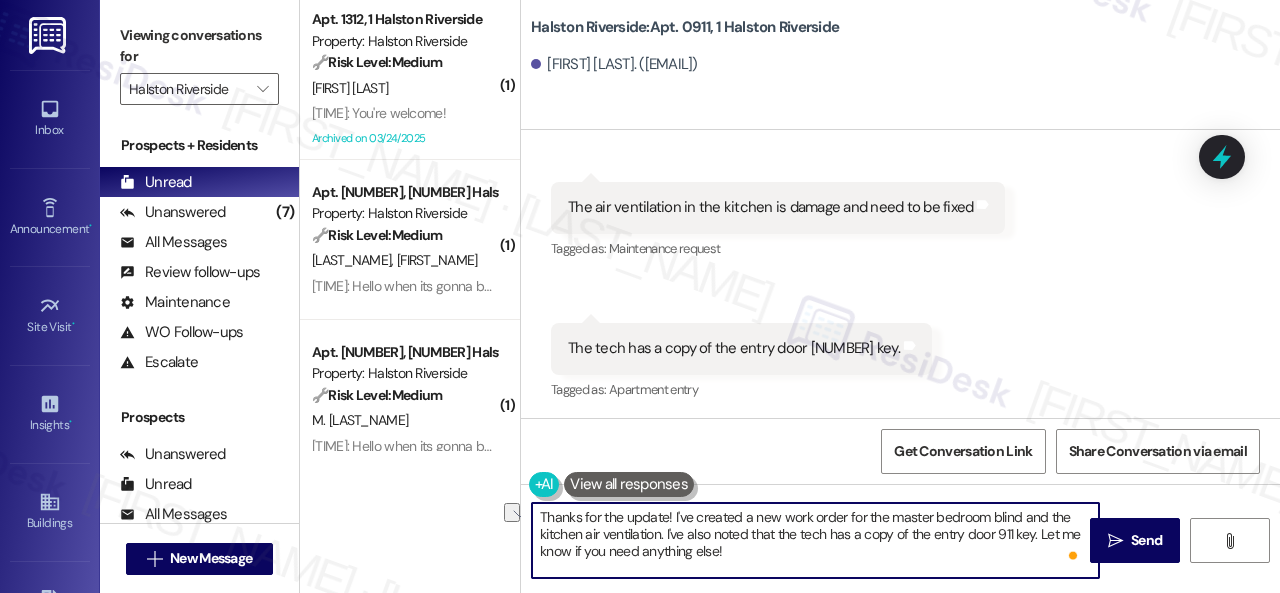 click on "Thanks for the update! I've created a new work order for the master bedroom blind and the kitchen air ventilation. I've also noted that the tech has a copy of the entry door 911 key. Let me know if you need anything else!" at bounding box center [815, 540] 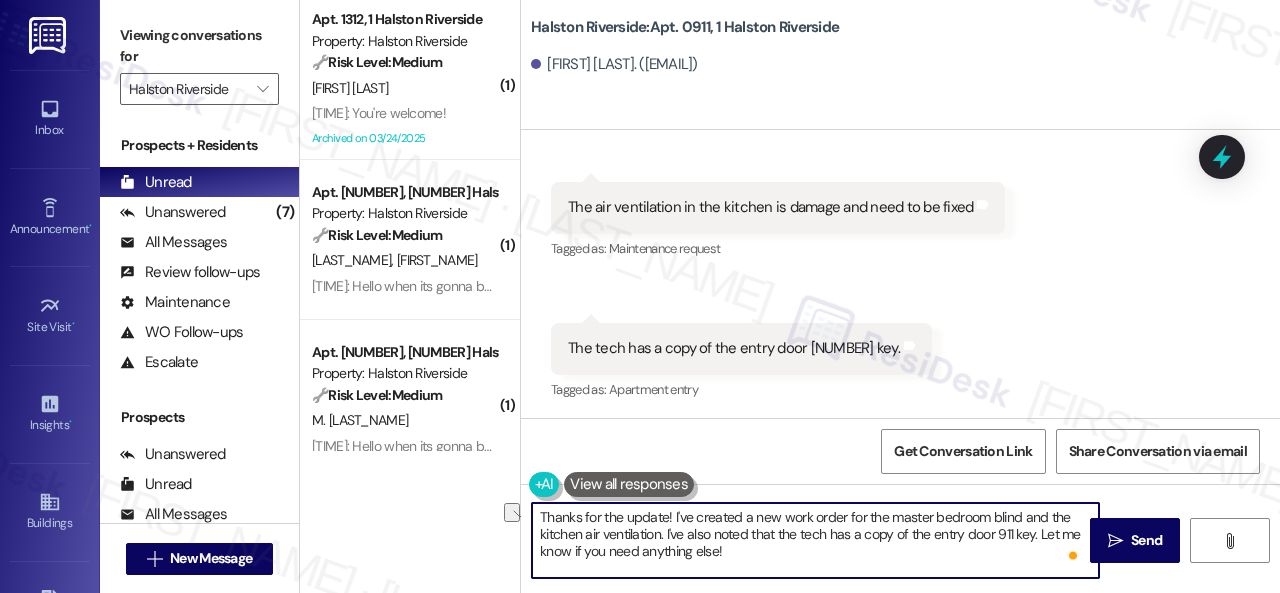 drag, startPoint x: 674, startPoint y: 520, endPoint x: 856, endPoint y: 504, distance: 182.70195 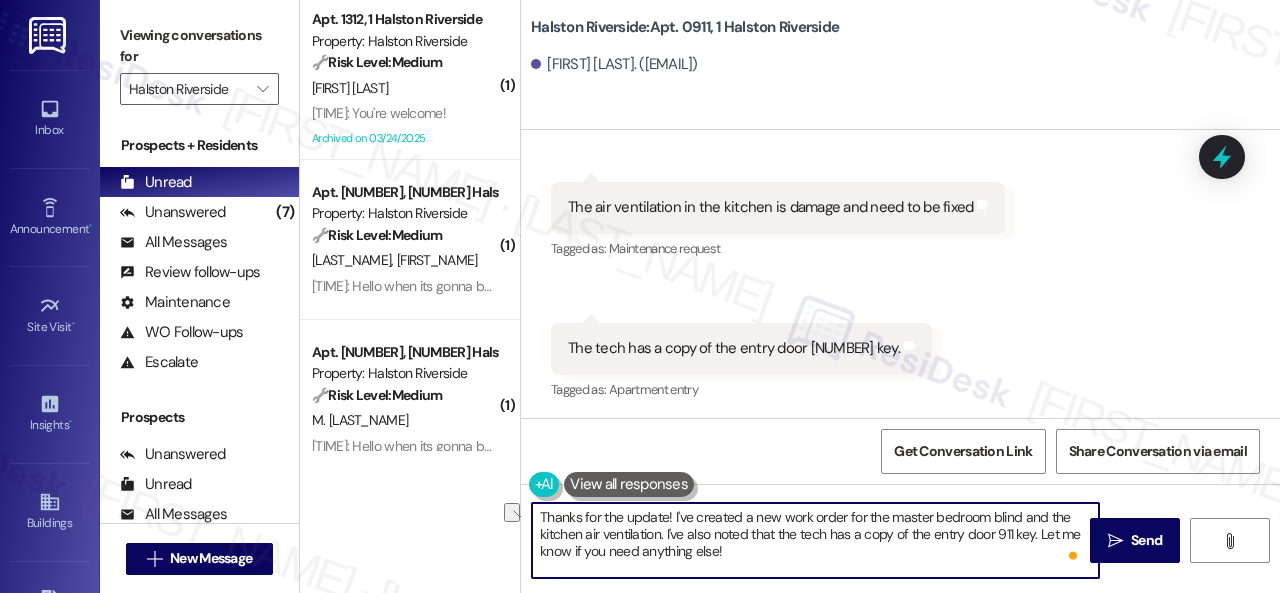click on "Thanks for the update! I've created a new work order for the master bedroom blind and the kitchen air ventilation. I've also noted that the tech has a copy of the entry door 911 key. Let me know if you need anything else!" at bounding box center (815, 540) 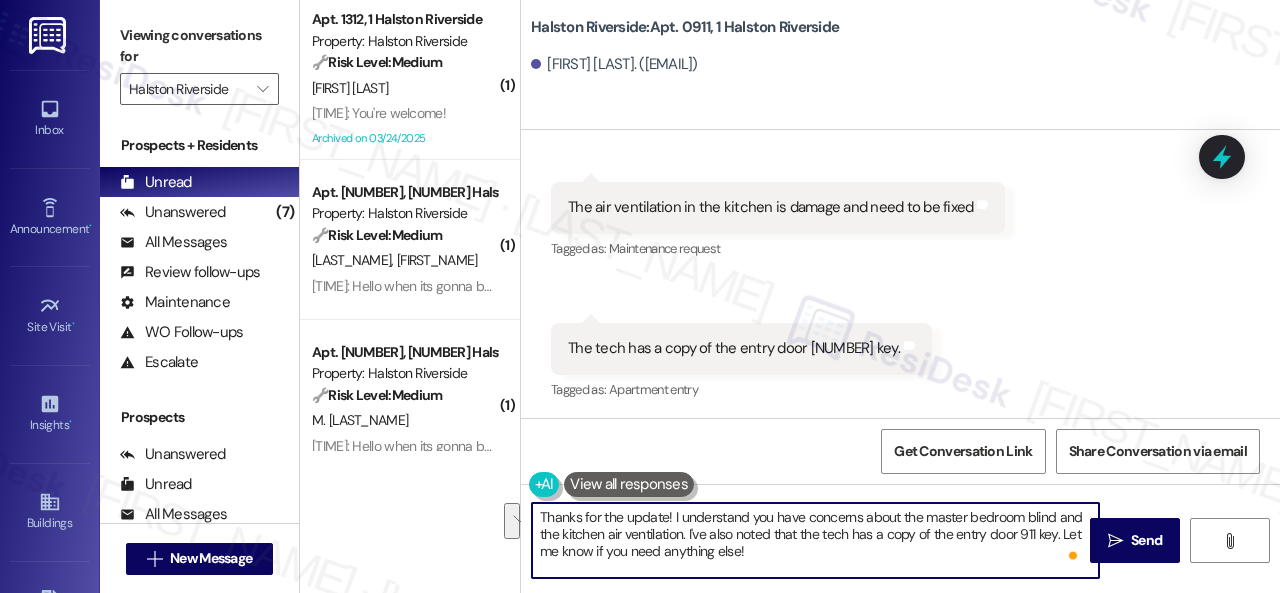 drag, startPoint x: 686, startPoint y: 532, endPoint x: 767, endPoint y: 550, distance: 82.9759 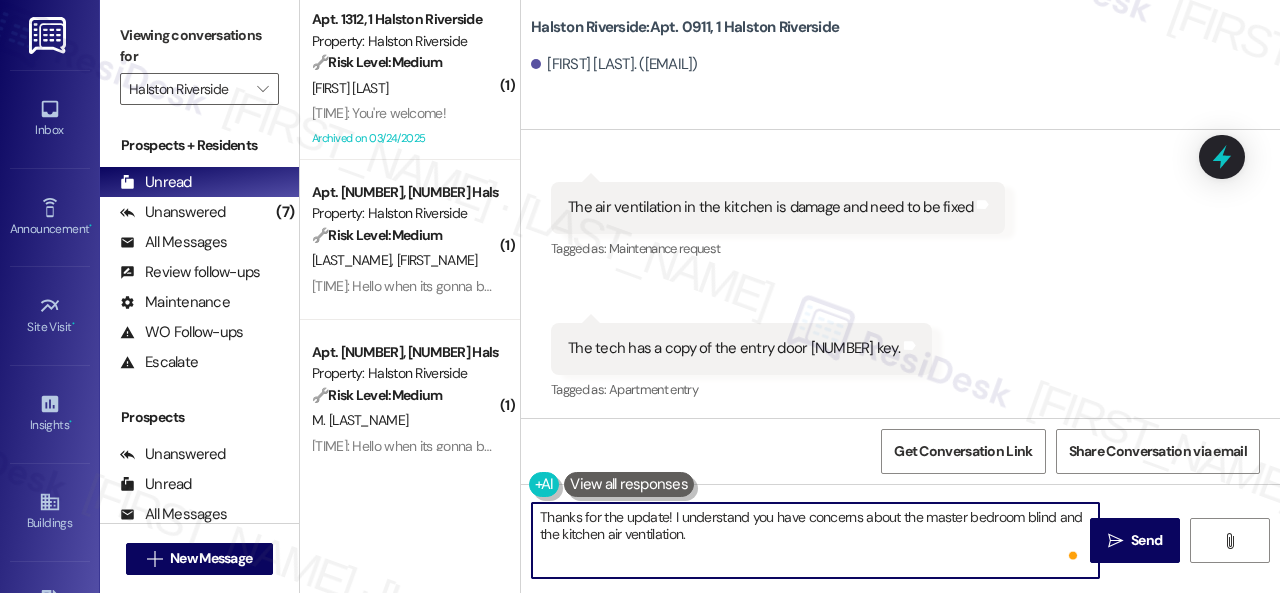 paste on "We apologize for the delay and any inconvenience this may have caused. Have you already submitted new work orders? If so, may I have the work order numbers so I can follow up with the site team? If not, I'll be happy to submit new work orders on your behalf. Please provide as much detail for EACH problem as possible and include photos if available. Also, can the maintenance team enter your apartment even if you are not home? Are there any pets they should be concerned about?" 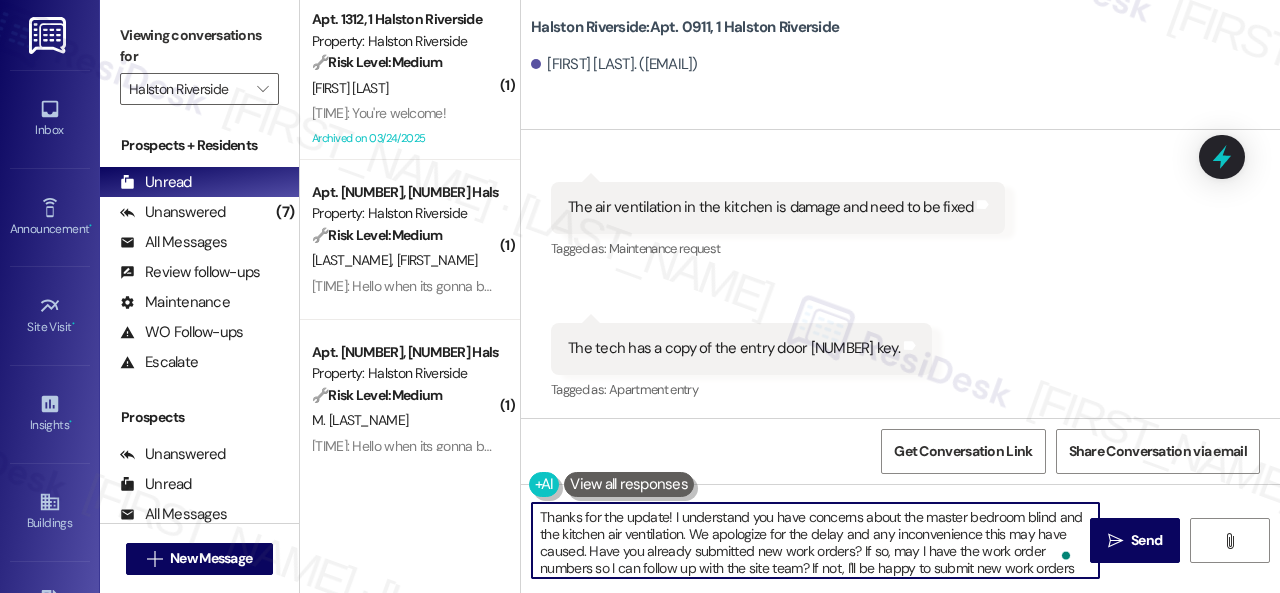 scroll, scrollTop: 50, scrollLeft: 0, axis: vertical 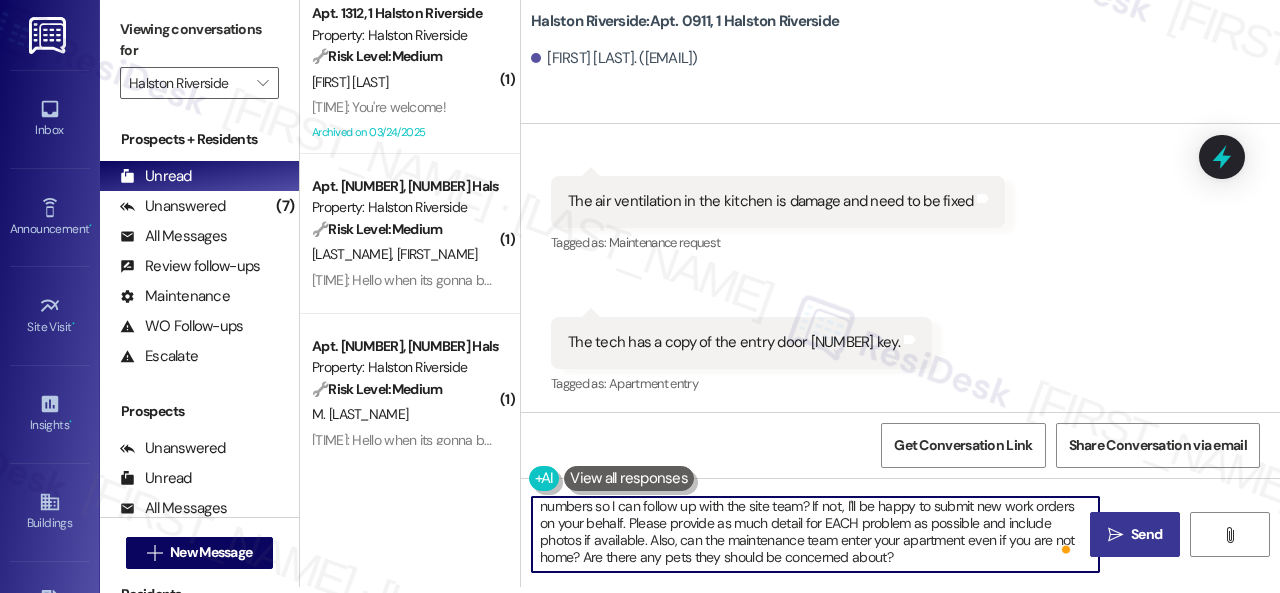 type on "Thanks for the update! I understand you have concerns about the master bedroom blind and the kitchen air ventilation. We apologize for the delay and any inconvenience this may have caused. Have you already submitted new work orders? If so, may I have the work order numbers so I can follow up with the site team? If not, I'll be happy to submit new work orders on your behalf. Please provide as much detail for EACH problem as possible and include photos if available. Also, can the maintenance team enter your apartment even if you are not home? Are there any pets they should be concerned about?" 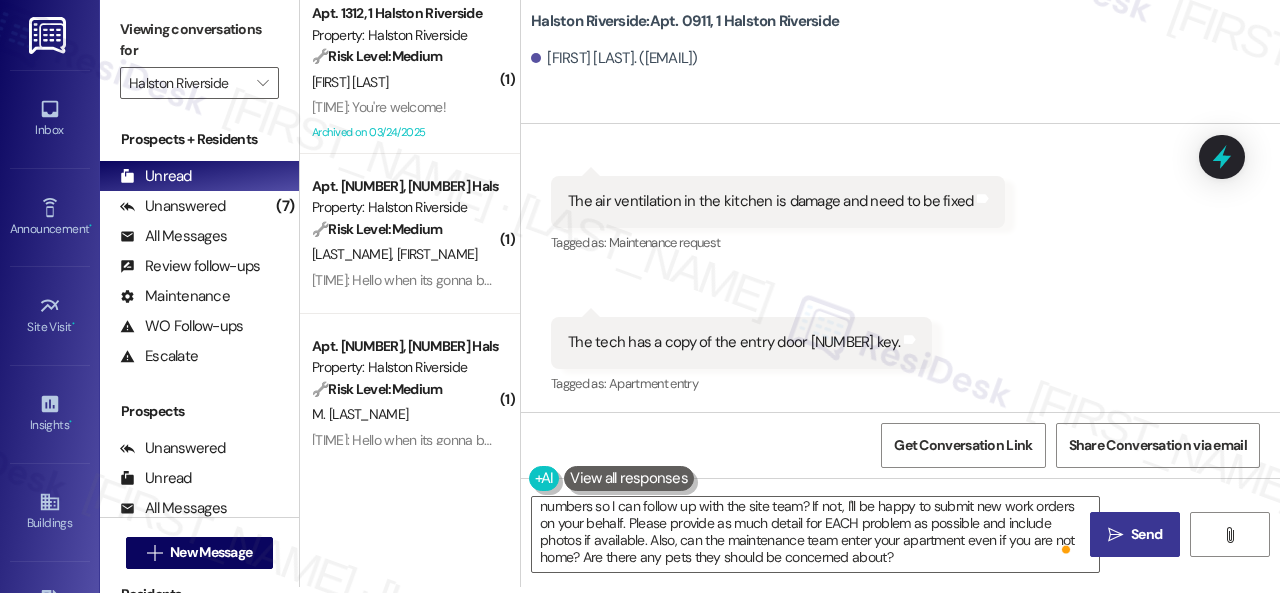 click on "Send" at bounding box center (1146, 534) 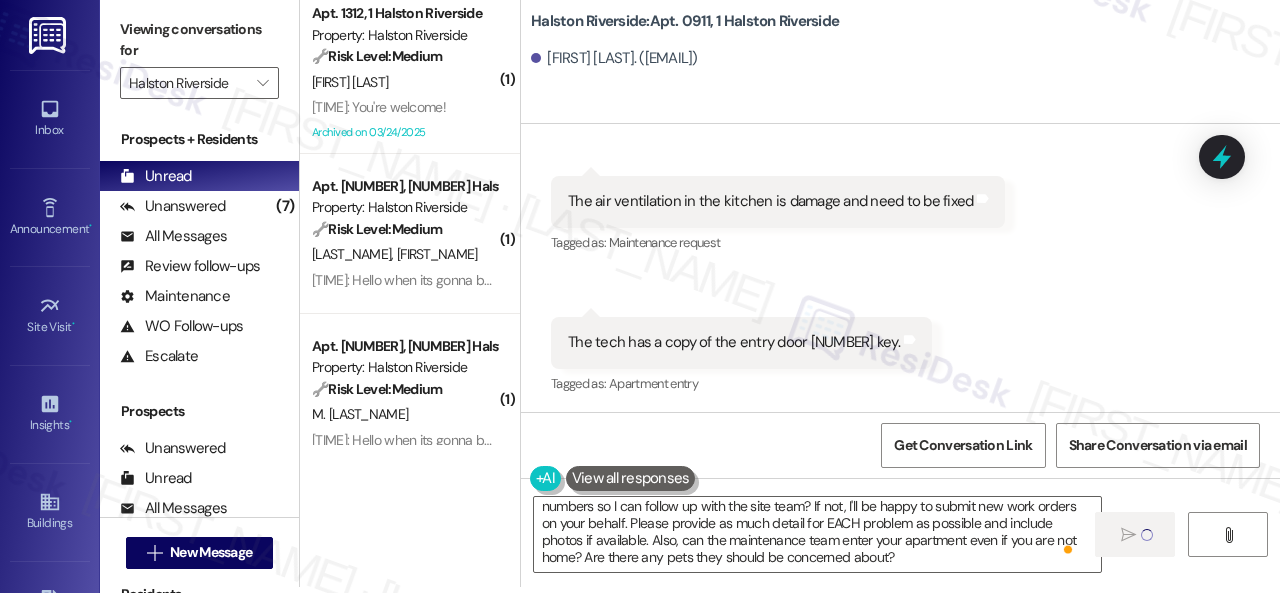 type 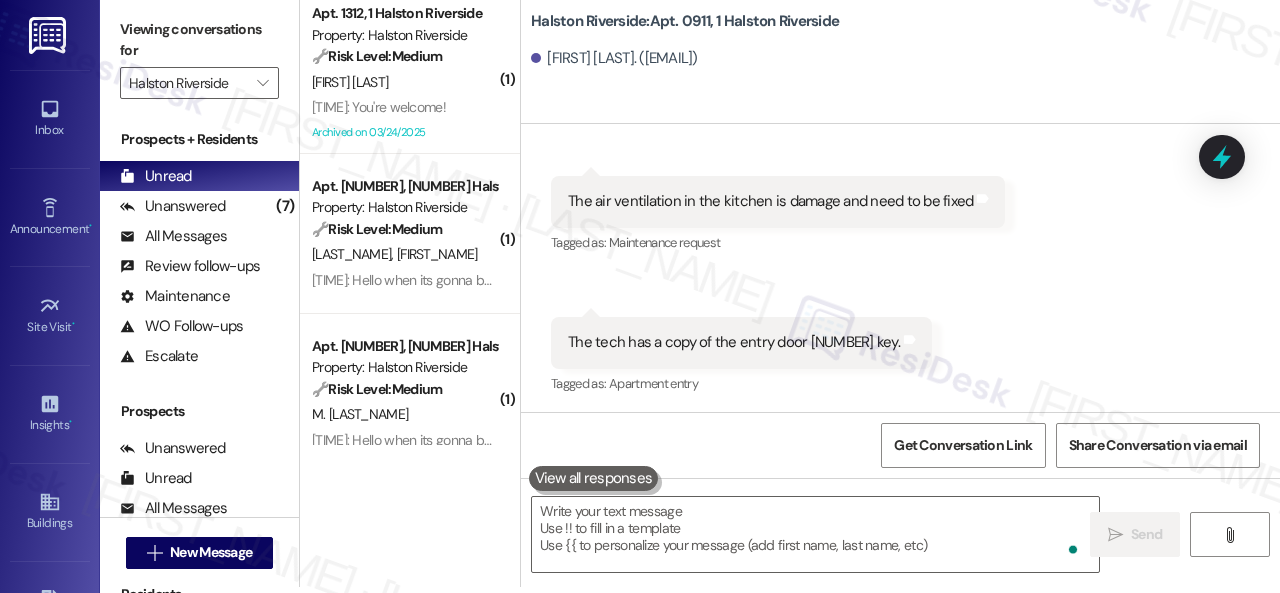 scroll, scrollTop: 0, scrollLeft: 0, axis: both 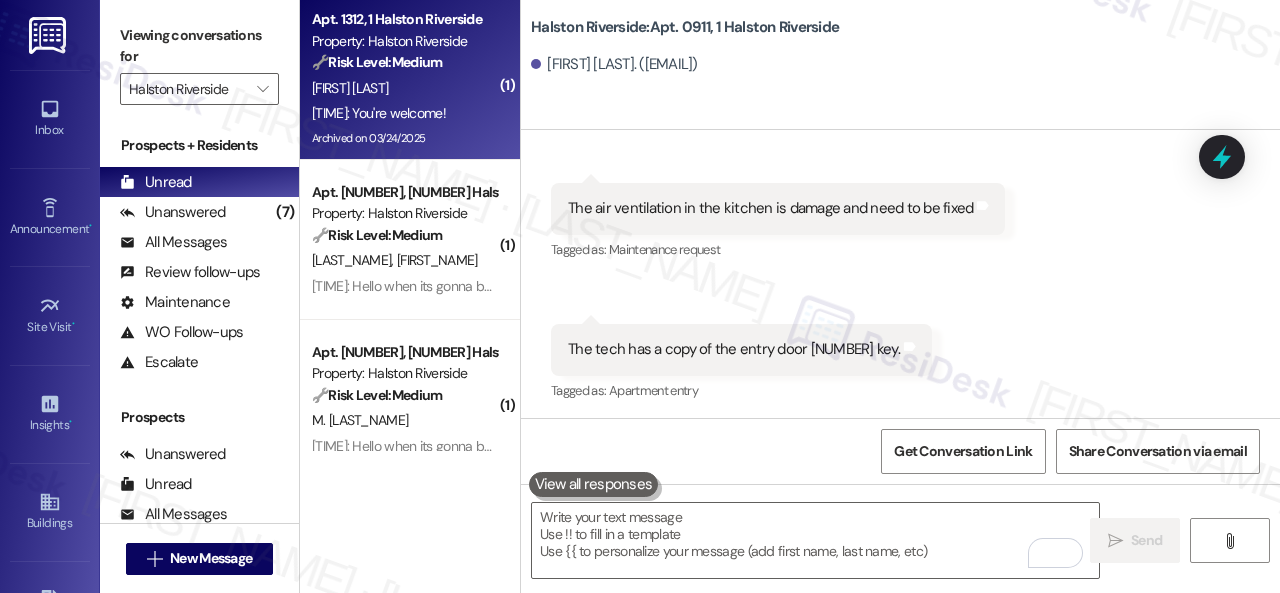 click on "D. Terry" at bounding box center [404, 88] 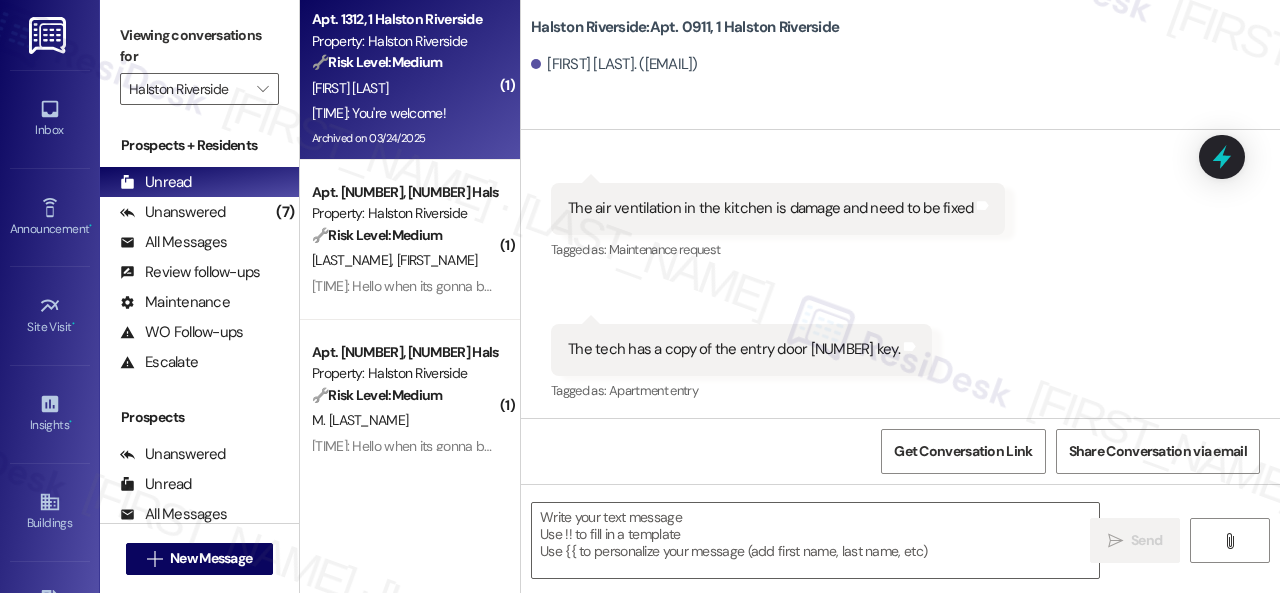 type on "Fetching suggested responses. Please feel free to read through the conversation in the meantime." 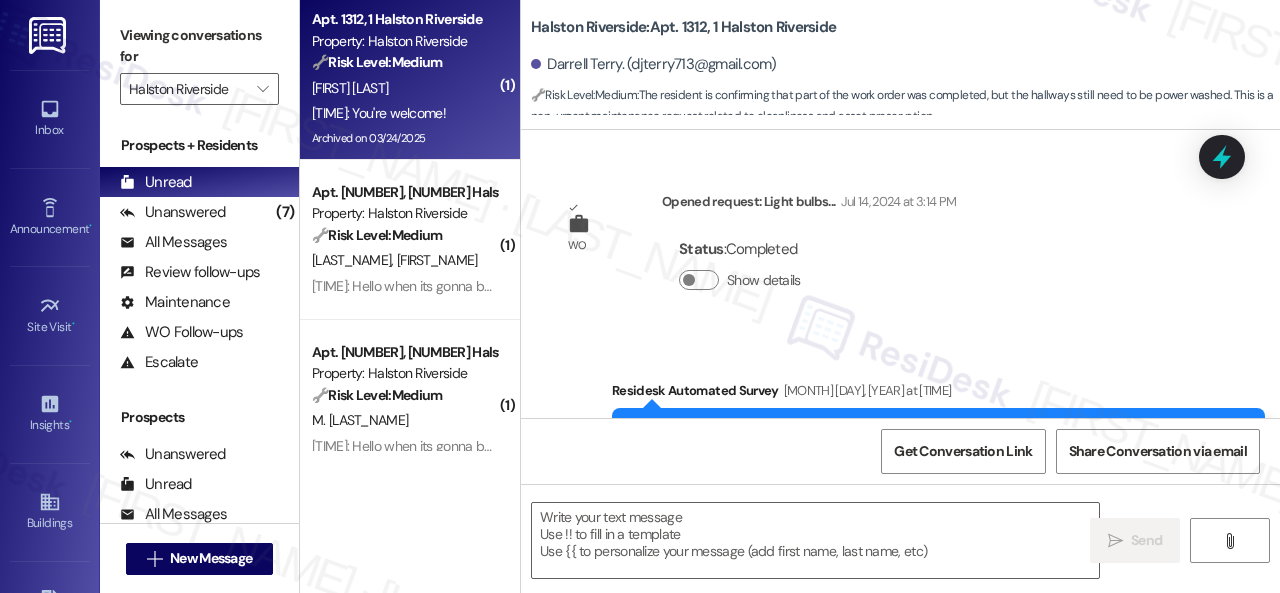 scroll, scrollTop: 27522, scrollLeft: 0, axis: vertical 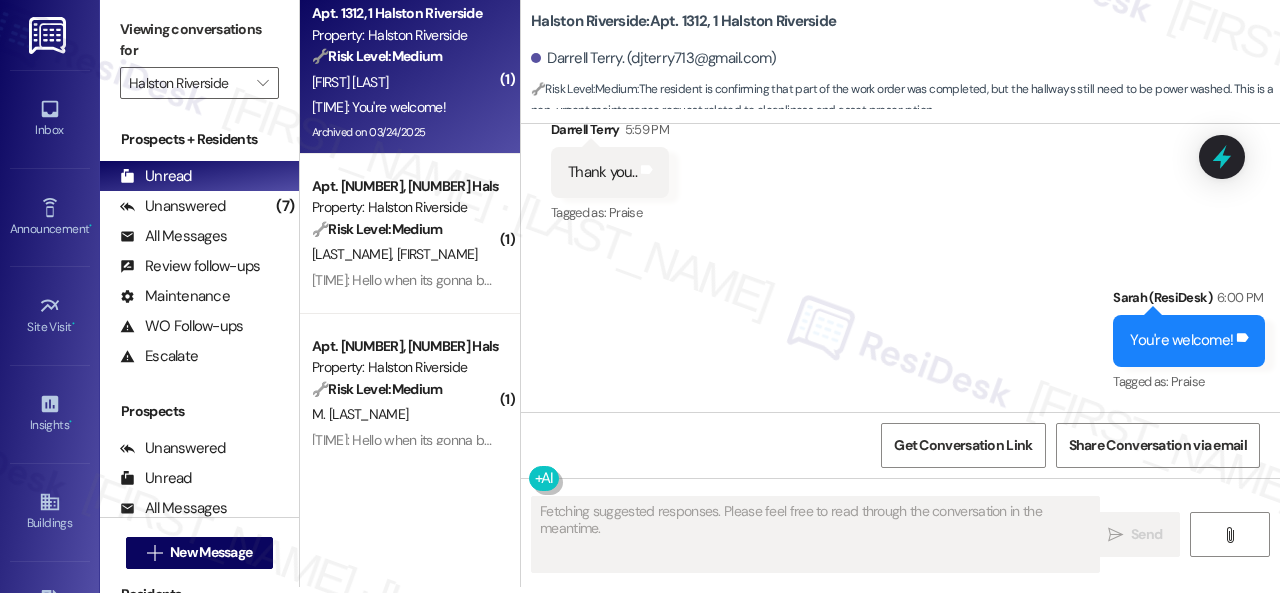 type on "Fetching suggested responses. Please feel free to read through the conversation in the meantime." 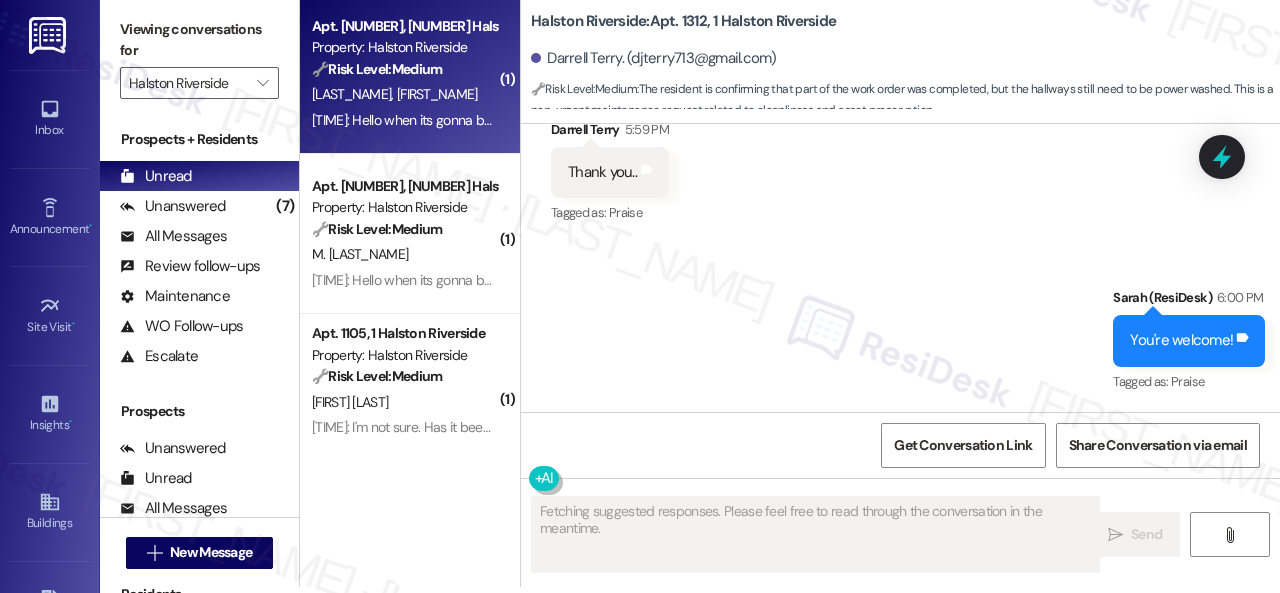 click on "A. Gonzalez" at bounding box center [404, 94] 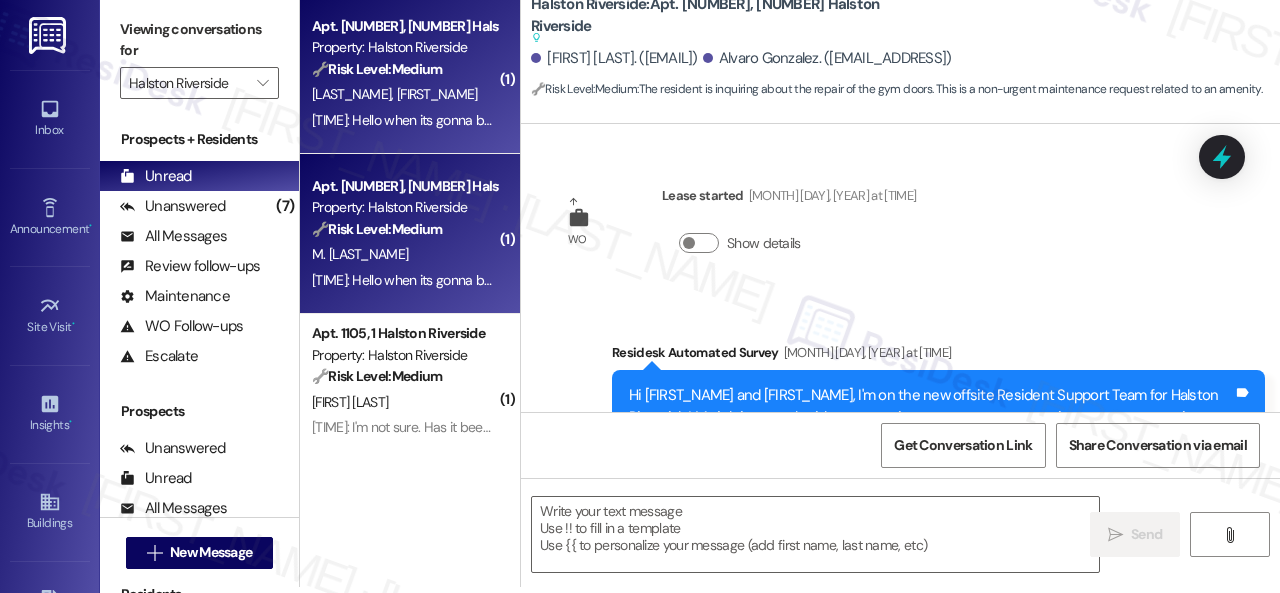 scroll, scrollTop: 11312, scrollLeft: 0, axis: vertical 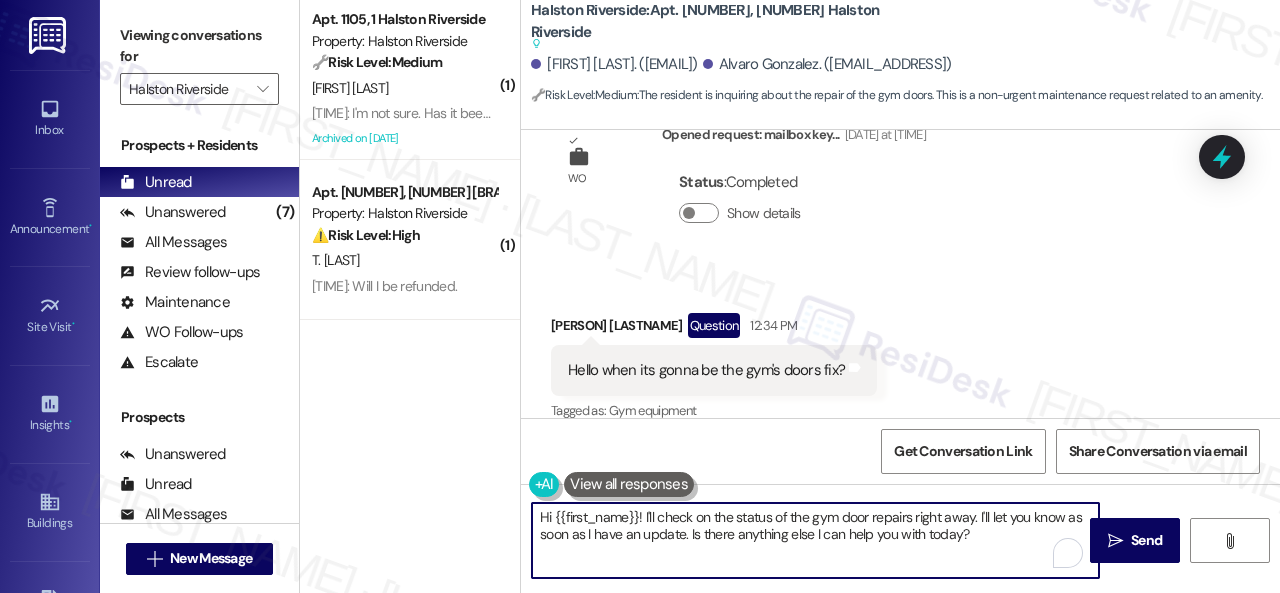 drag, startPoint x: 684, startPoint y: 534, endPoint x: 1018, endPoint y: 549, distance: 334.33667 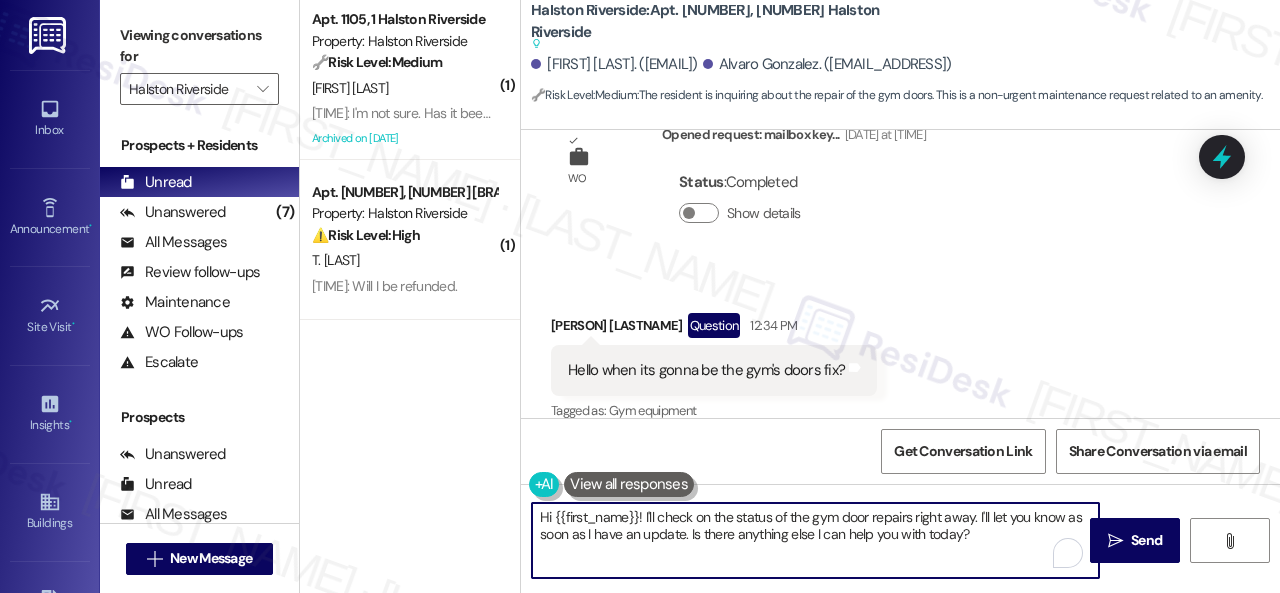 click on "Hi {{first_name}}! I'll check on the status of the gym door repairs right away. I'll let you know as soon as I have an update. Is there anything else I can help you with today?" at bounding box center [815, 540] 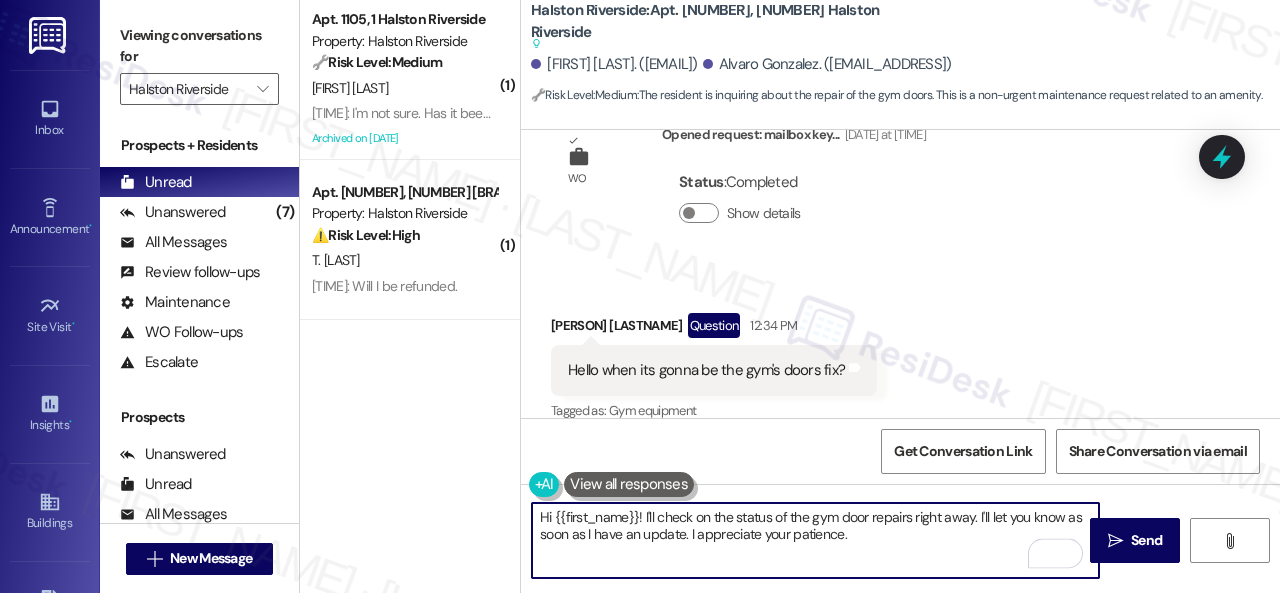drag, startPoint x: 644, startPoint y: 508, endPoint x: 522, endPoint y: 509, distance: 122.0041 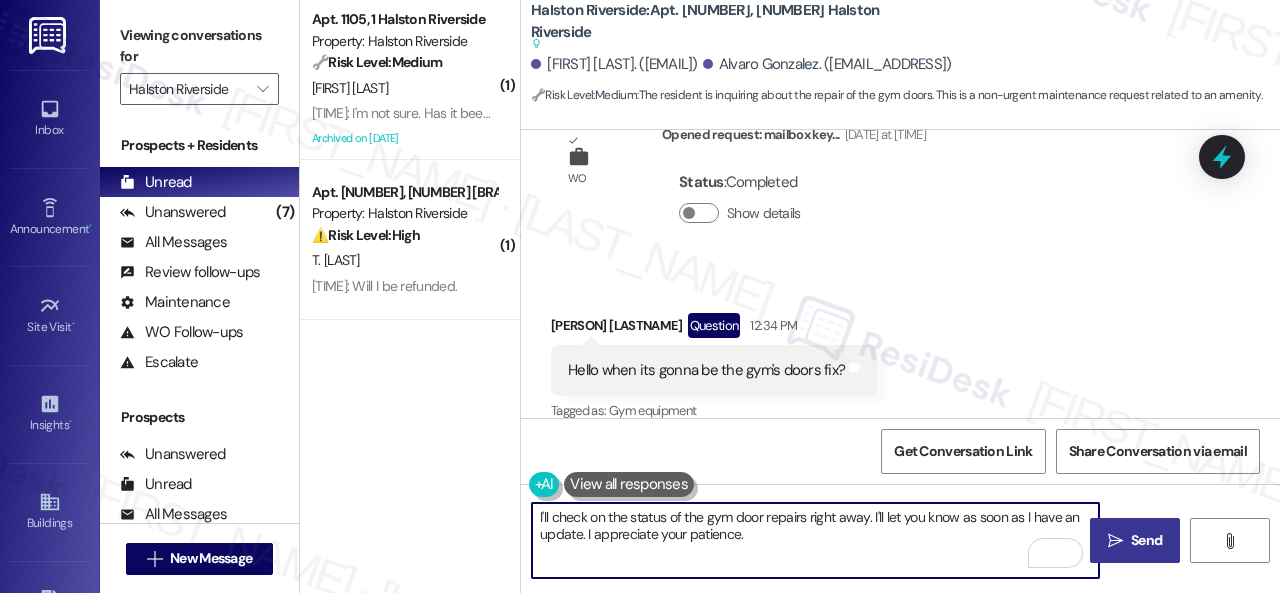 type on "I'll check on the status of the gym door repairs right away. I'll let you know as soon as I have an update. I appreciate your patience." 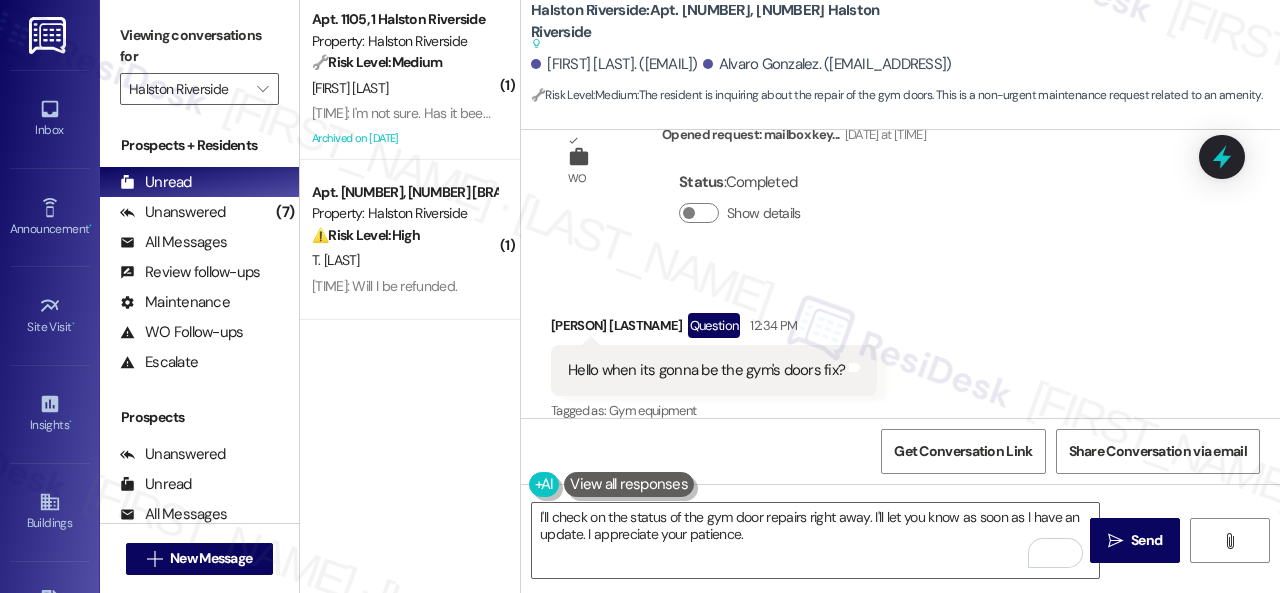 drag, startPoint x: 1146, startPoint y: 536, endPoint x: 1152, endPoint y: 498, distance: 38.470768 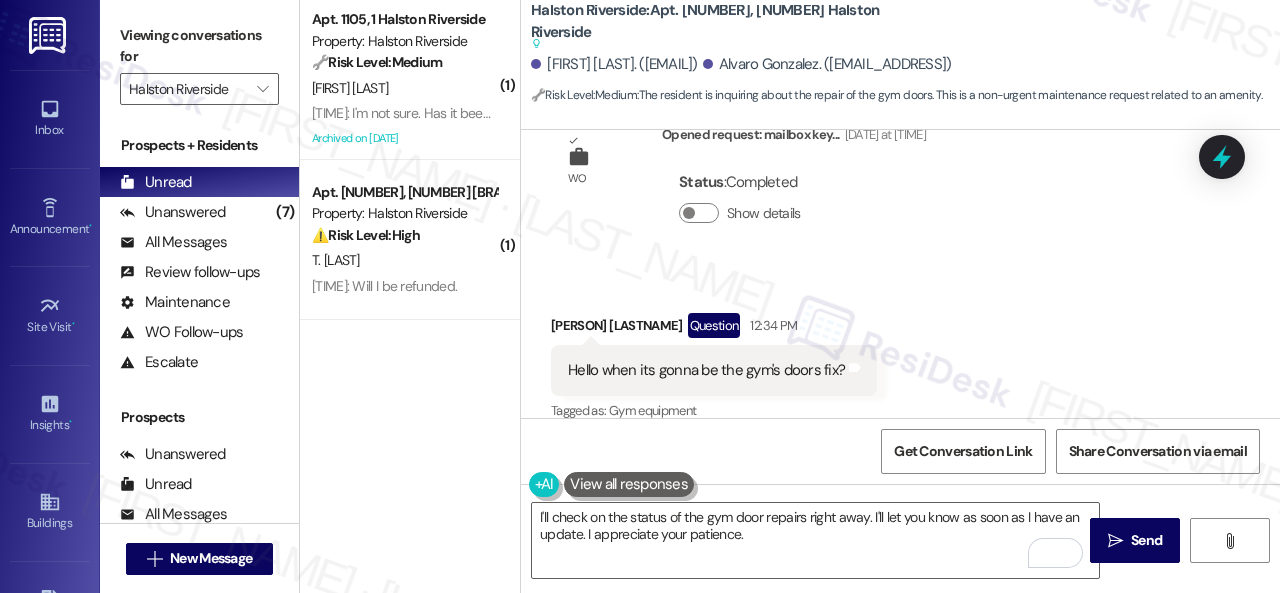 click on "Send" at bounding box center [1146, 540] 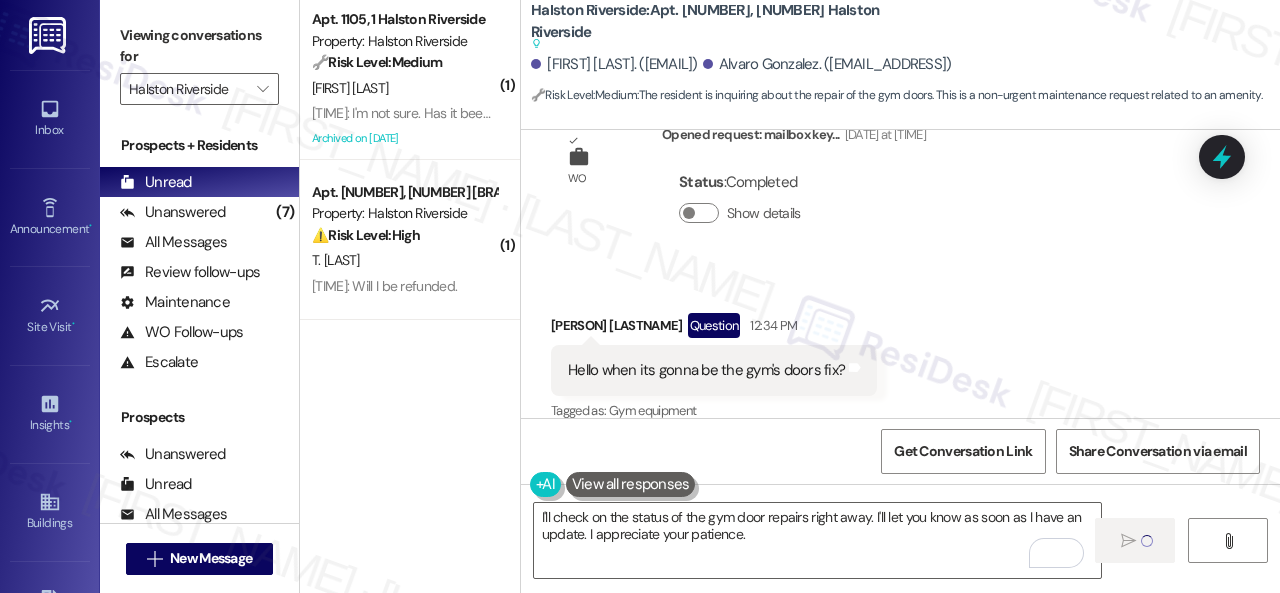 type 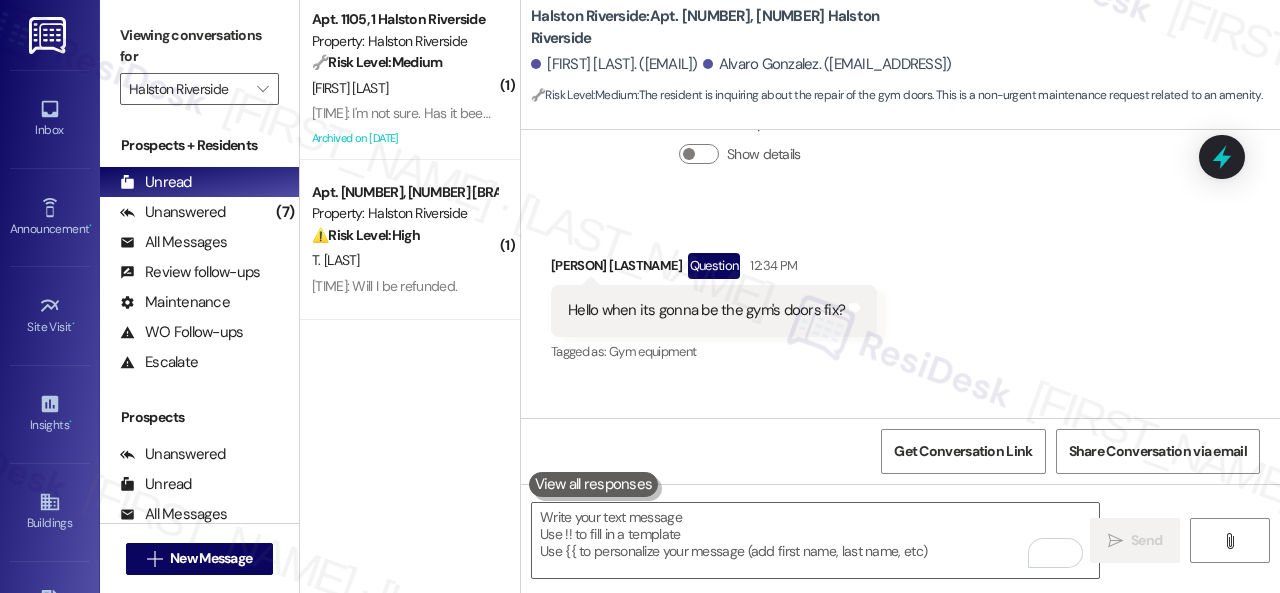 scroll, scrollTop: 11252, scrollLeft: 0, axis: vertical 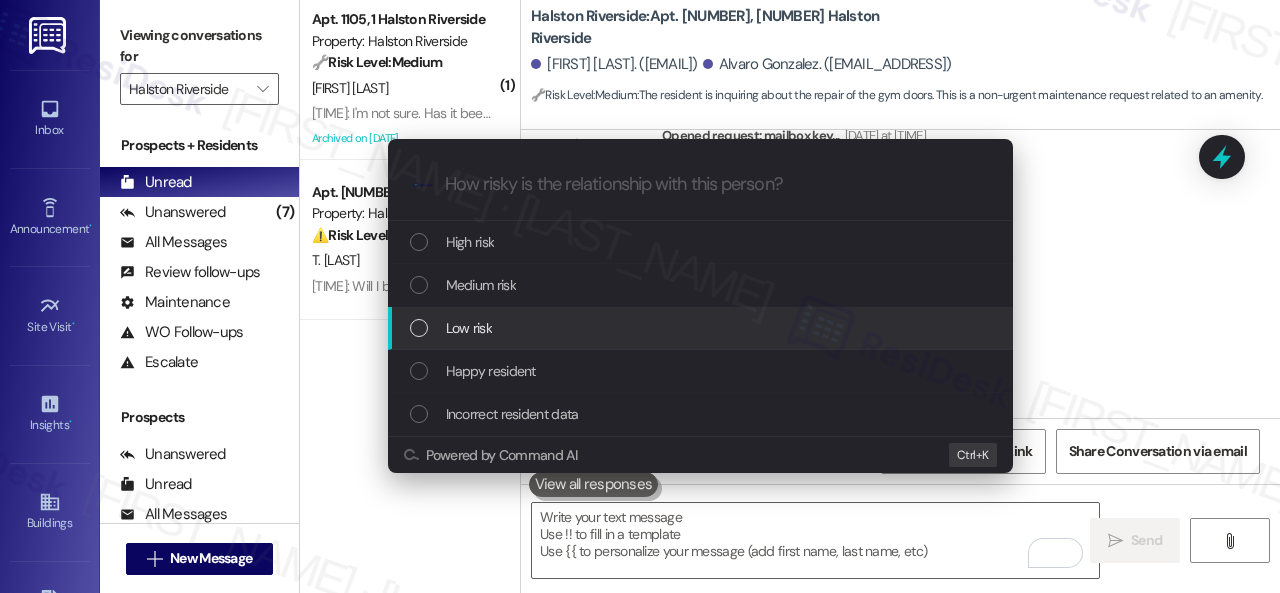 click on "Low risk" at bounding box center [469, 328] 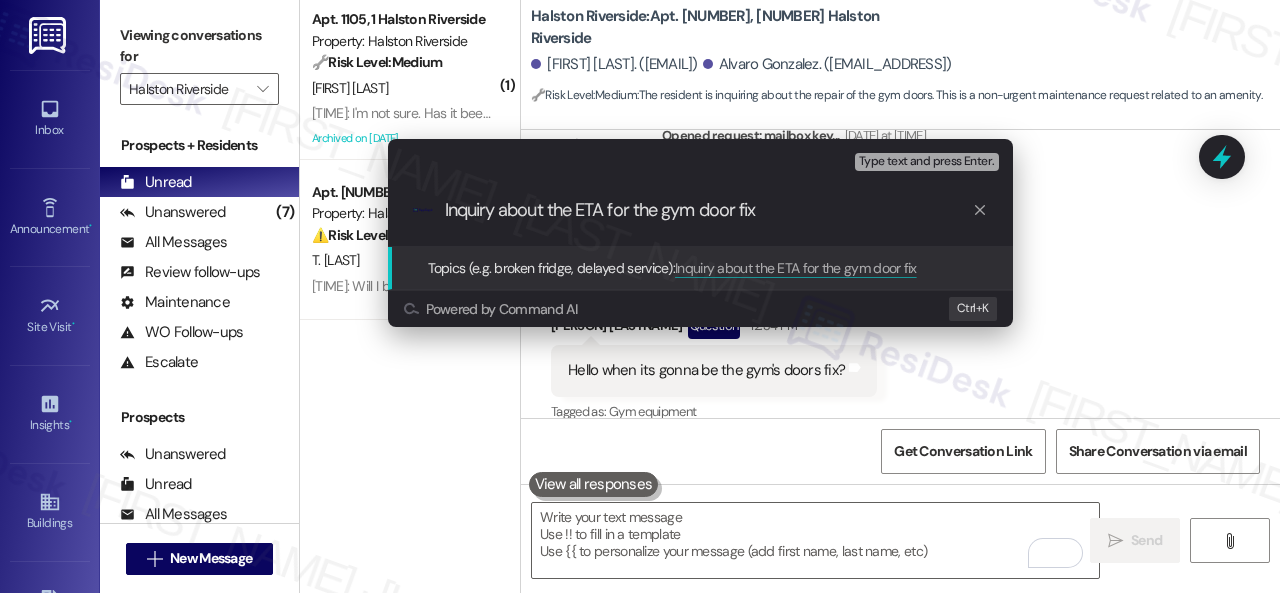 type on "Inquiry about the ETA for the gym door fix." 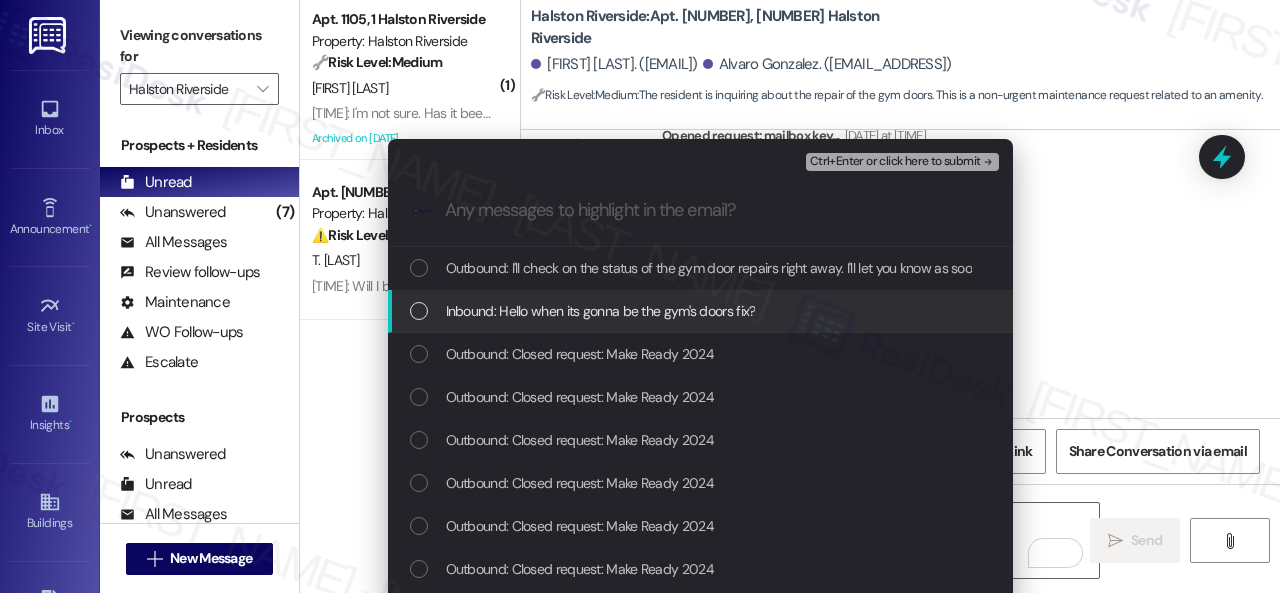 click on "Inbound: Hello when its gonna be the gym's doors fix?" at bounding box center [601, 311] 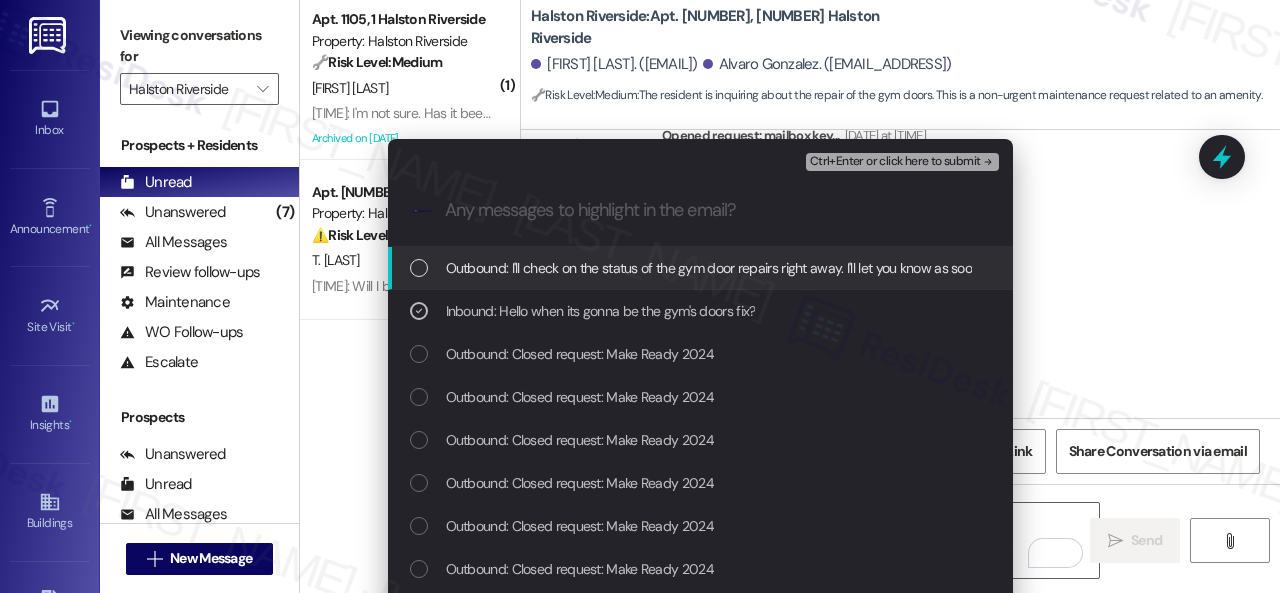 click on "Ctrl+Enter or click here to submit" at bounding box center (895, 162) 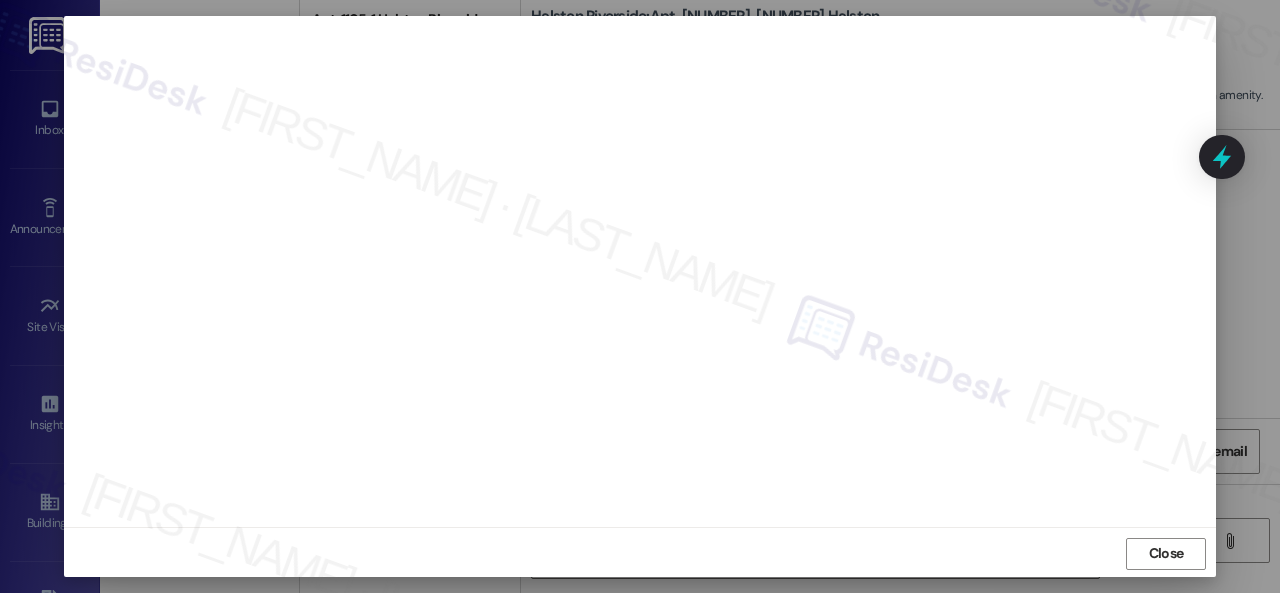 scroll, scrollTop: 25, scrollLeft: 0, axis: vertical 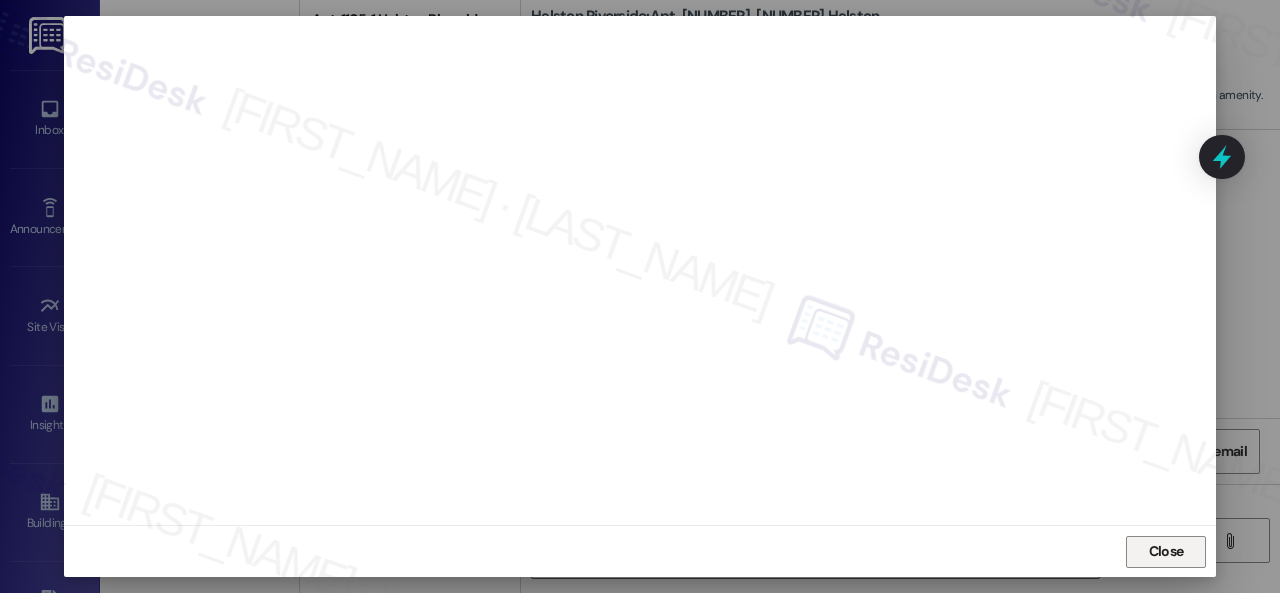 click on "Close" at bounding box center (1166, 551) 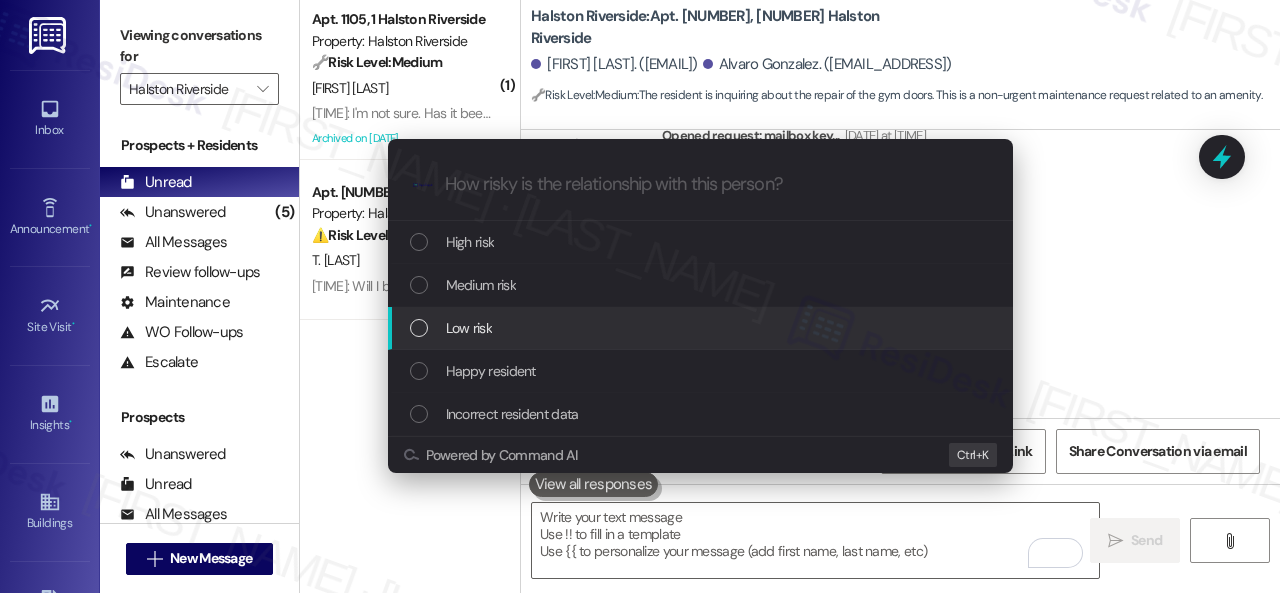 click on "Low risk" at bounding box center [469, 328] 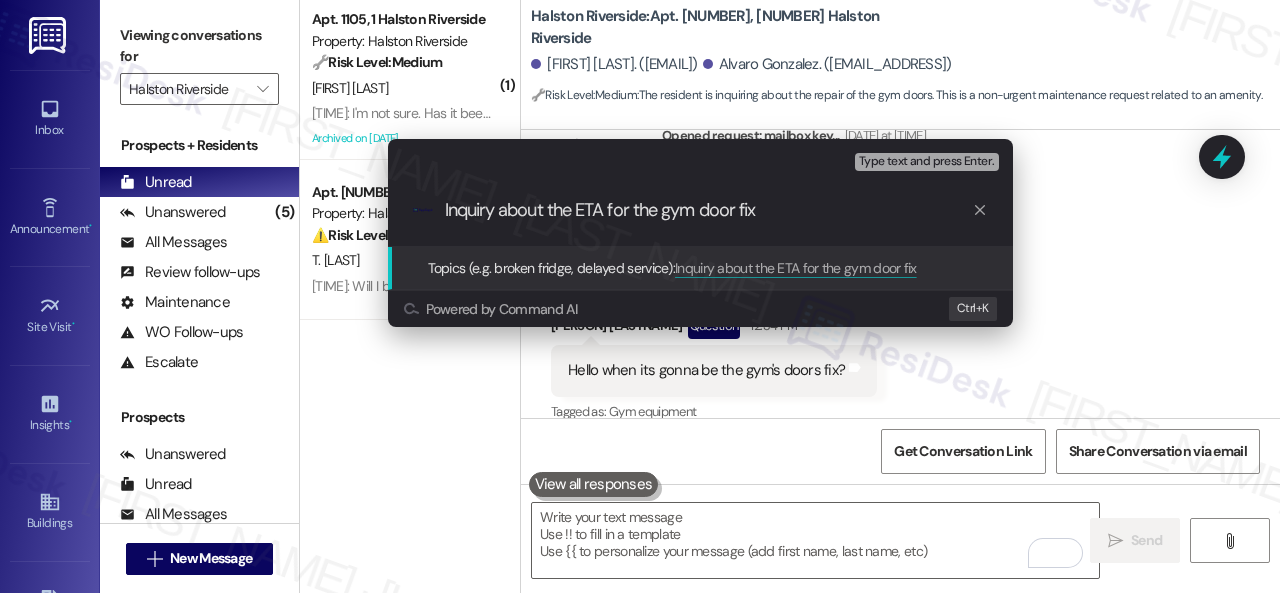type on "Inquiry about the ETA for the gym door fix." 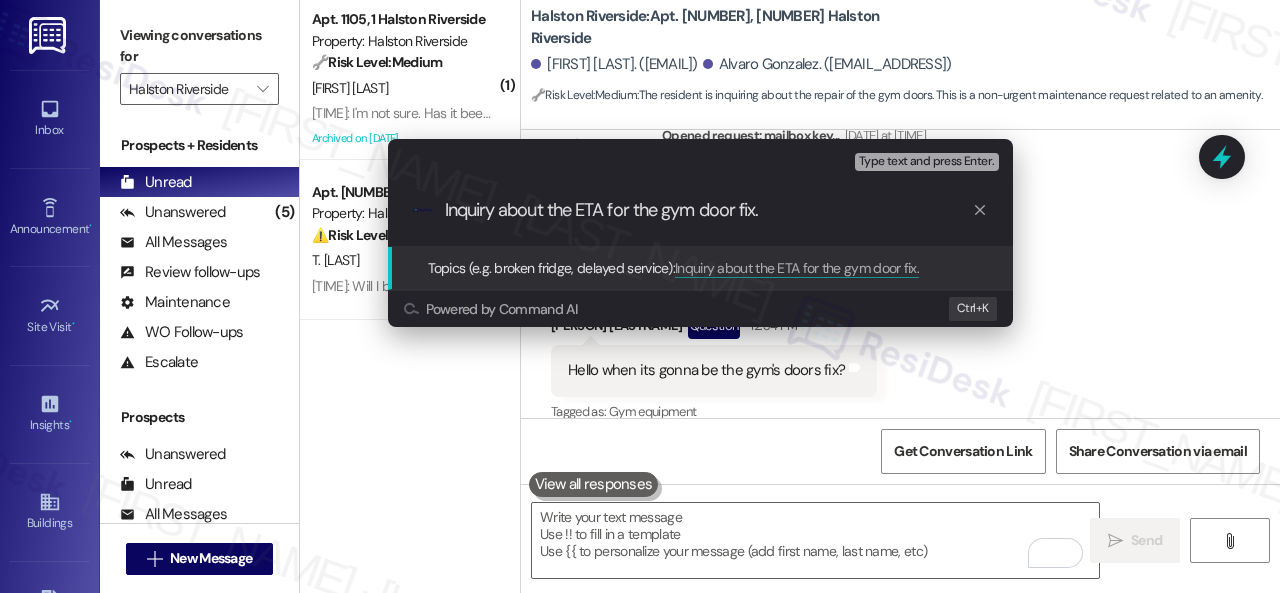 type 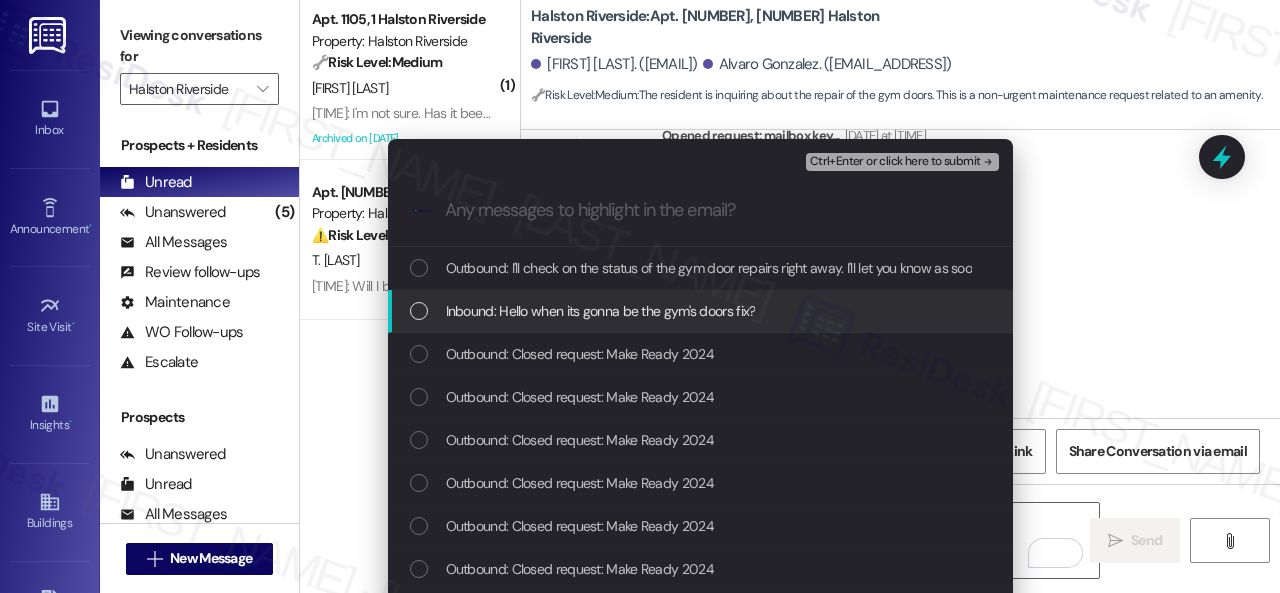 click on "Inbound: Hello when its gonna be the gym's doors fix?" at bounding box center (601, 311) 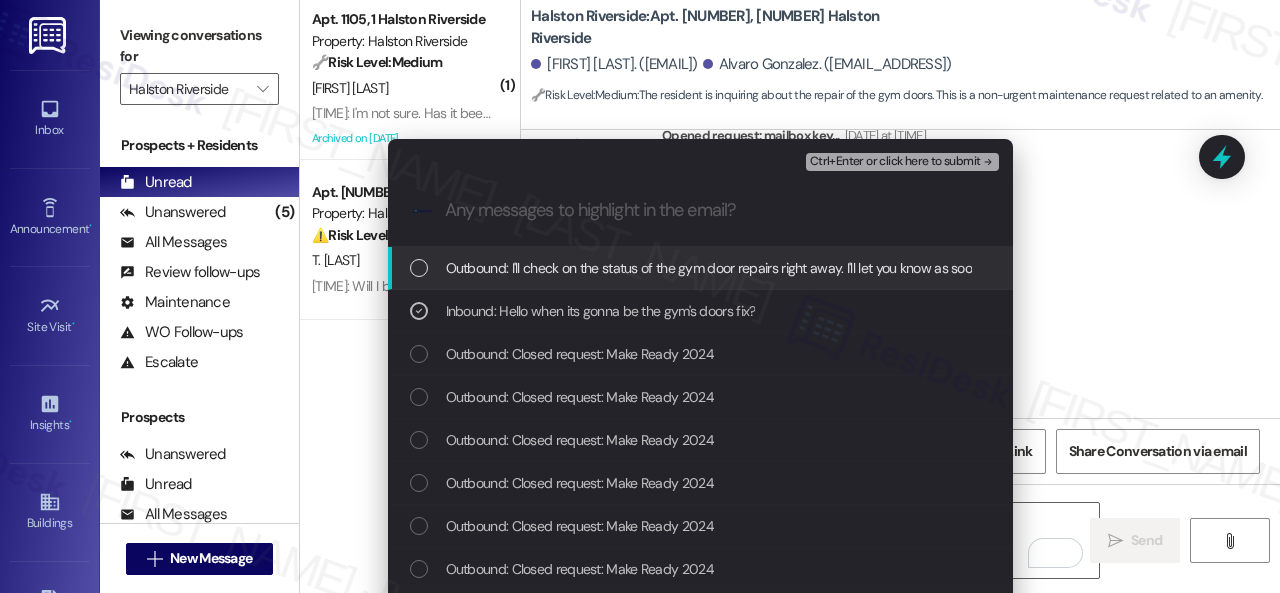 click on "Ctrl+Enter or click here to submit" at bounding box center [895, 162] 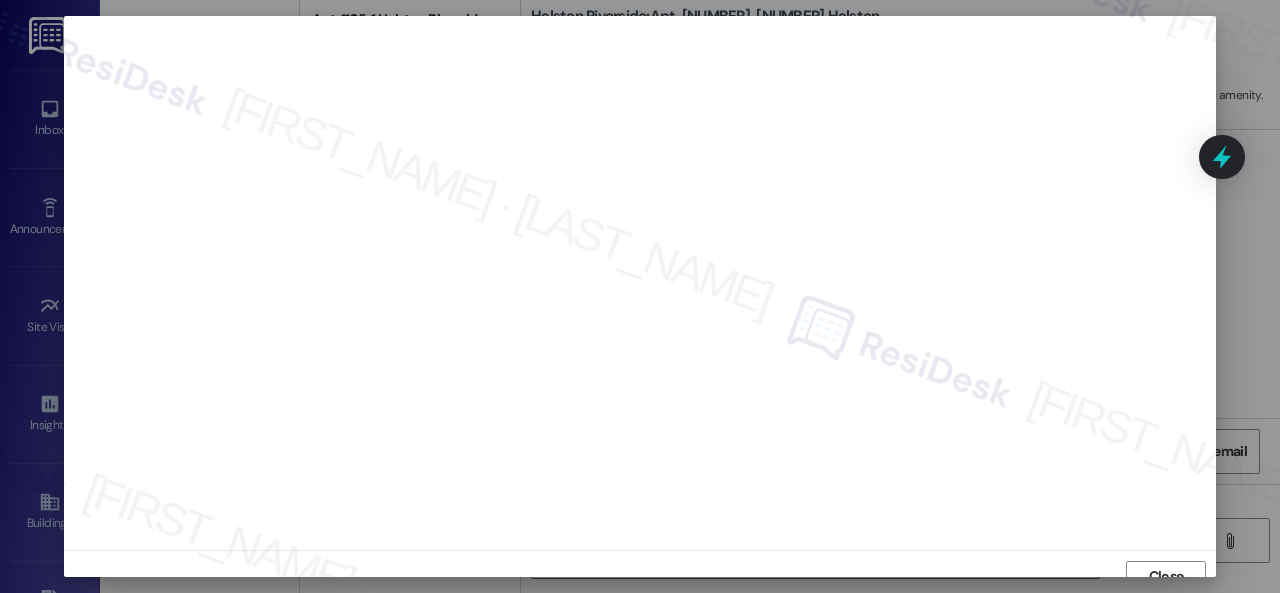 scroll, scrollTop: 15, scrollLeft: 0, axis: vertical 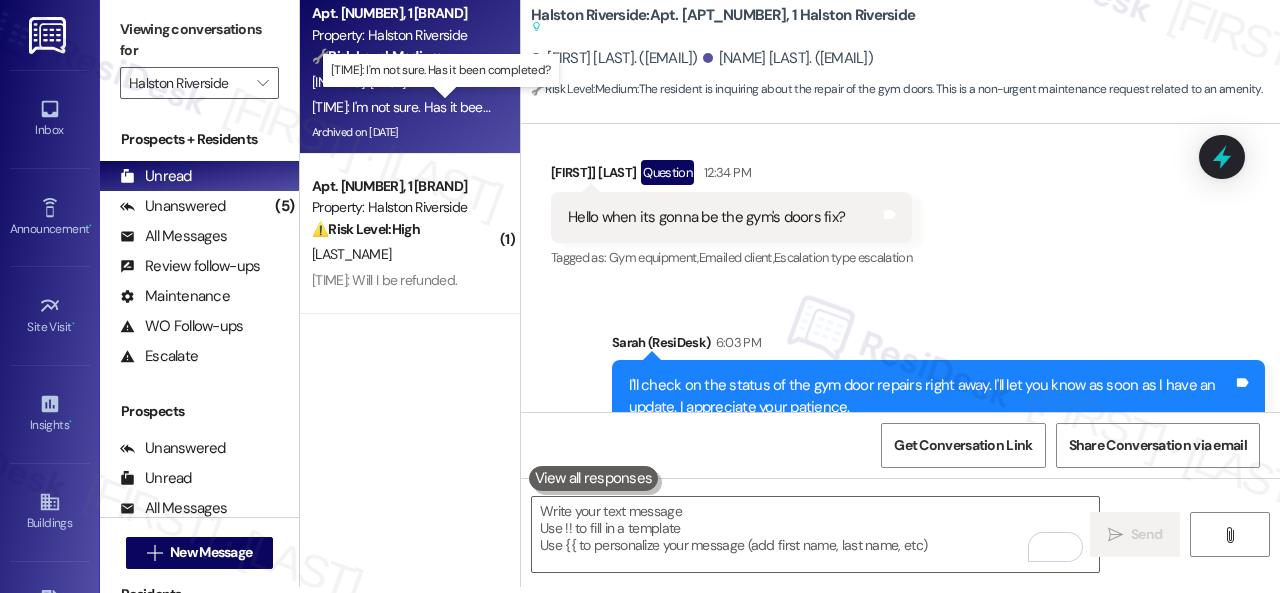 click on "12:32 PM: I'm not sure. Has it been completed? 12:32 PM: I'm not sure. Has it been completed?" at bounding box center [437, 107] 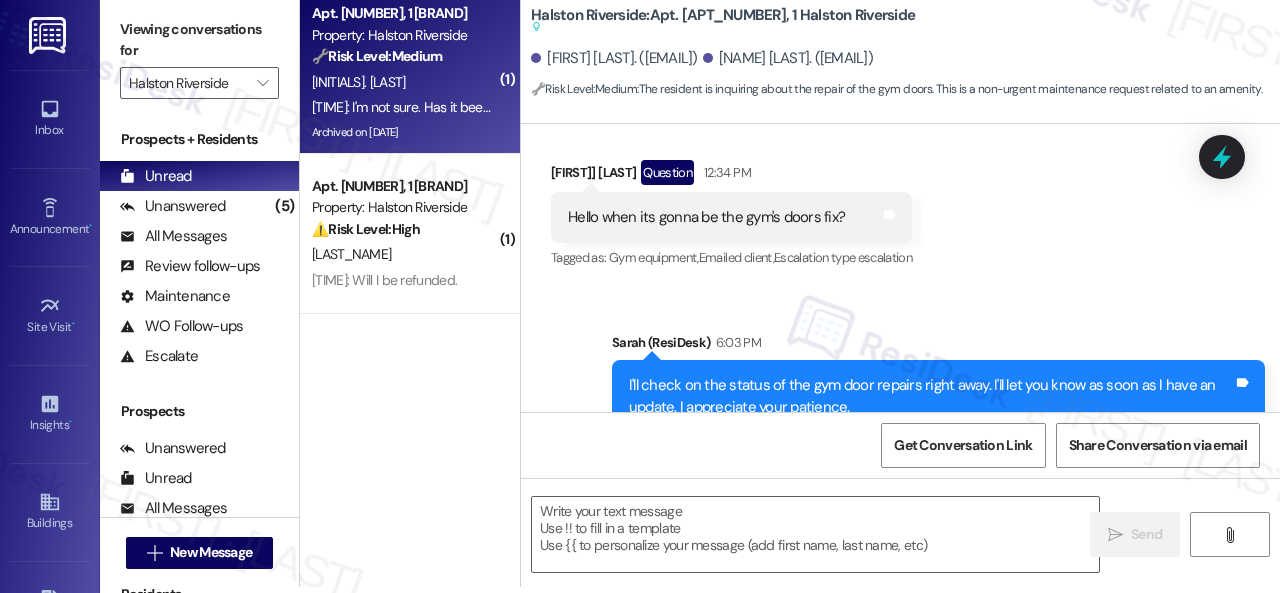 type on "Fetching suggested responses. Please feel free to read through the conversation in the meantime." 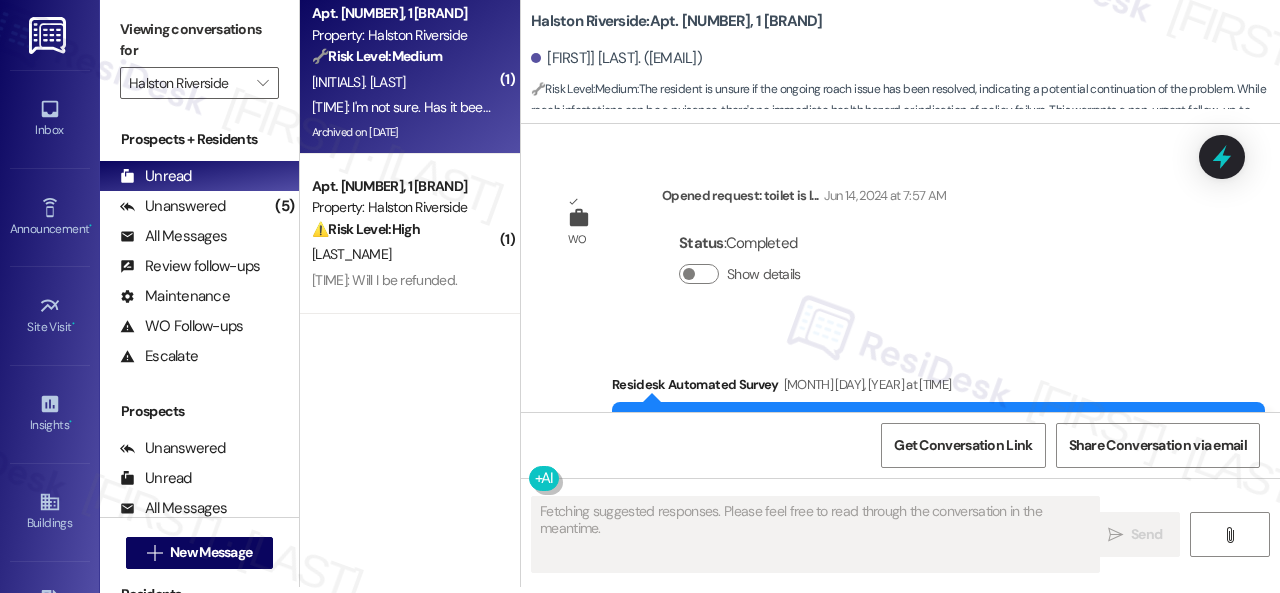 scroll, scrollTop: 9531, scrollLeft: 0, axis: vertical 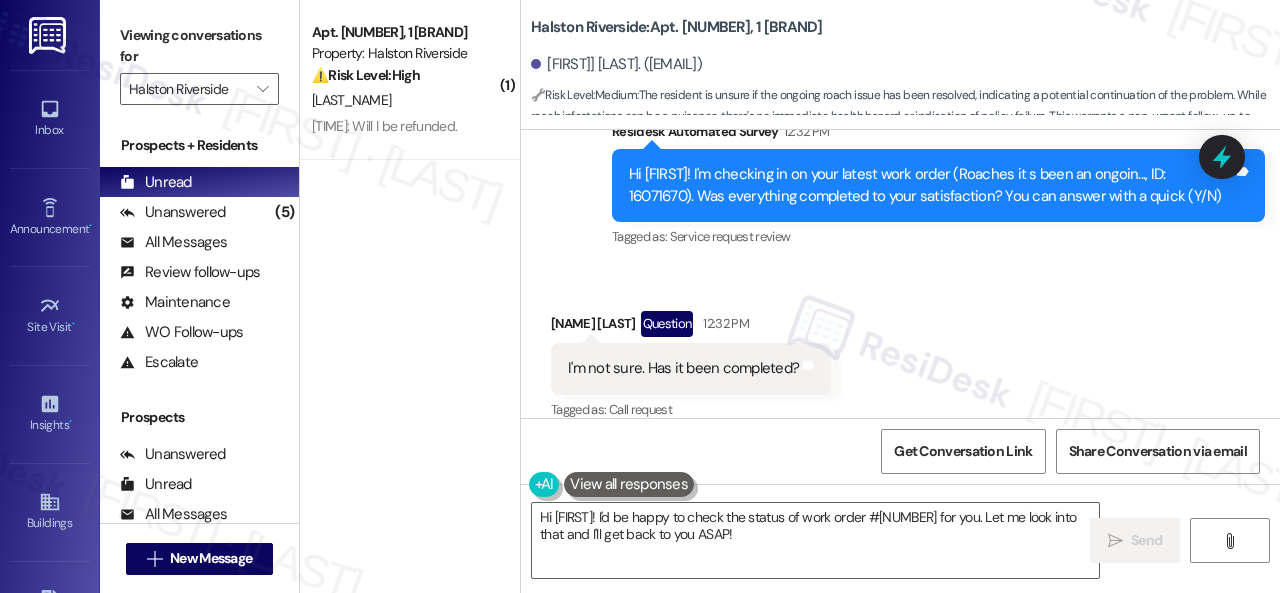click on "Received via SMS Mark Simms Question 12:32 PM I'm not sure. Has it been completed? Tags and notes Tagged as:   Call request Click to highlight conversations about Call request" at bounding box center (900, 352) 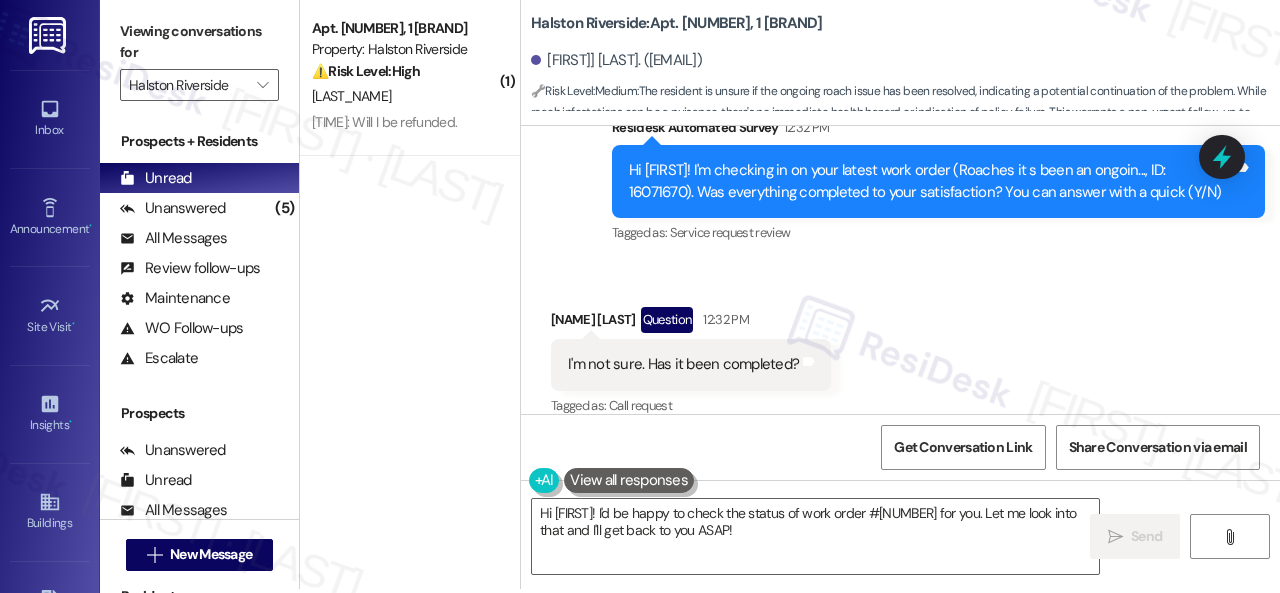 scroll, scrollTop: 6, scrollLeft: 0, axis: vertical 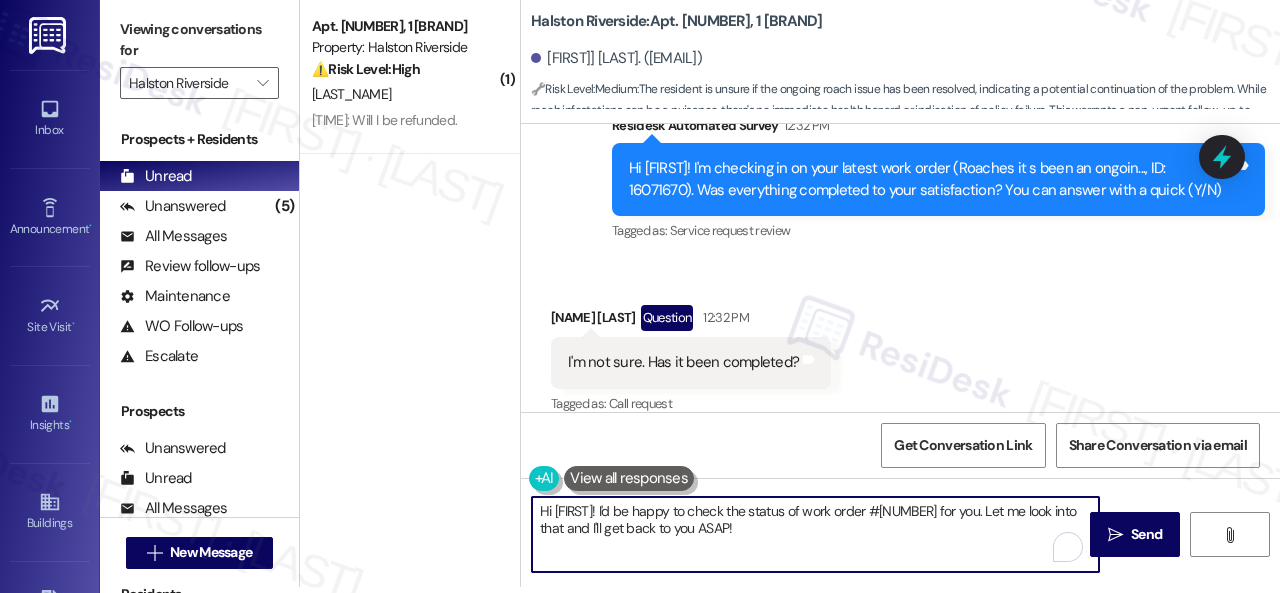 drag, startPoint x: 756, startPoint y: 524, endPoint x: 450, endPoint y: 505, distance: 306.5893 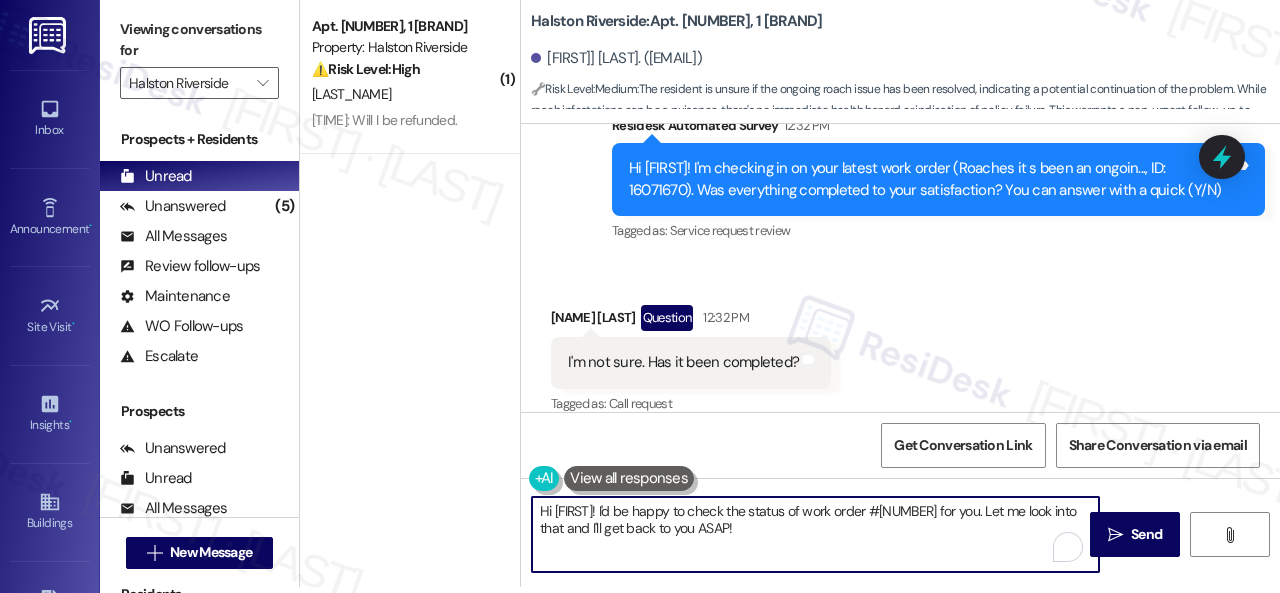 click on "( 1 ) Apt. 0810, 1 Halston Riverside Property: Halston Riverside ⚠️  Risk Level:  High The resident is inquiring about a potential overcharge after paying rent via Flex. This involves a financial concern and requires investigation to ensure accurate billing and potential refund processing. T. Slaton 11:16 AM: Will I be refunded.  11:16 AM: Will I be refunded.  Halston Riverside:  Apt. 1105, 1 Halston Riverside       Mark Simms. (marksimmsfla@gmail.com)   🔧  Risk Level:  Medium :  The resident is unsure if the ongoing roach issue has been resolved, indicating a potential continuation of the problem. While roach infestations can be a nuisance, there's no immediate health hazard or indication of policy failure. This warrants a non-urgent follow-up to ensure the issue is addressed. WO Opened request: toilet is l... Jun 14, 2024 at 7:57 AM Status :  Completed Show details Survey, sent via SMS Residesk Automated Survey Jul 31, 2024 at 11:27 AM Tags and notes Tagged as:   Property launch Sarah   (ResiDesk)" at bounding box center [790, 290] 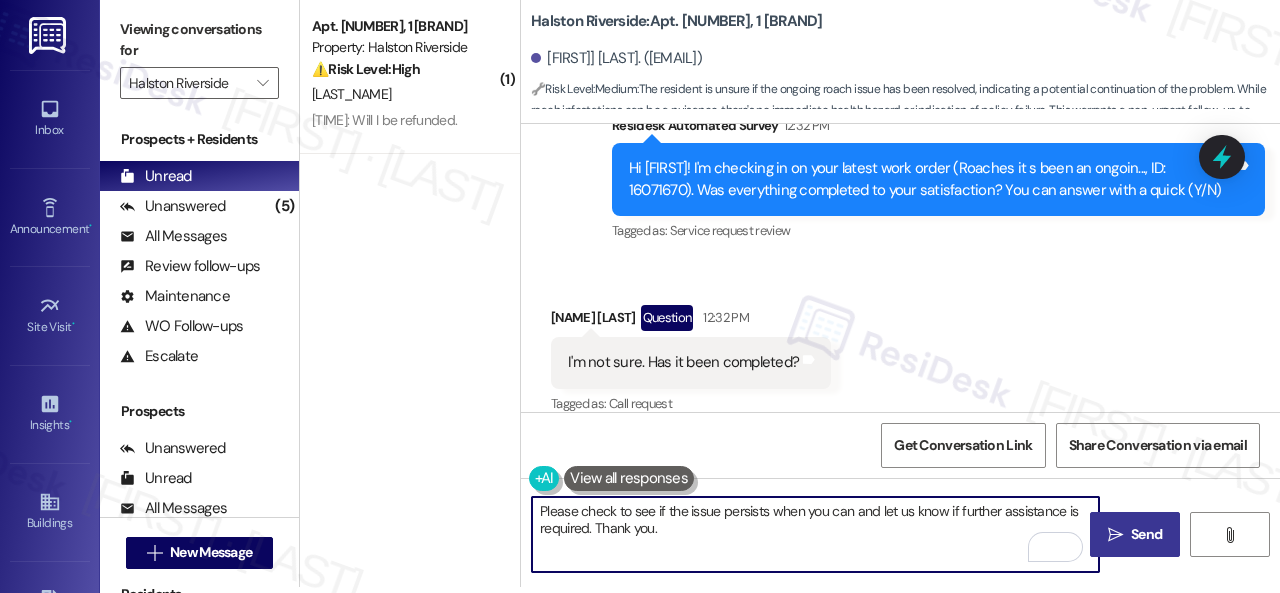 type on "Please check to see if the issue persists when you can and let us know if further assistance is required. Thank you." 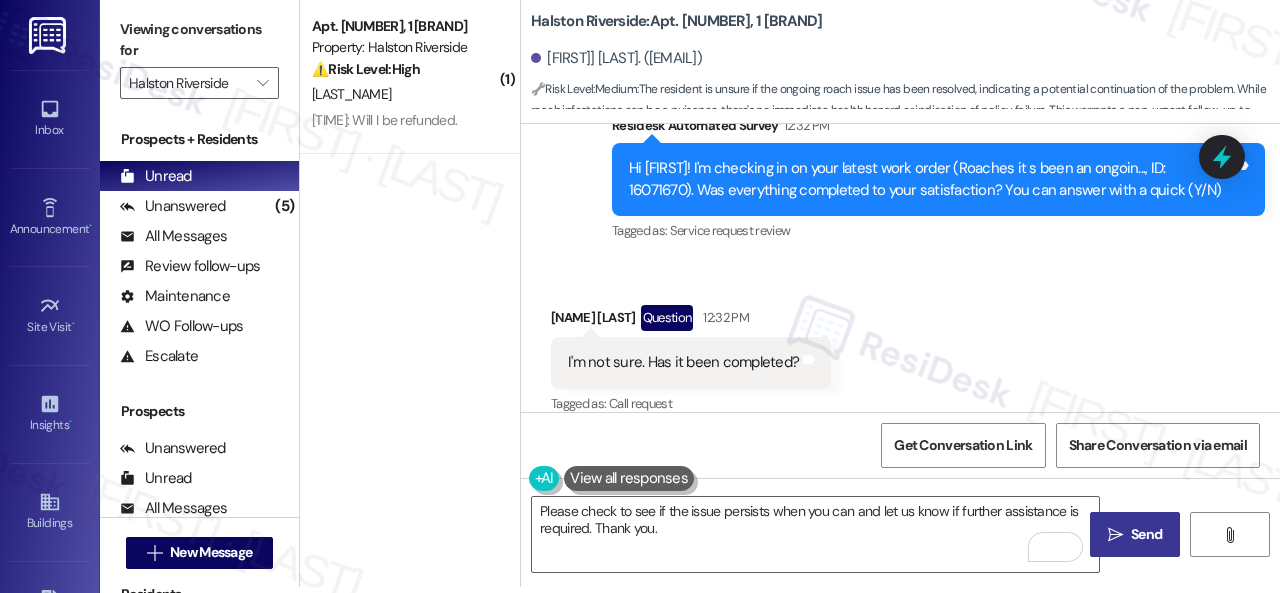 click on "Send" at bounding box center [1146, 534] 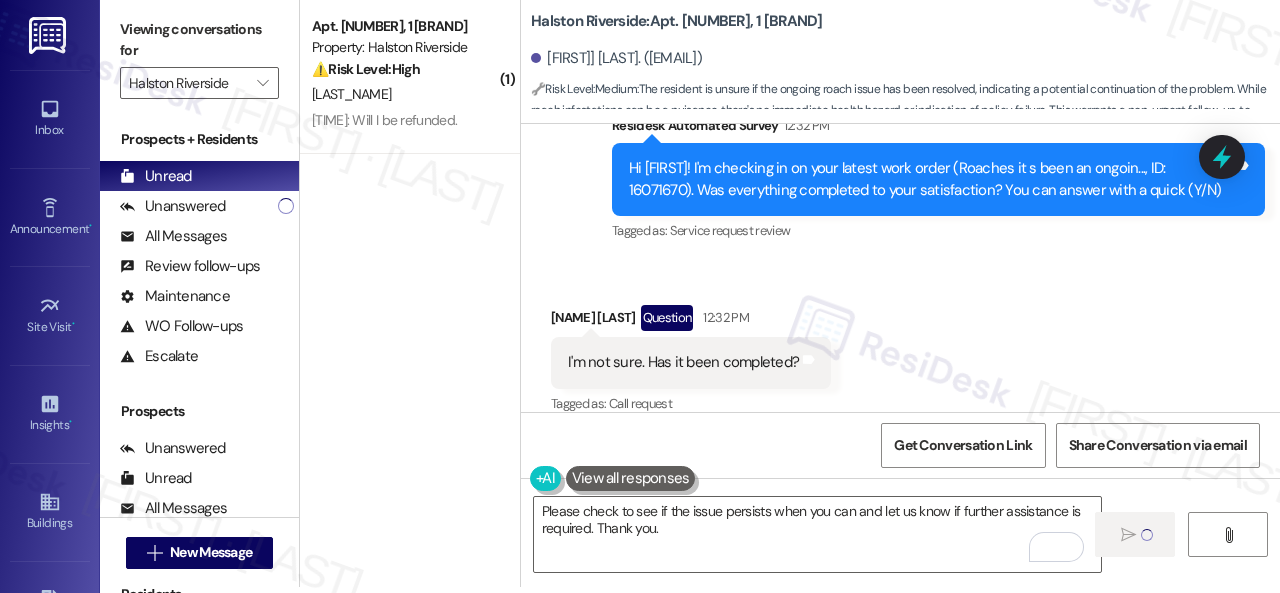 type 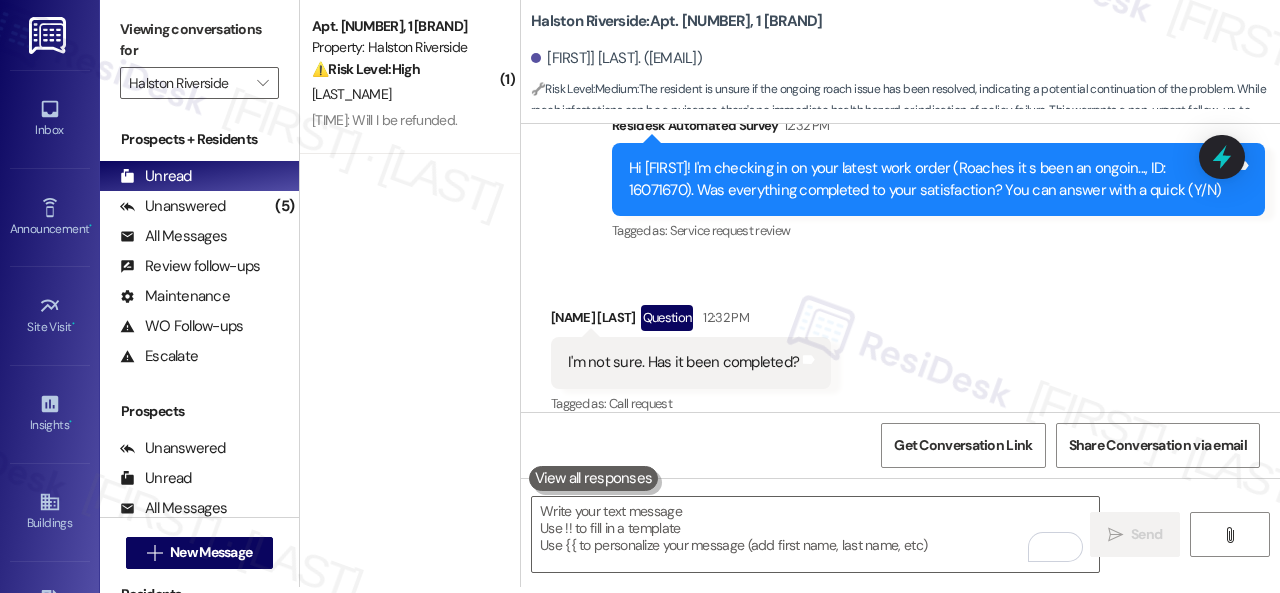 scroll, scrollTop: 0, scrollLeft: 0, axis: both 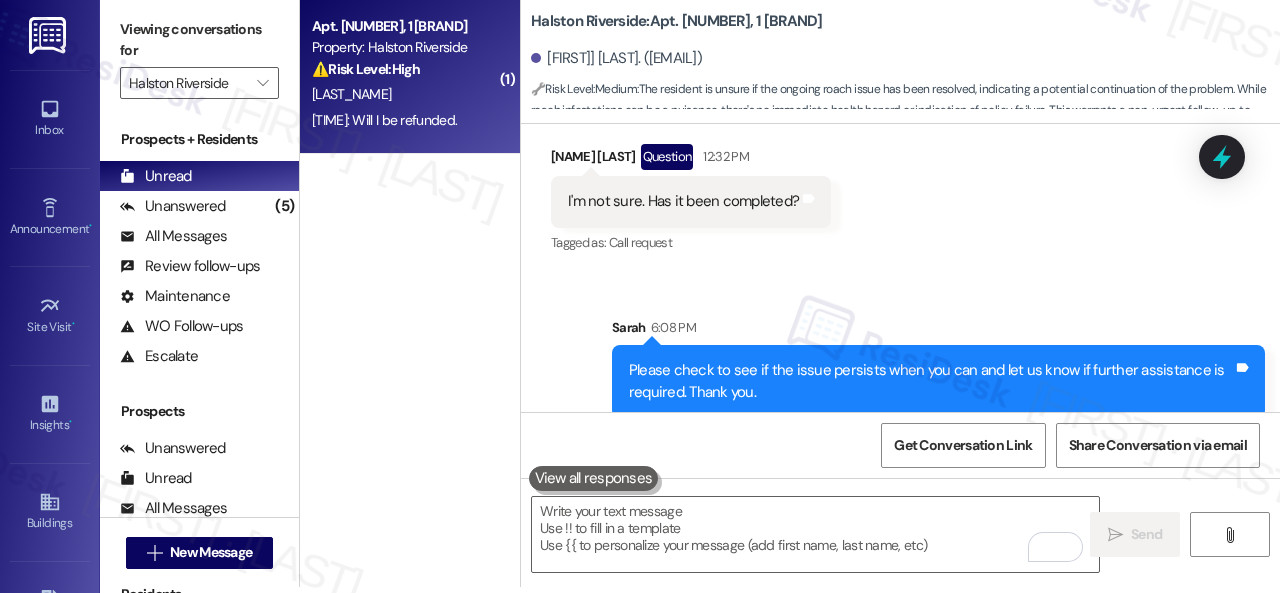 click on "[NAME] [NAME]" at bounding box center [404, 94] 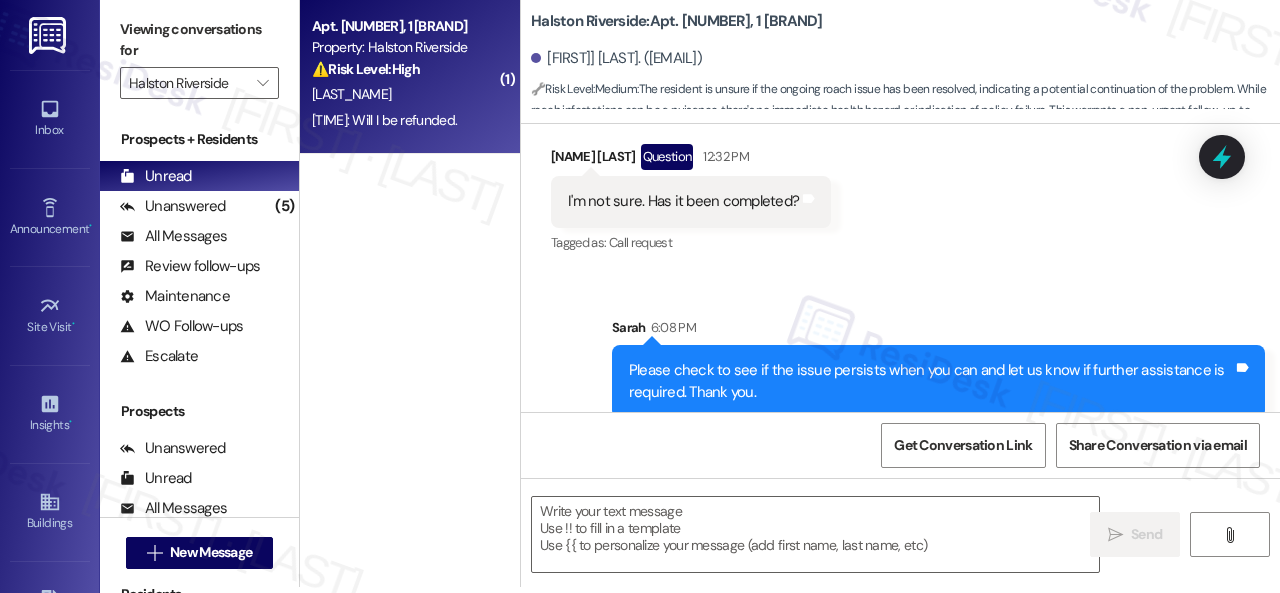type on "Fetching suggested responses. Please feel free to read through the conversation in the meantime." 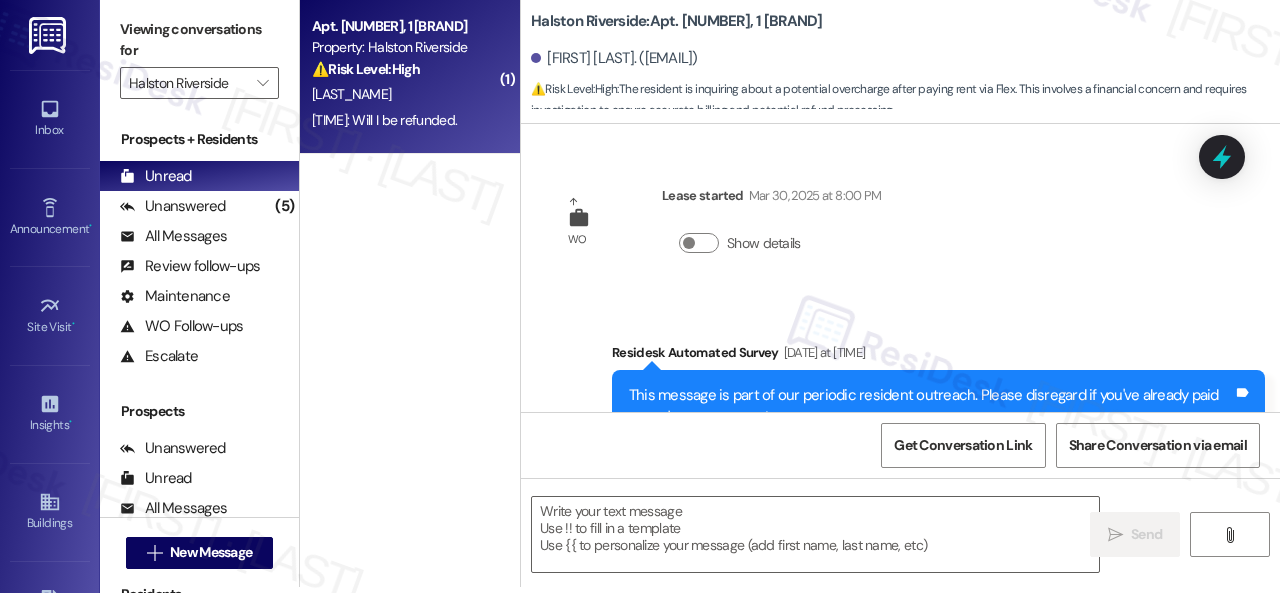 scroll, scrollTop: 0, scrollLeft: 0, axis: both 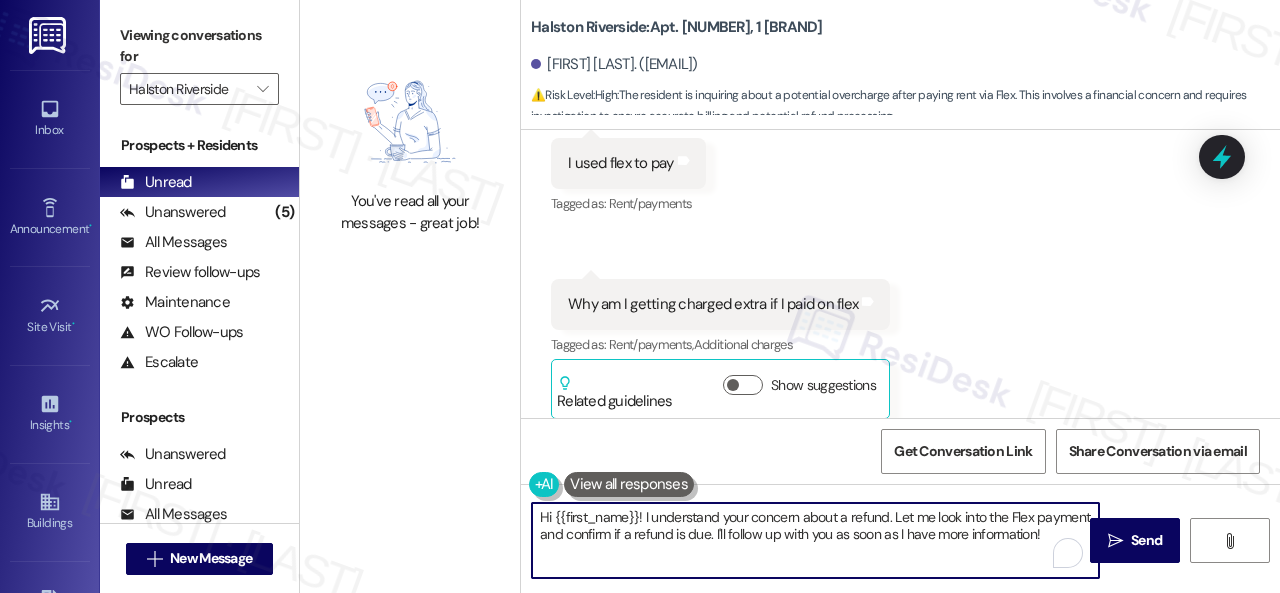 drag, startPoint x: 893, startPoint y: 518, endPoint x: 909, endPoint y: 575, distance: 59.20304 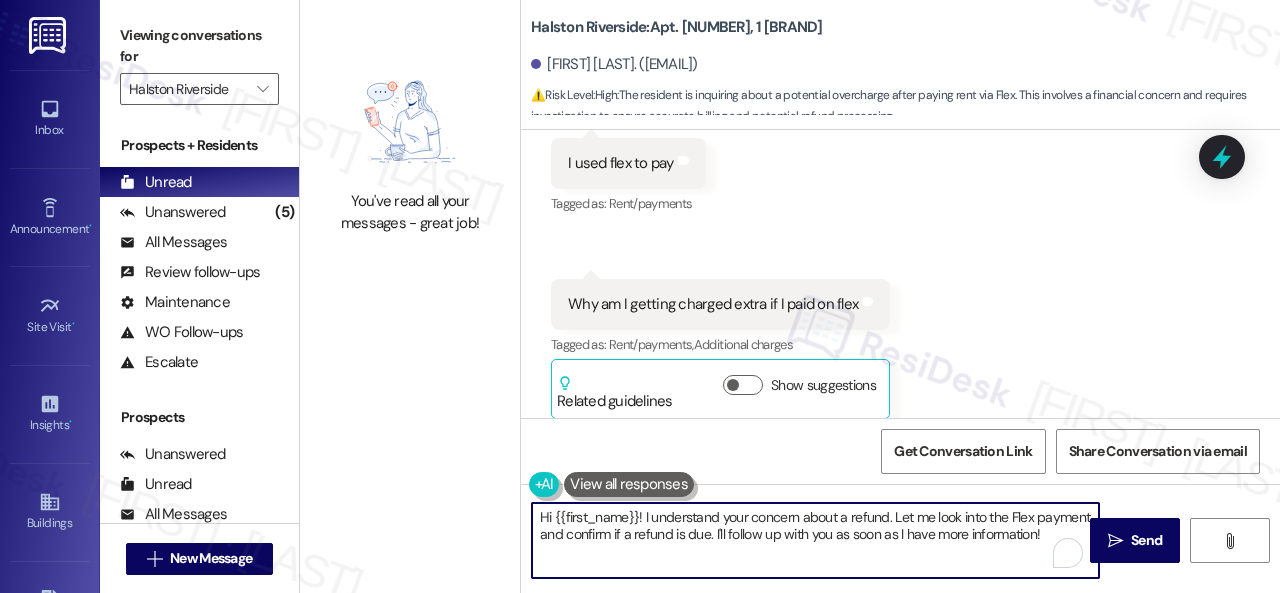 click on "Hi {{first_name}}! I understand your concern about a refund. Let me look into the Flex payment and confirm if a refund is due. I'll follow up with you as soon as I have more information!" at bounding box center (815, 540) 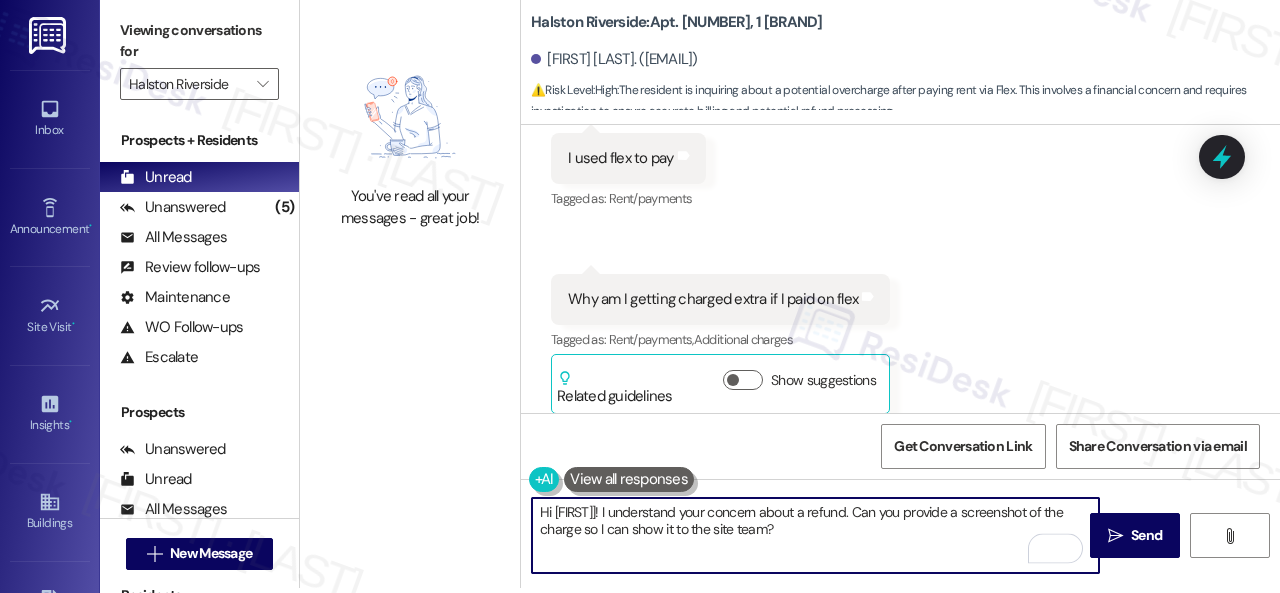 scroll, scrollTop: 6, scrollLeft: 0, axis: vertical 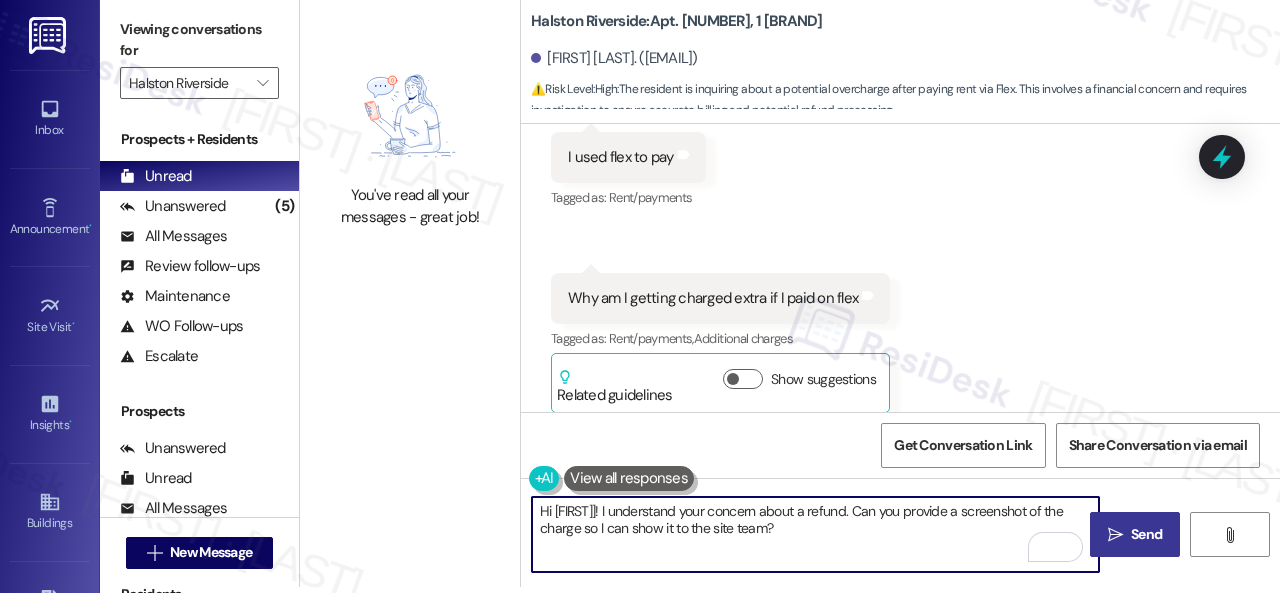 type on "Hi {{first_name}}! I understand your concern about a refund. Can you provide a screenshot of the charge so I can show it to the site team?" 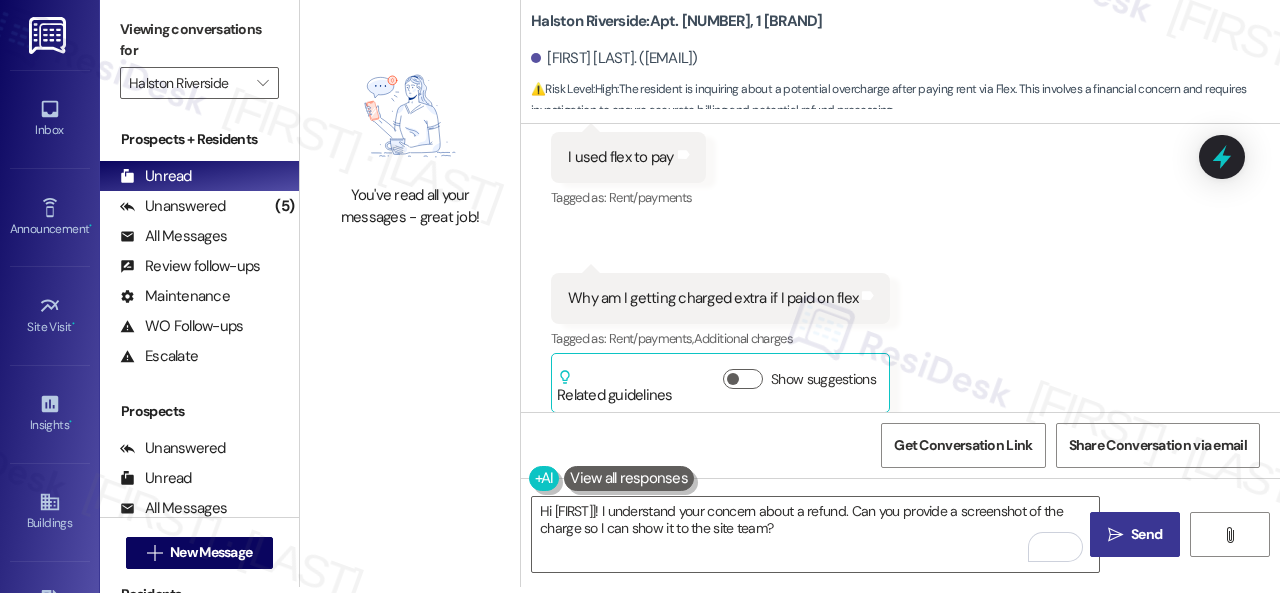 click on "Send" at bounding box center [1146, 534] 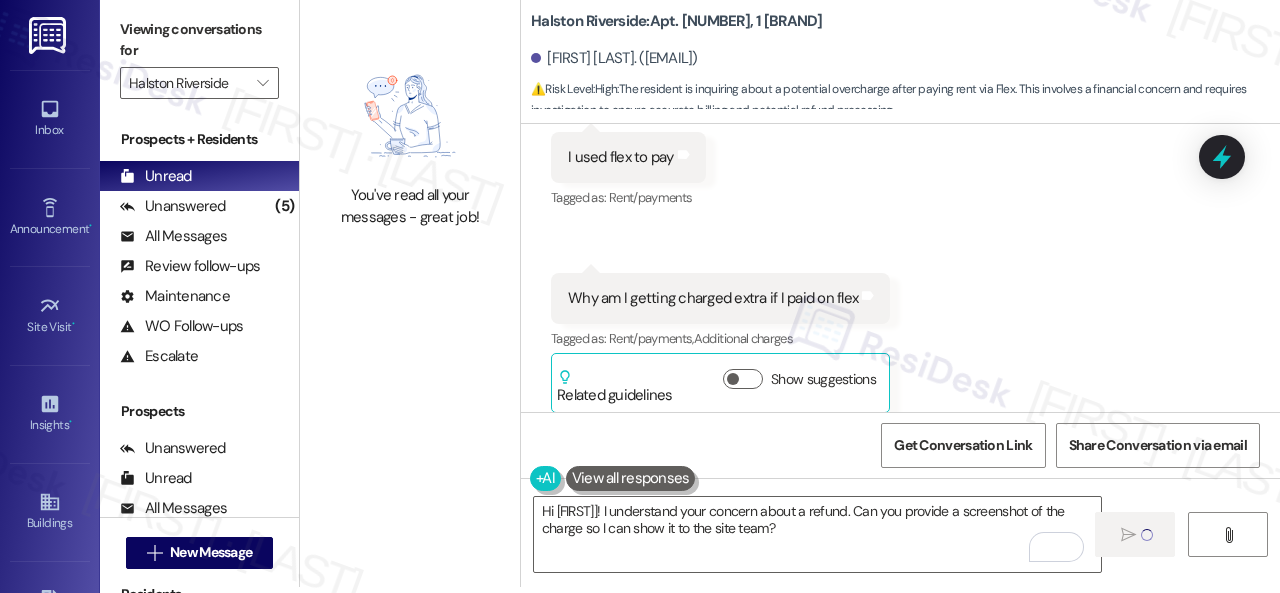 type 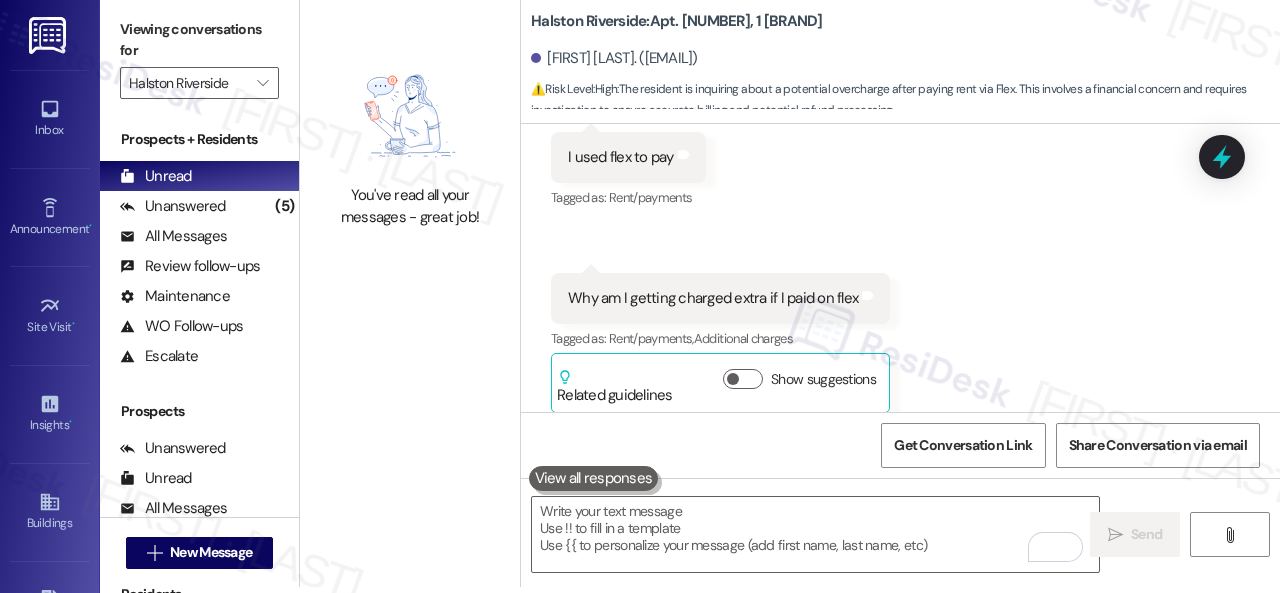 scroll, scrollTop: 0, scrollLeft: 0, axis: both 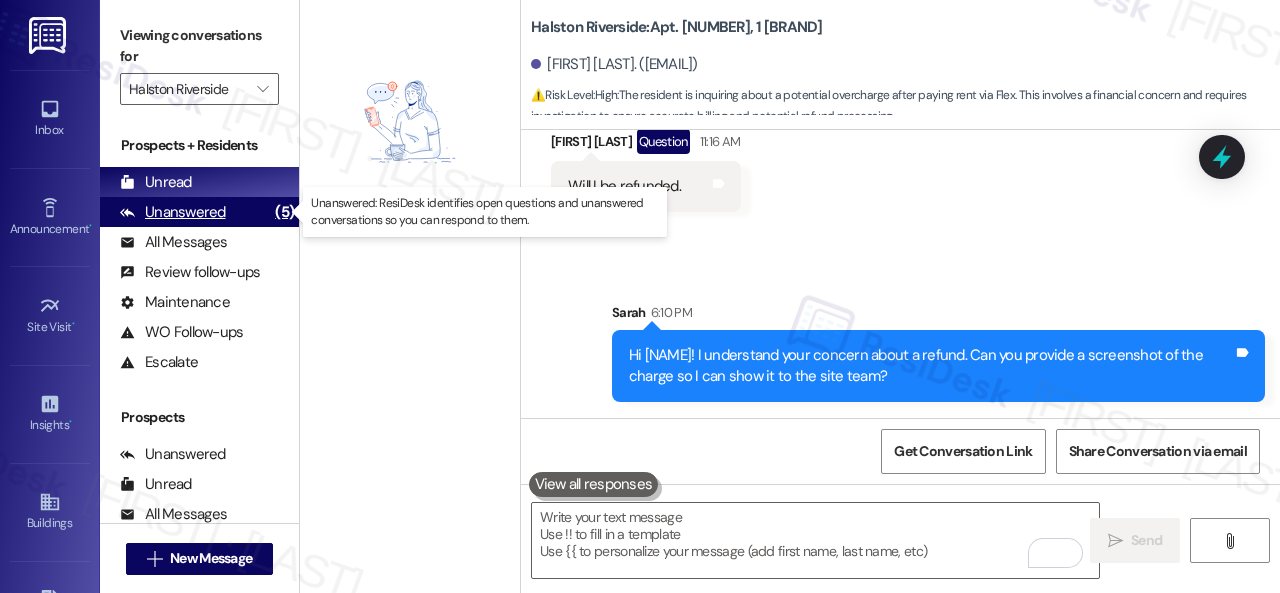 click on "Unanswered" at bounding box center (173, 212) 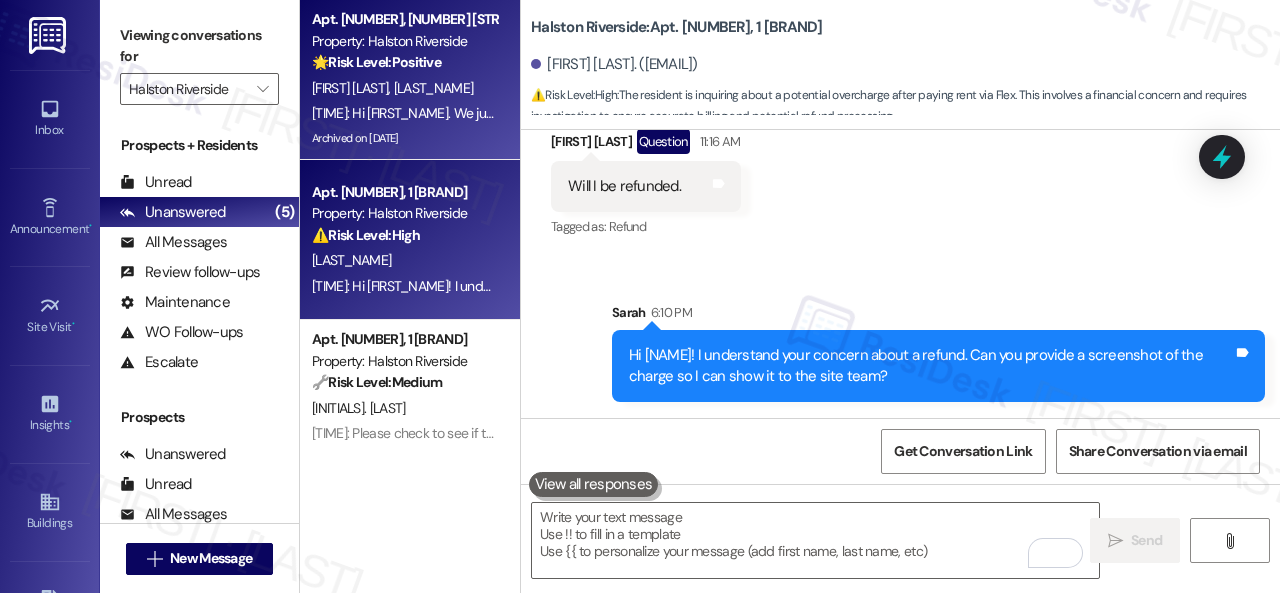 click on "J. Jacobs A. Borges" at bounding box center (404, 88) 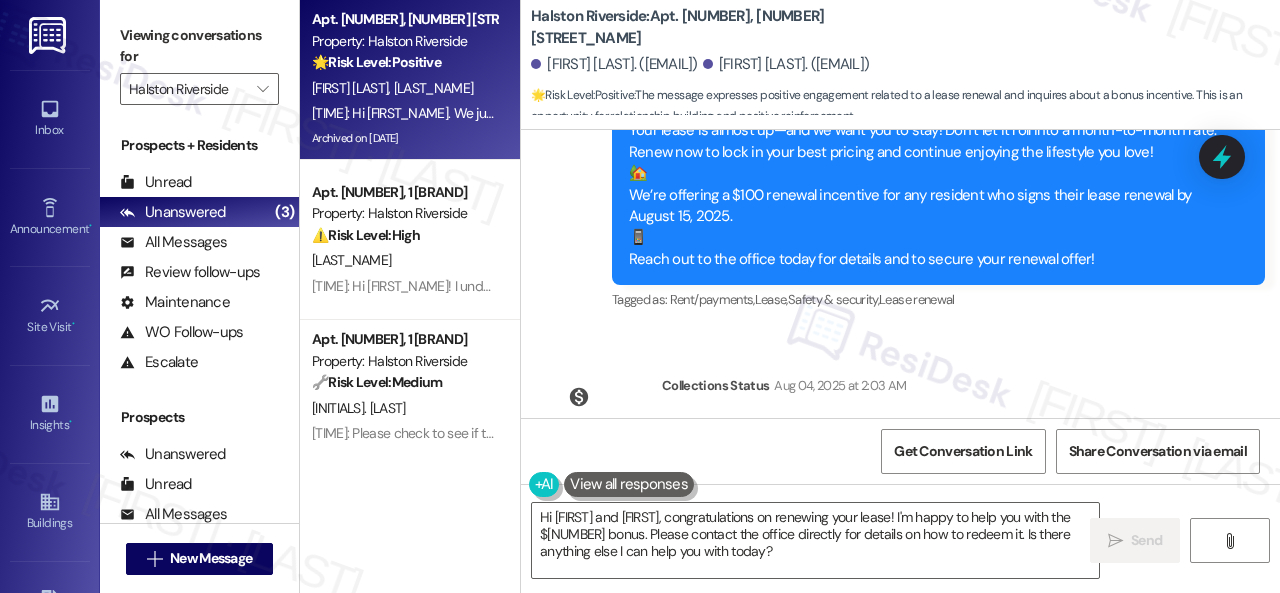 scroll, scrollTop: 22444, scrollLeft: 0, axis: vertical 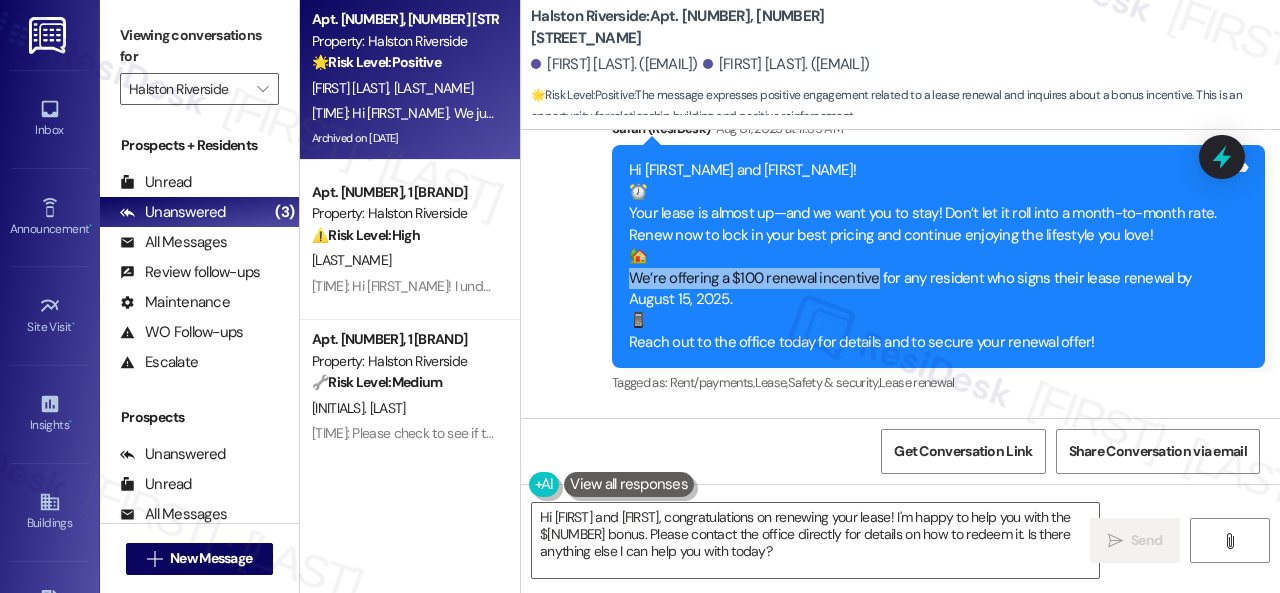 drag, startPoint x: 630, startPoint y: 293, endPoint x: 870, endPoint y: 293, distance: 240 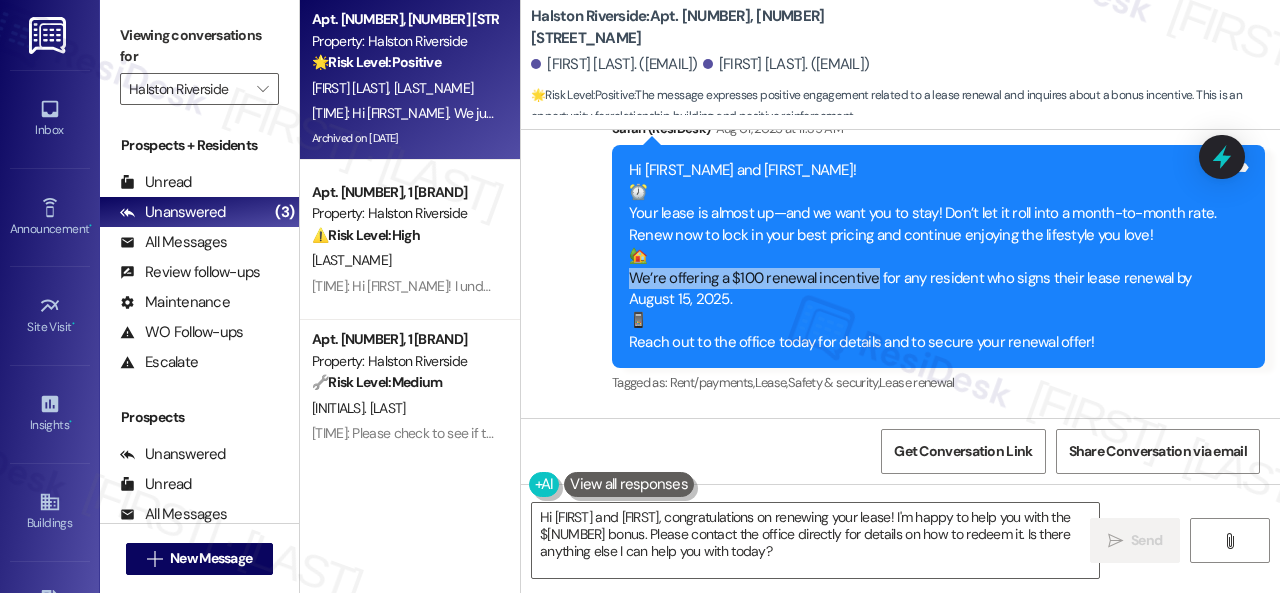 copy on "We’re offering a $100 renewal incentive" 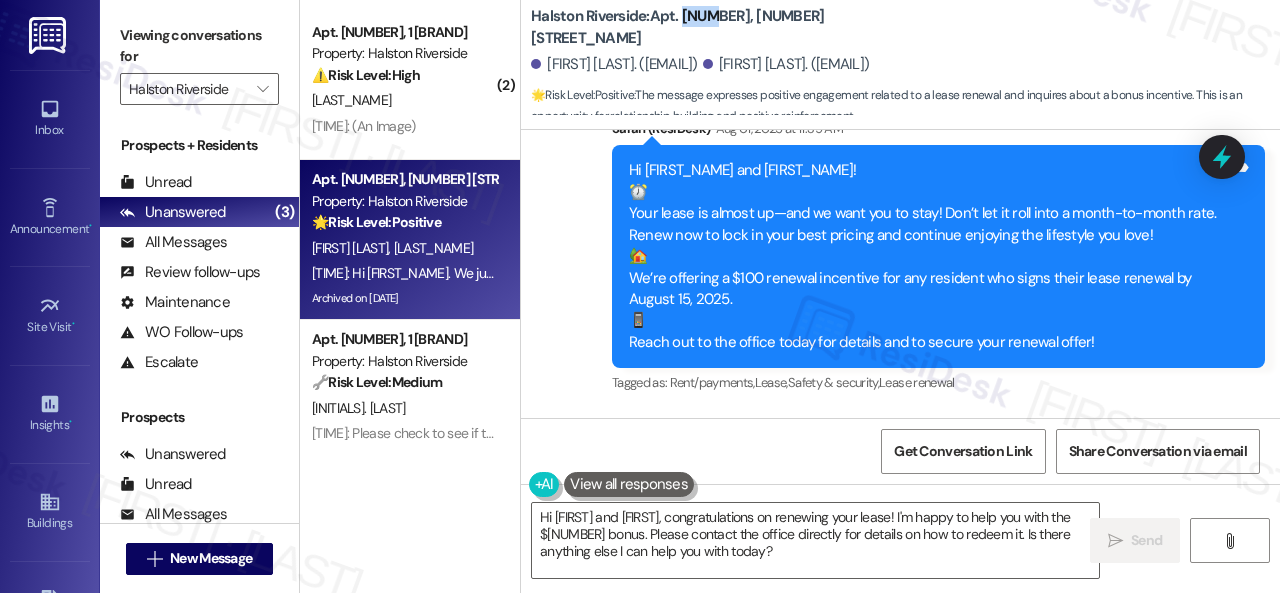 drag, startPoint x: 682, startPoint y: 21, endPoint x: 705, endPoint y: 22, distance: 23.021729 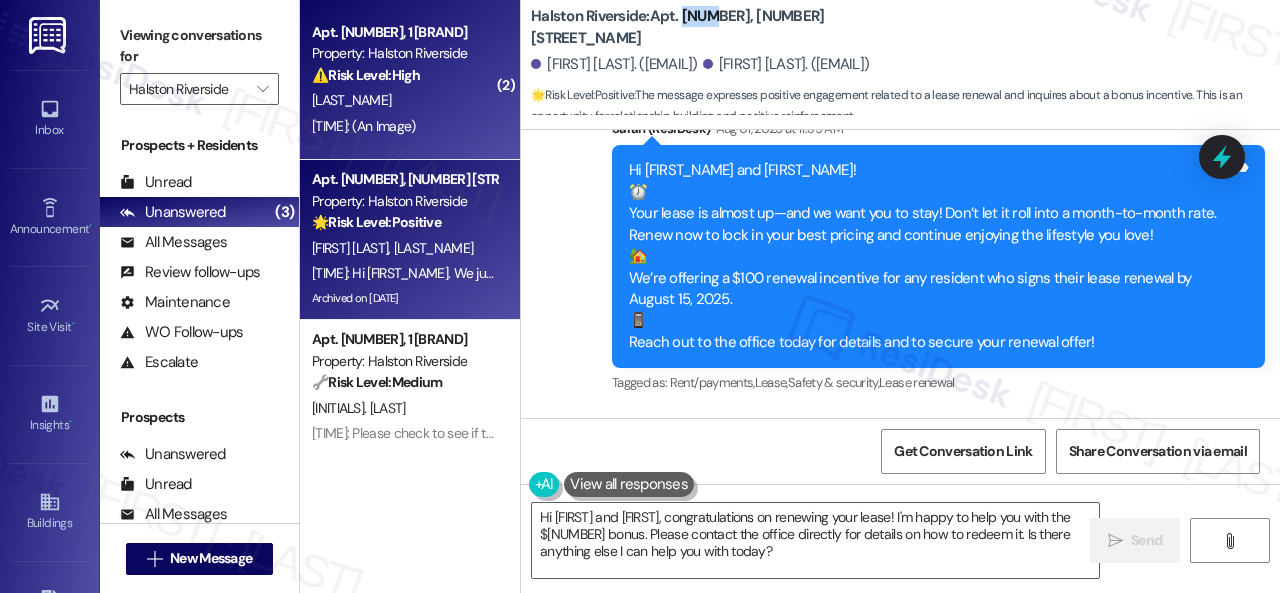 copy on "2121" 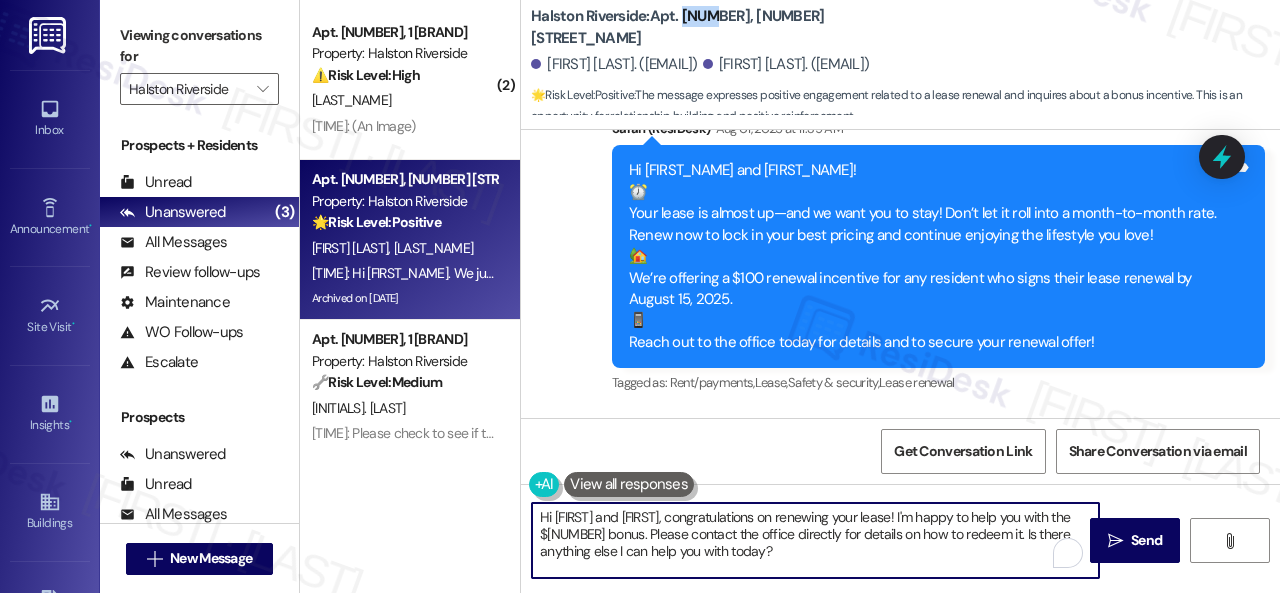 click on "Hi Alex and Joseph, congratulations on renewing your lease! I'm happy to help you with the $100 bonus. Please contact the office directly for details on how to redeem it. Is there anything else I can help you with today?" at bounding box center [815, 540] 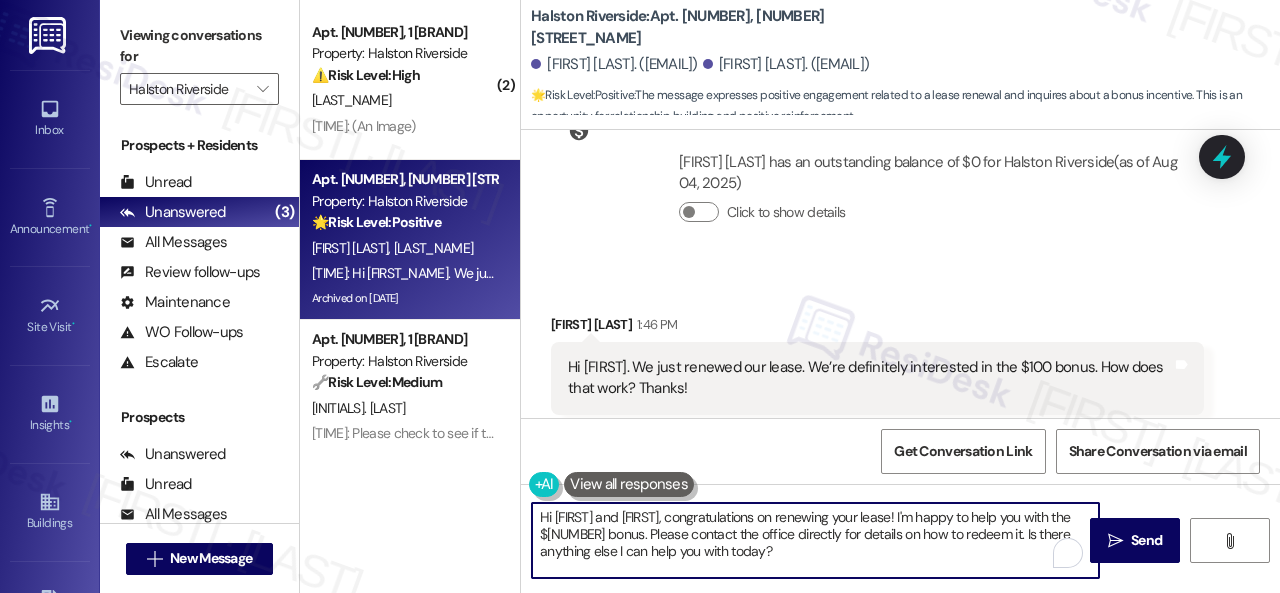 scroll, scrollTop: 22944, scrollLeft: 0, axis: vertical 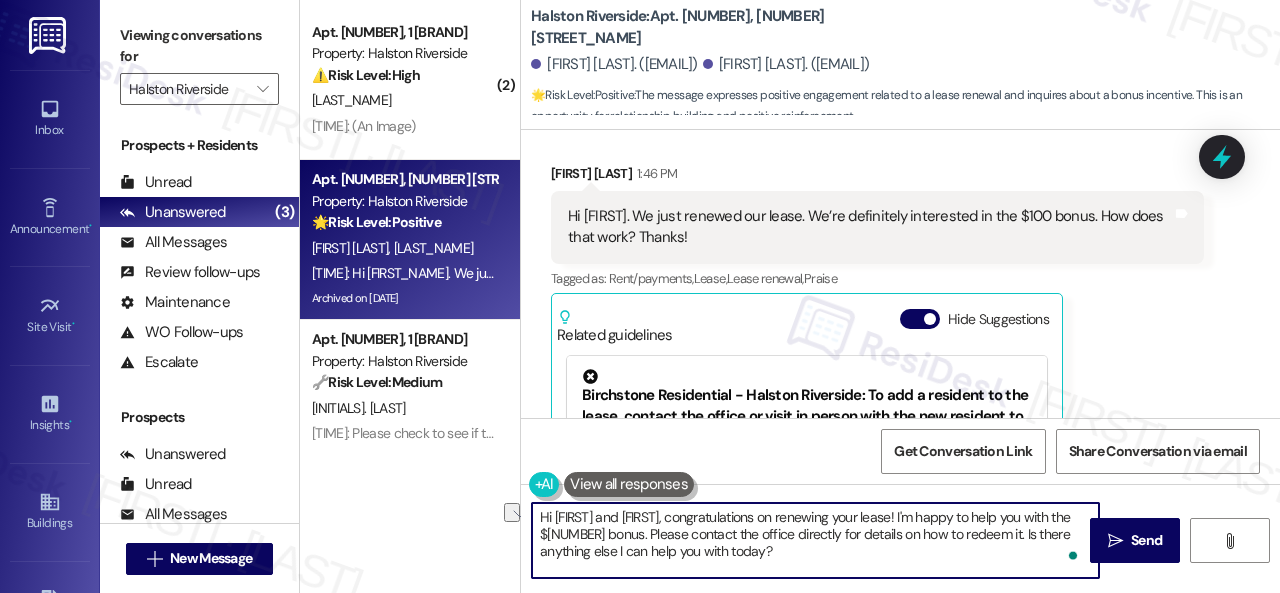 drag, startPoint x: 660, startPoint y: 514, endPoint x: 528, endPoint y: 509, distance: 132.09467 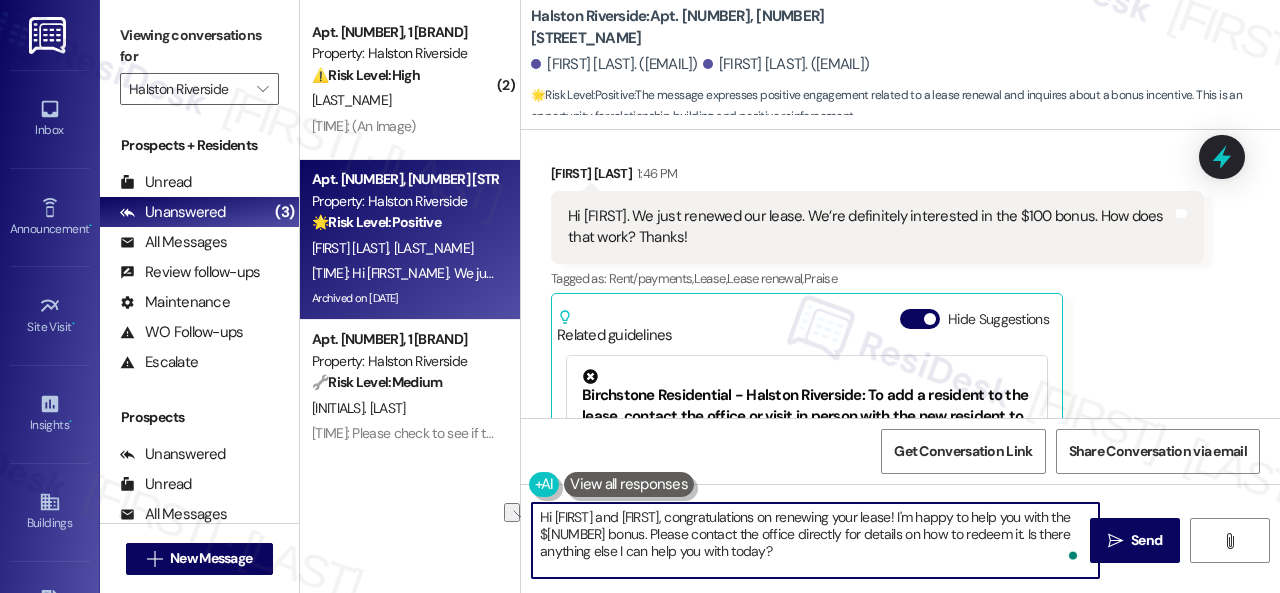click on "Hi Alex and Joseph, congratulations on renewing your lease! I'm happy to help you with the $100 bonus. Please contact the office directly for details on how to redeem it. Is there anything else I can help you with today?" at bounding box center (805, 540) 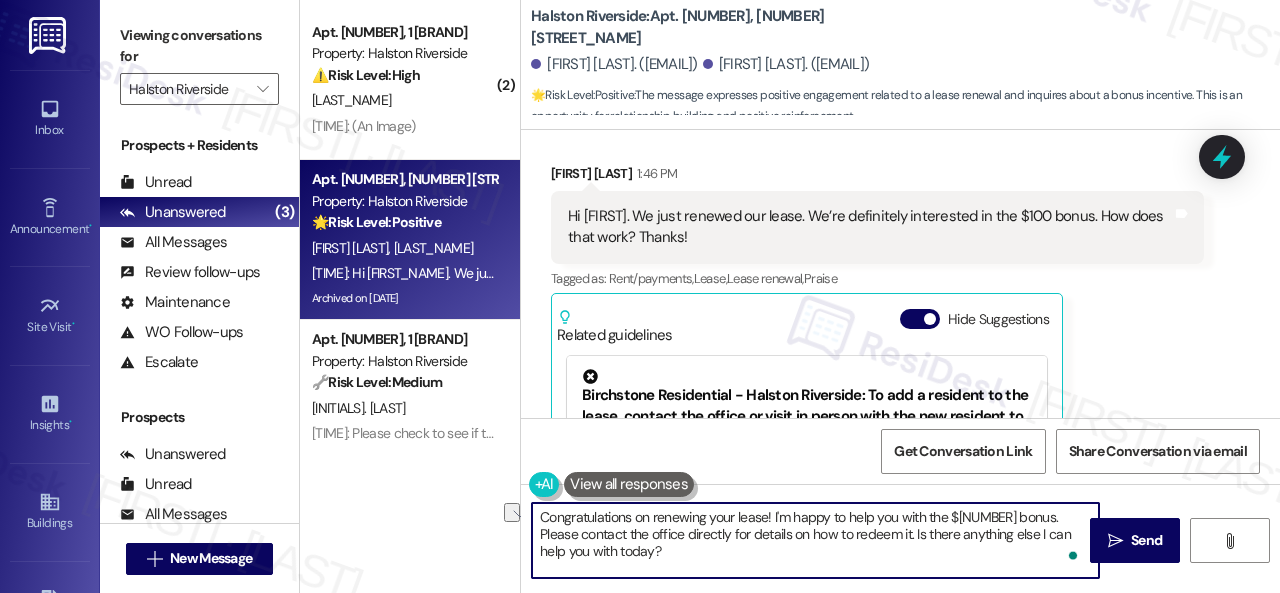 drag, startPoint x: 926, startPoint y: 514, endPoint x: 1017, endPoint y: 515, distance: 91.00549 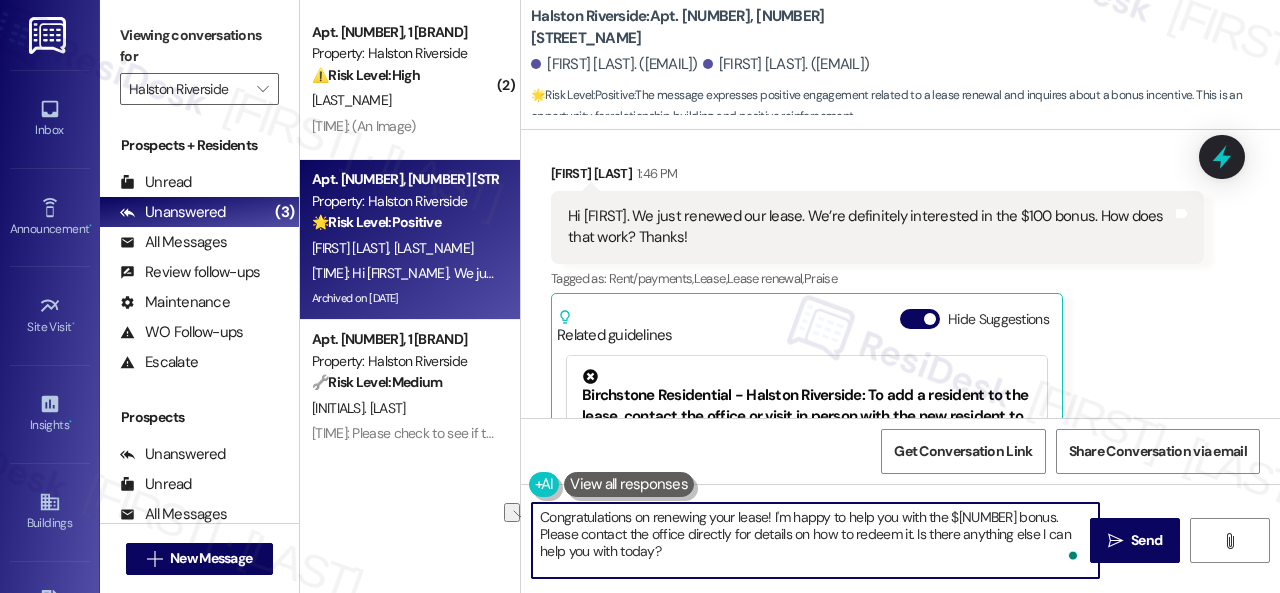 click on "Congratulations on renewing your lease! I'm happy to help you with the $100 bonus. Please contact the office directly for details on how to redeem it. Is there anything else I can help you with today?" at bounding box center (815, 540) 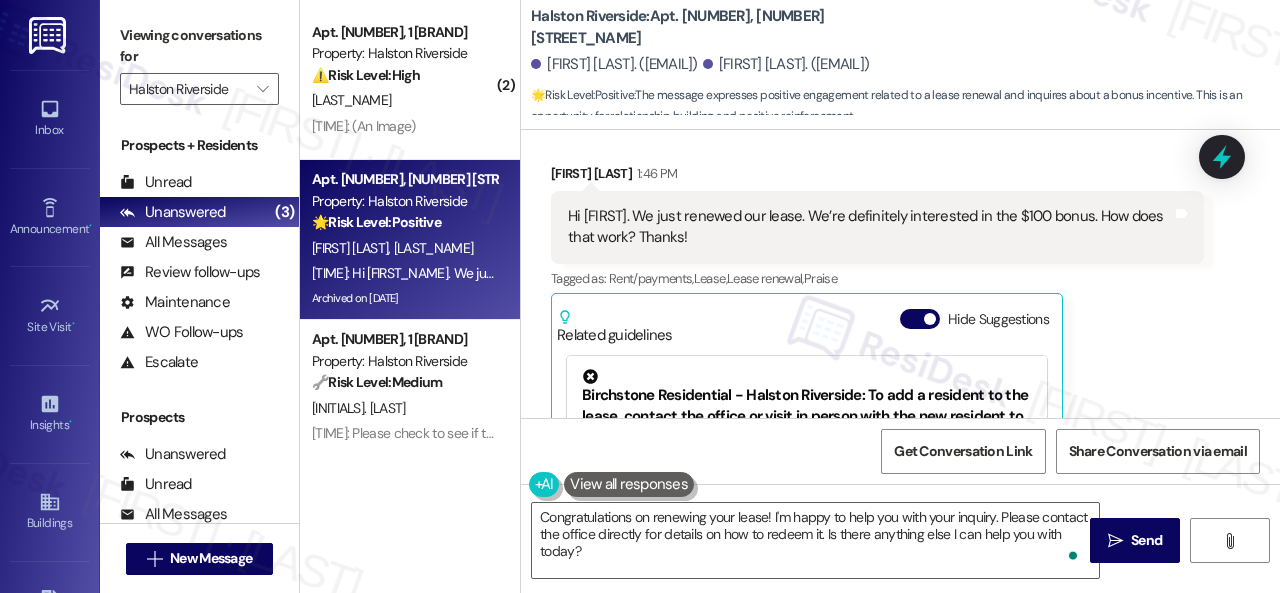 click on "Tagged as:   Rent/payments ,  Click to highlight conversations about Rent/payments Lease ,  Click to highlight conversations about Lease Lease renewal ,  Click to highlight conversations about Lease renewal Praise Click to highlight conversations about Praise" at bounding box center [877, 278] 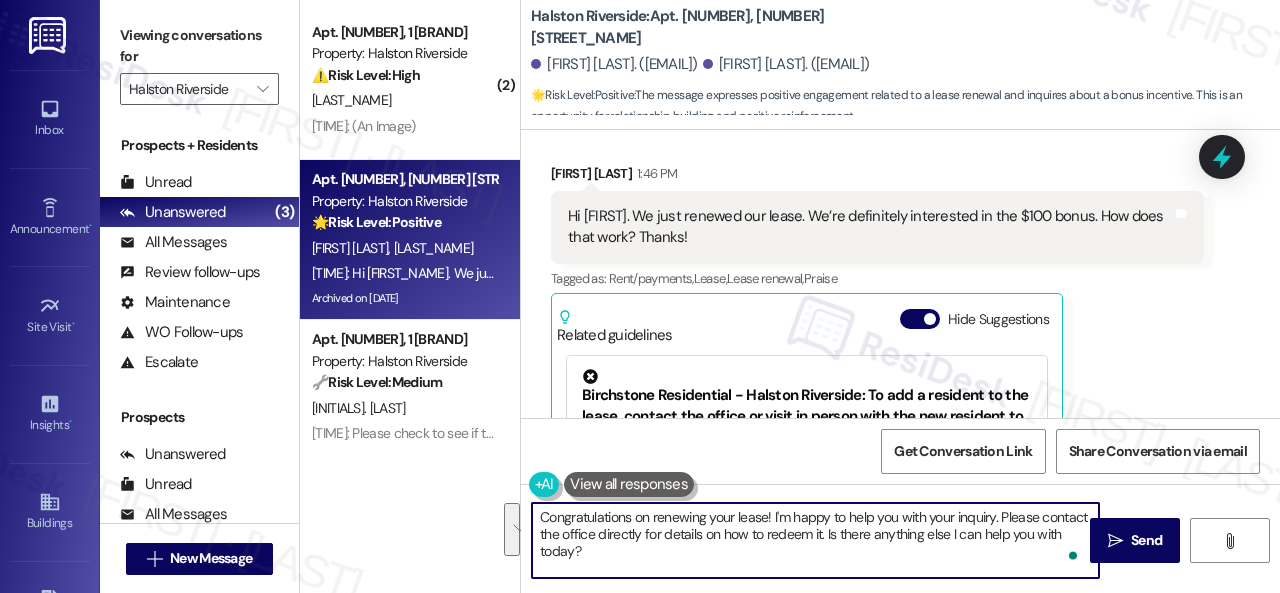 drag, startPoint x: 1001, startPoint y: 512, endPoint x: 1012, endPoint y: 558, distance: 47.296936 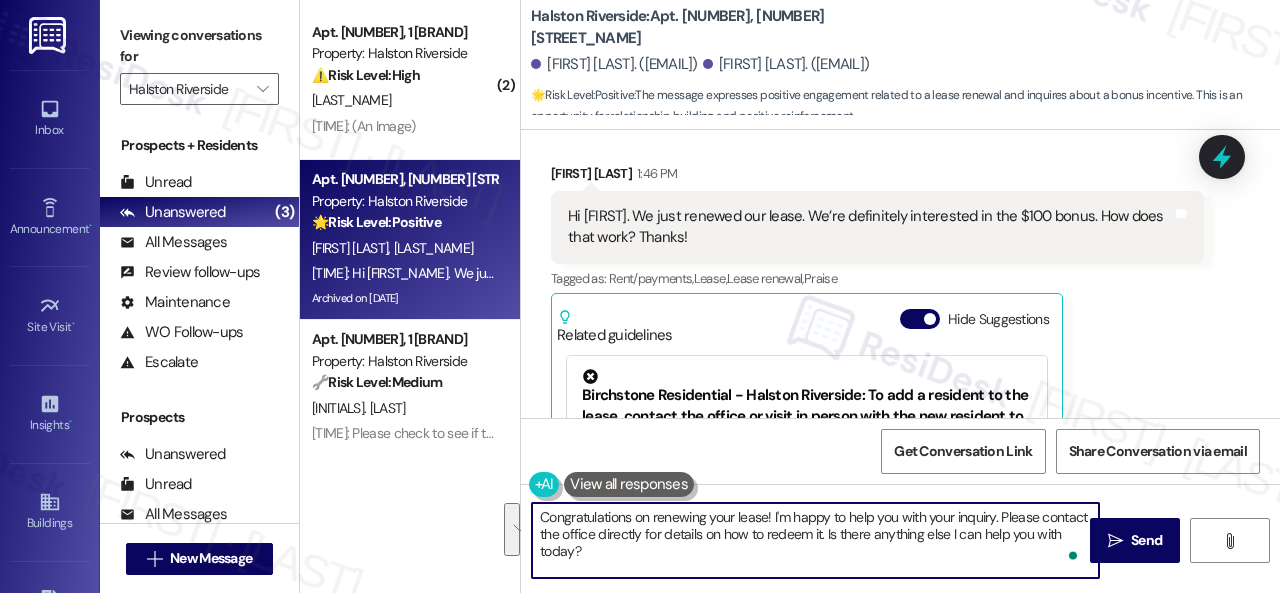 click on "Congratulations on renewing your lease! I'm happy to help you with your inquiry. Please contact the office directly for details on how to redeem it. Is there anything else I can help you with today?" at bounding box center (815, 540) 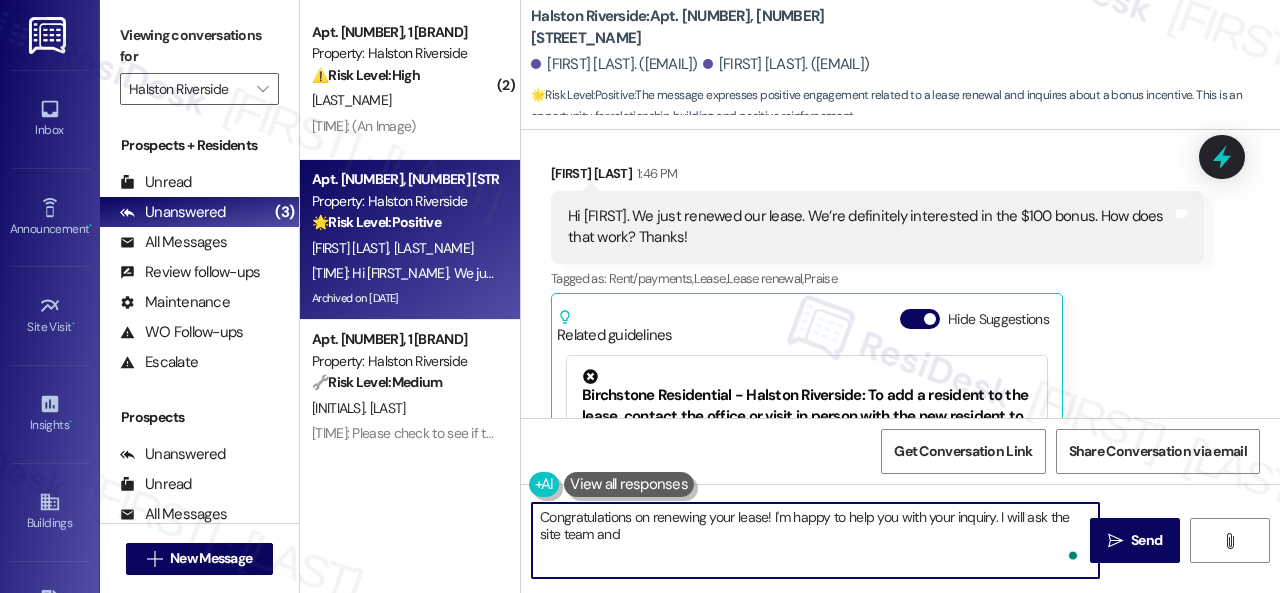 paste on "and get back to you as soon as I receive a response. I appreciate your patience." 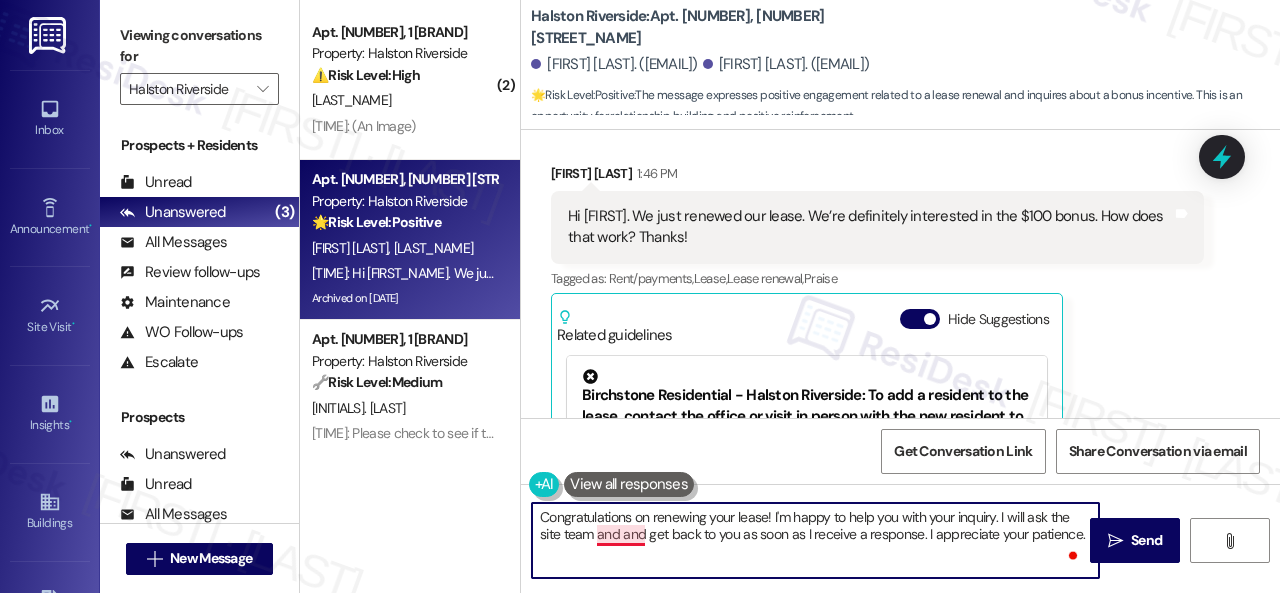 click on "Congratulations on renewing your lease! I'm happy to help you with your inquiry. I will ask the site team and and get back to you as soon as I receive a response. I appreciate your patience." at bounding box center [815, 540] 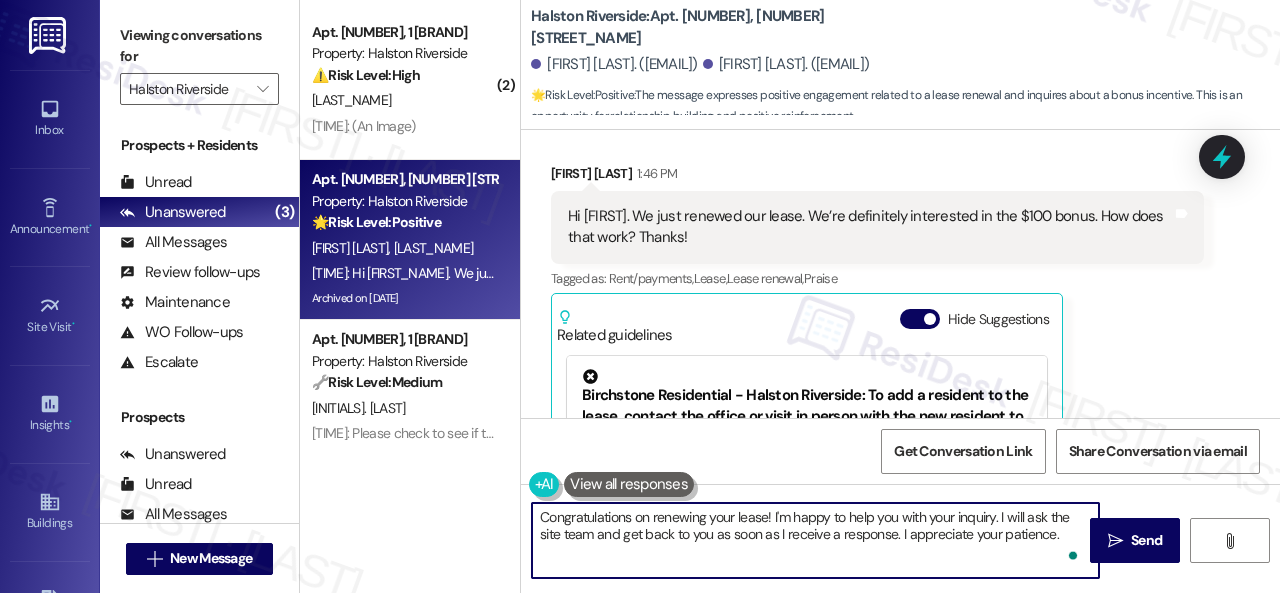 click on "Congratulations on renewing your lease! I'm happy to help you with your inquiry. I will ask the site team and get back to you as soon as I receive a response. I appreciate your patience." at bounding box center [815, 540] 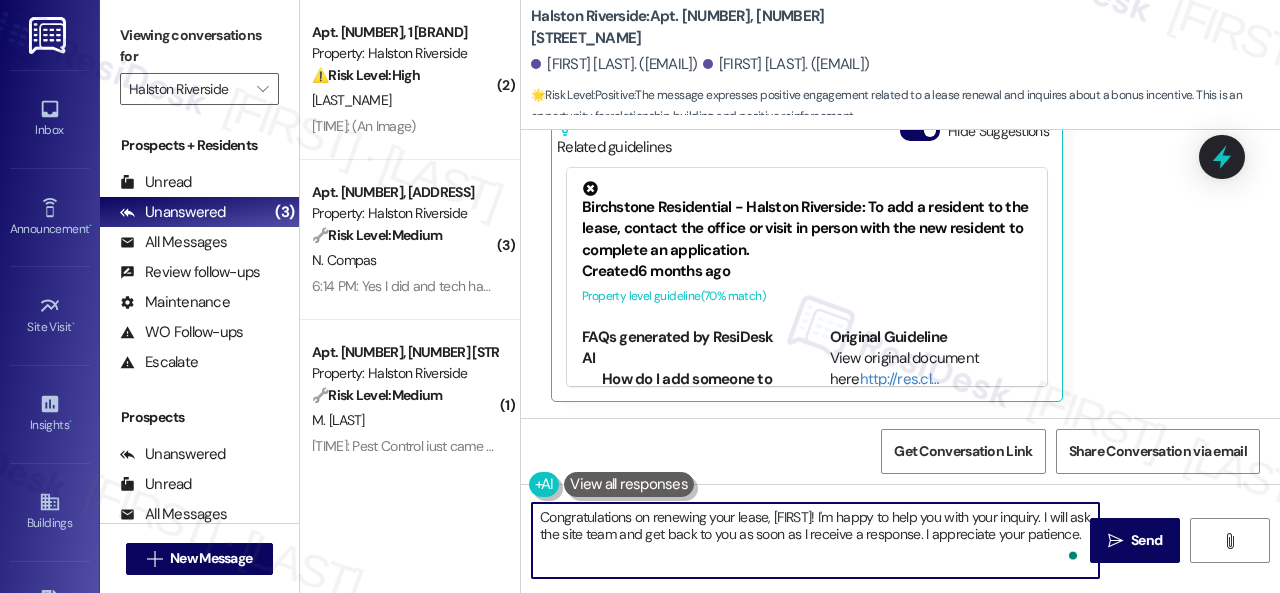 scroll, scrollTop: 23144, scrollLeft: 0, axis: vertical 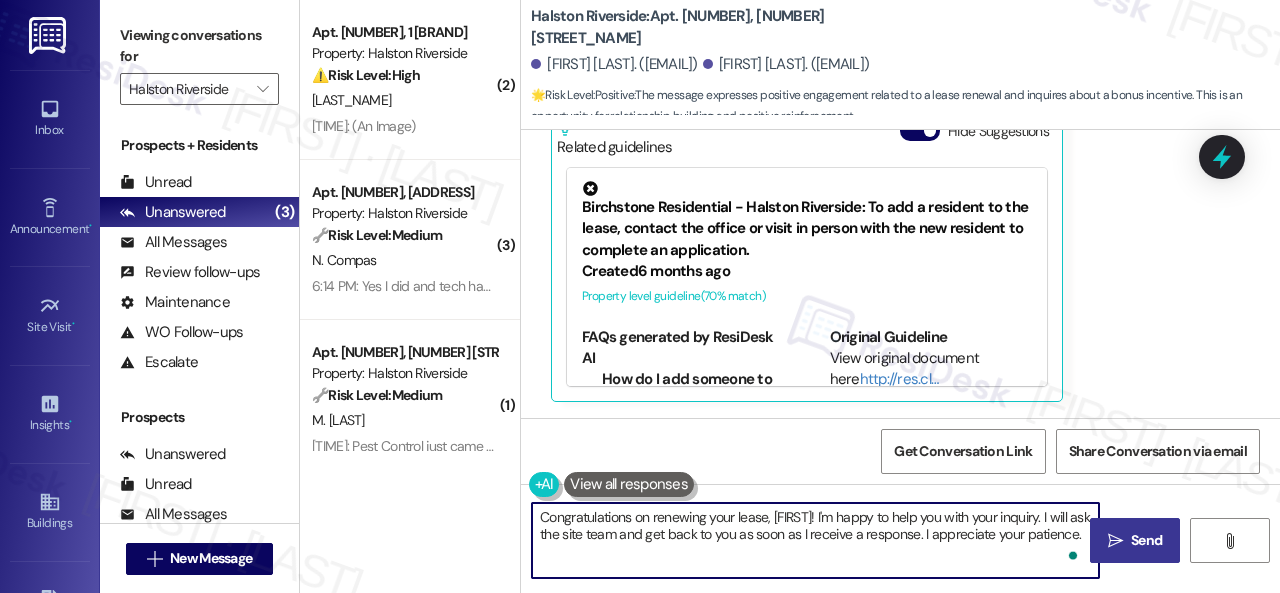 type on "Congratulations on renewing your lease, Alex! I'm happy to help you with your inquiry. I will ask the site team and get back to you as soon as I receive a response. I appreciate your patience." 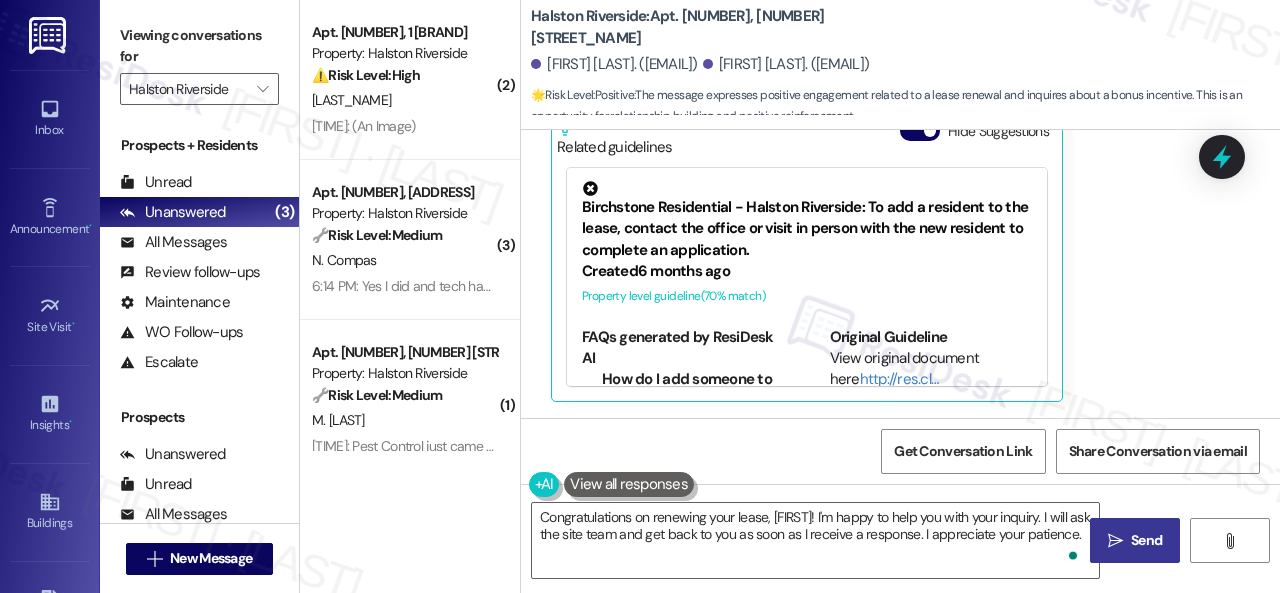 click on "" at bounding box center (1115, 541) 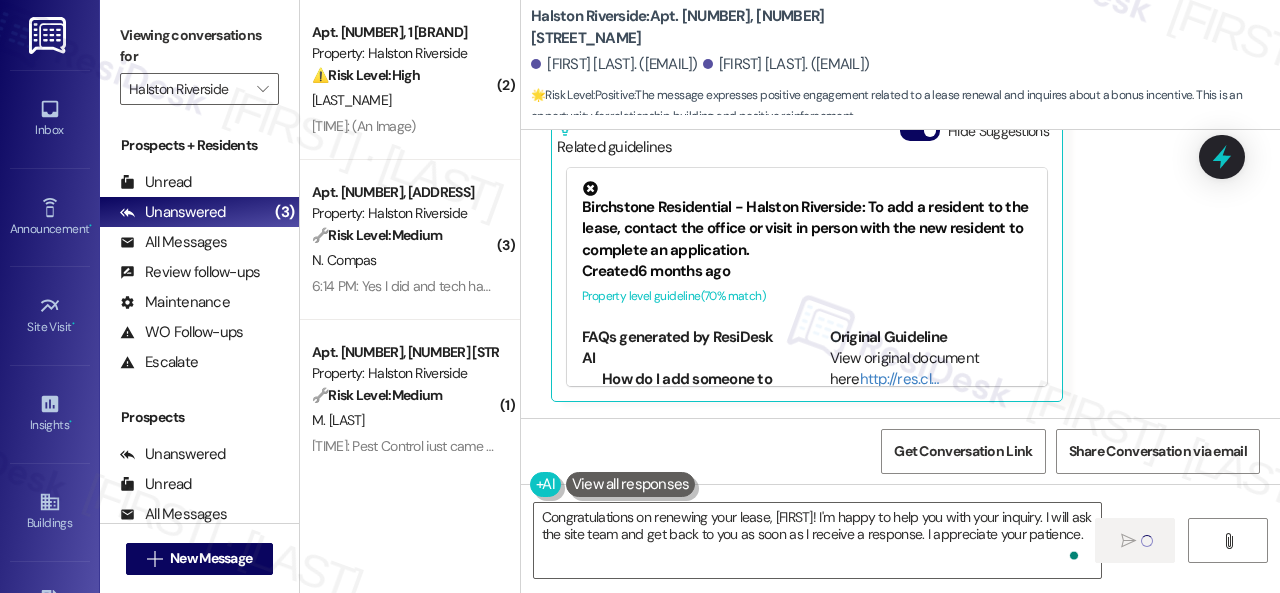 type 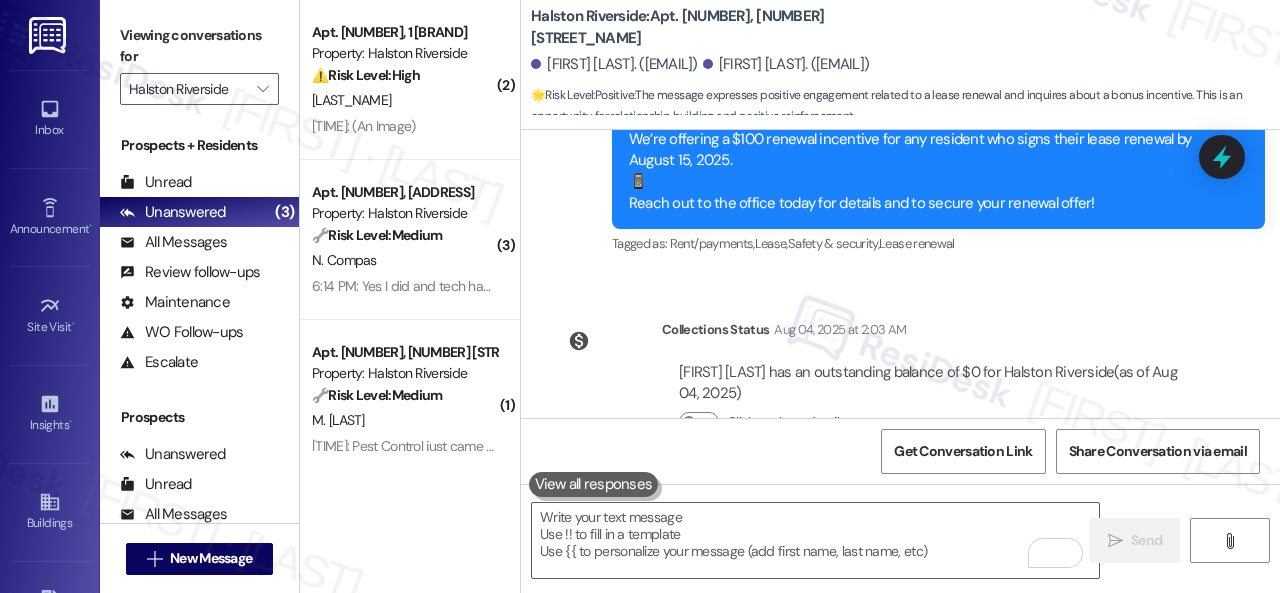 scroll, scrollTop: 22505, scrollLeft: 0, axis: vertical 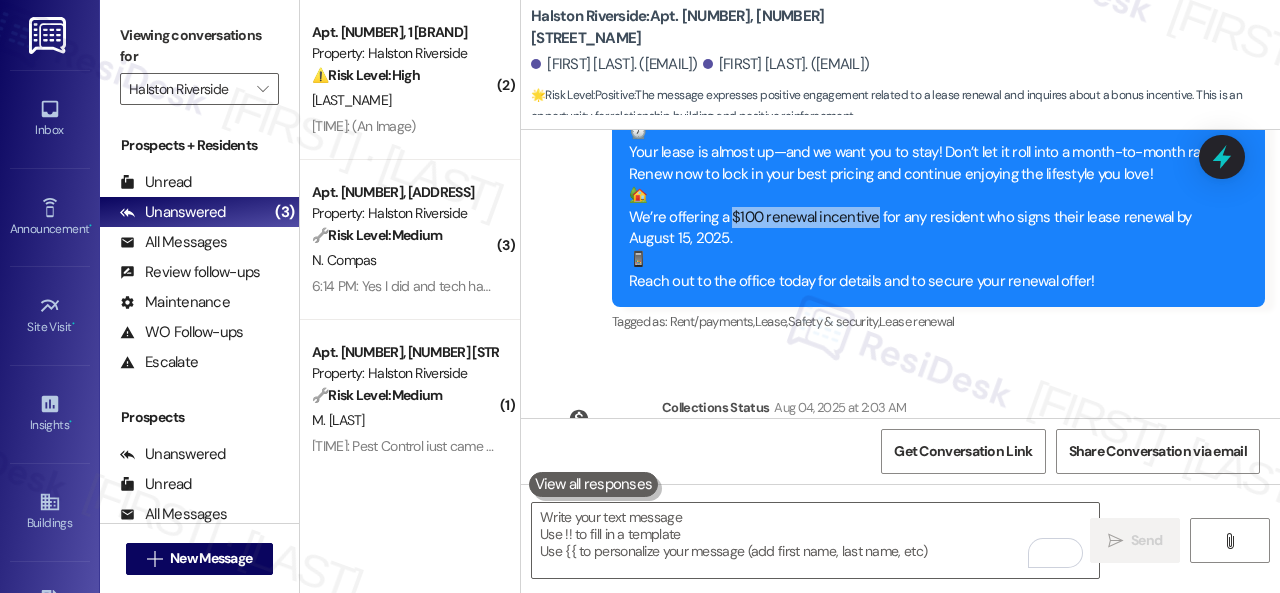 drag, startPoint x: 726, startPoint y: 229, endPoint x: 866, endPoint y: 229, distance: 140 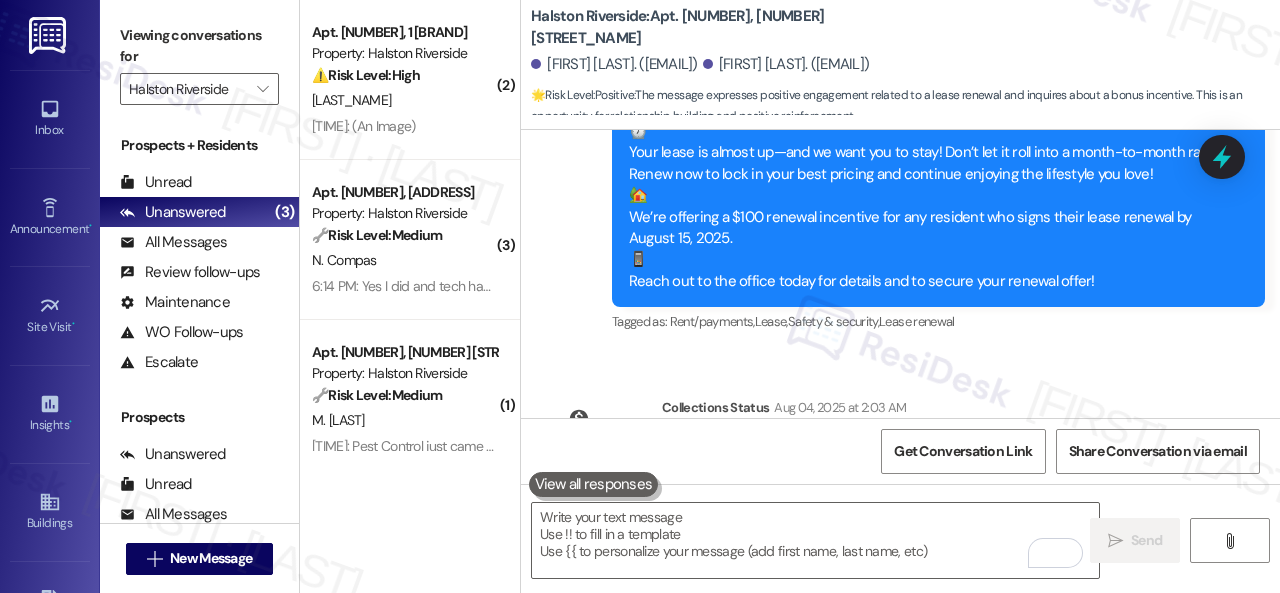 click on "WO Lease started Jul 23, 2024 at 8:00 PM Show details Survey, sent via SMS Residesk Automated Survey Jul 31, 2024 at 11:21 AM Hi Alex and Joseph, I'm on the new offsite Resident Support Team for Halston Riverside! My job is to work with your on-site management team to improve your experience at the property. Text us here at any time for assistance or questions. We will also reach out periodically for feedback. Reply STOP to opt out of texts. (You can always reply STOP to opt out of future messages) Tags and notes Tagged as:   Property launch Click to highlight conversations about Property launch Received via SMS Joseph Jacobs Jul 31, 2024 at 11:22 AM Thank you! Loving it so far! Tags and notes Tagged as:   Praise Click to highlight conversations about Praise  Related guidelines Show suggestions Sent via SMS Sarah   (ResiDesk) Aug 01, 2024 at 12:54 PM Tags and notes Tagged as:   Praise ,  Click to highlight conversations about Praise Positive response ,  Click to highlight conversations about Positive response" at bounding box center [900, 274] 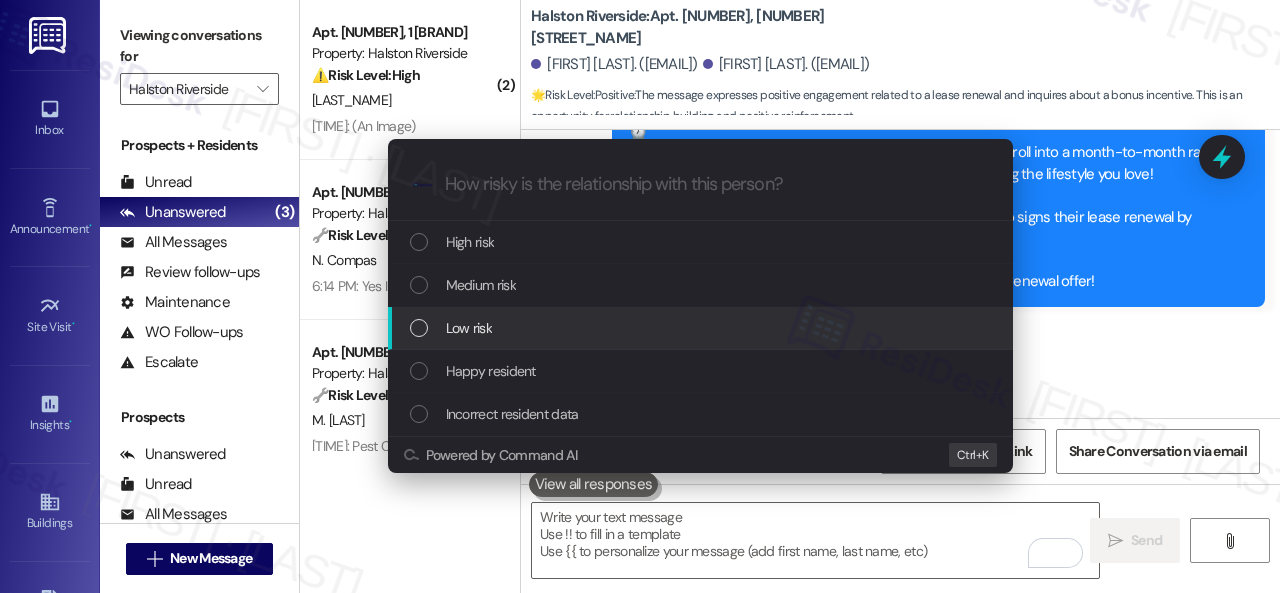click on "Low risk" at bounding box center (469, 328) 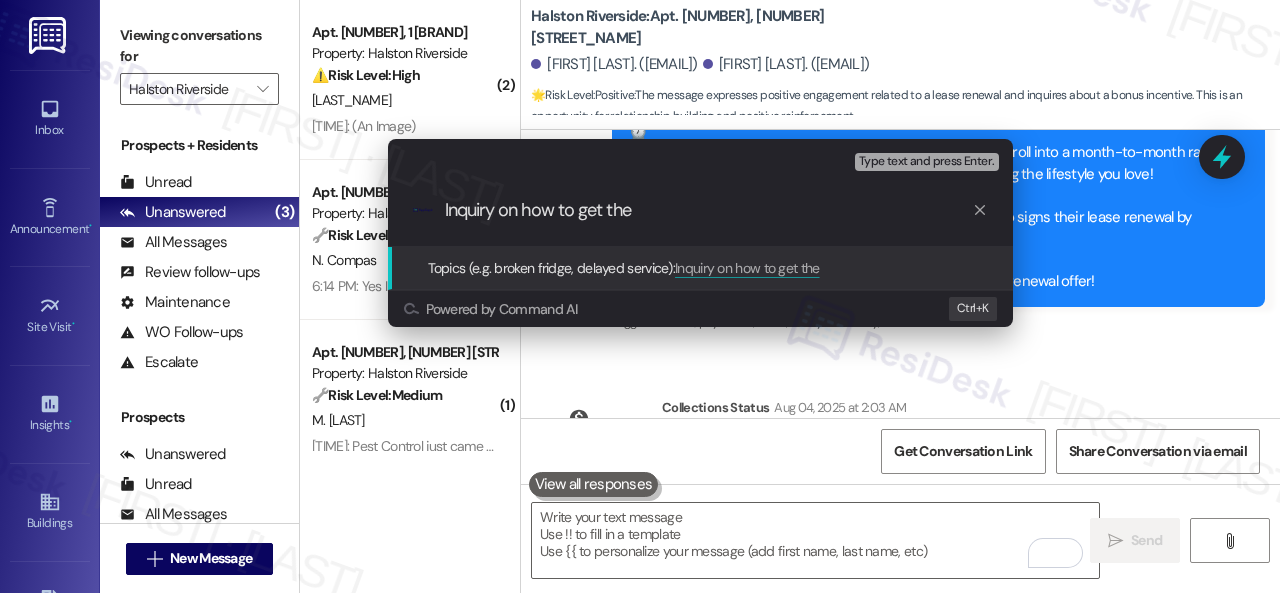 paste on "$100 renewal incentive" 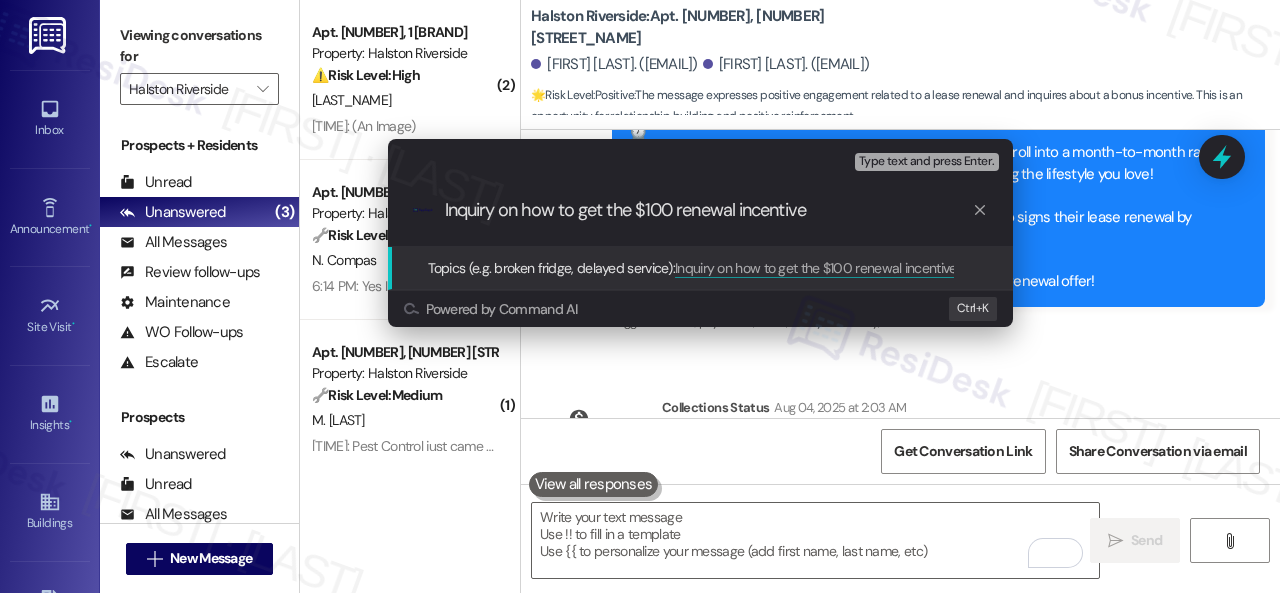 type on "Inquiry on how to get the $100 renewal incentive." 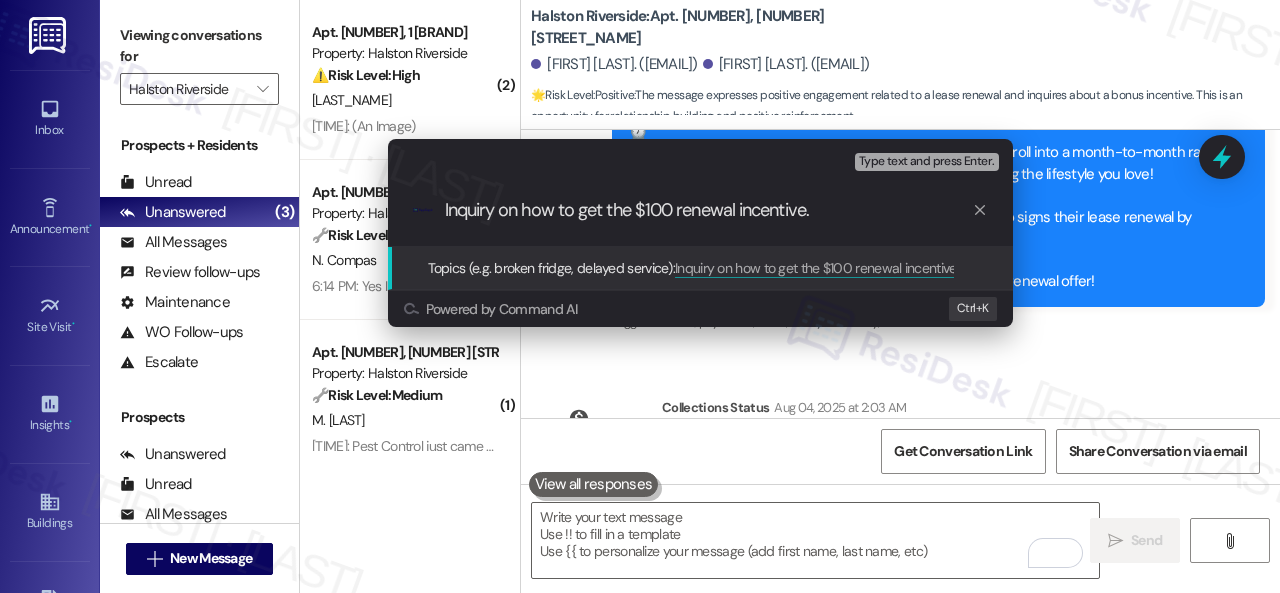 type 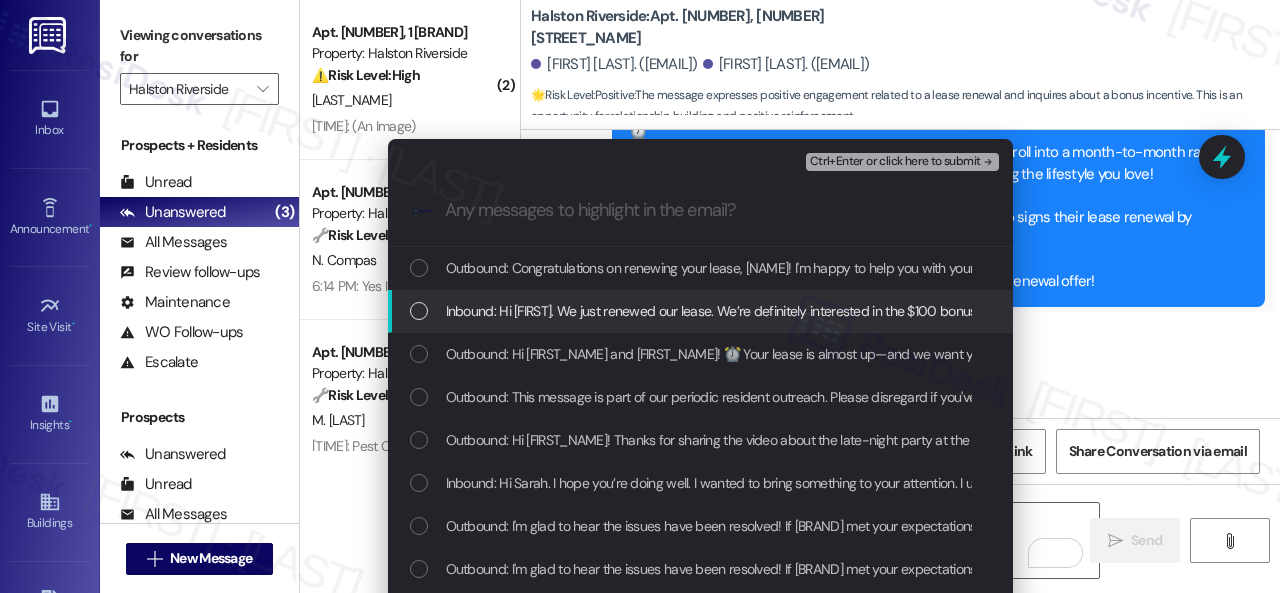 click on "Inbound: Hi Sarah. We just renewed our lease. We’re definitely interested in the $100 bonus. How does that work? Thanks!" at bounding box center (800, 311) 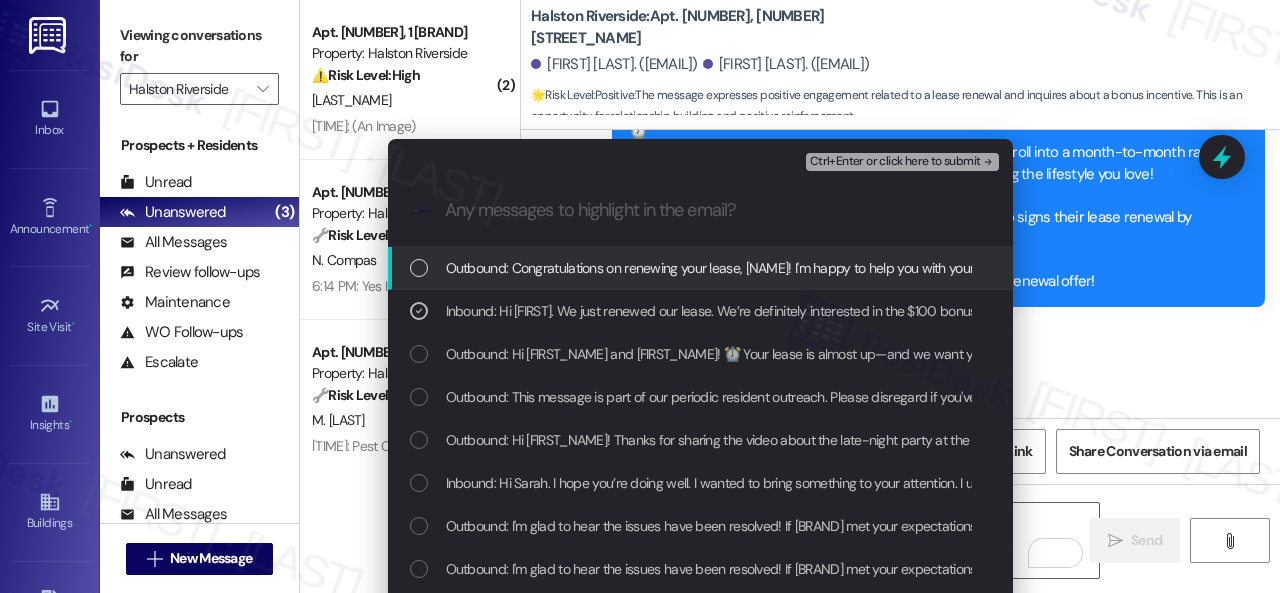 click on "Ctrl+Enter or click here to submit" at bounding box center (895, 162) 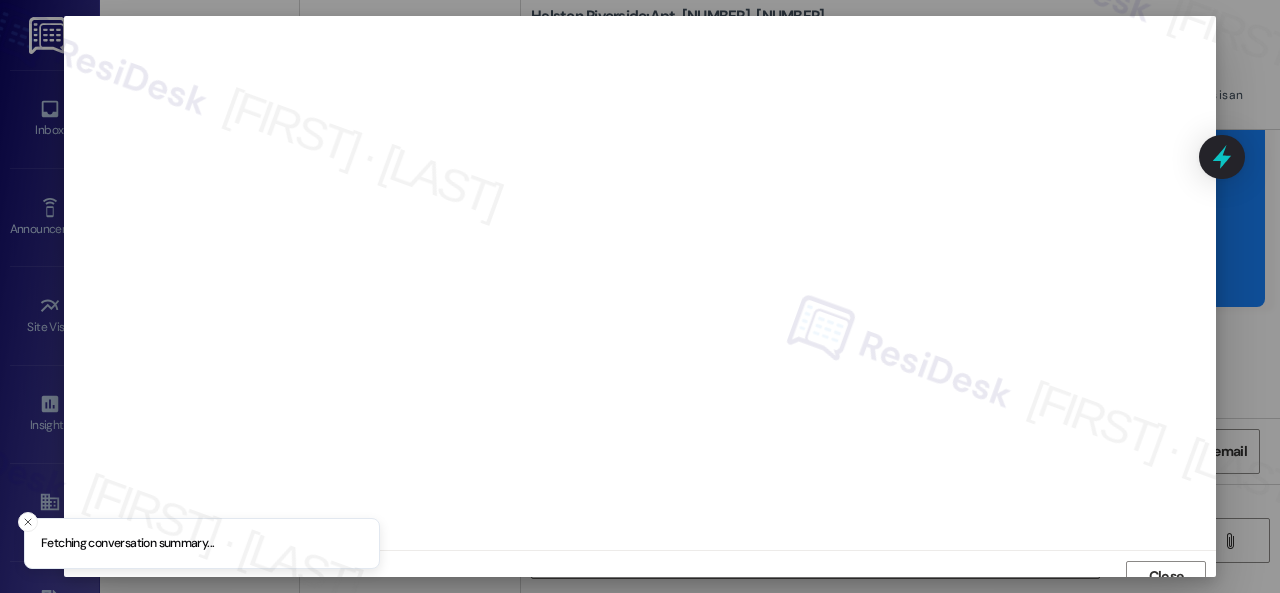 scroll, scrollTop: 15, scrollLeft: 0, axis: vertical 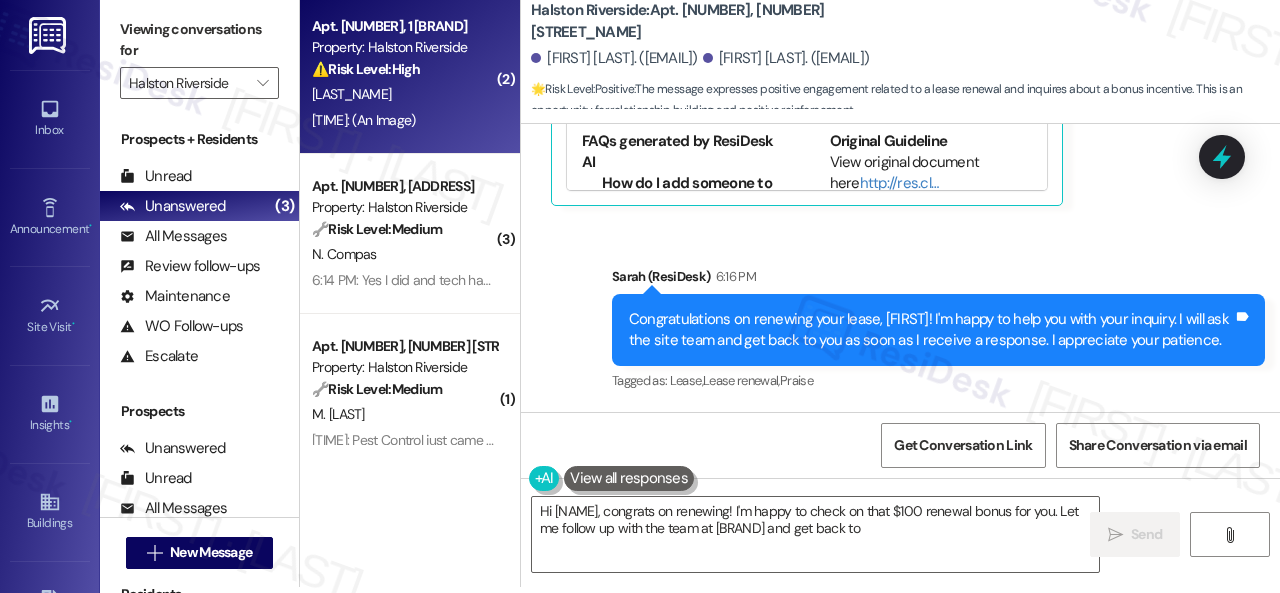 type on "Hi Alex, congrats on renewing! I'm happy to check on that $100 renewal bonus for you. Let me follow up with the team at Halston Riverside and get back to" 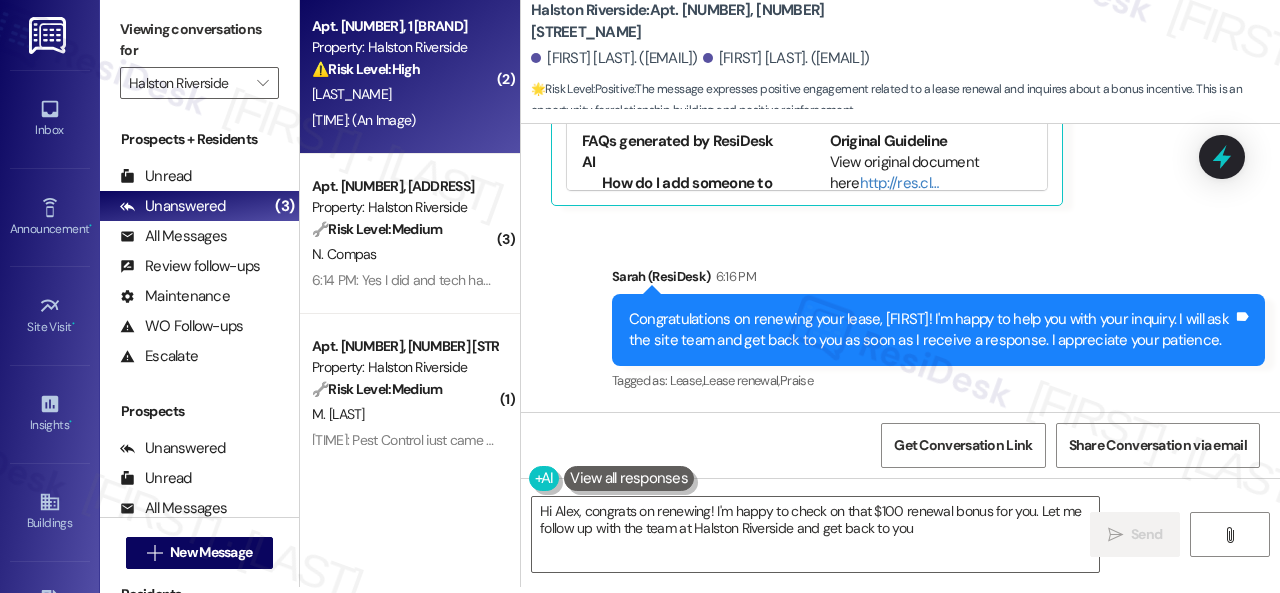 click on "⚠️  Risk Level:  High The resident is inquiring about a refund related to a payment made, which involves a financial concern and requires investigation by the site team. The resident has provided a receipt, indicating a potential discrepancy or overpayment that needs to be addressed." at bounding box center (404, 69) 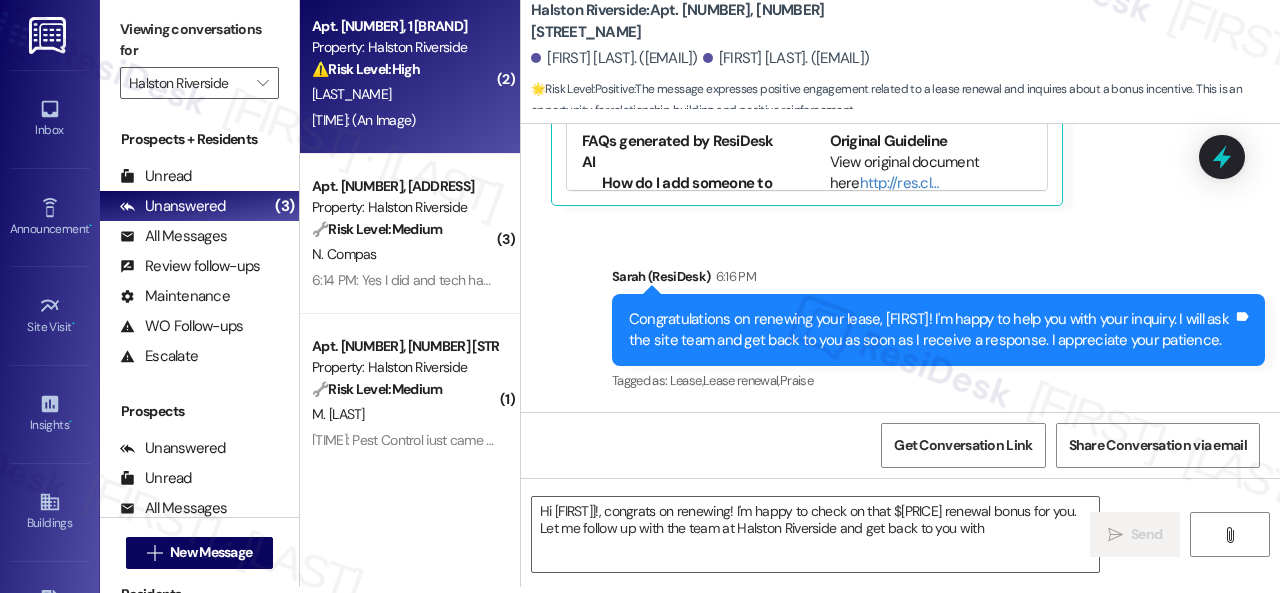 type on "Hi Alex, congrats on renewing! I'm happy to check on that $100 renewal bonus for you. Let me follow up with the team at Halston Riverside and get back to you with" 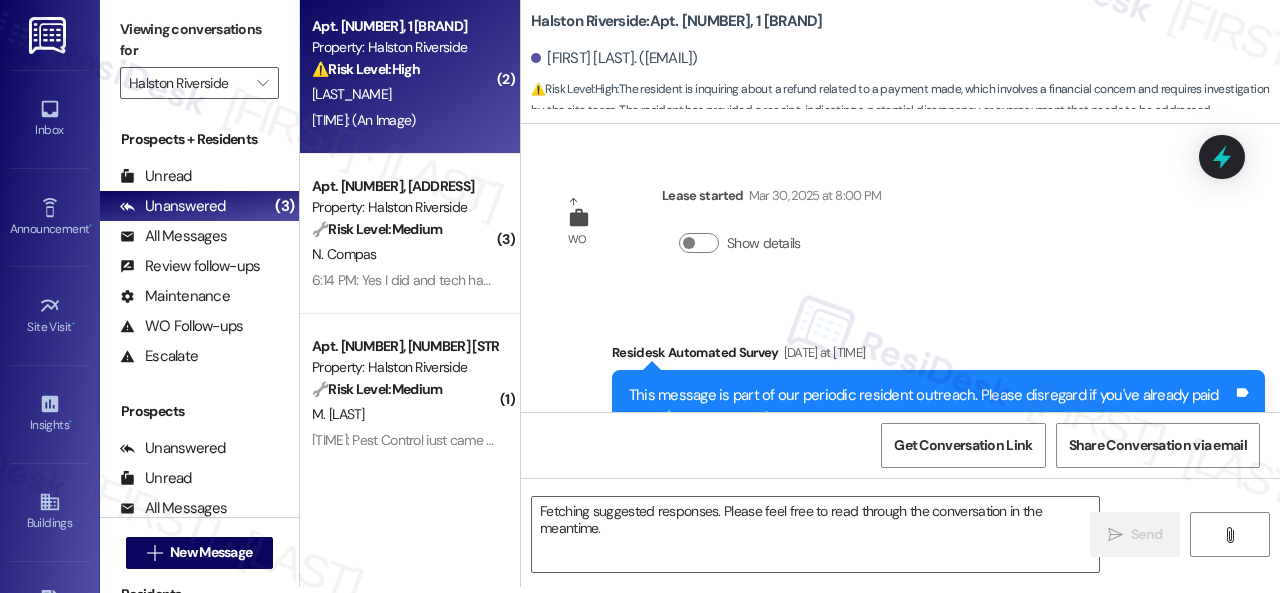 scroll, scrollTop: 0, scrollLeft: 0, axis: both 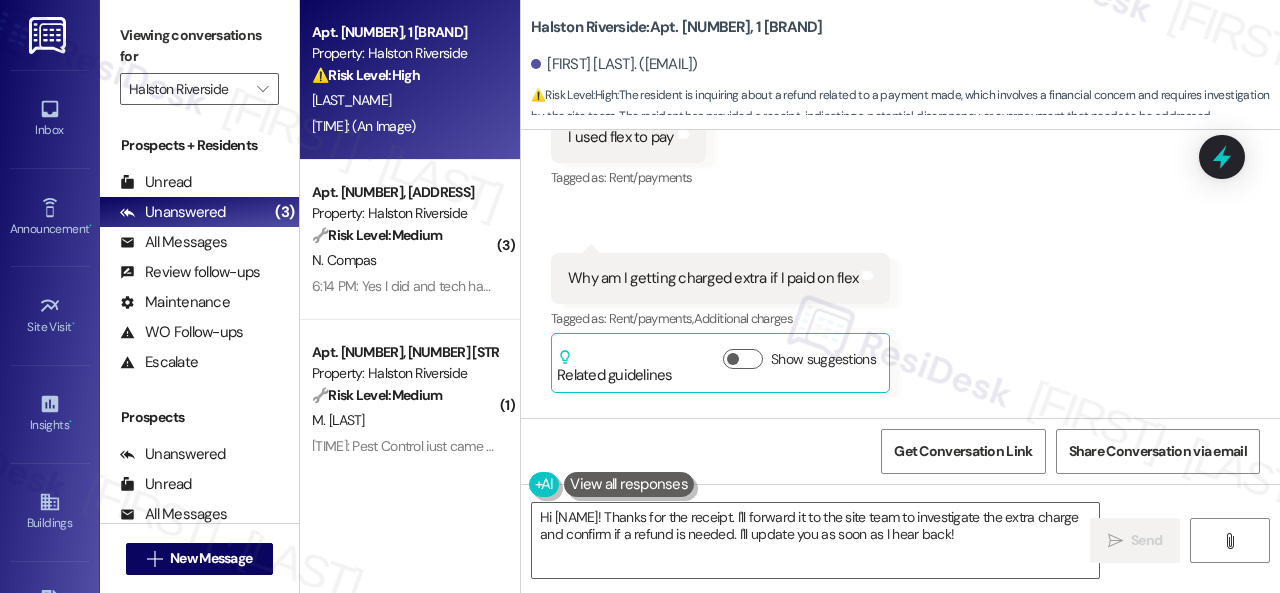 click on "Received via SMS Tanisha Slaton Yesterday at 12:54 PM I used flex to pay  Tags and notes Tagged as:   Rent/payments Click to highlight conversations about Rent/payments Received via SMS 12:58 PM Tanisha Slaton Question   Neutral Yesterday at 12:58 PM Why am I getting charged extra if I paid on flex  Tags and notes Tagged as:   Rent/payments ,  Click to highlight conversations about Rent/payments Additional charges Click to highlight conversations about Additional charges  Related guidelines Show suggestions Received via SMS Tanisha Slaton Question Yesterday at 2:18 PM Hello?  Tags and notes Tagged as:   Call request Click to highlight conversations about Call request" at bounding box center [900, 310] 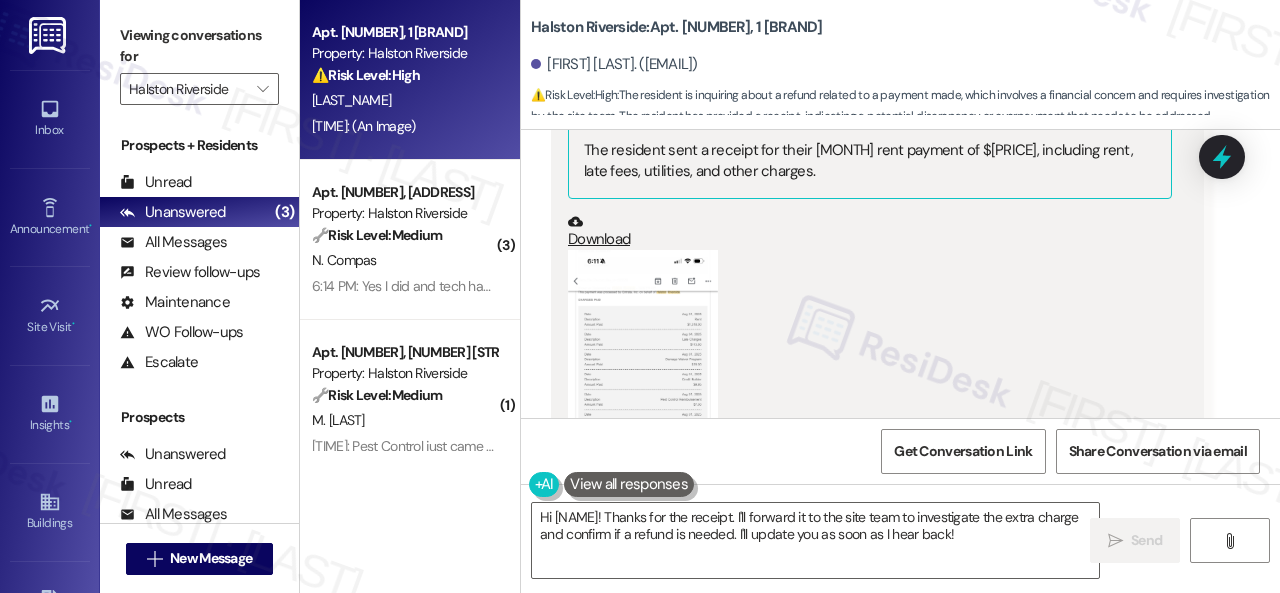 scroll, scrollTop: 4645, scrollLeft: 0, axis: vertical 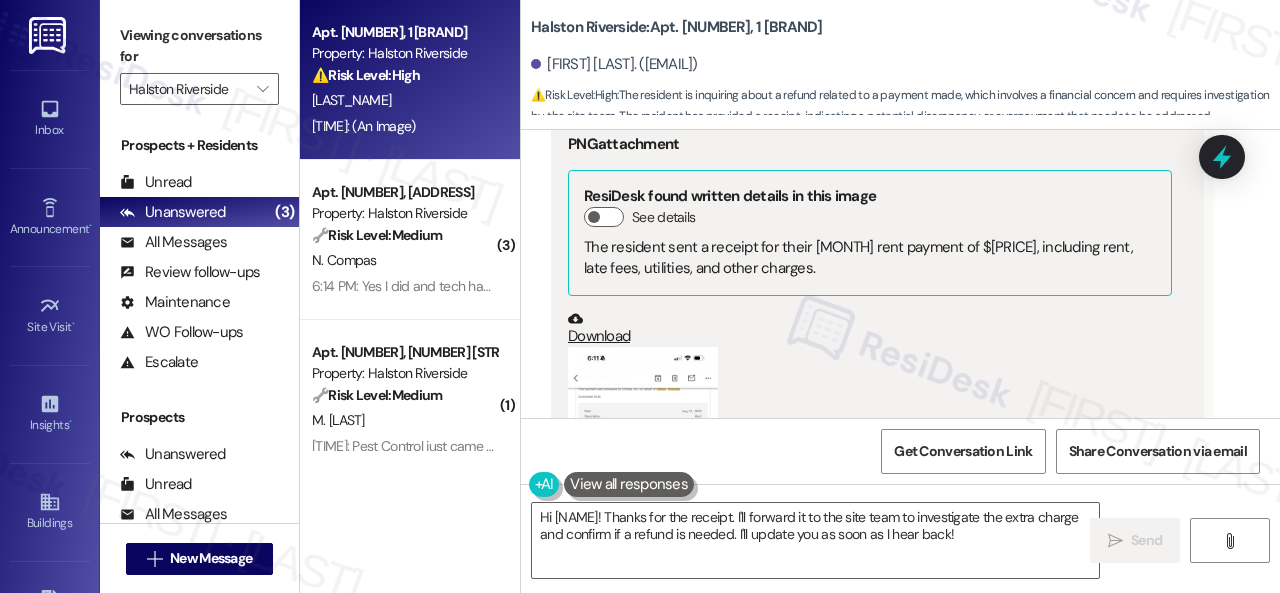 click on "Download" at bounding box center [870, 329] 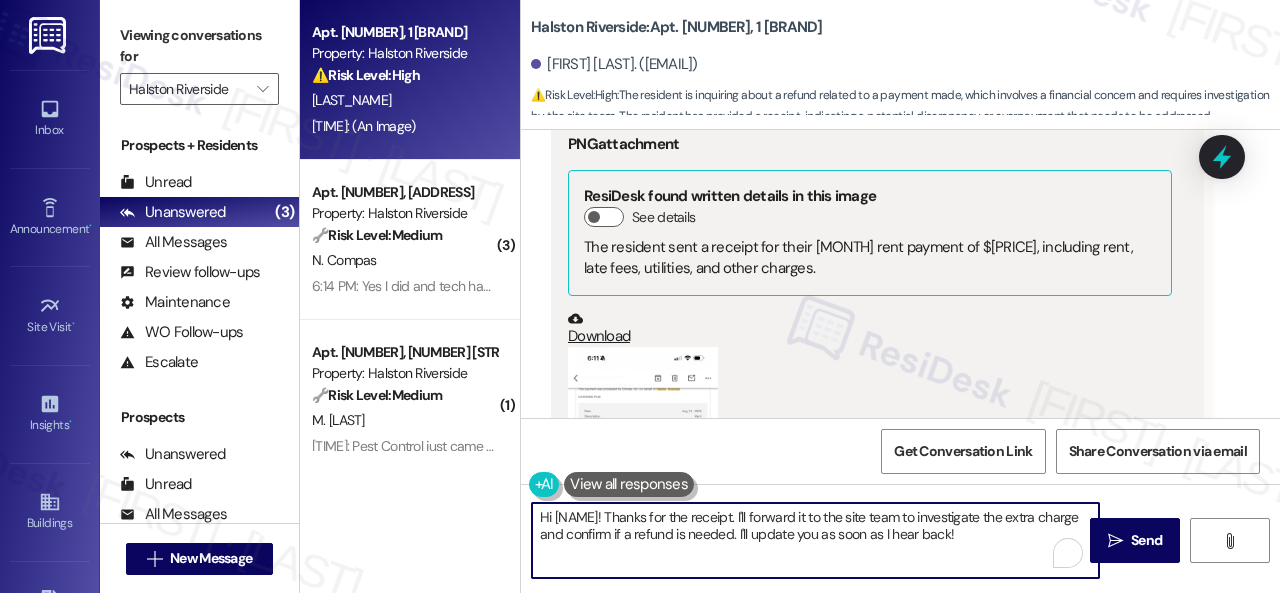drag, startPoint x: 1017, startPoint y: 537, endPoint x: 380, endPoint y: 471, distance: 640.41003 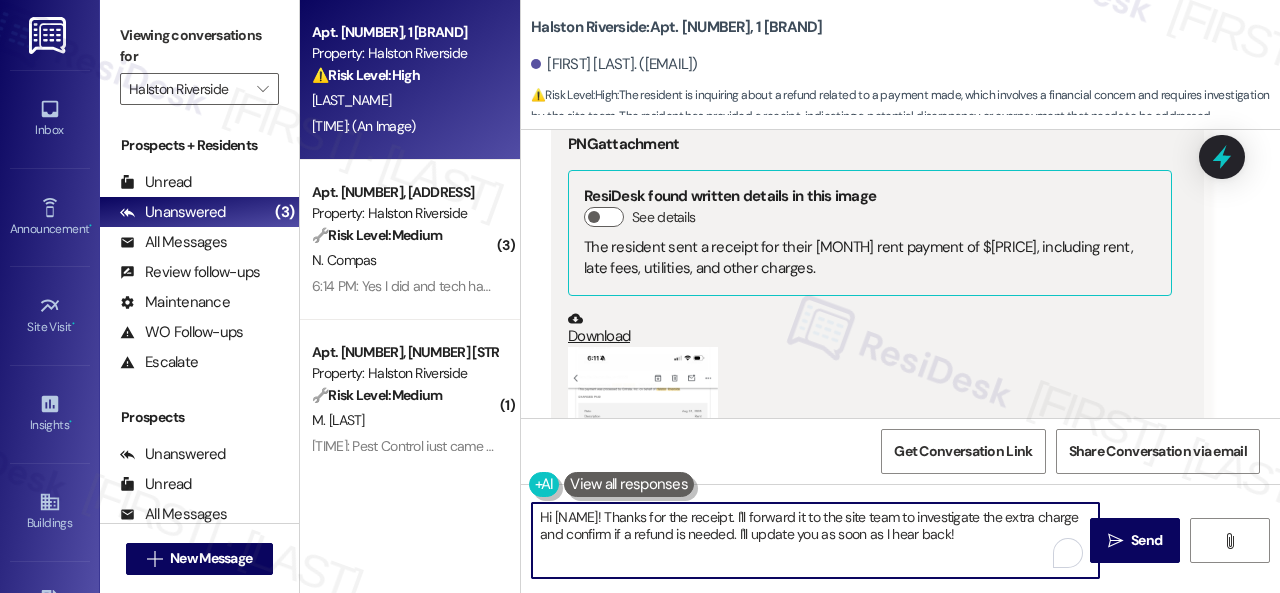 click on "Apt. 0810, 1 Halston Riverside Property: Halston Riverside ⚠️  Risk Level:  High The resident is inquiring about a refund related to a payment made, which involves a financial concern and requires investigation by the site team. The resident has provided a receipt, indicating a potential discrepancy or overpayment that needs to be addressed. T. Slaton 6:12 PM: (An Image) 6:12 PM: (An Image) ( 3 ) Apt. 0911, 1 Halston Riverside Property: Halston Riverside 🔧  Risk Level:  Medium The resident is confirming that a work order was submitted and that the tech has a copy of the key. While there was a prior mention of damaged air ventilation, the current exchange is focused on confirming access and prior submission, indicating a non-urgent follow-up on existing maintenance. N. Compas 6:14 PM: Yes I did and tech has sent an order yesterday thanks 6:14 PM: Yes I did and tech has sent an order yesterday thanks ( 1 ) Apt. 0410, 1 Halston Riverside Property: Halston Riverside 🔧  Risk Level:  Medium M. Stutts 🌟" at bounding box center (790, 296) 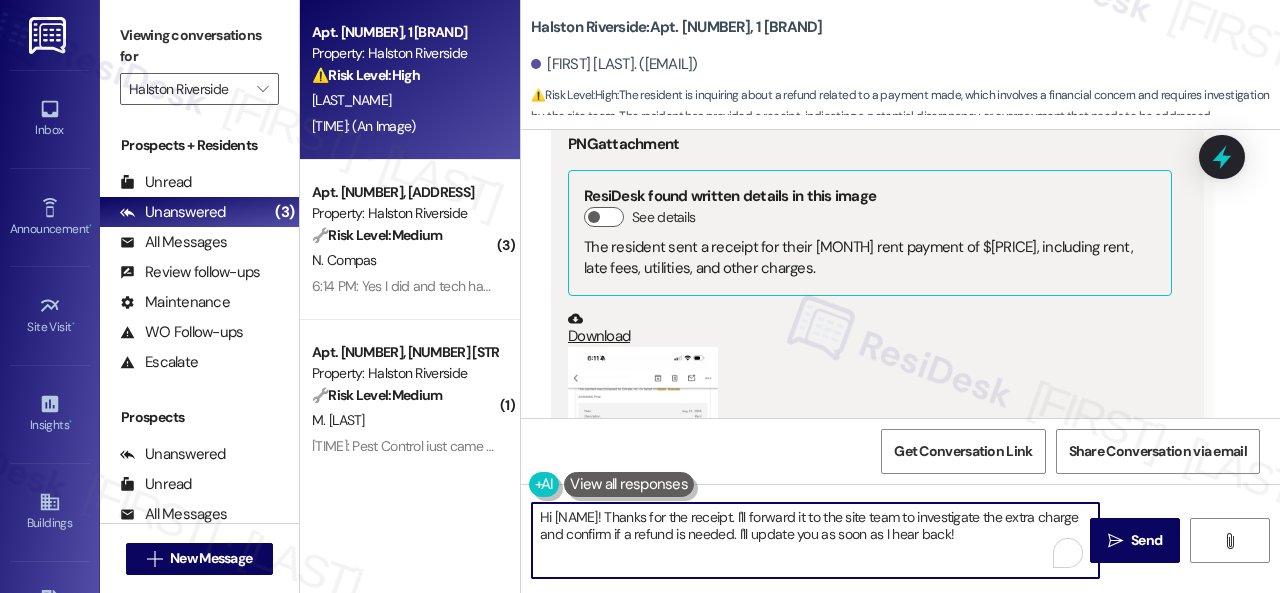 paste on "I will forward your concern to the site team and get back to you as soon as I receive a response. I appreciate your patience." 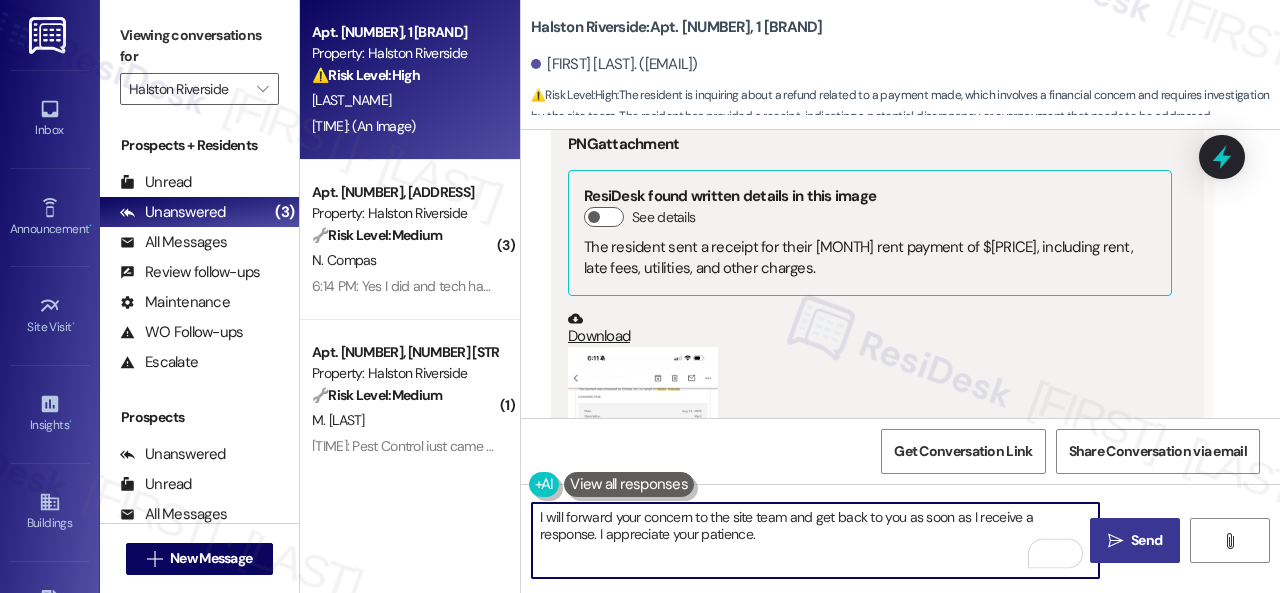 type on "I will forward your concern to the site team and get back to you as soon as I receive a response. I appreciate your patience." 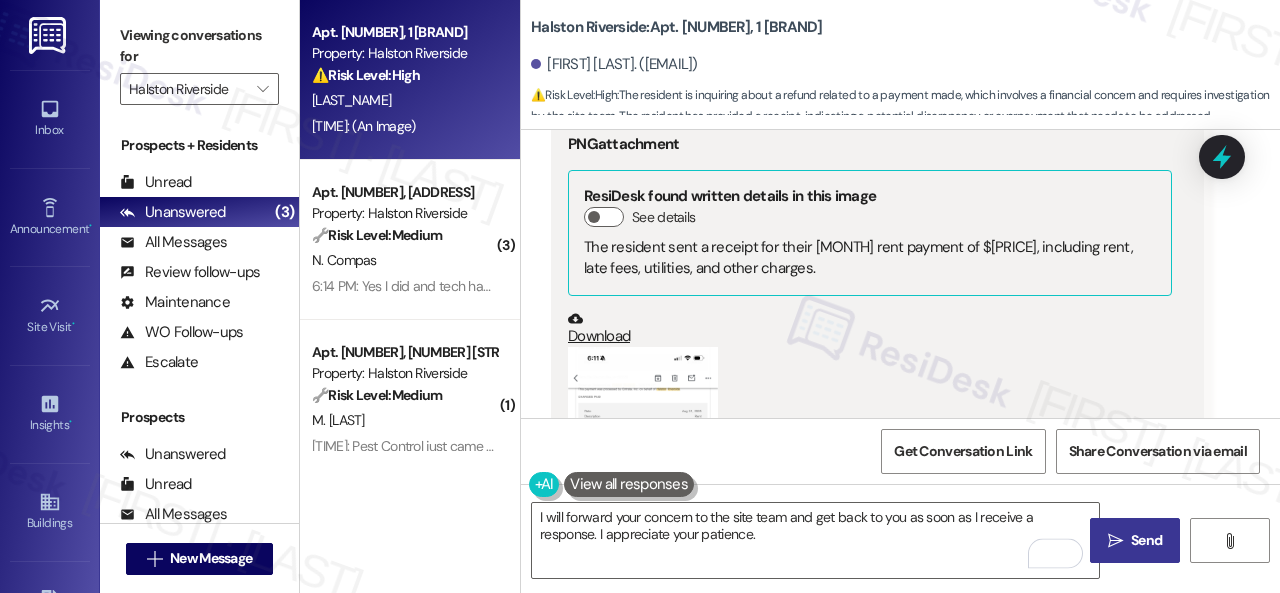 click on "Send" at bounding box center (1146, 540) 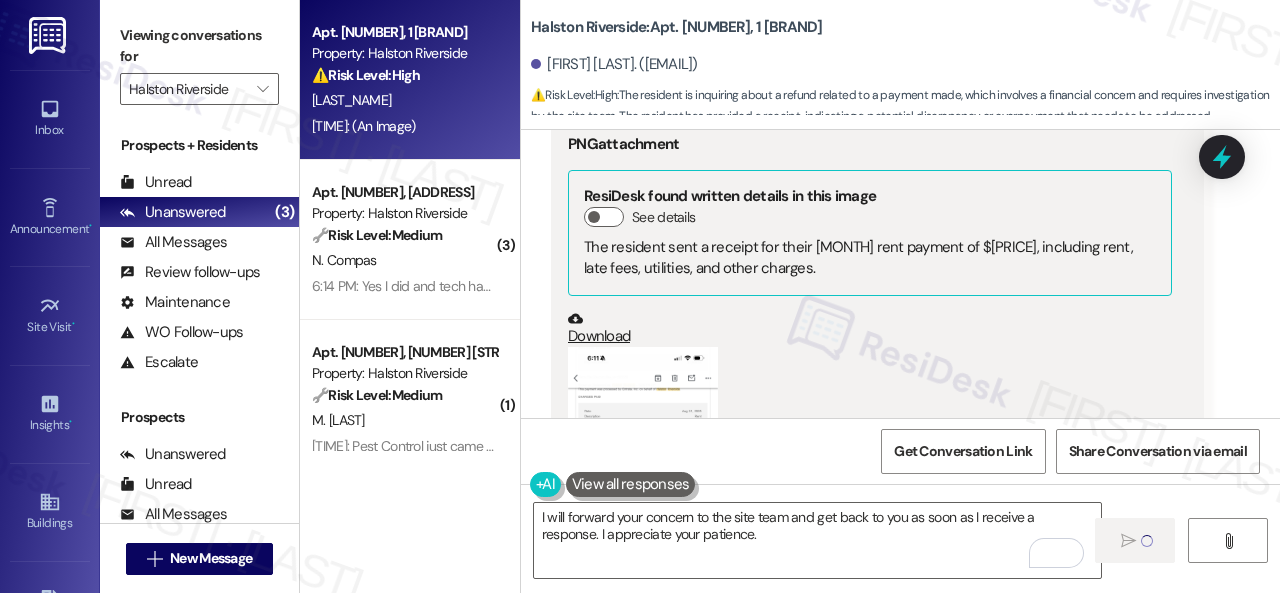 type 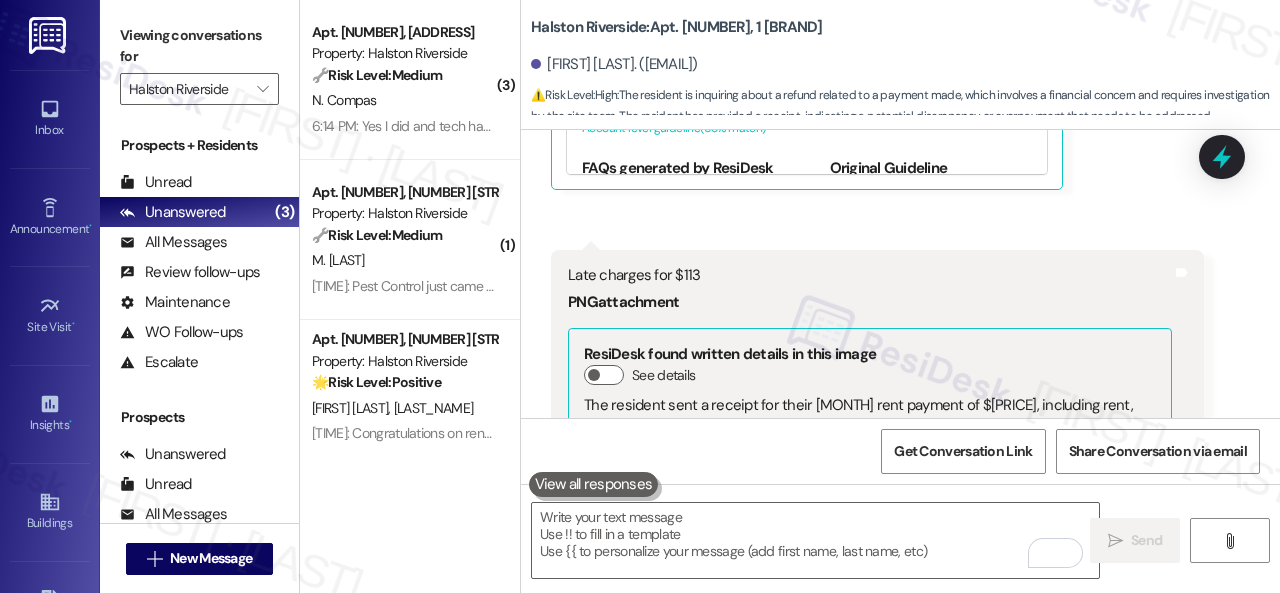 scroll, scrollTop: 4544, scrollLeft: 0, axis: vertical 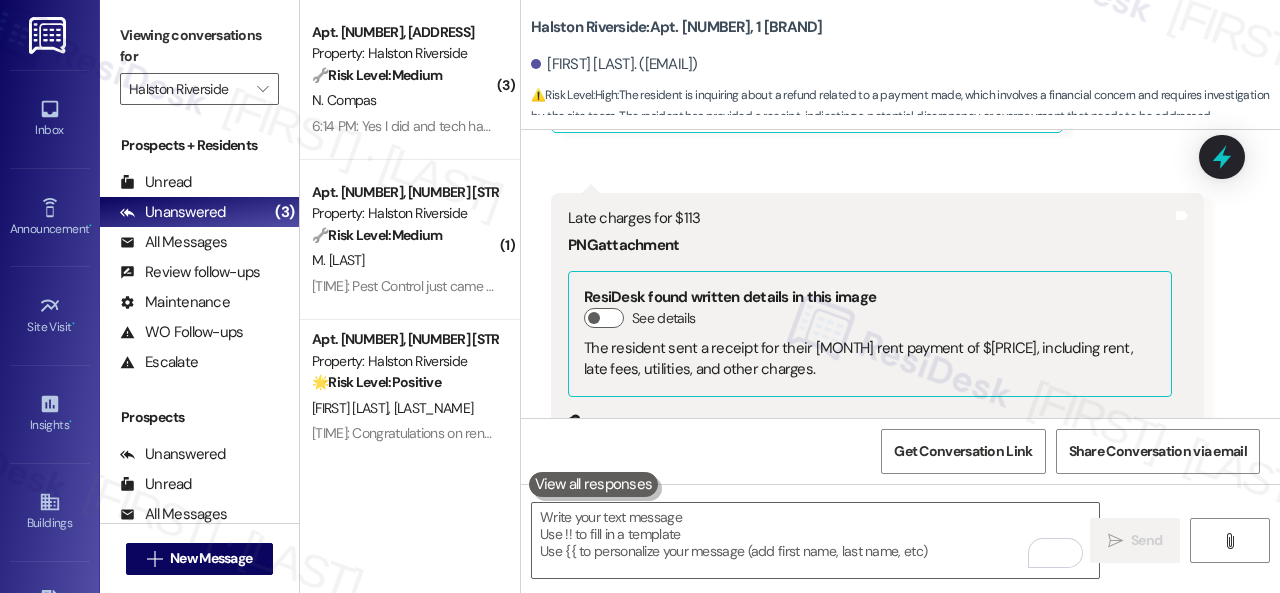 click on "Late charges for $113" at bounding box center (870, 218) 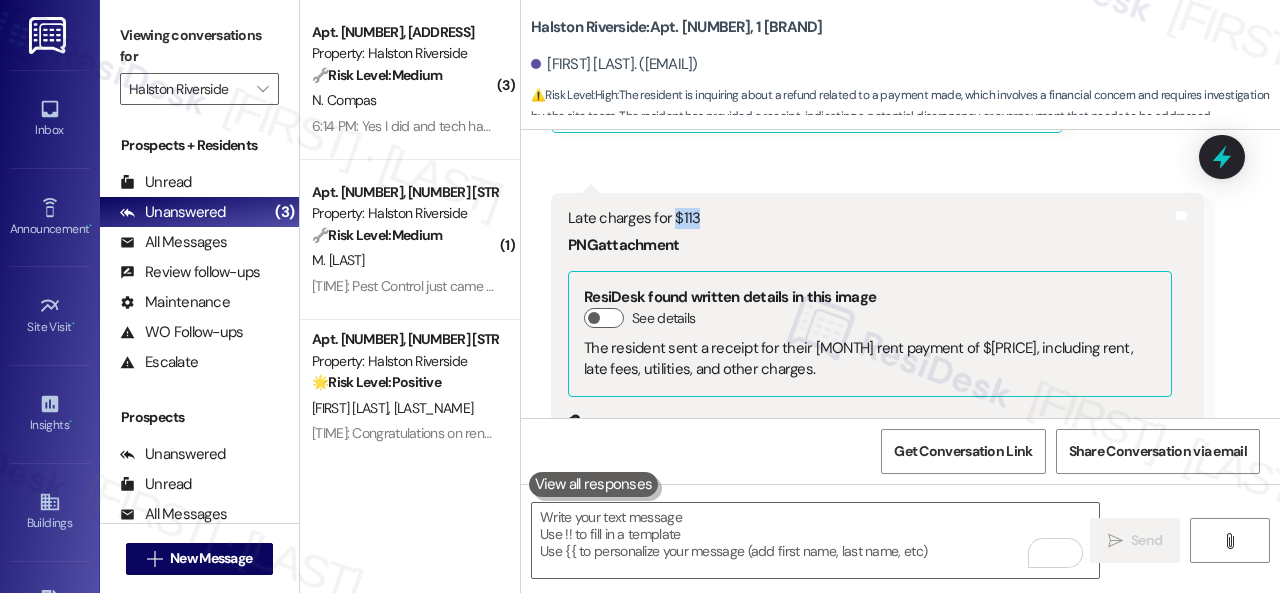 drag, startPoint x: 672, startPoint y: 215, endPoint x: 695, endPoint y: 215, distance: 23 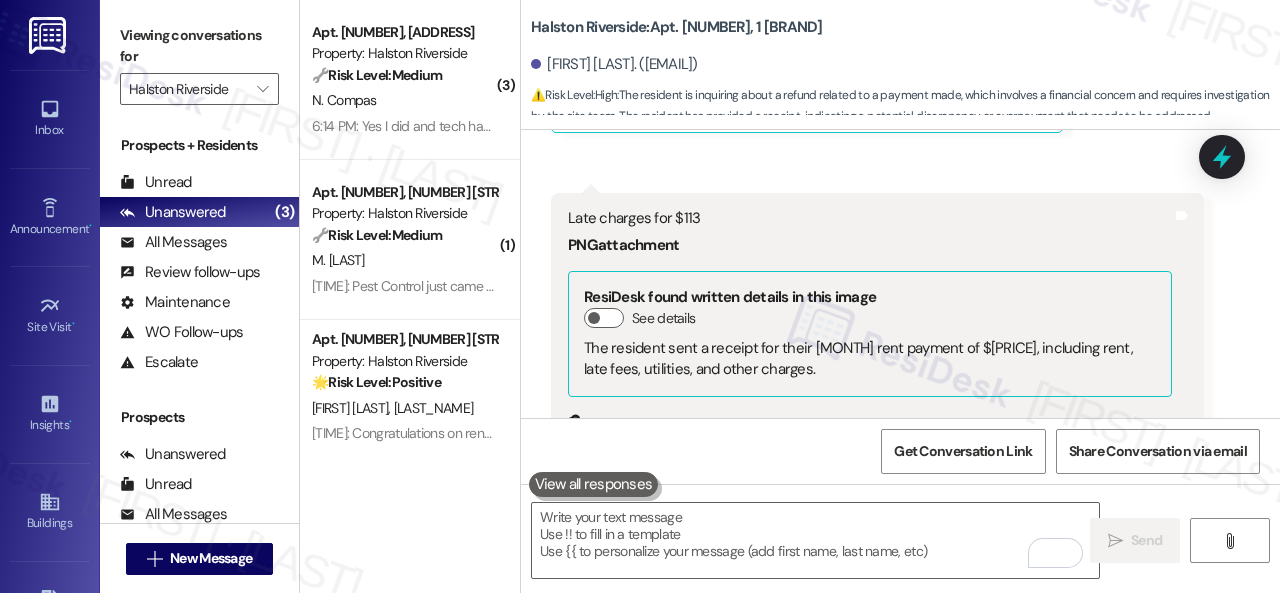click on "Received via SMS Tanisha Slaton 6:11 PM I paid before hand on flex  Tags and notes Tagged as:   Rent/payments Click to highlight conversations about Rent/payments  Related guidelines Hide Suggestions Birchstone Residential - Birchstone Residential - All properties: None of the provided information in the given property document mentions any resident-related questions or concerns directly related to tenants, renters, or occupiers within the context of the property. Created  a year ago Account level guideline  ( 68 % match) FAQs generated by ResiDesk AI How can I check if I am eligible for Flexgo? You can visit getflex.com and sign up to see if you are eligible. Original Guideline View original document here  http://res.cl… Received via SMS 6:12 PM Tanisha Slaton   Neutral 6:12 PM Late charges for $113 PNG  attachment ResiDesk found written details in this image   See details The resident sent a receipt for their August rent payment of $1,586.36, including rent, late fees, utilities, and other charges." at bounding box center [900, 302] 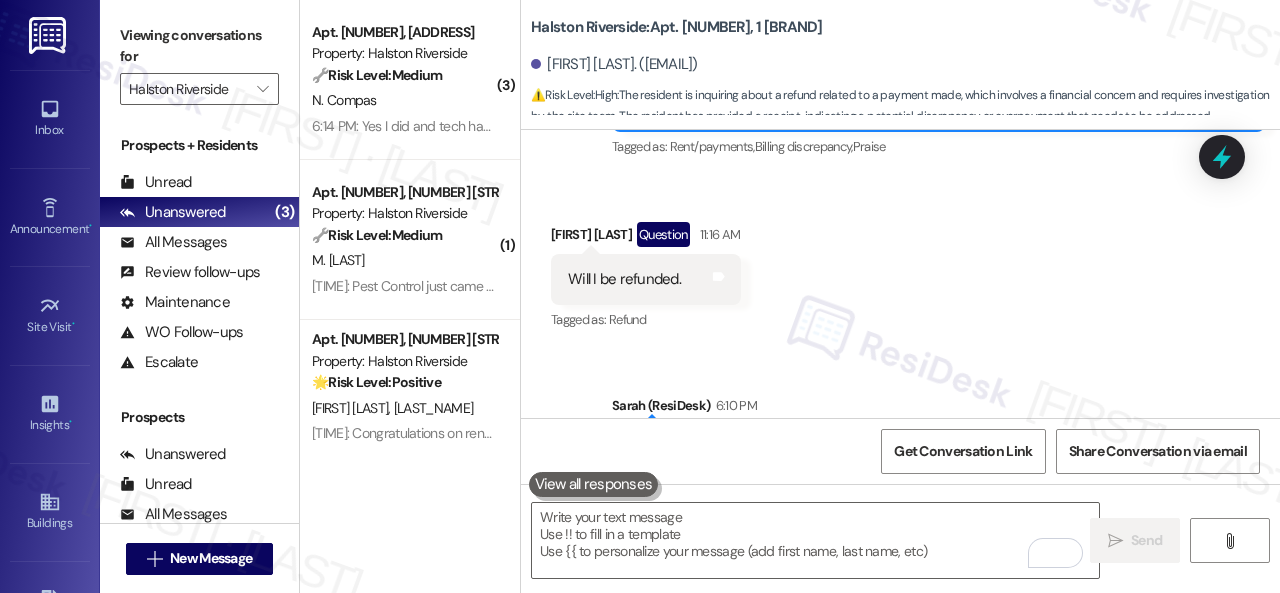 scroll, scrollTop: 3644, scrollLeft: 0, axis: vertical 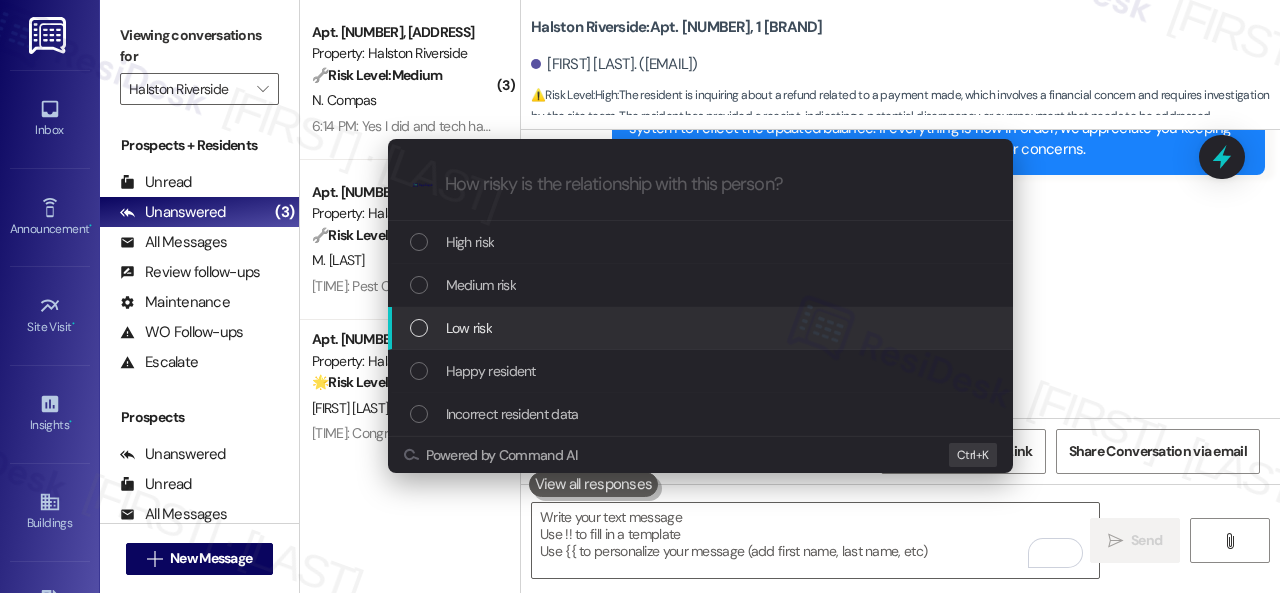 click on "Low risk" at bounding box center (469, 328) 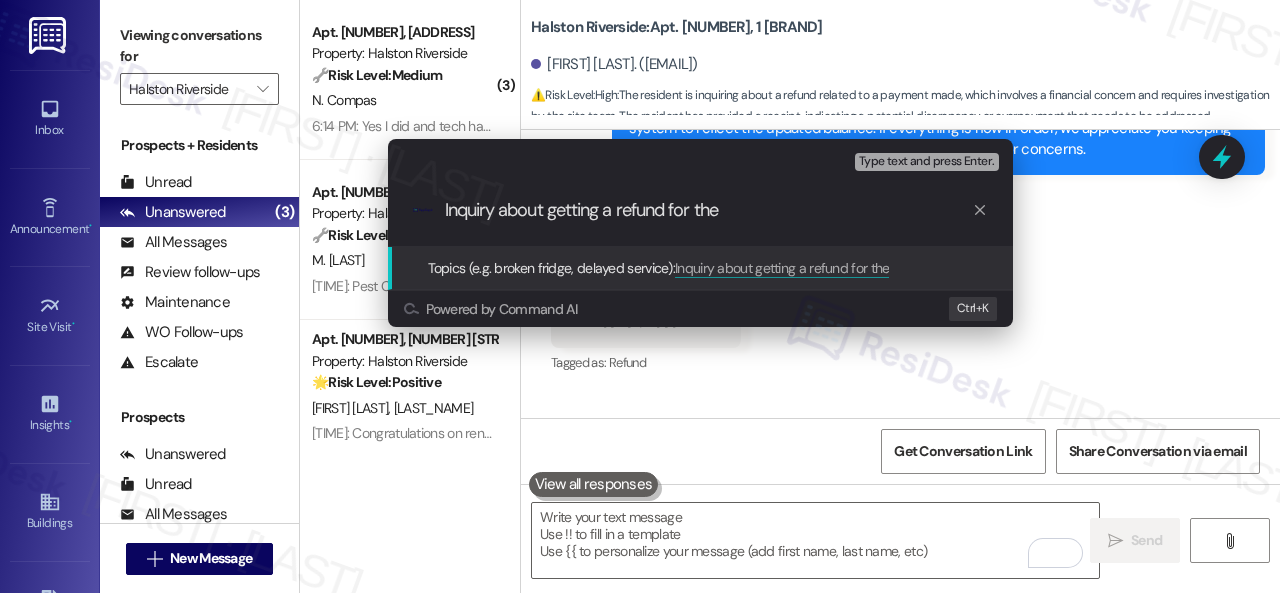 paste on "$113" 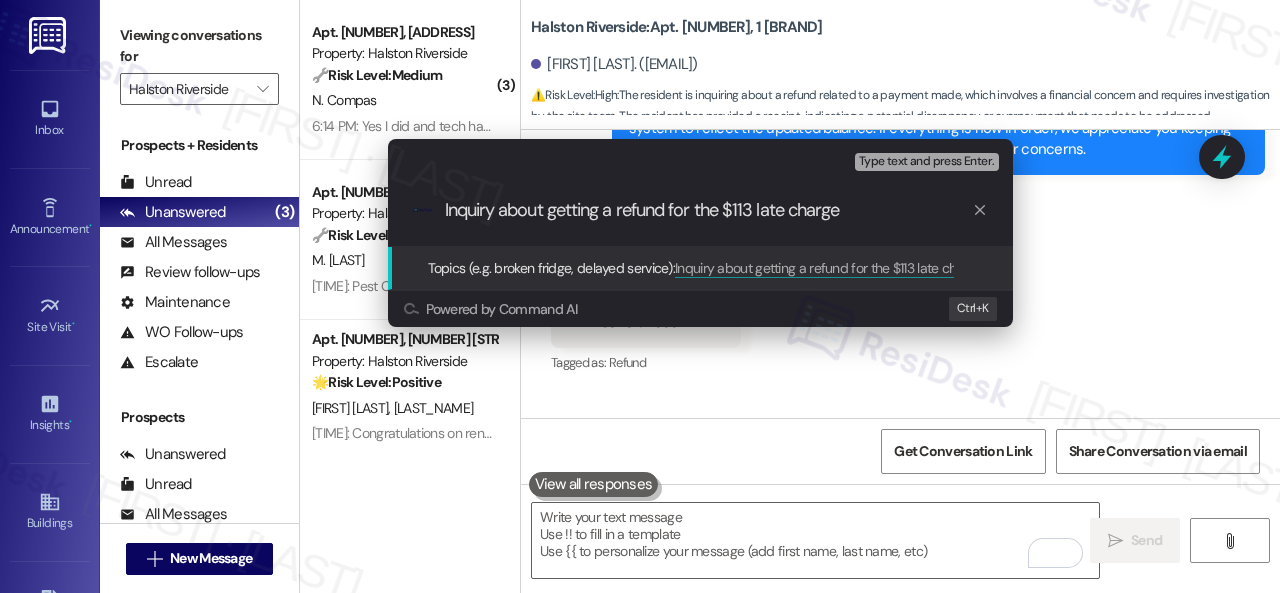 type on "Inquiry about getting a refund for the $113 late charge." 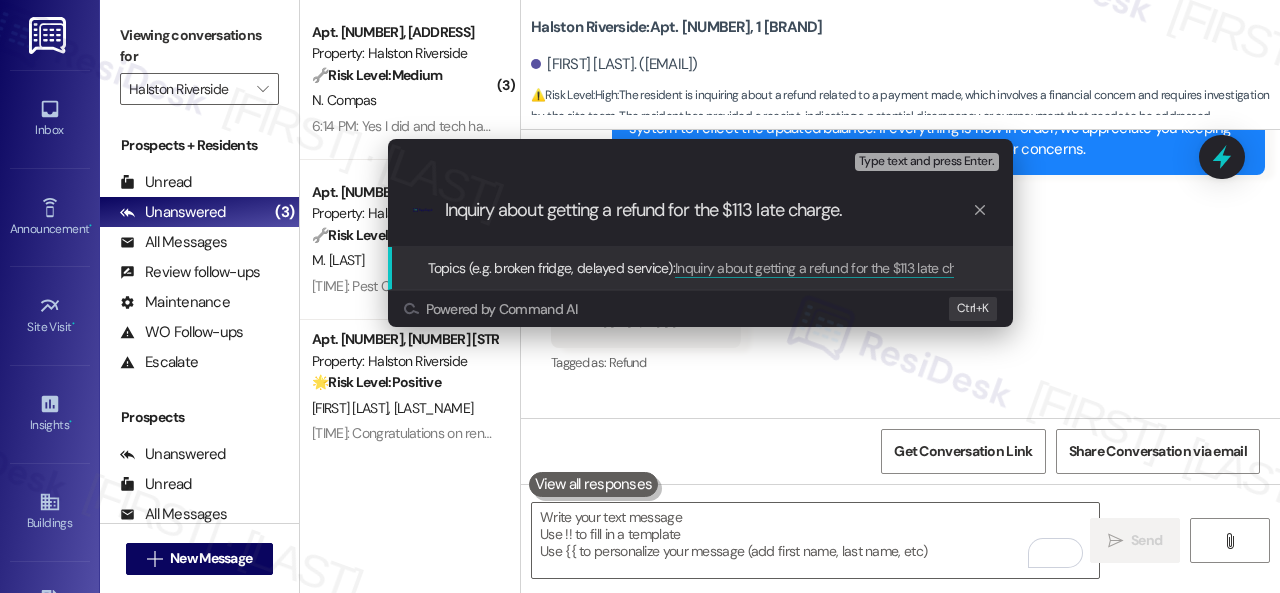 type 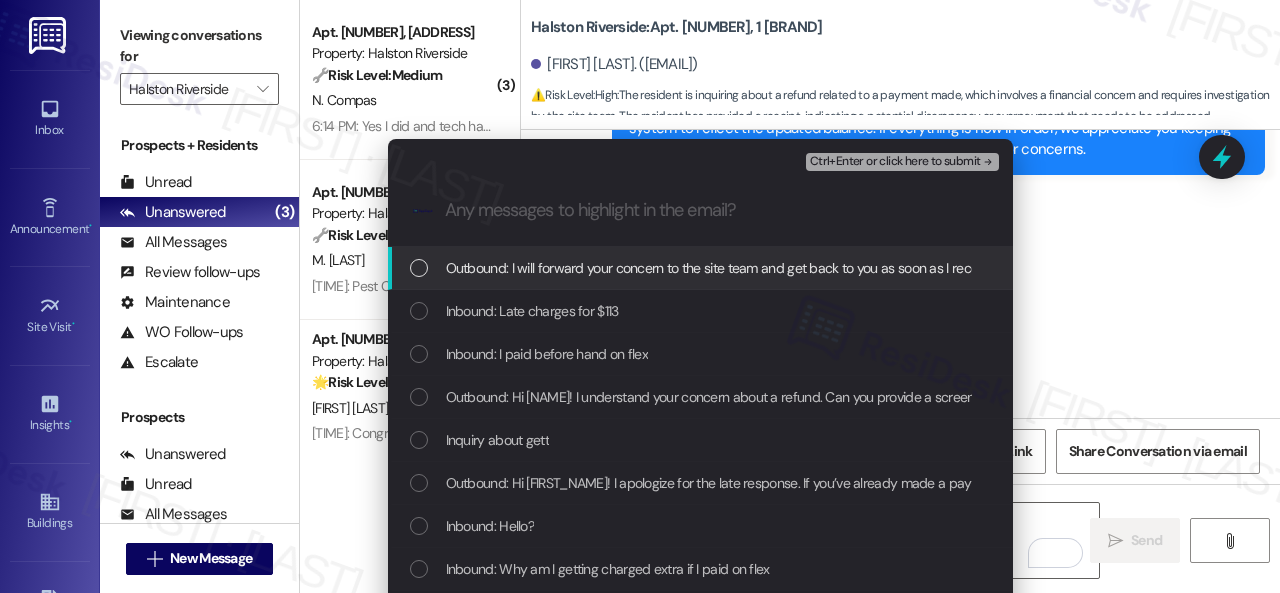 click on "Inbound: Late charges for $113" at bounding box center (532, 311) 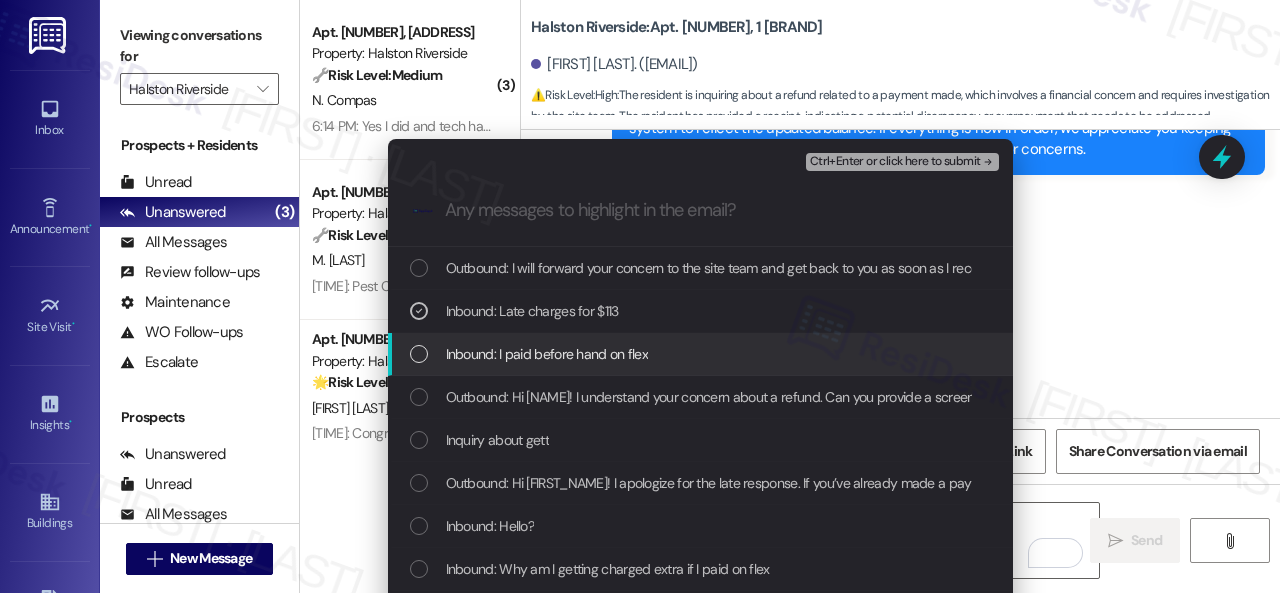 click on "Inbound: I paid before hand on flex" at bounding box center [547, 354] 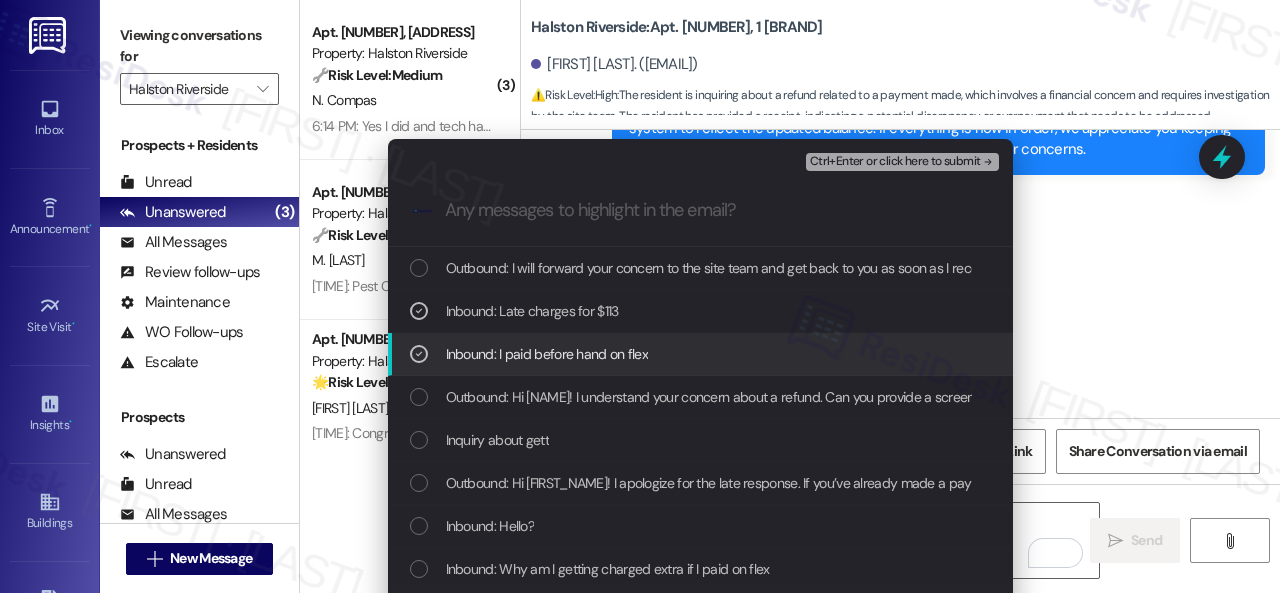 click on "Inbound: Will I be refunded." at bounding box center (497, 440) 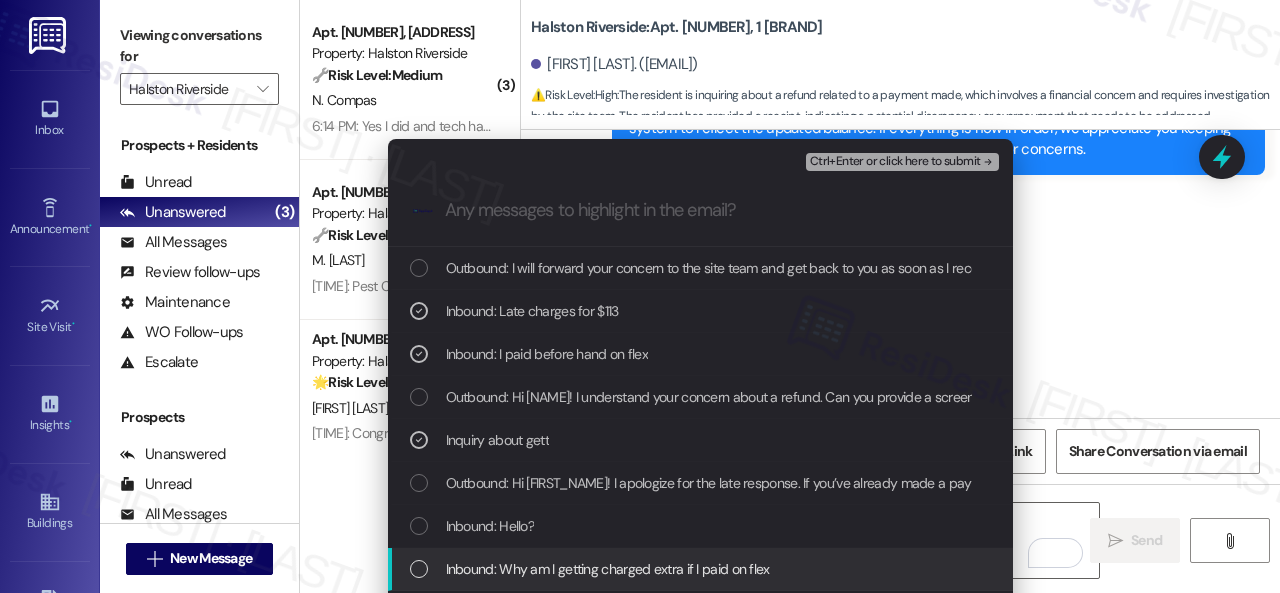click on "Inbound: Why am I getting charged extra if I paid on flex" at bounding box center [608, 569] 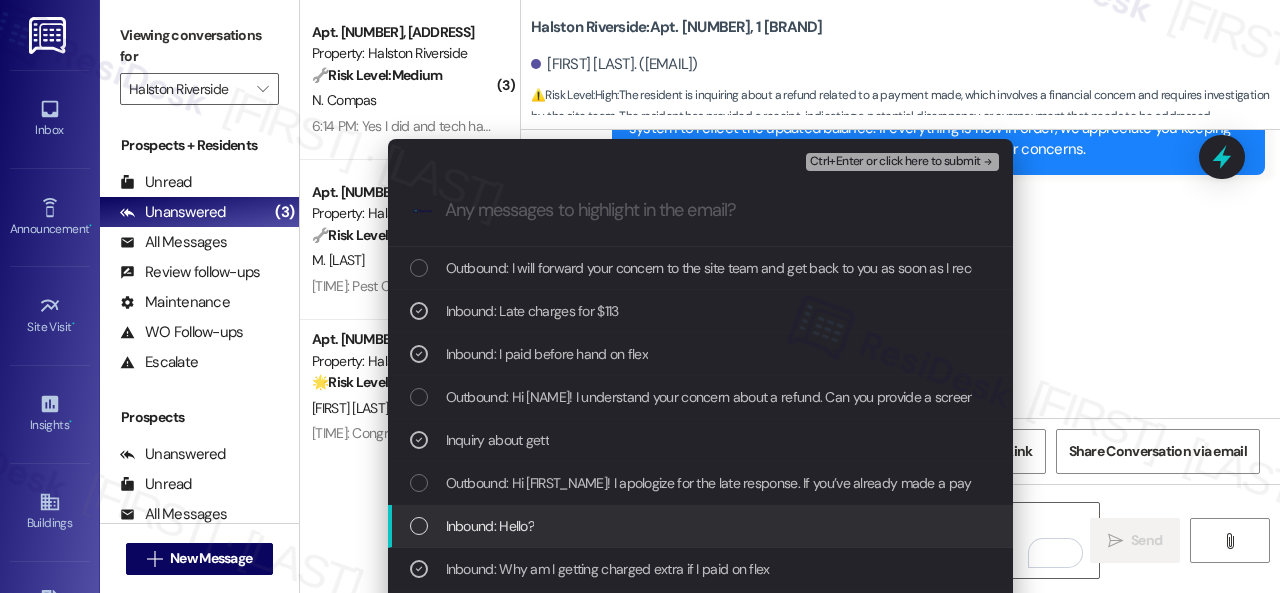 click on "Inbound: Hello?" at bounding box center (490, 526) 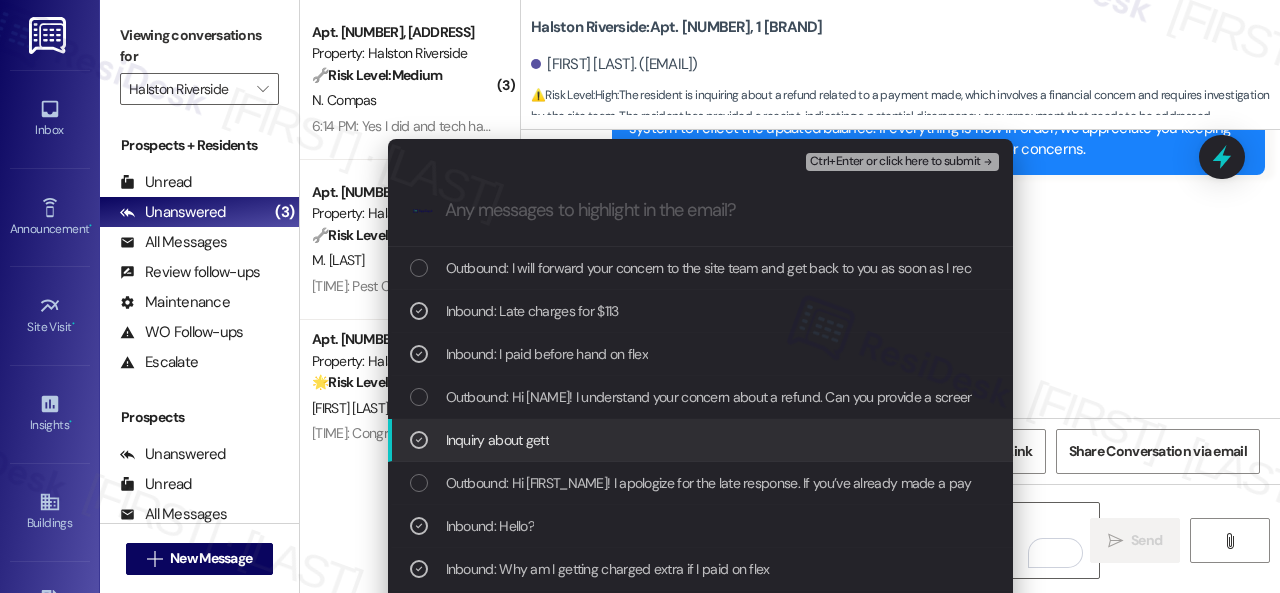 scroll, scrollTop: 200, scrollLeft: 0, axis: vertical 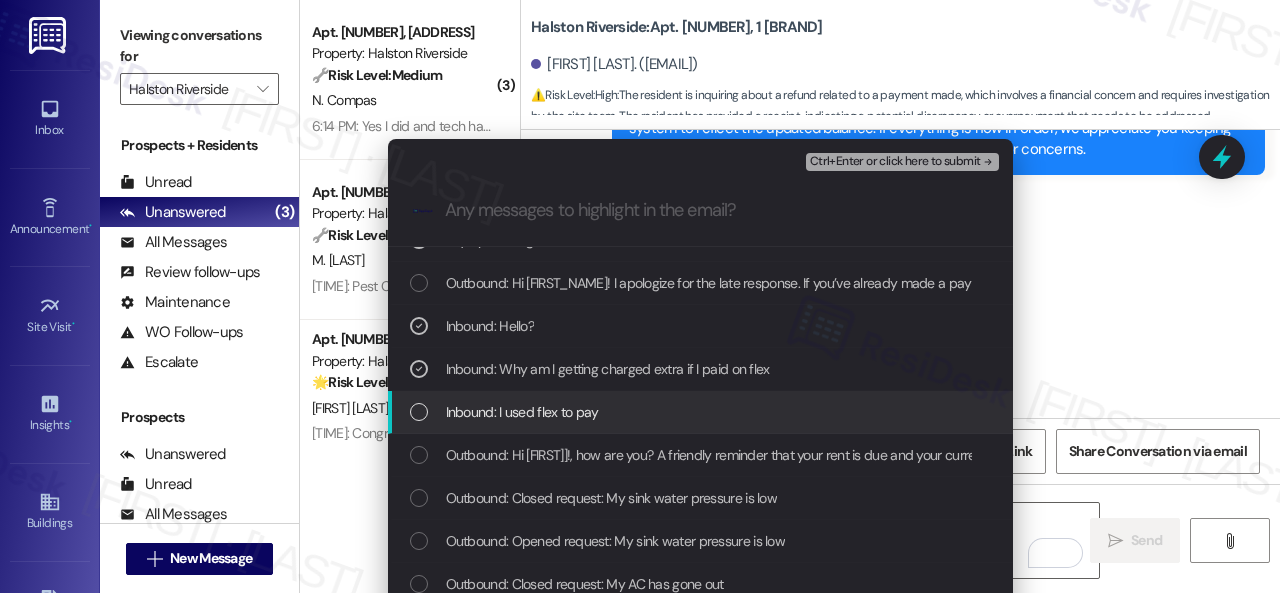 click on "Inbound: I used flex to pay" at bounding box center (522, 412) 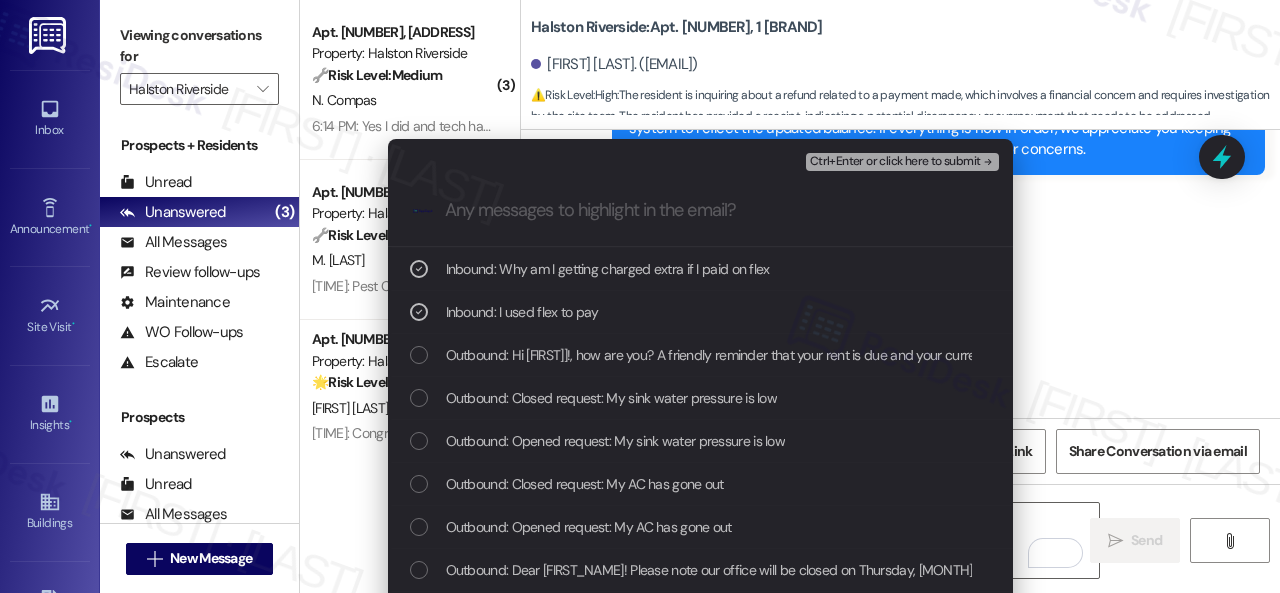 scroll, scrollTop: 100, scrollLeft: 0, axis: vertical 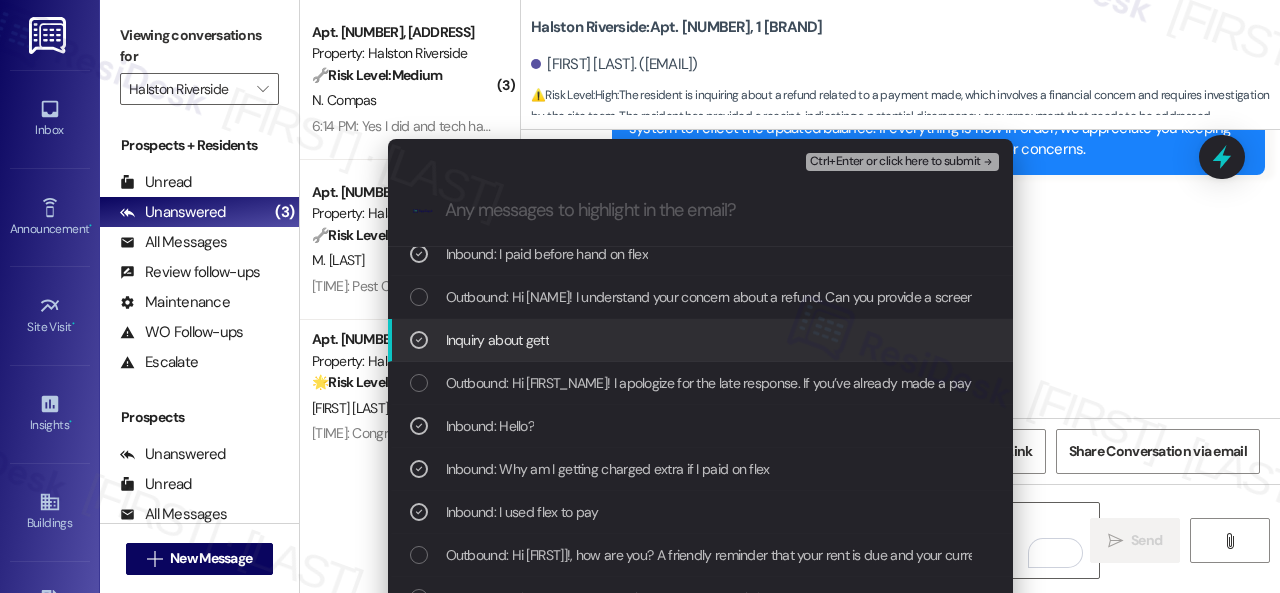 click on "Ctrl+Enter or click here to submit" at bounding box center [895, 162] 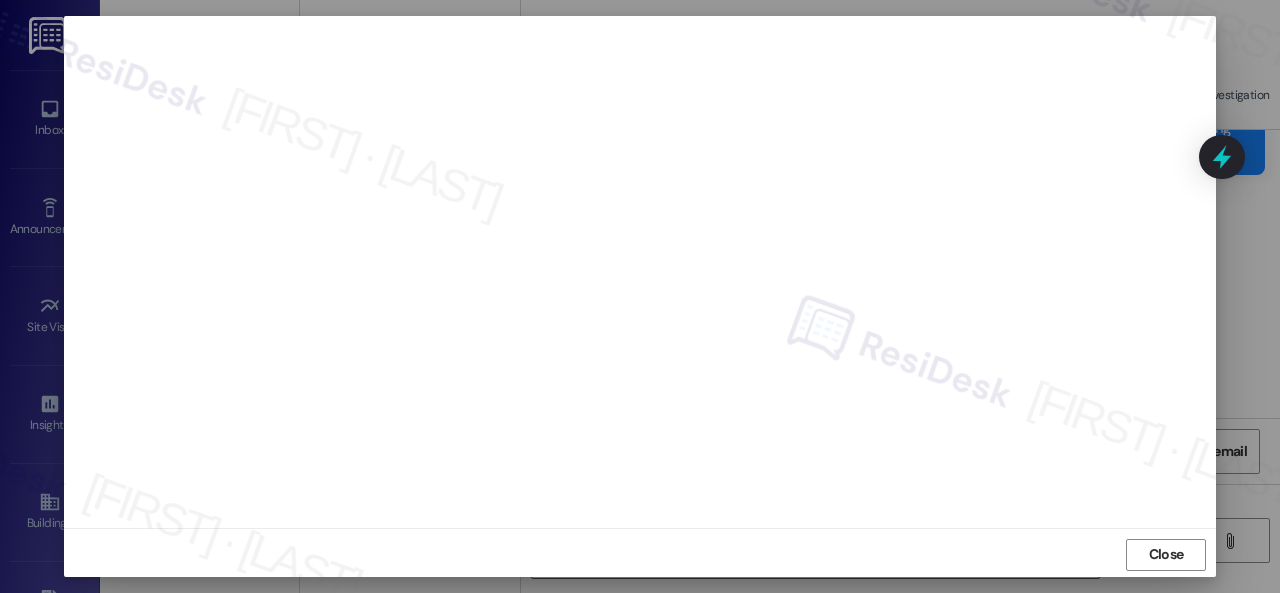 scroll, scrollTop: 25, scrollLeft: 0, axis: vertical 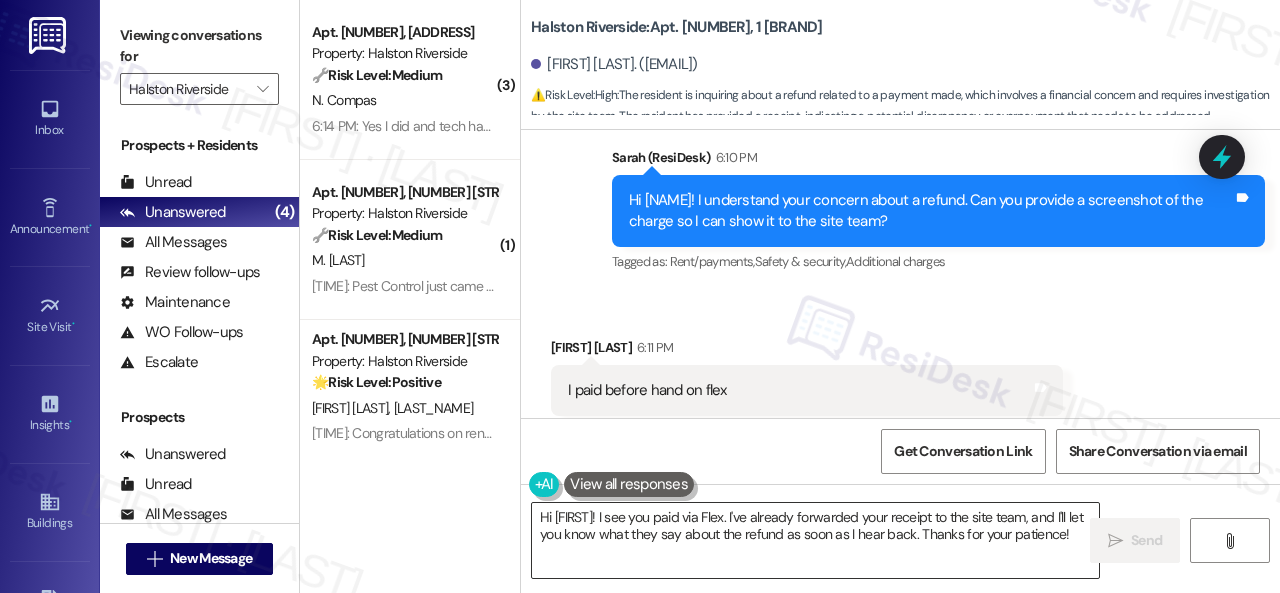 click on "Hi {{first_name}}! I see you paid via Flex. I've already forwarded your receipt to the site team, and I'll let you know what they say about the refund as soon as I hear back. Thanks for your patience!" at bounding box center (815, 540) 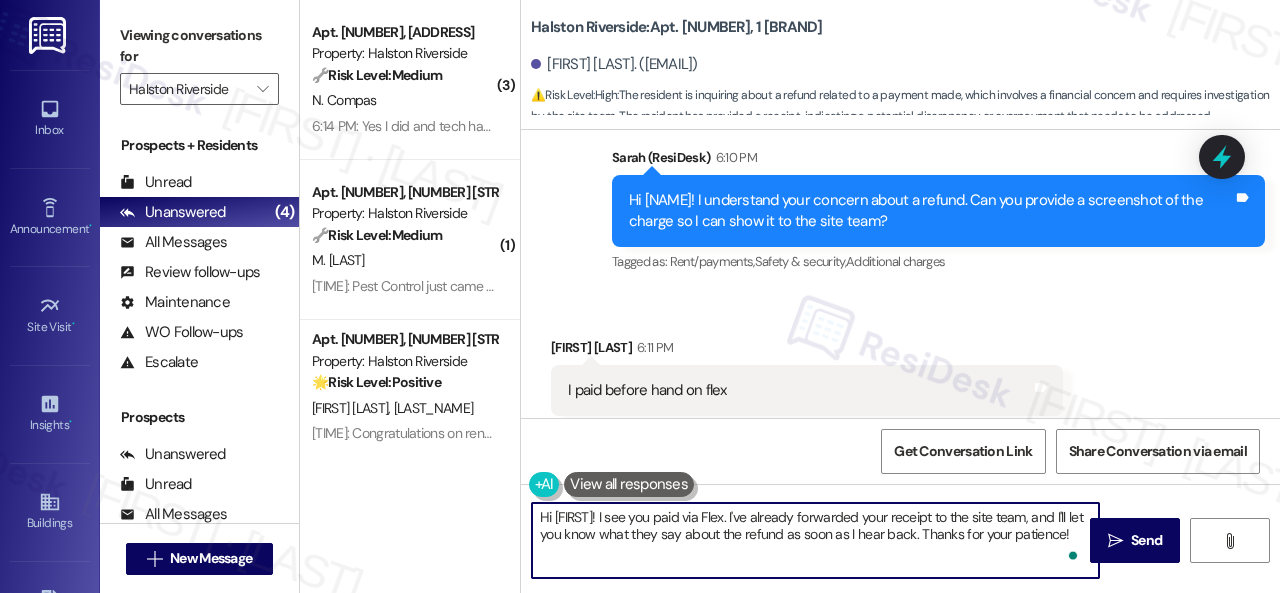 paste on "your inquiry to the site team and get back to you as soon as I receive a response. I appreciate your patience." 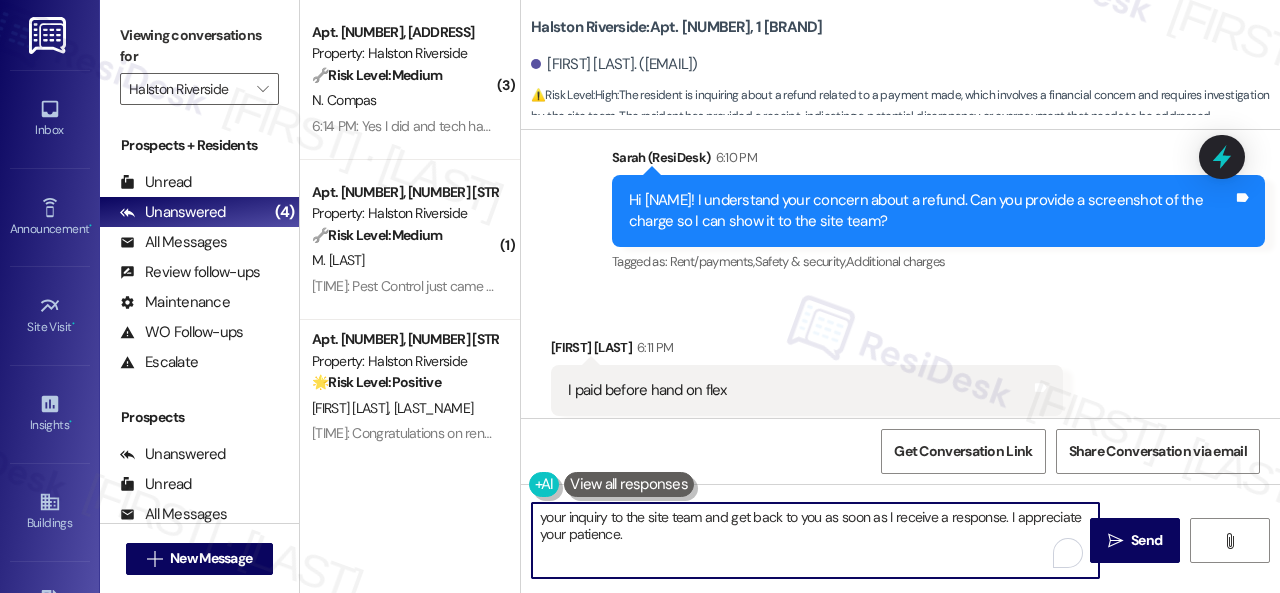 click on "your inquiry to the site team and get back to you as soon as I receive a response. I appreciate your patience." at bounding box center (815, 540) 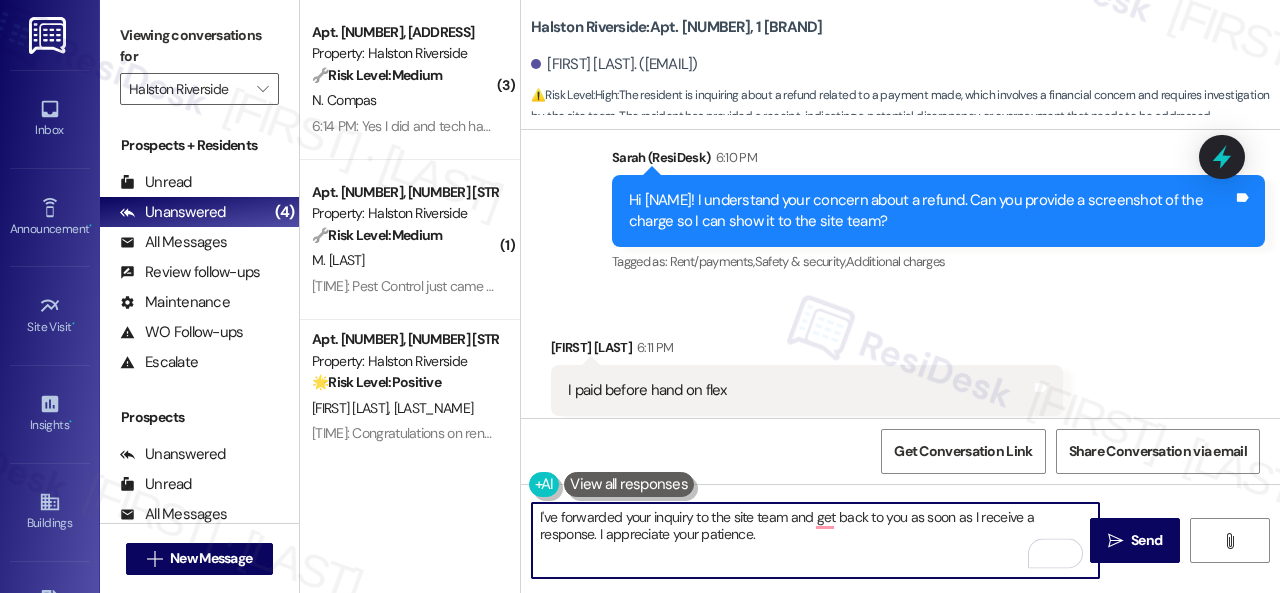 drag, startPoint x: 787, startPoint y: 520, endPoint x: 814, endPoint y: 518, distance: 27.073973 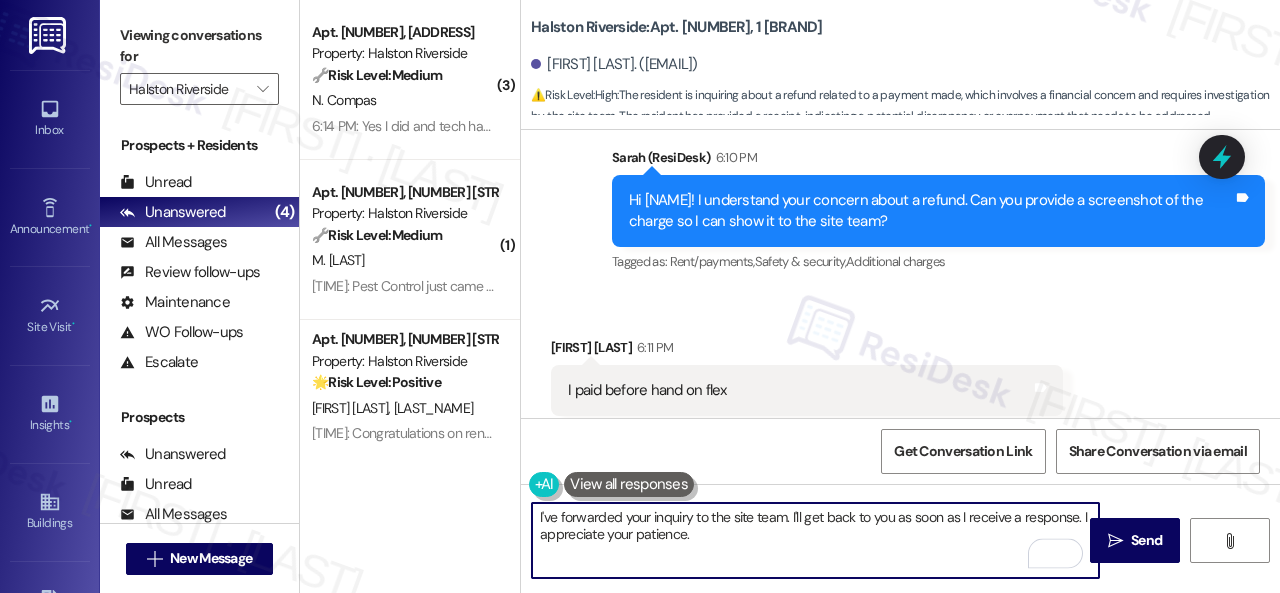 click on "I've forwarded your inquiry to the site team. I'll get back to you as soon as I receive a response. I appreciate your patience." at bounding box center (815, 540) 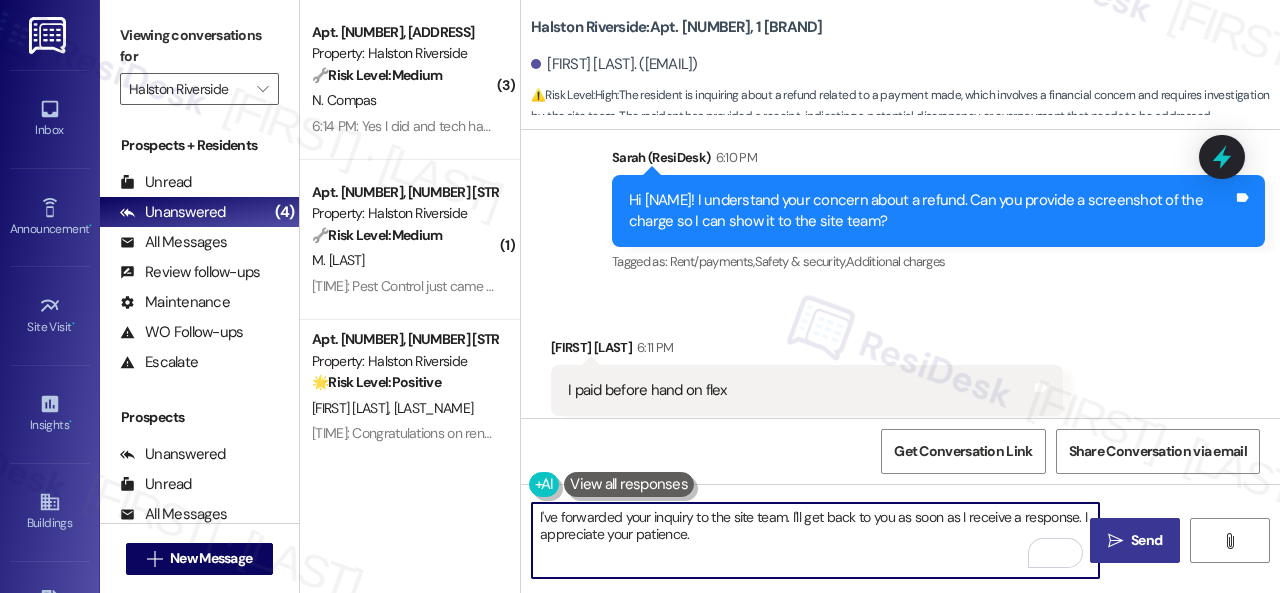 type on "I've forwarded your inquiry to the site team. I'll get back to you as soon as I receive a response. I appreciate your patience." 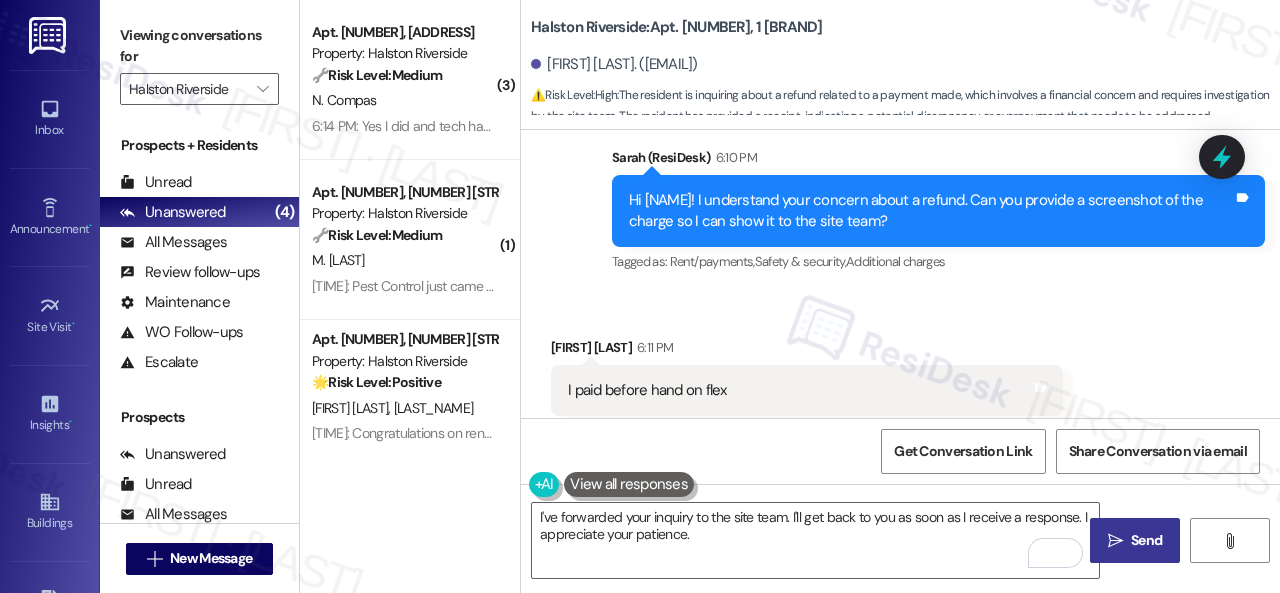 click on "Send" at bounding box center (1146, 540) 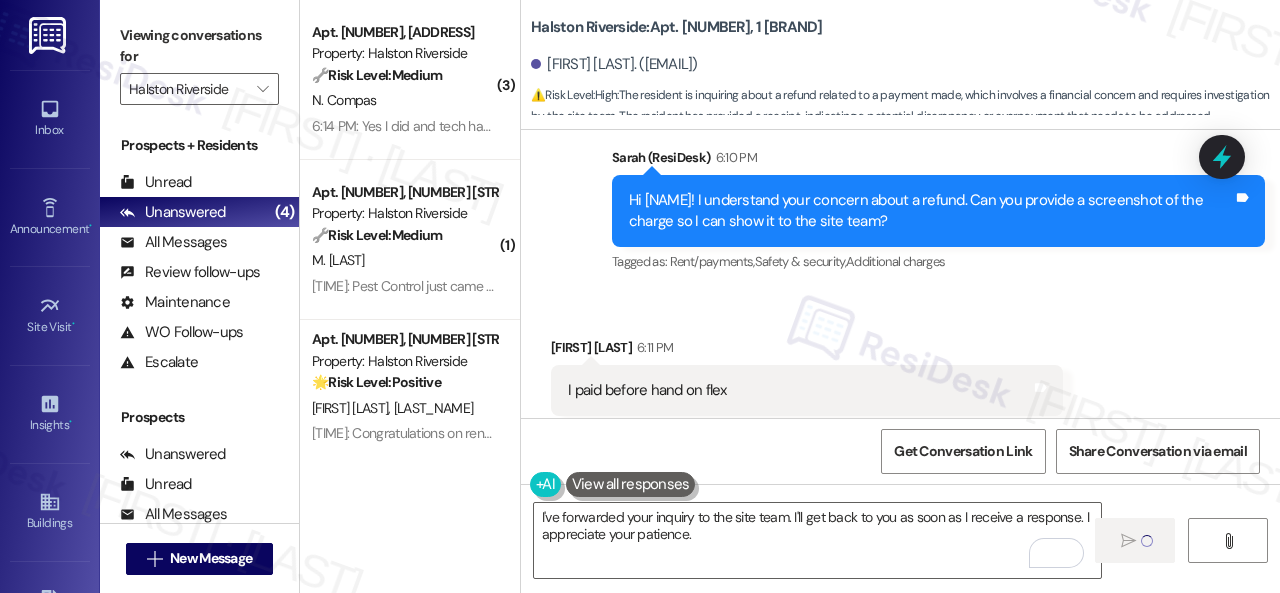type 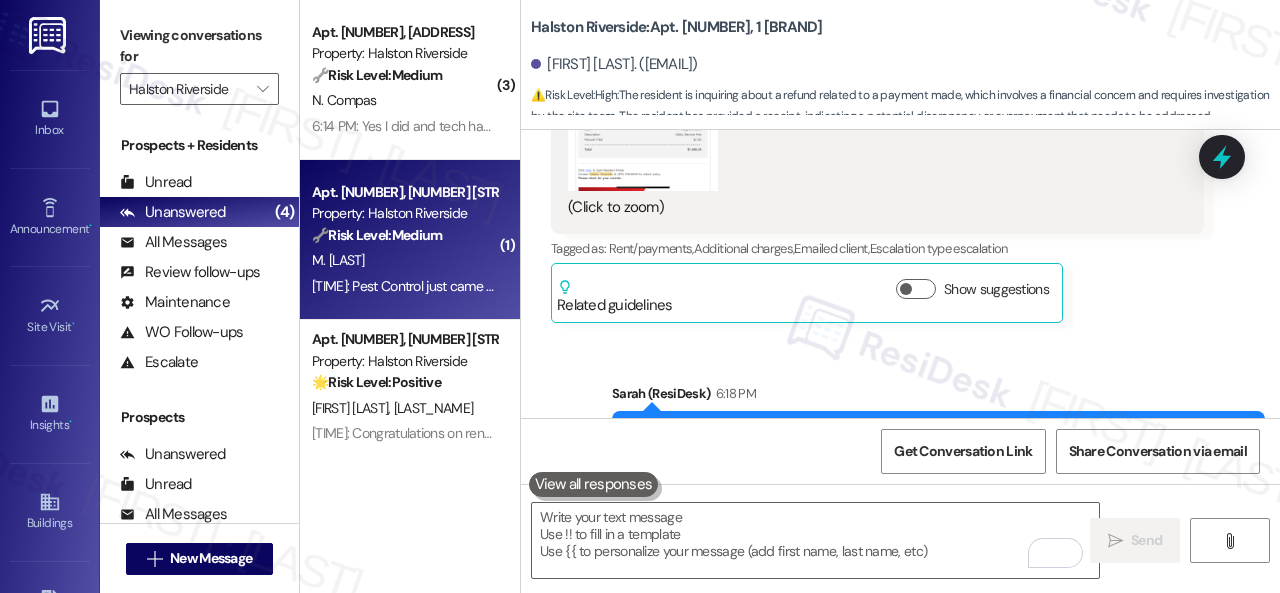 scroll, scrollTop: 4896, scrollLeft: 0, axis: vertical 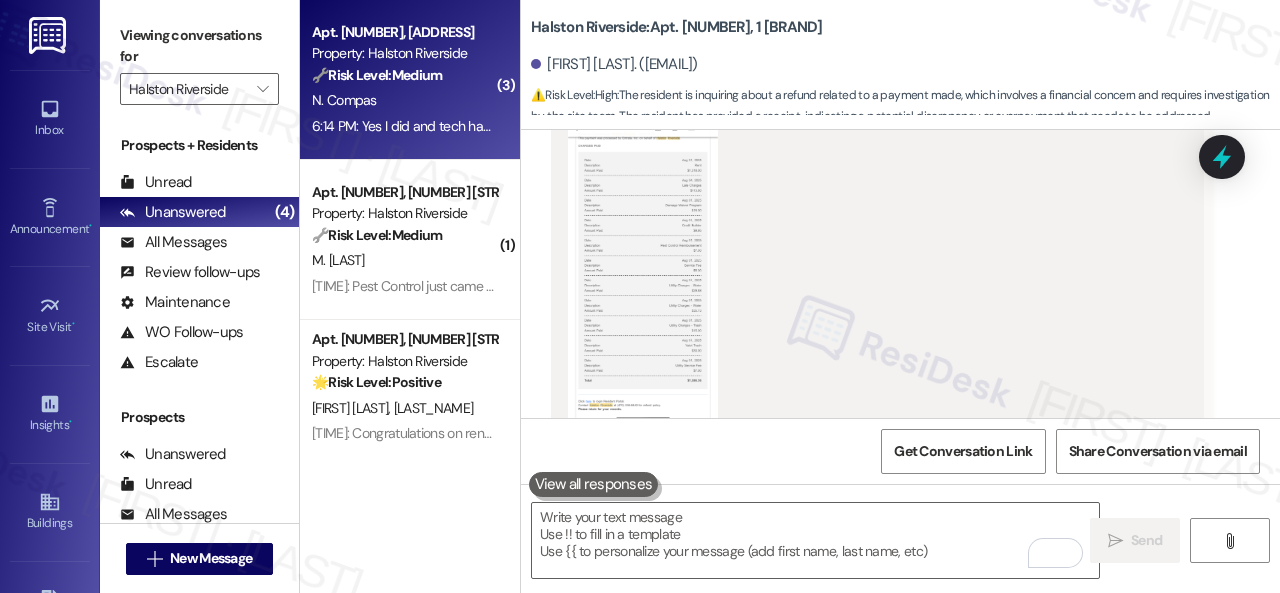 click on "N. Compas" at bounding box center (404, 100) 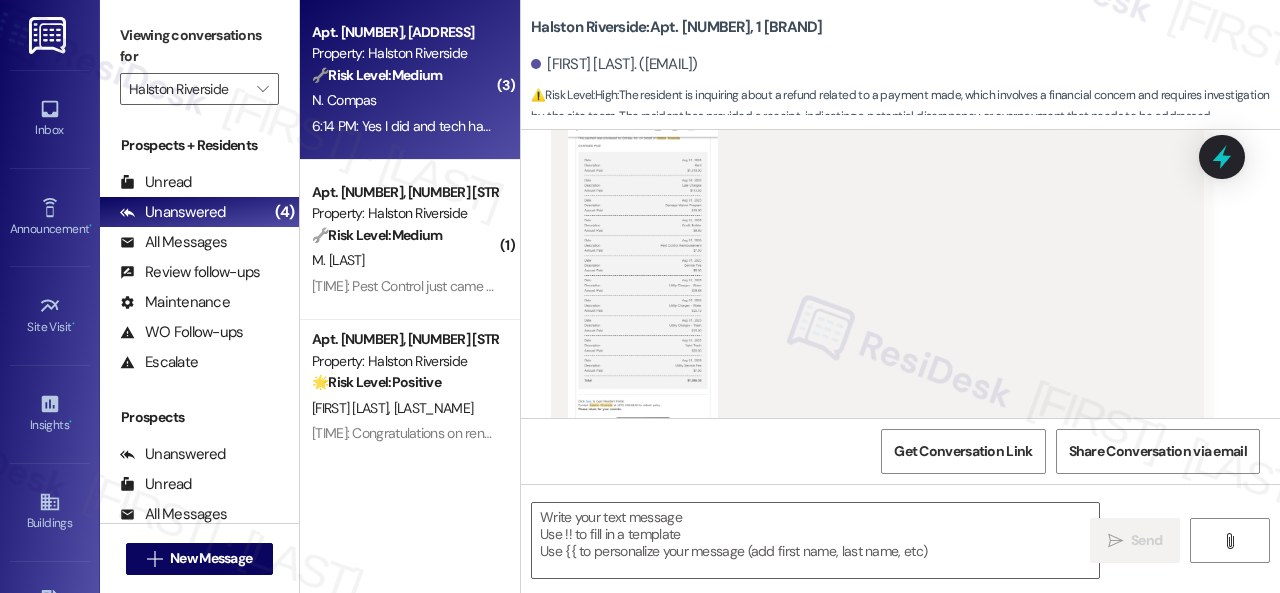 type on "Fetching suggested responses. Please feel free to read through the conversation in the meantime." 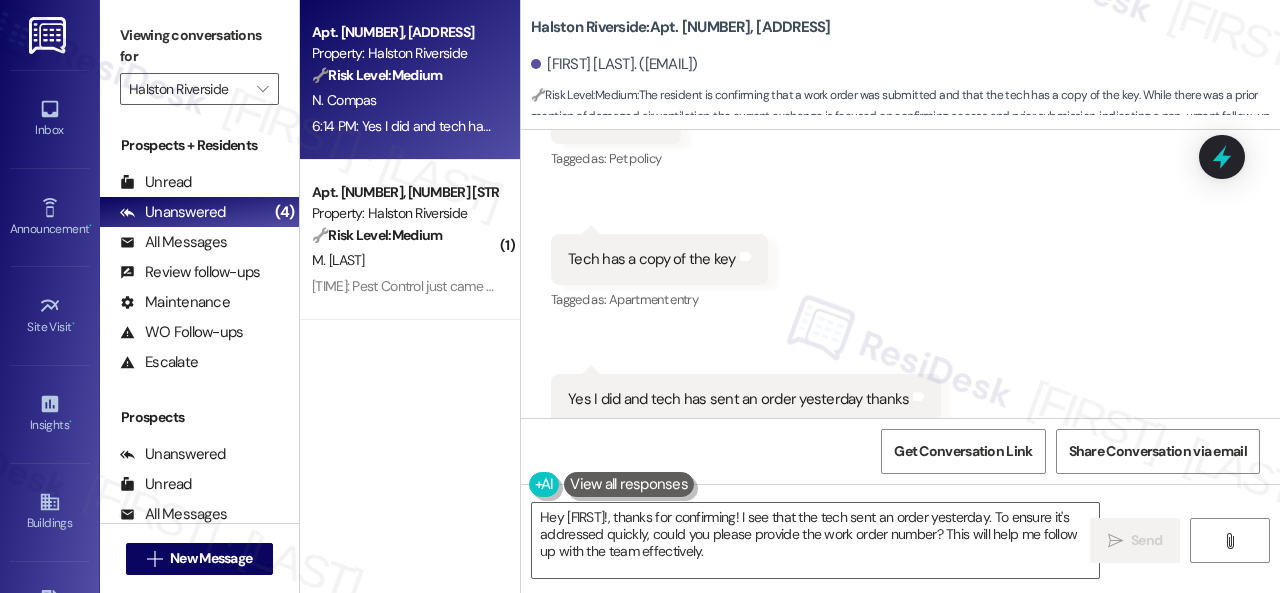 scroll, scrollTop: 7136, scrollLeft: 0, axis: vertical 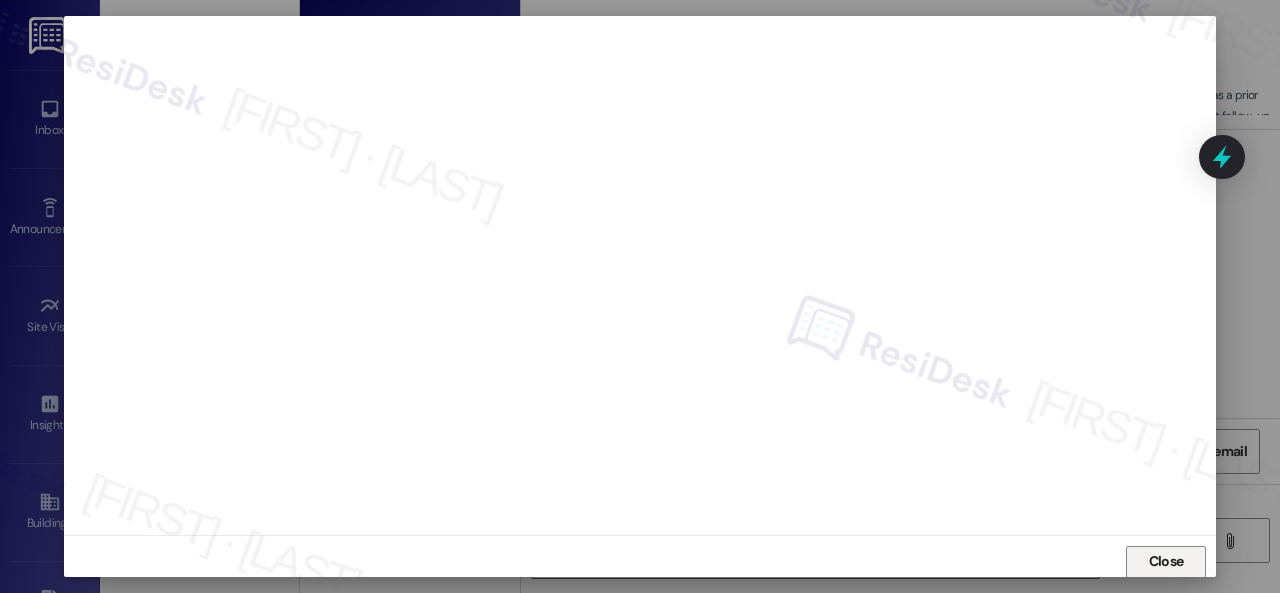 click on "Close" at bounding box center (1166, 561) 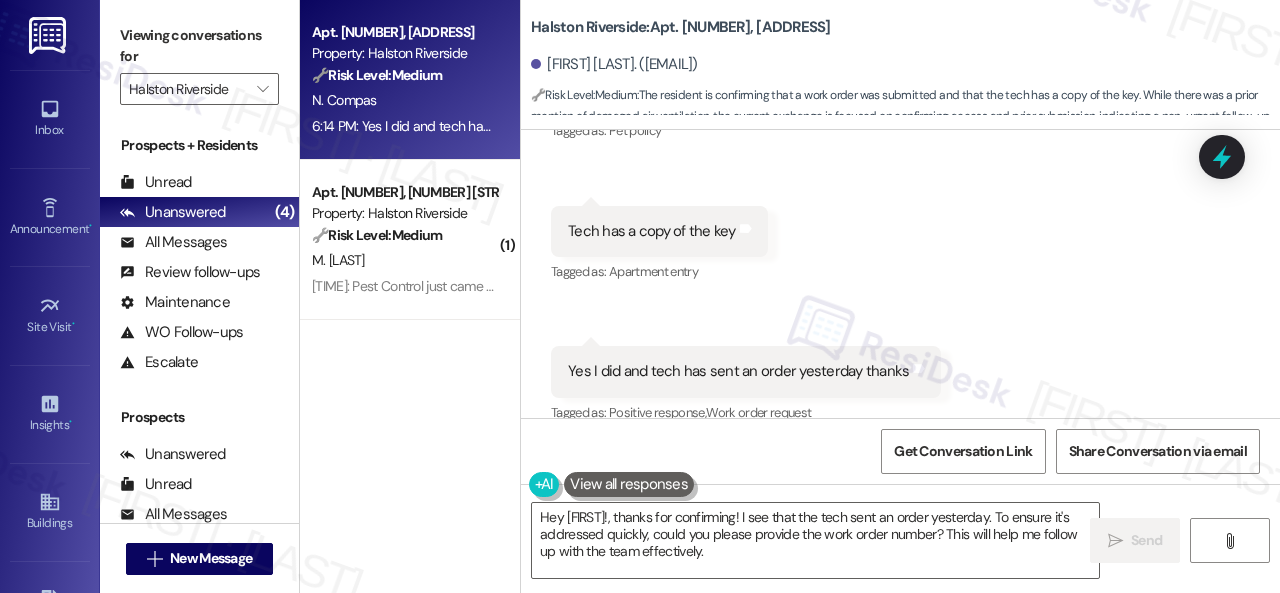 scroll, scrollTop: 7136, scrollLeft: 0, axis: vertical 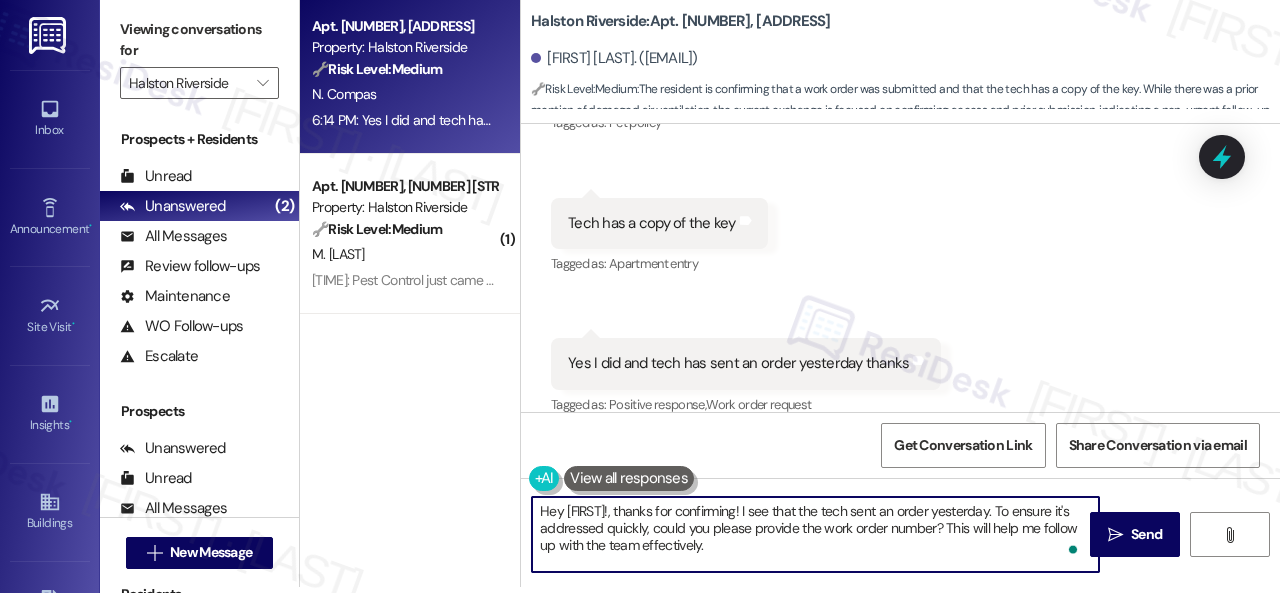 drag, startPoint x: 784, startPoint y: 552, endPoint x: 462, endPoint y: 490, distance: 327.9146 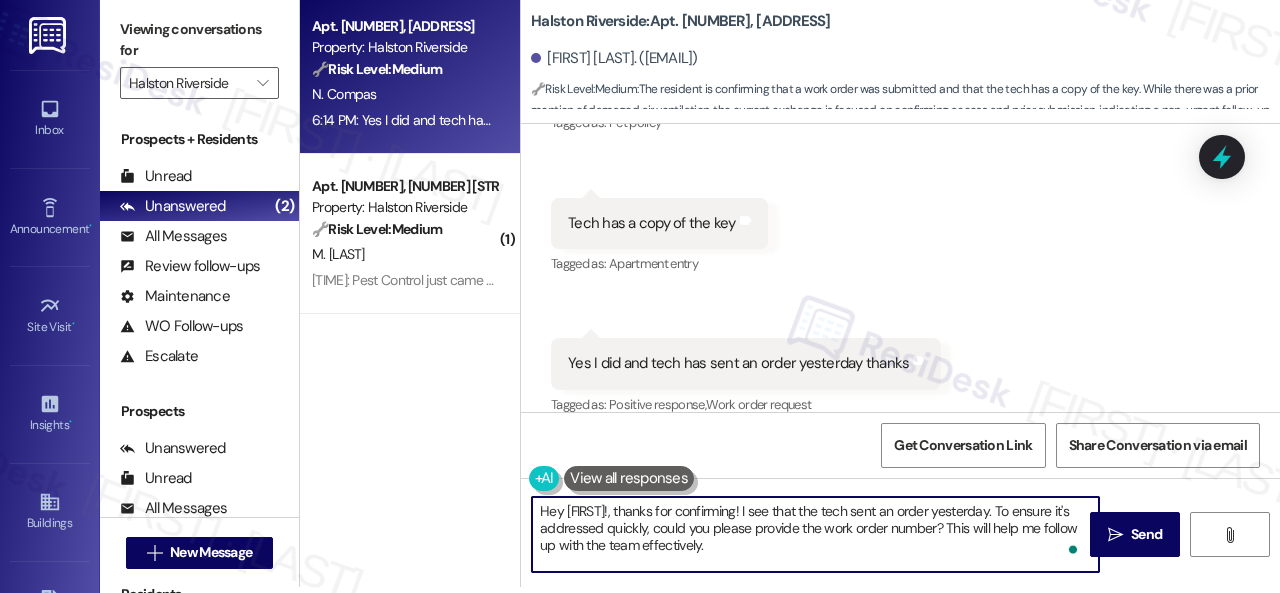 click on "Apt. 0911, 1 Halston Riverside Property: Halston Riverside 🔧  Risk Level:  Medium The resident is confirming that a work order was submitted and that the tech has a copy of the key. While there was a prior mention of damaged air ventilation, the current exchange is focused on confirming access and prior submission, indicating a non-urgent follow-up on existing maintenance. N. Compas 6:14 PM: Yes I did and tech has sent an order yesterday thanks 6:14 PM: Yes I did and tech has sent an order yesterday thanks ( 1 ) Apt. 0410, 1 Halston Riverside Property: Halston Riverside 🔧  Risk Level:  Medium The resident indicates that pest control came today, but the work order was marked complete yesterday. This suggests a possible miscommunication or administrative error rather than an urgent issue. It requires investigation to ensure the service was properly completed and documented, but does not pose an immediate threat or liability. M. Stutts Halston Riverside:  Apt. 0911, 1 Halston Riverside         🔧 Medium" at bounding box center (790, 290) 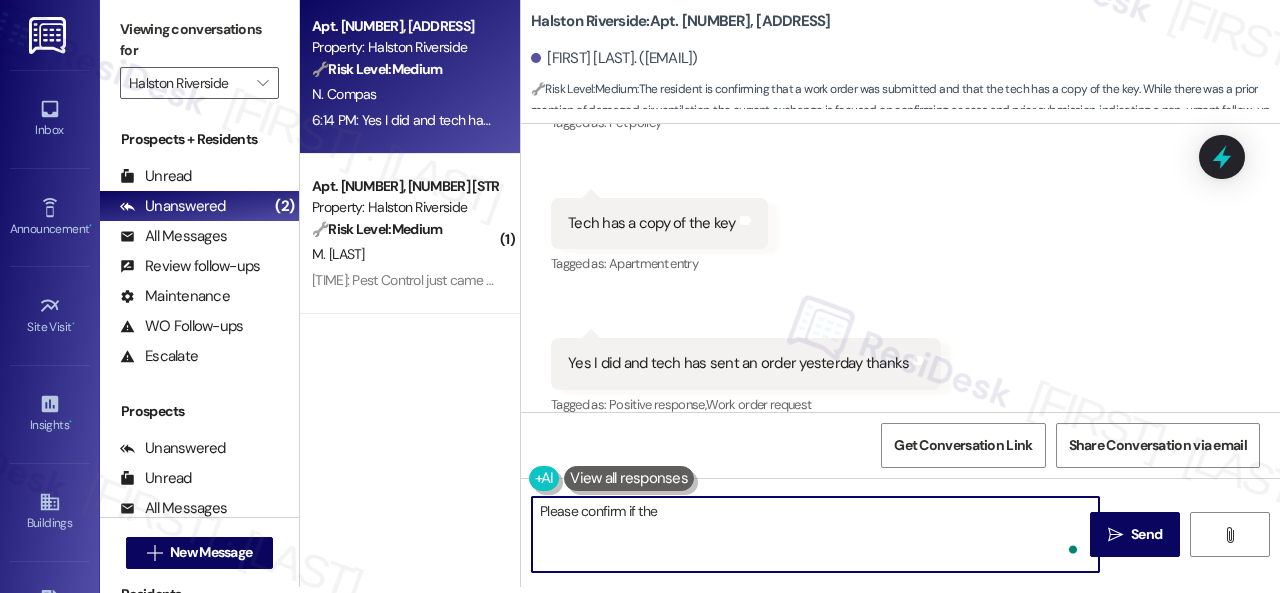 type on "Please confirm if the" 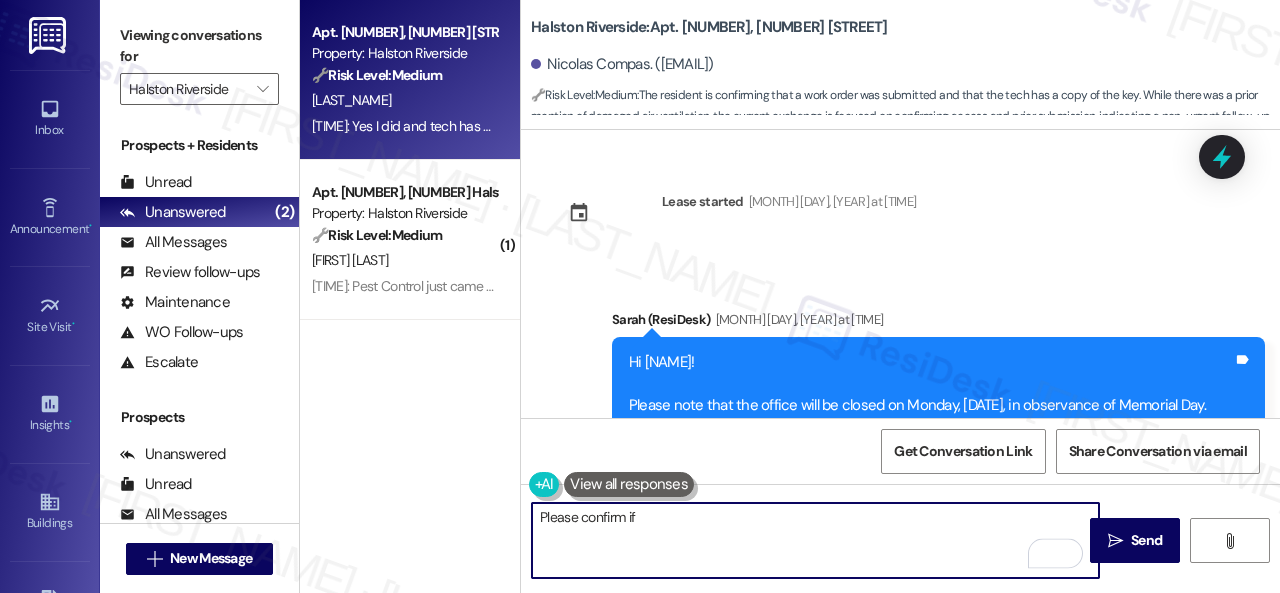 scroll, scrollTop: 0, scrollLeft: 0, axis: both 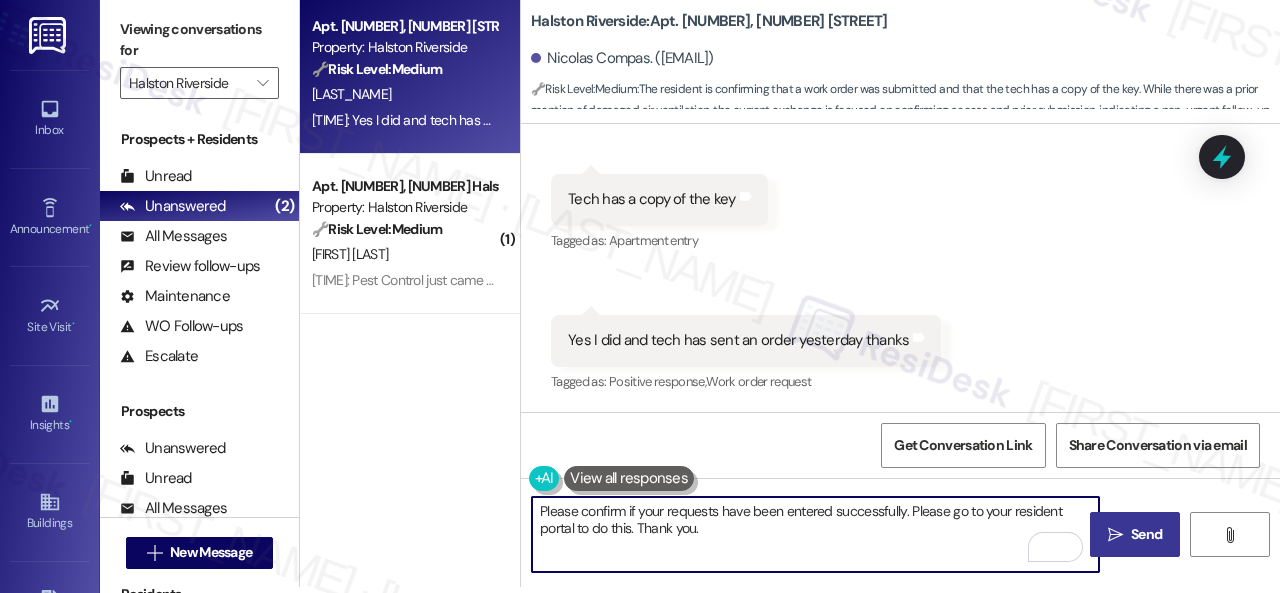 type on "Please confirm if your requests have been entered successfully. Please go to your resident portal to do this. Thank you." 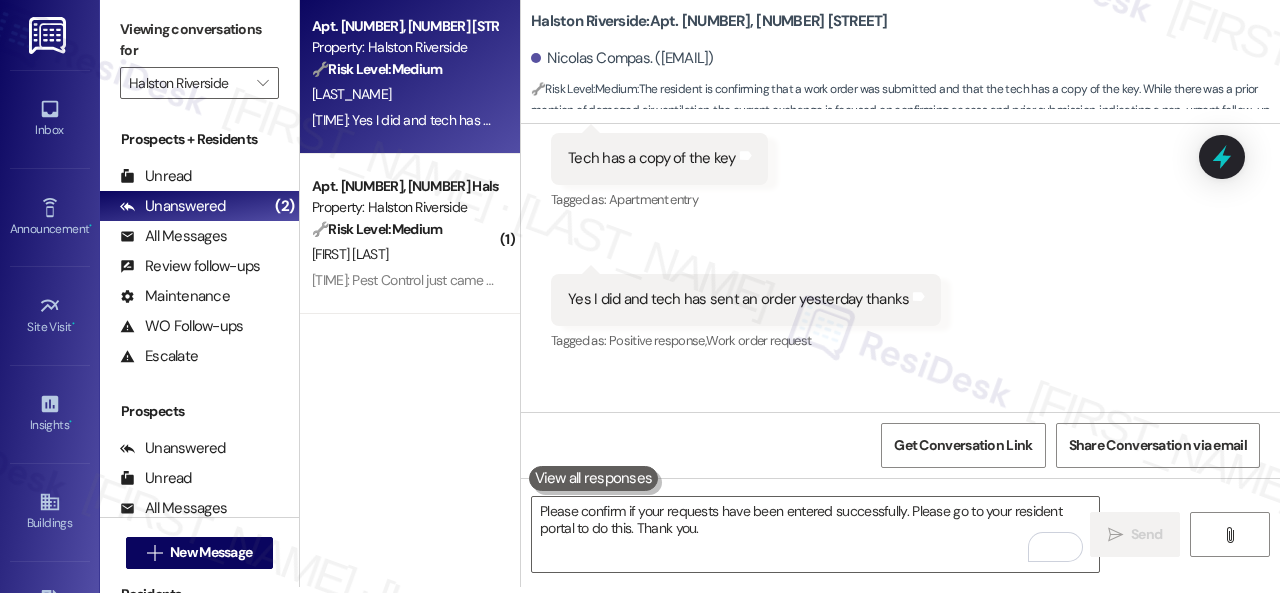 scroll, scrollTop: 0, scrollLeft: 0, axis: both 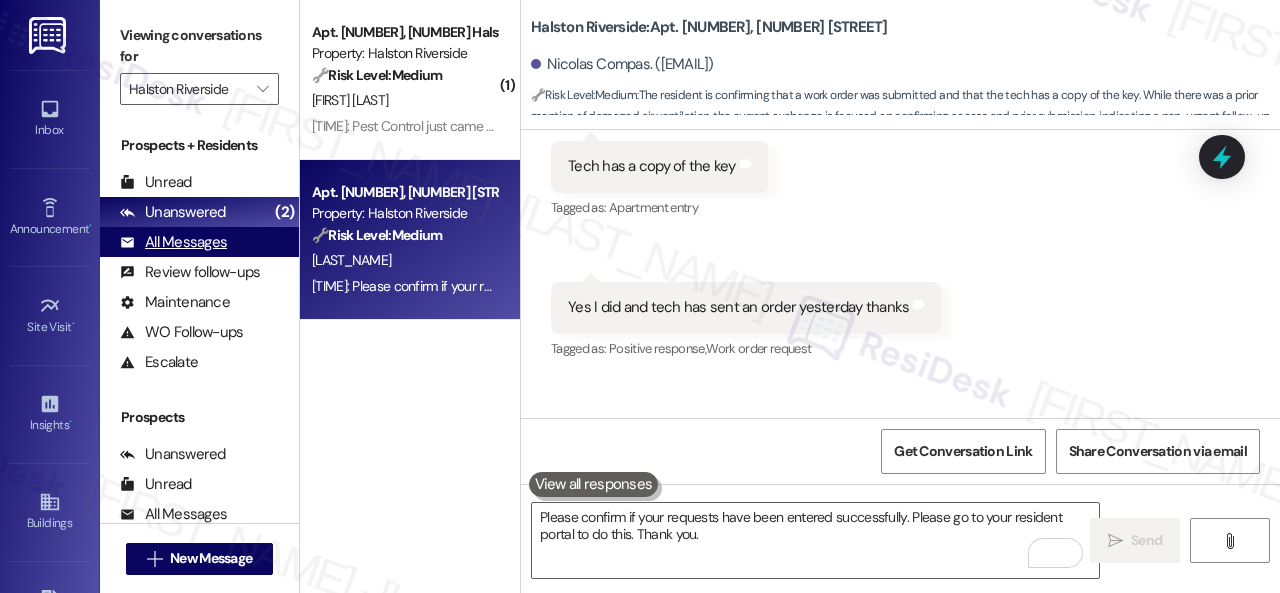 click on "All Messages" at bounding box center [173, 242] 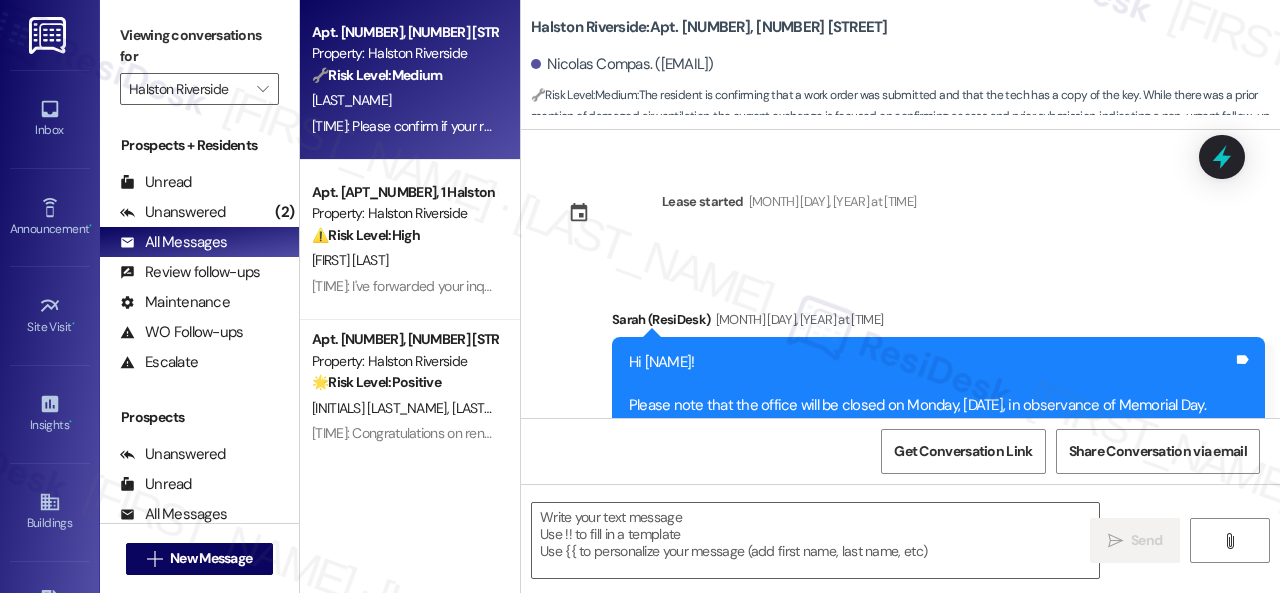 type on "Fetching suggested responses. Please feel free to read through the conversation in the meantime." 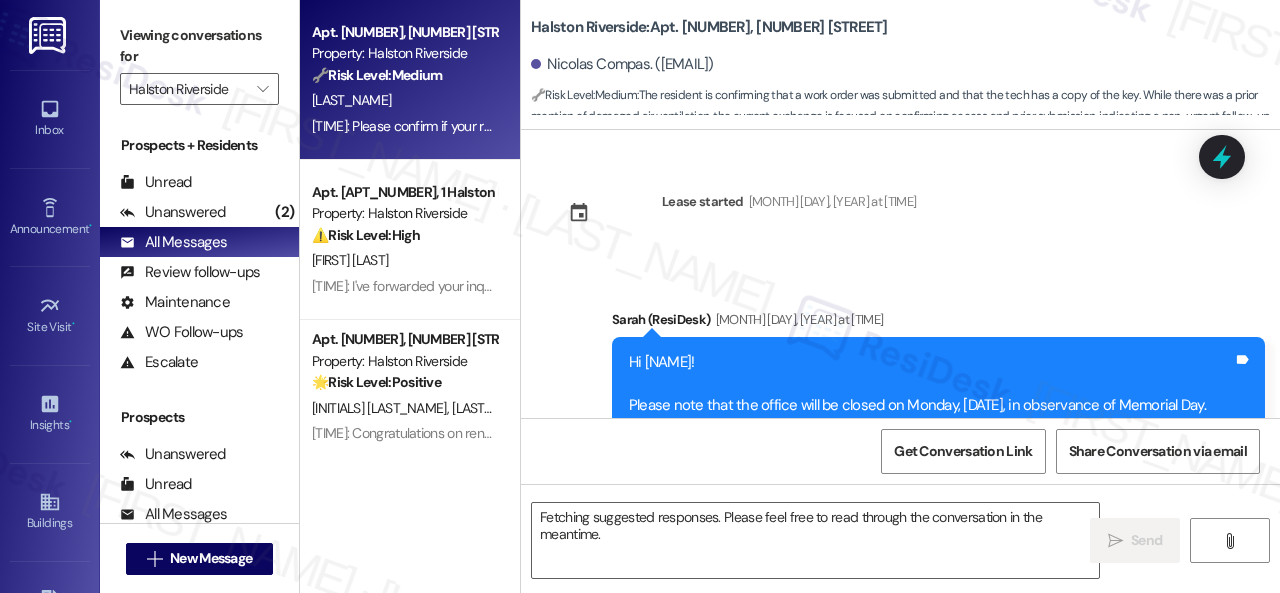 scroll, scrollTop: 7326, scrollLeft: 0, axis: vertical 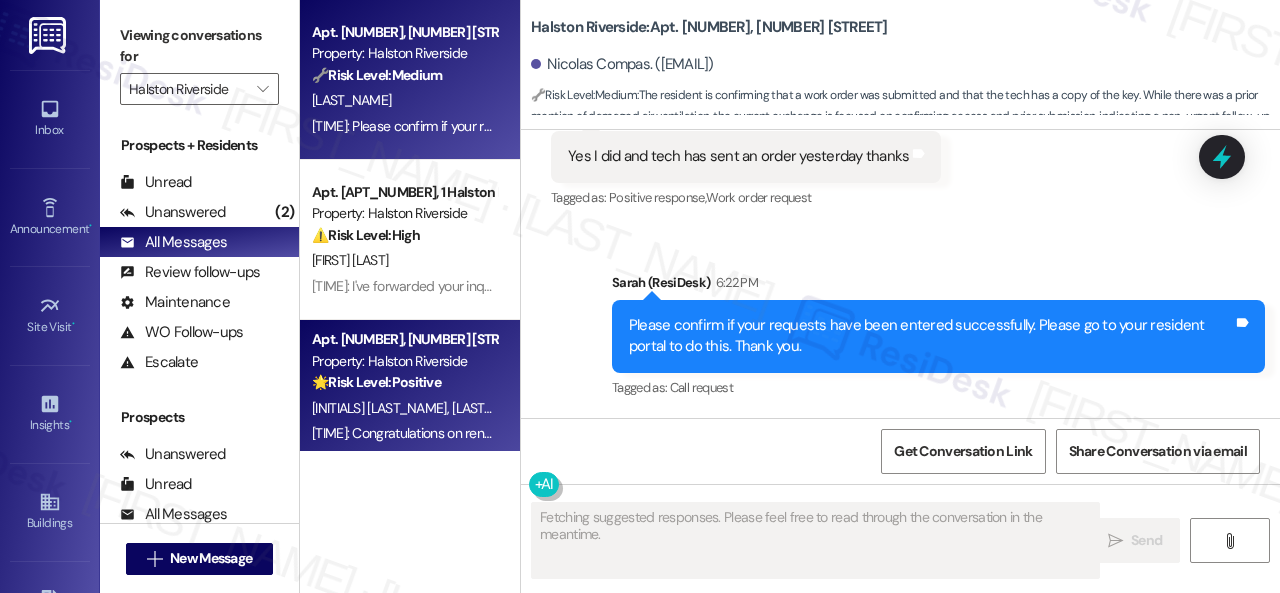 click on "[LAST_NAME]" at bounding box center (491, 408) 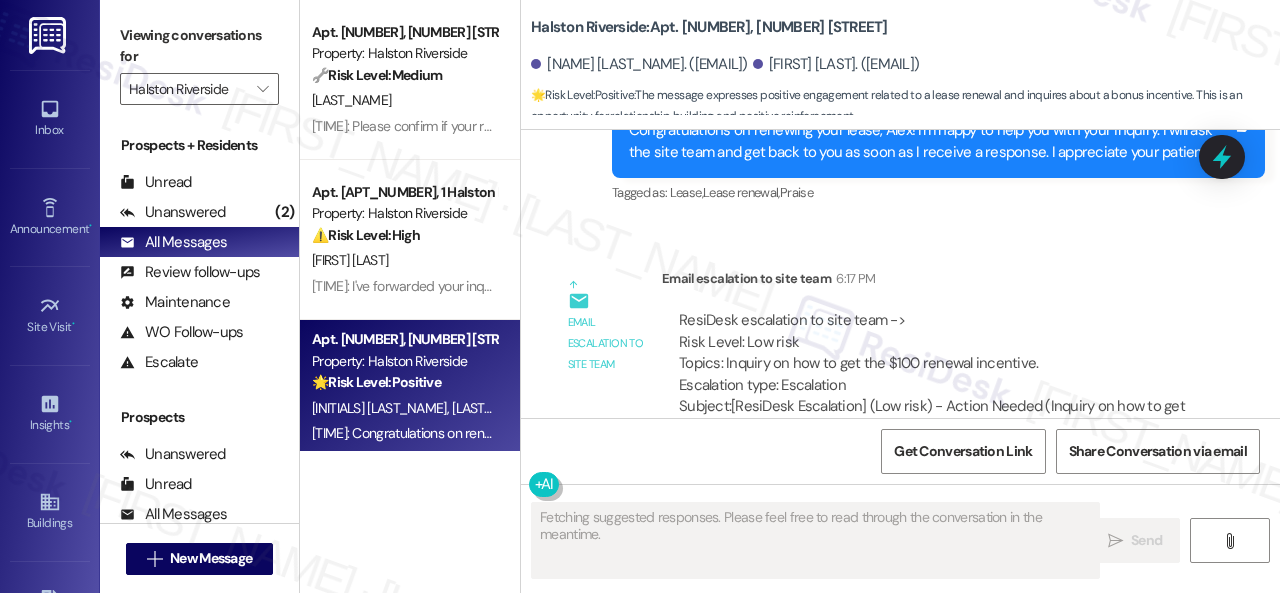 scroll, scrollTop: 23602, scrollLeft: 0, axis: vertical 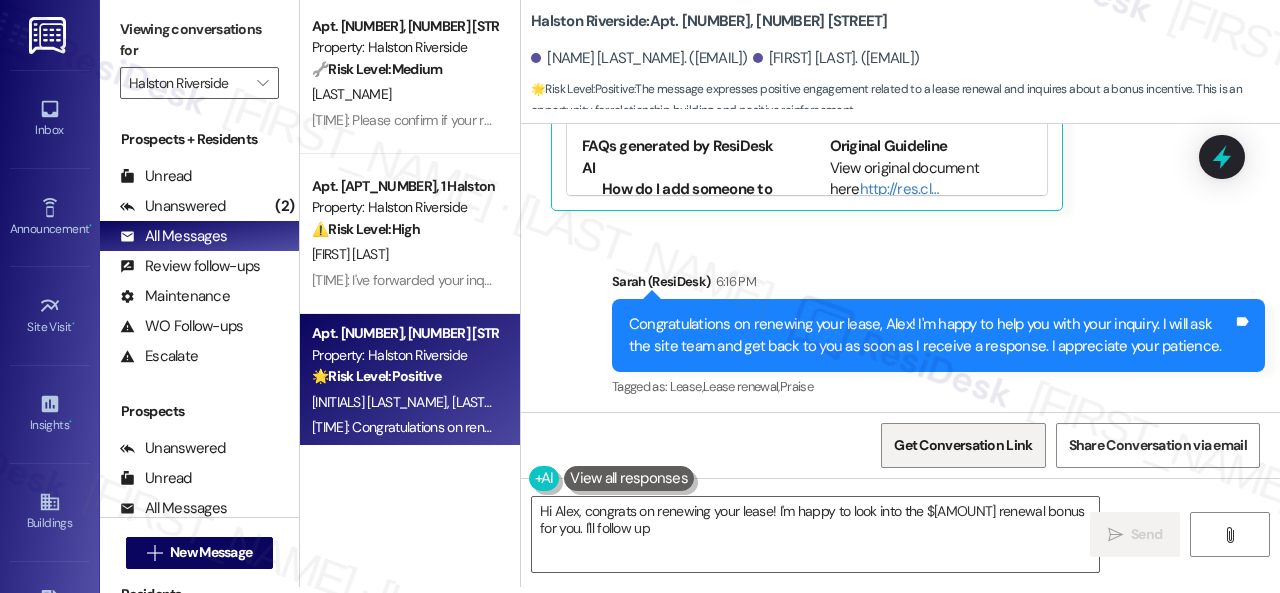 click on "Get Conversation Link" at bounding box center [963, 445] 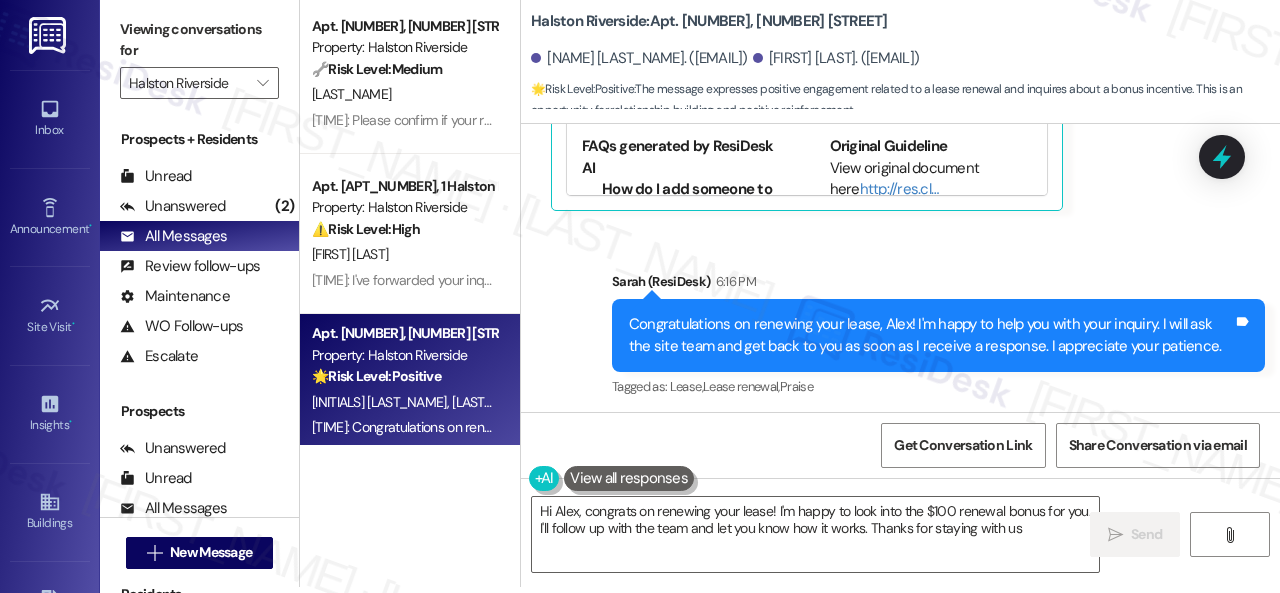 type on "Hi Alex, congrats on renewing your lease! I'm happy to look into the $100 renewal bonus for you. I'll follow up with the team and let you know how it works. Thanks for staying with us!" 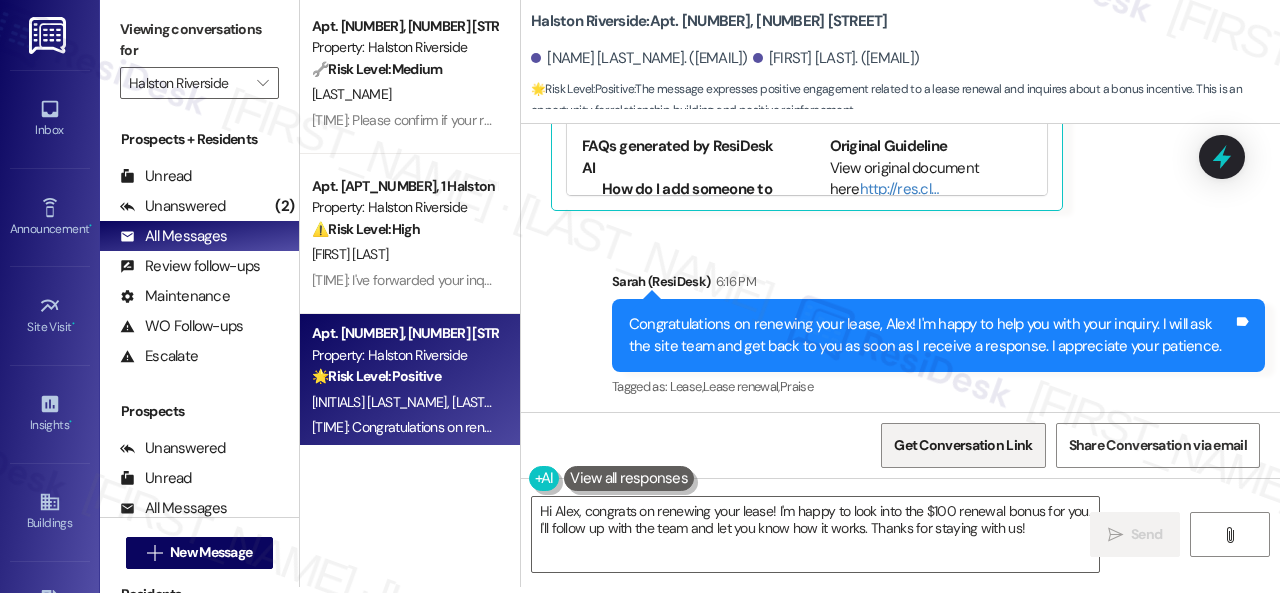 click on "Get Conversation Link" at bounding box center (963, 445) 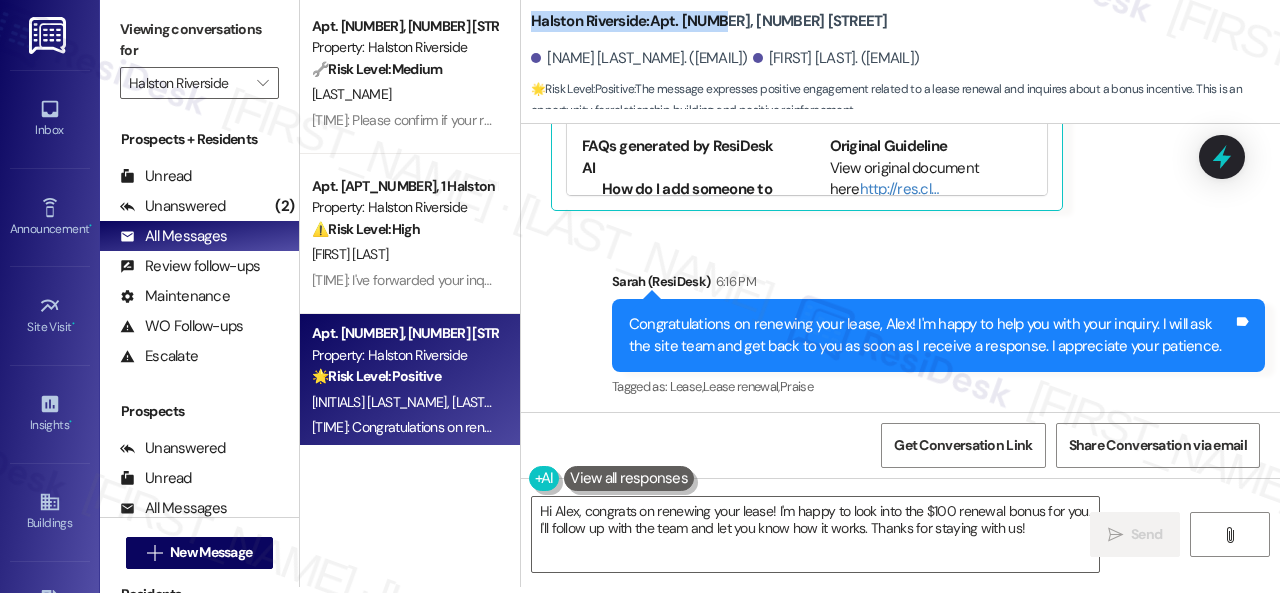 drag, startPoint x: 533, startPoint y: 23, endPoint x: 709, endPoint y: 23, distance: 176 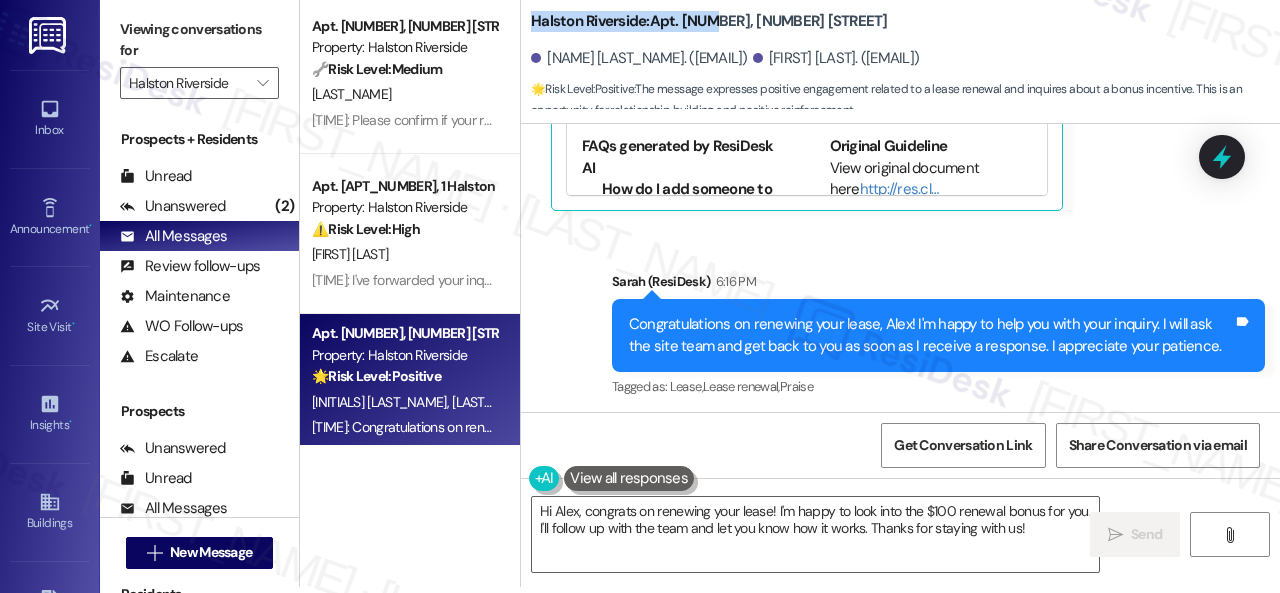 drag, startPoint x: 526, startPoint y: 23, endPoint x: 705, endPoint y: 18, distance: 179.06982 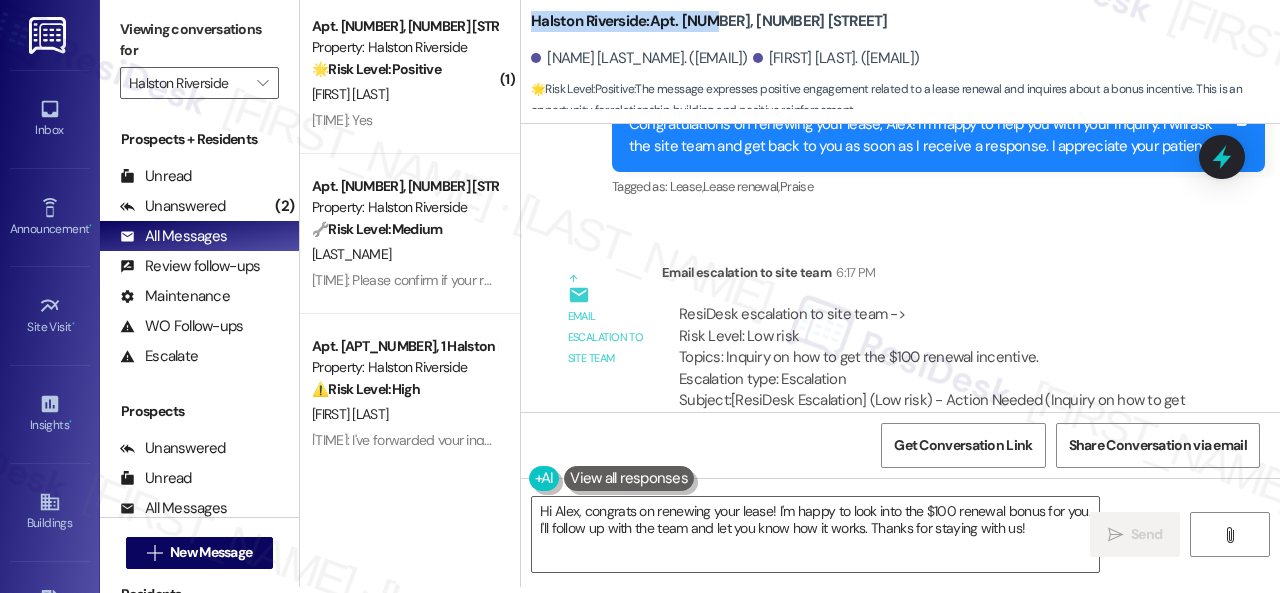 scroll, scrollTop: 23502, scrollLeft: 0, axis: vertical 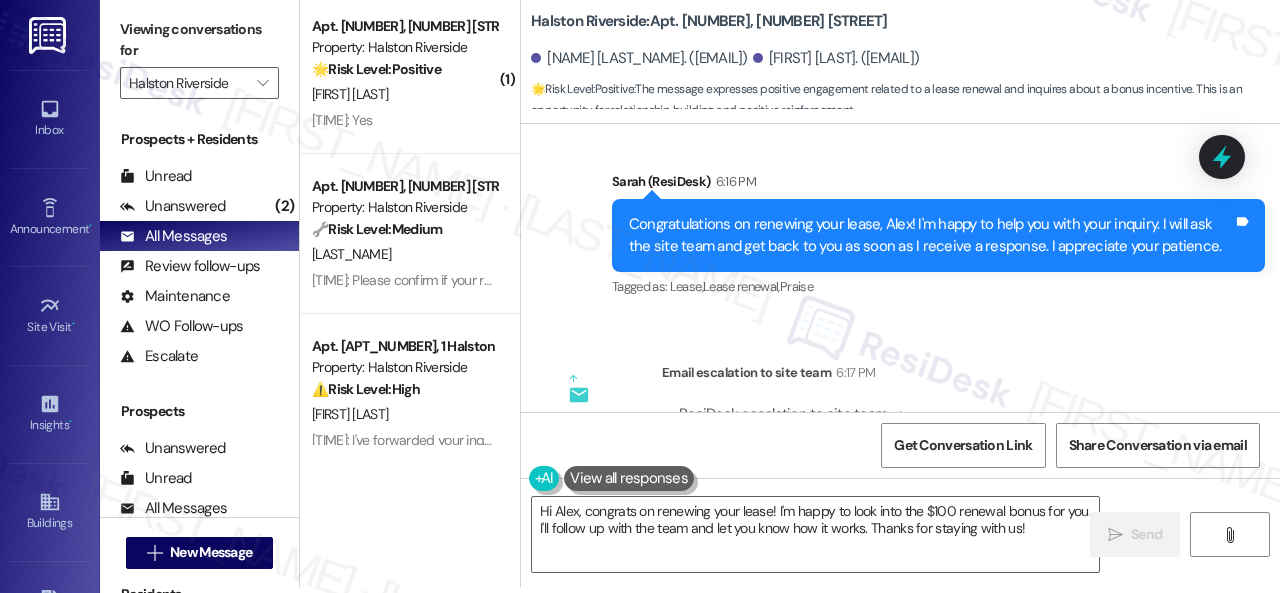 click on "WO Lease started Jul 23, 2024 at 8:00 PM Show details Survey, sent via SMS Residesk Automated Survey Jul 31, 2024 at 11:21 AM Hi Alex and Joseph, I'm on the new offsite Resident Support Team for Halston Riverside! My job is to work with your on-site management team to improve your experience at the property. Text us here at any time for assistance or questions. We will also reach out periodically for feedback. Reply STOP to opt out of texts. (You can always reply STOP to opt out of future messages) Tags and notes Tagged as:   Property launch Click to highlight conversations about Property launch Received via SMS Joseph Jacobs Jul 31, 2024 at 11:22 AM Thank you! Loving it so far! Tags and notes Tagged as:   Praise Click to highlight conversations about Praise  Related guidelines Show suggestions Sent via SMS Sarah   (ResiDesk) Aug 01, 2024 at 12:54 PM Tags and notes Tagged as:   Praise ,  Click to highlight conversations about Praise Positive response ,  Click to highlight conversations about Positive response" at bounding box center [900, 268] 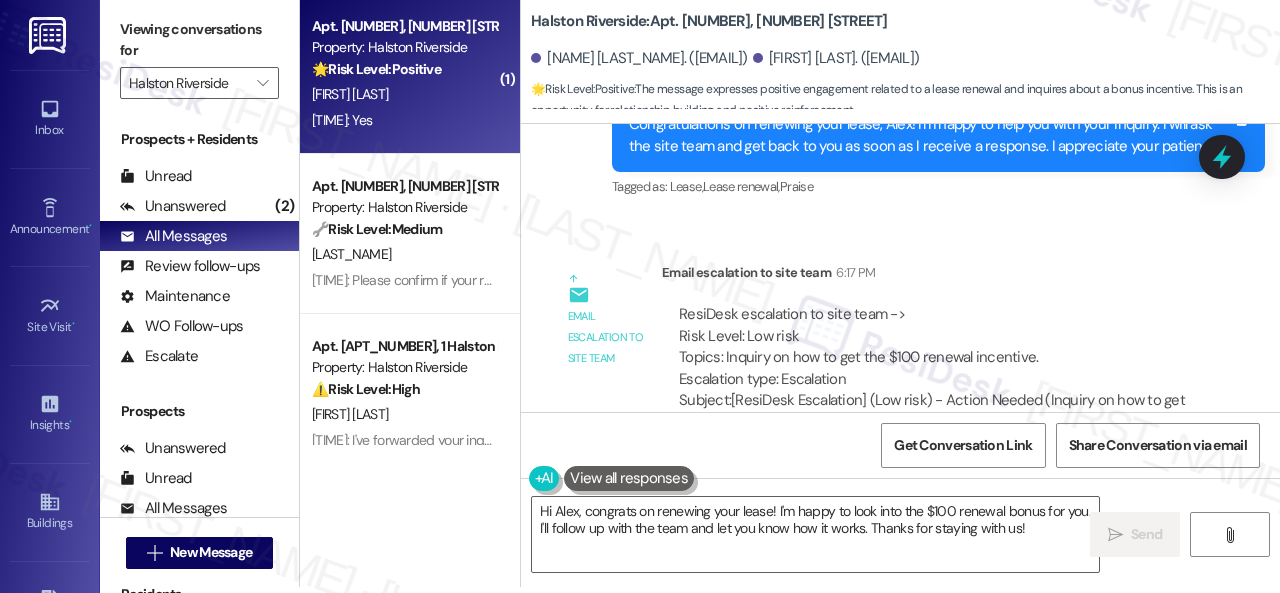 scroll, scrollTop: 23402, scrollLeft: 0, axis: vertical 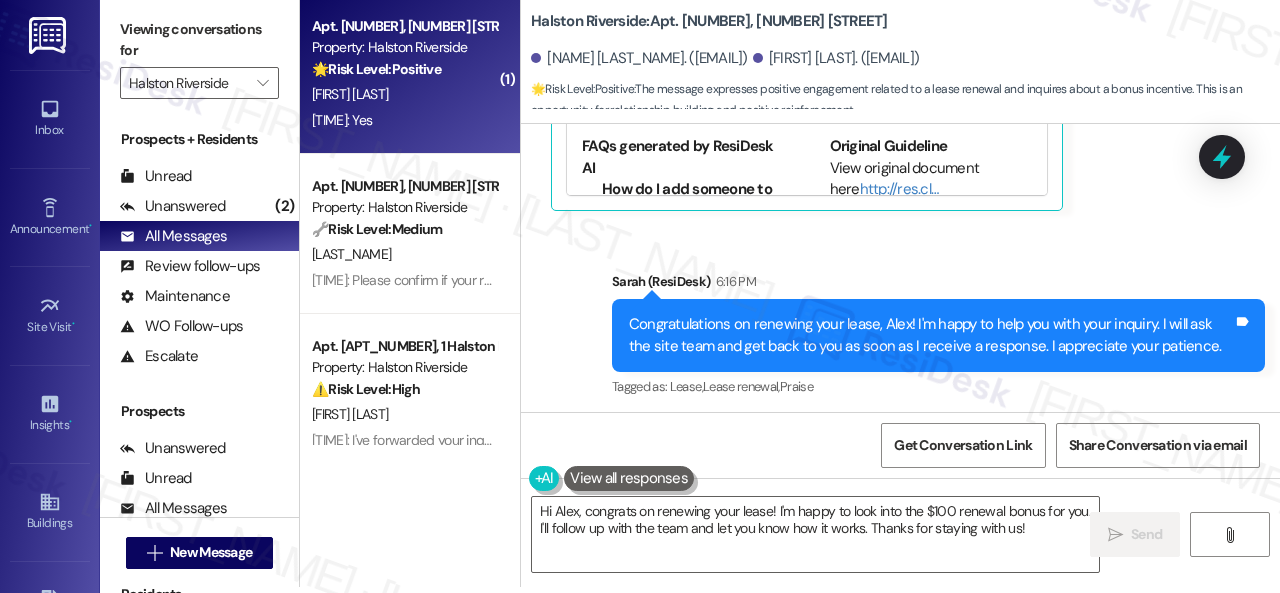 click on "6:23 PM: Yes 6:23 PM: Yes" at bounding box center [404, 120] 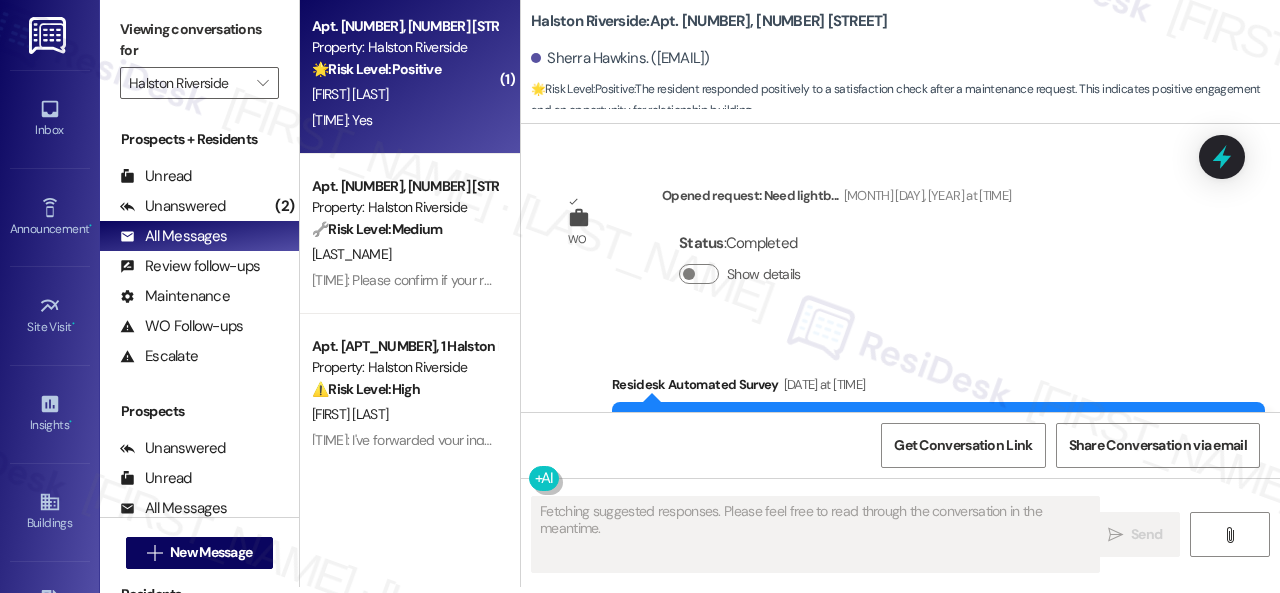 scroll, scrollTop: 16976, scrollLeft: 0, axis: vertical 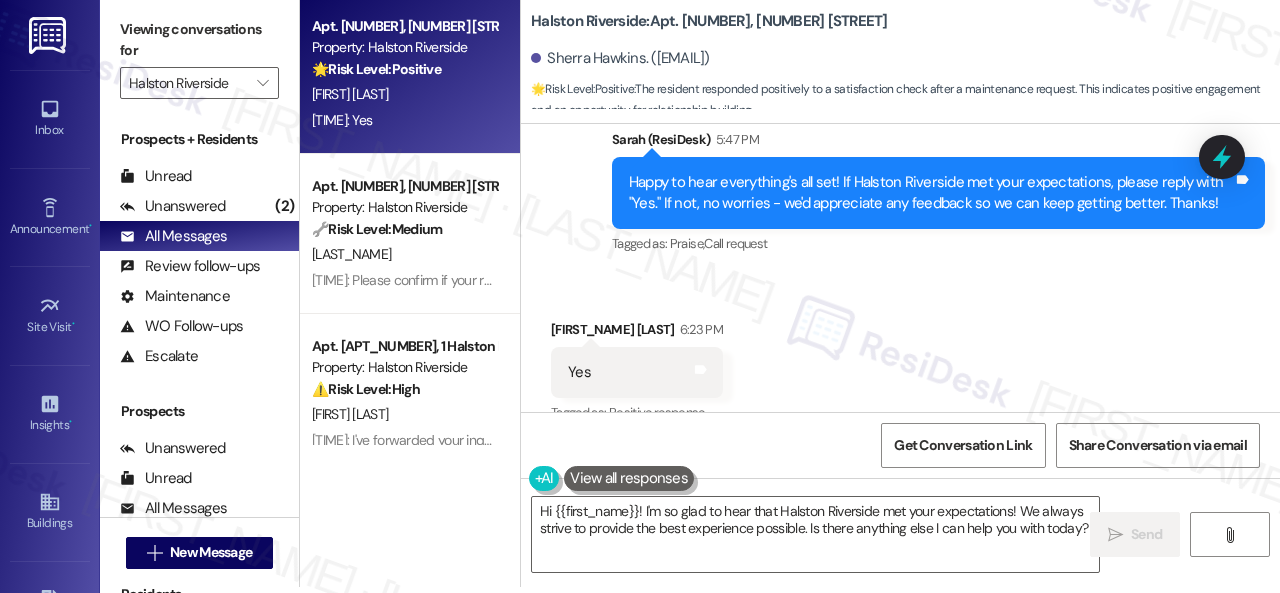 click on "Received via SMS Sherra Hawkins 6:23 PM Yes Tags and notes Tagged as:   Positive response Click to highlight conversations about Positive response" at bounding box center [900, 358] 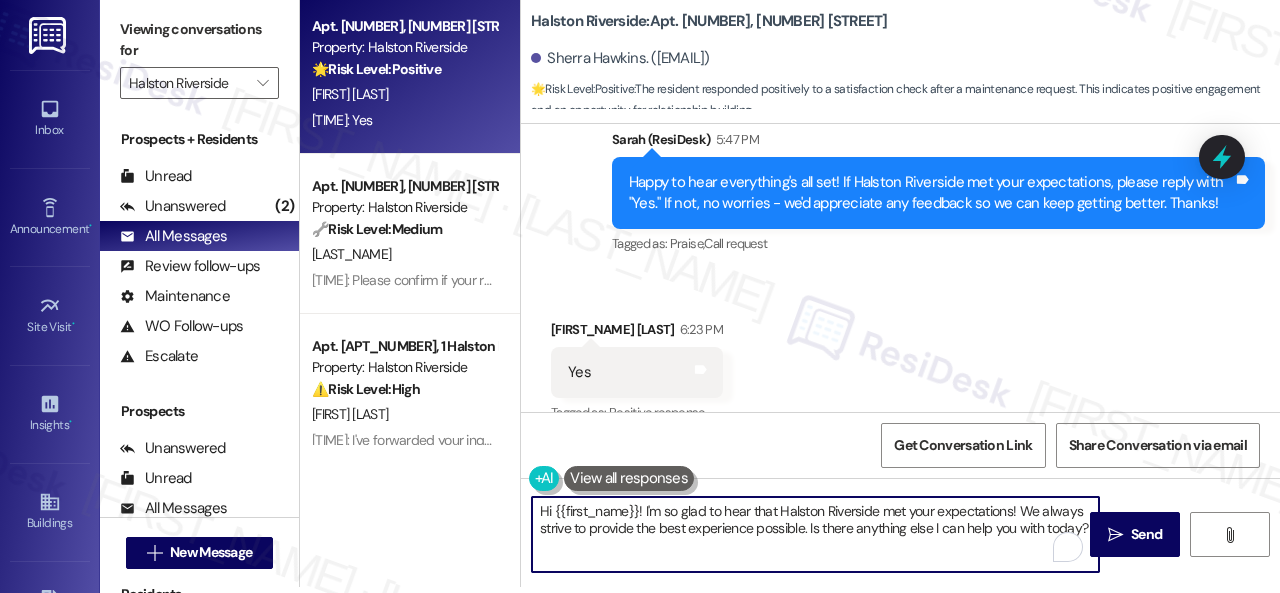 drag, startPoint x: 499, startPoint y: 508, endPoint x: 530, endPoint y: 524, distance: 34.88553 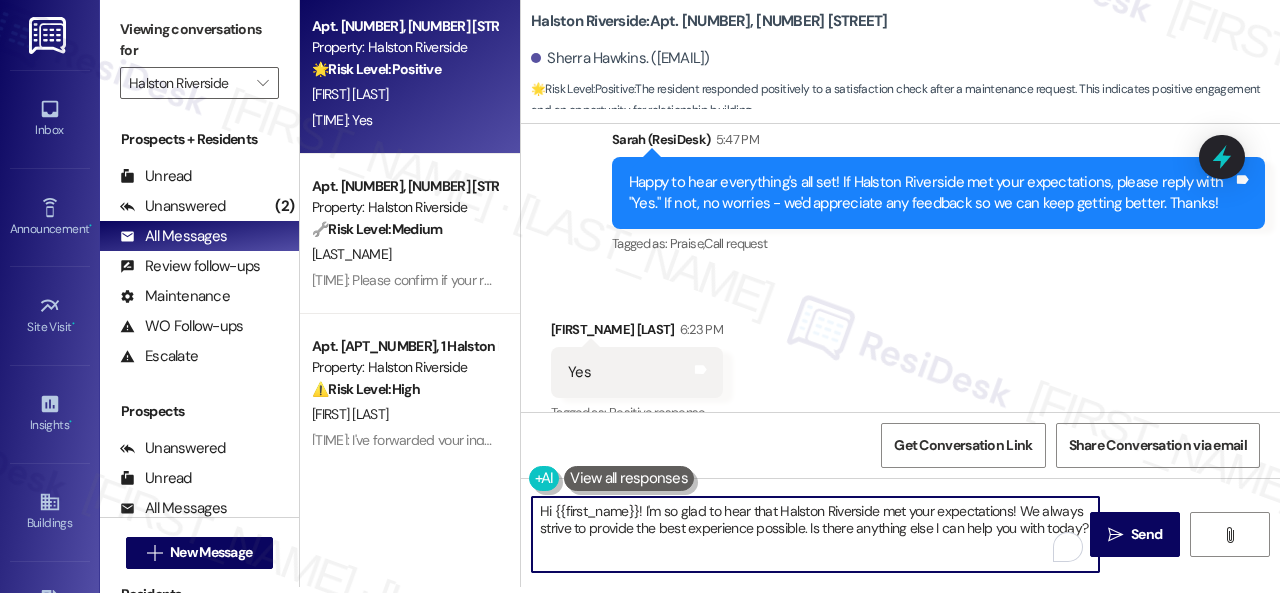 click on "Apt. 1601, 1 Halston Riverside Property: Halston Riverside 🌟  Risk Level:  Positive The resident responded positively to a satisfaction check after a maintenance request. This indicates positive engagement and an opportunity for relationship building. S. Hawkins 6:23 PM: Yes 6:23 PM: Yes Apt. 0911, 1 Halston Riverside Property: Halston Riverside 🔧  Risk Level:  Medium The resident is confirming that a work order was submitted and that the tech has a copy of the key. While there was a prior mention of damaged air ventilation, the current exchange is focused on confirming access and prior submission, indicating a non-urgent follow-up on existing maintenance. N. Compas 6:22 PM: Please confirm if your requests have been entered successfully. Please go to your resident portal to do this. Thank you. 6:22 PM: Please confirm if your requests have been entered successfully. Please go to your resident portal to do this. Thank you. Apt. 0810, 1 Halston Riverside Property: Halston Riverside ⚠️  Risk Level:  ( 1" at bounding box center [790, 290] 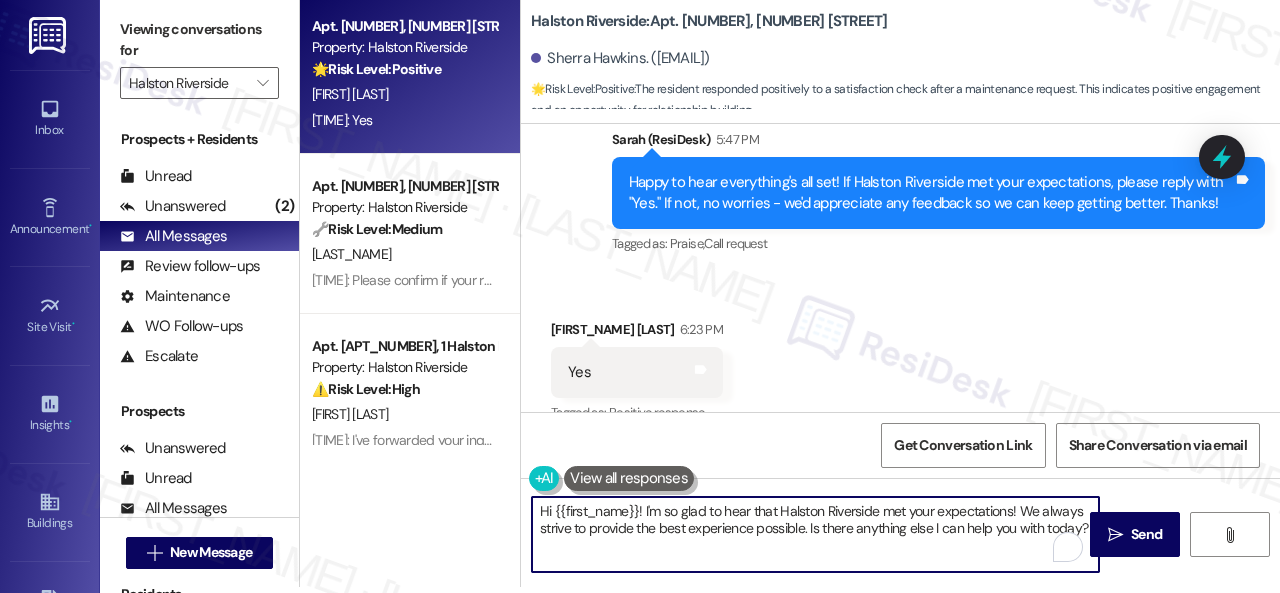 paste on "I'm glad you are satisfied with your home. Have you written a review for us before? If not, can I ask a quick favor? Would you mind writing one for us? I'll give you the link if you are willing.
If you've already done it or couldn't this time, no worries at all—no action is required. Thanks!" 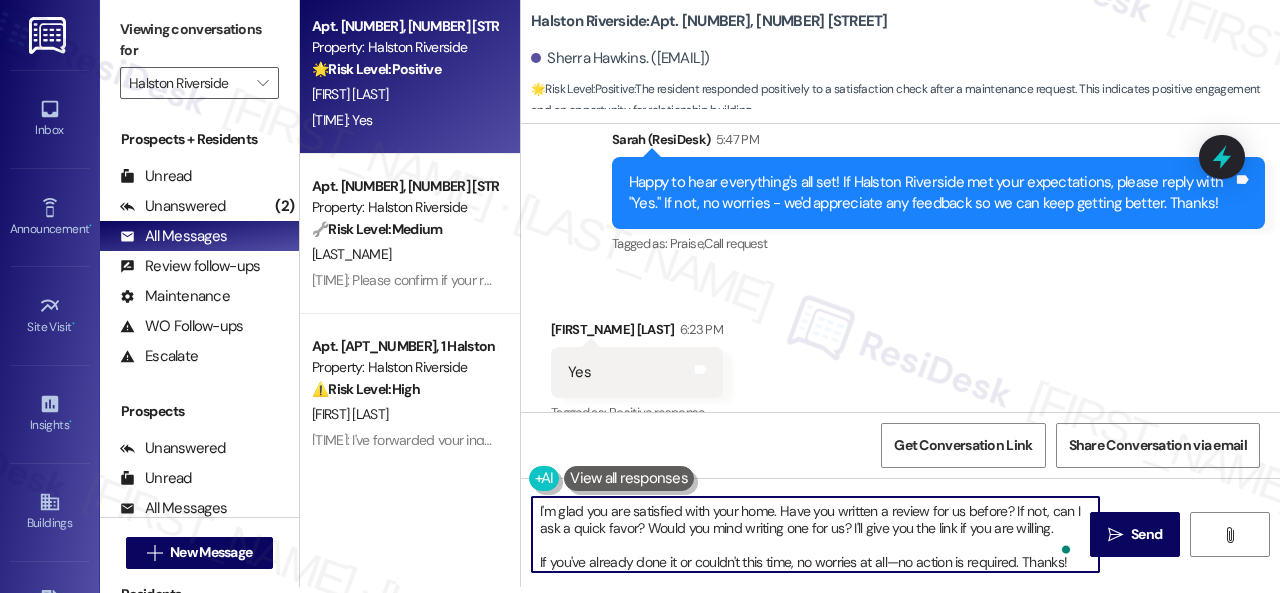 type on "I'm glad you are satisfied with your home. Have you written a review for us before? If not, can I ask a quick favor? Would you mind writing one for us? I'll give you the link if you are willing.
If you've already done it or couldn't this time, no worries at all—no action is required. Thanks!" 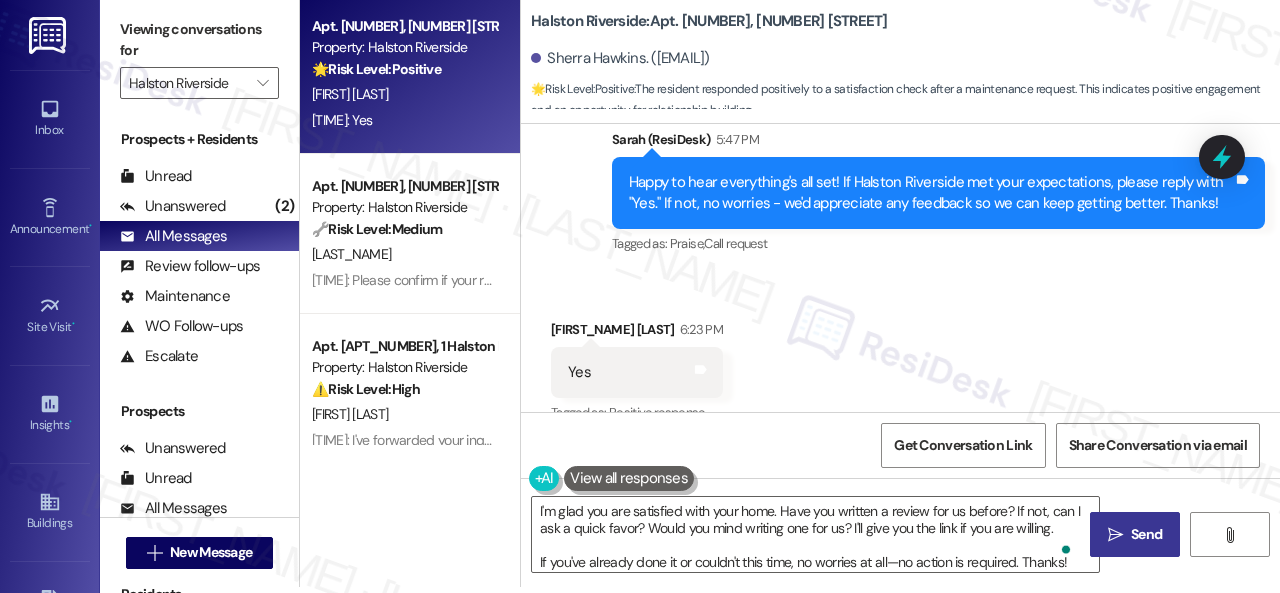click on "" at bounding box center (1115, 535) 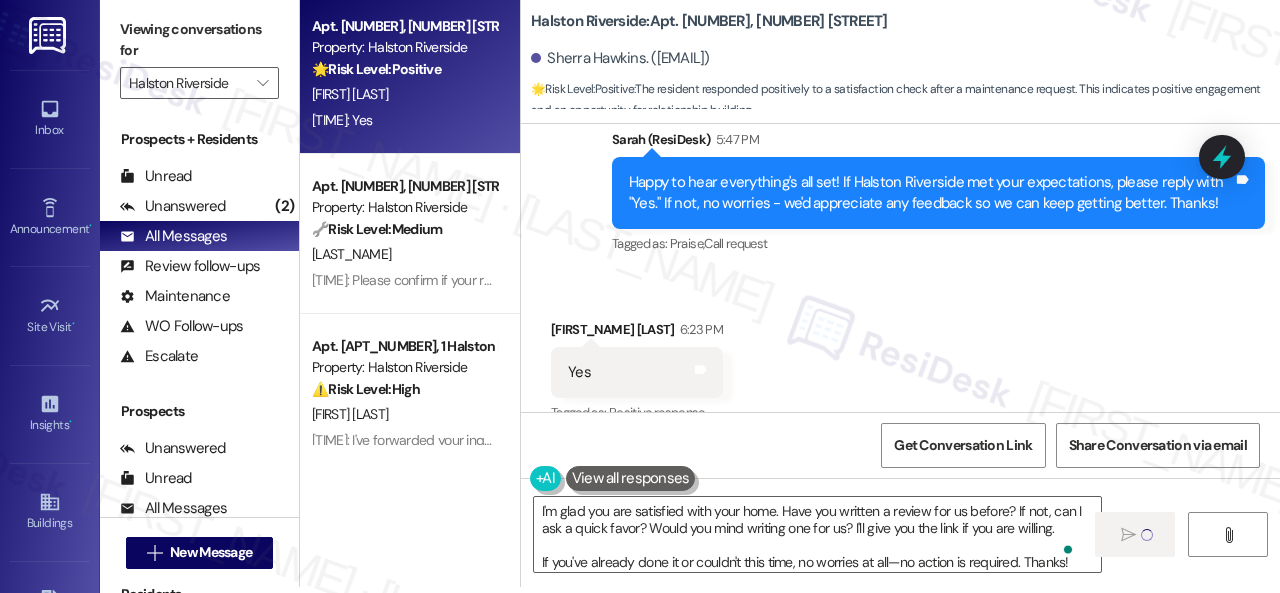 type 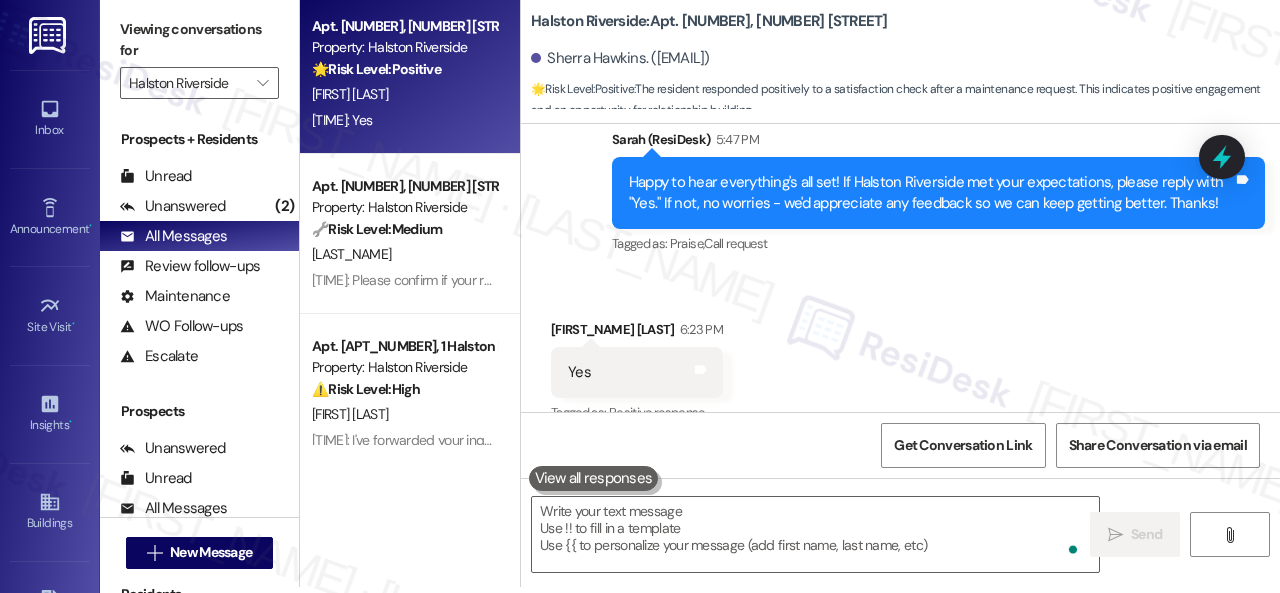 scroll, scrollTop: 0, scrollLeft: 0, axis: both 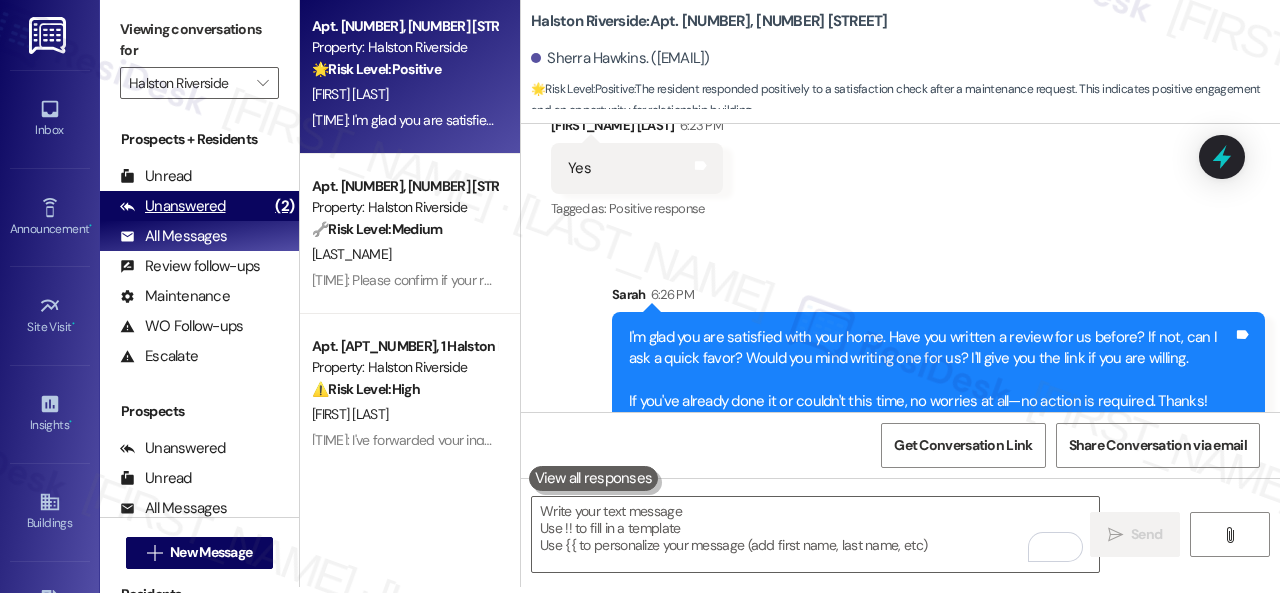 click on "Unanswered" at bounding box center (173, 206) 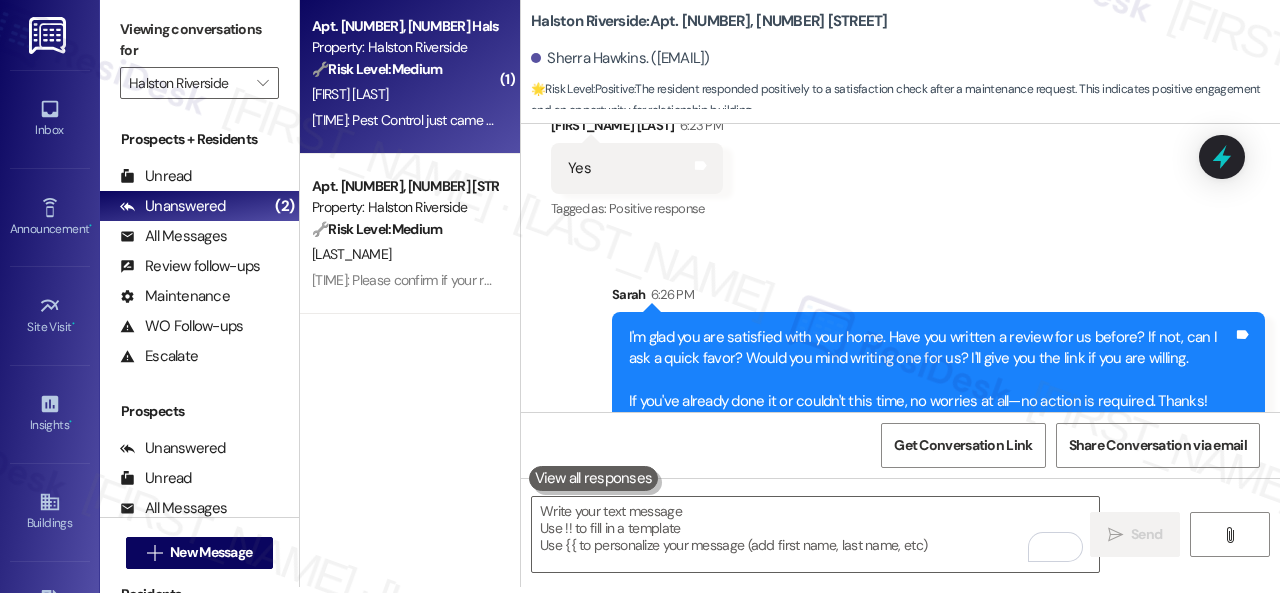 click on "[INITIALS]. [LAST]" at bounding box center [404, 94] 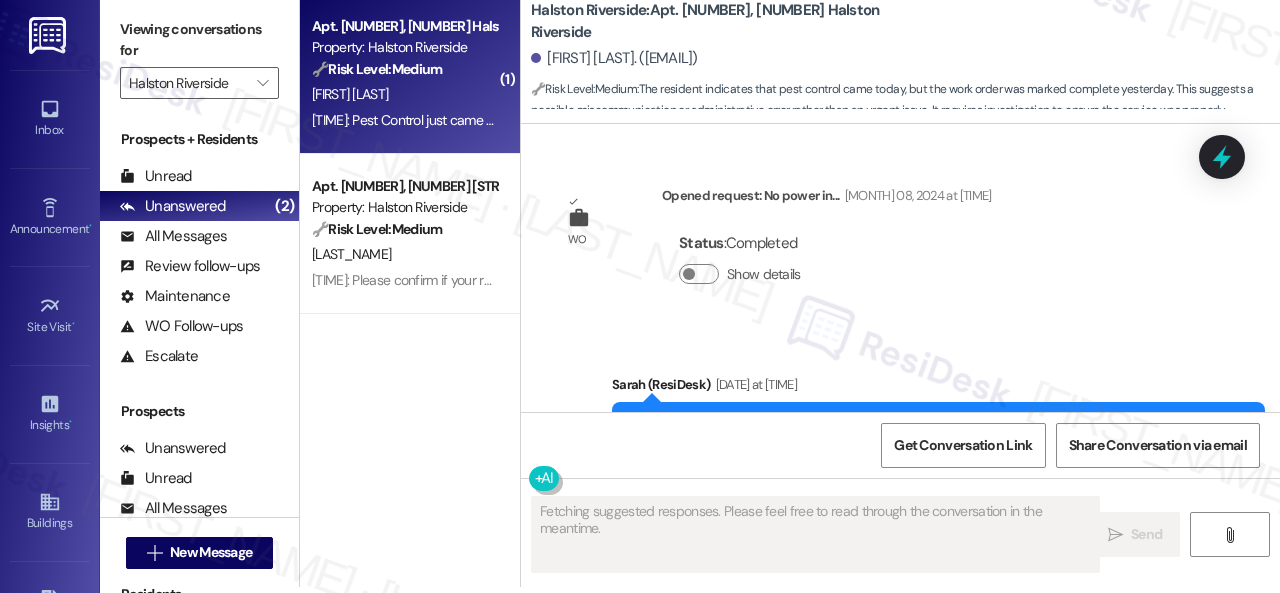scroll, scrollTop: 10236, scrollLeft: 0, axis: vertical 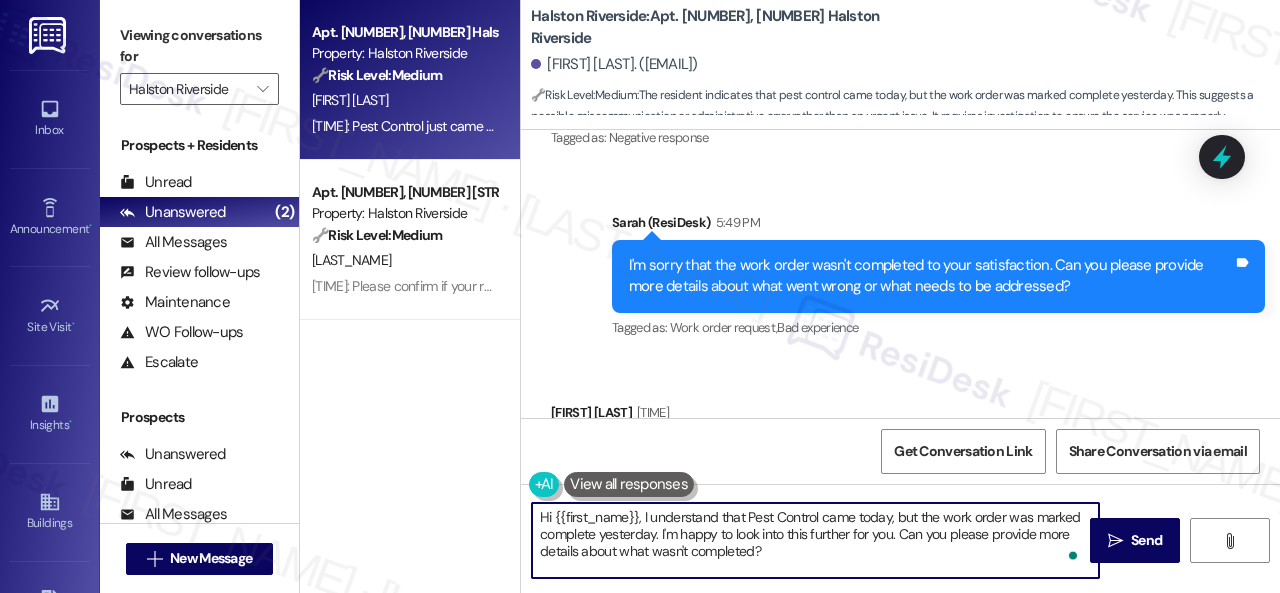 drag, startPoint x: 781, startPoint y: 557, endPoint x: 521, endPoint y: 491, distance: 268.24615 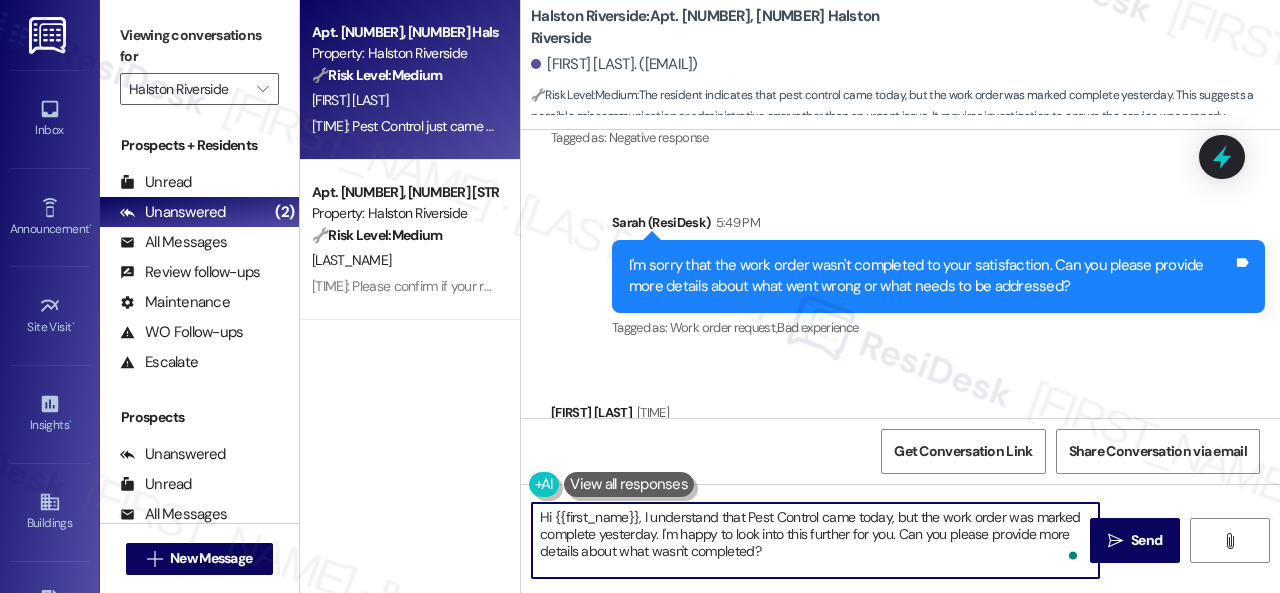 click on "Hi {{first_name}}, I understand that Pest Control came today, but the work order was marked complete yesterday. I'm happy to look into this further for you. Can you please provide more details about what wasn't completed?  Send " at bounding box center (900, 559) 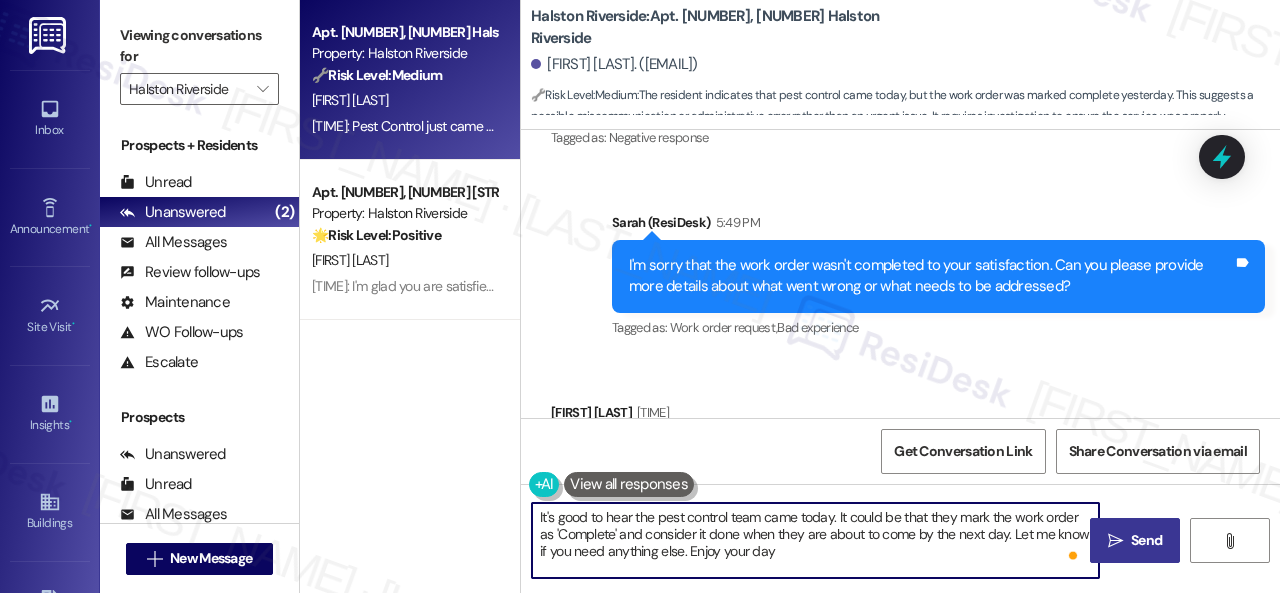 type on "It's good to hear the pest control team came today. It could be that they mark the work order as 'Complete' and consider it done when they are about to come by the next day. Let me know if you need anything else. Enjoy your day!" 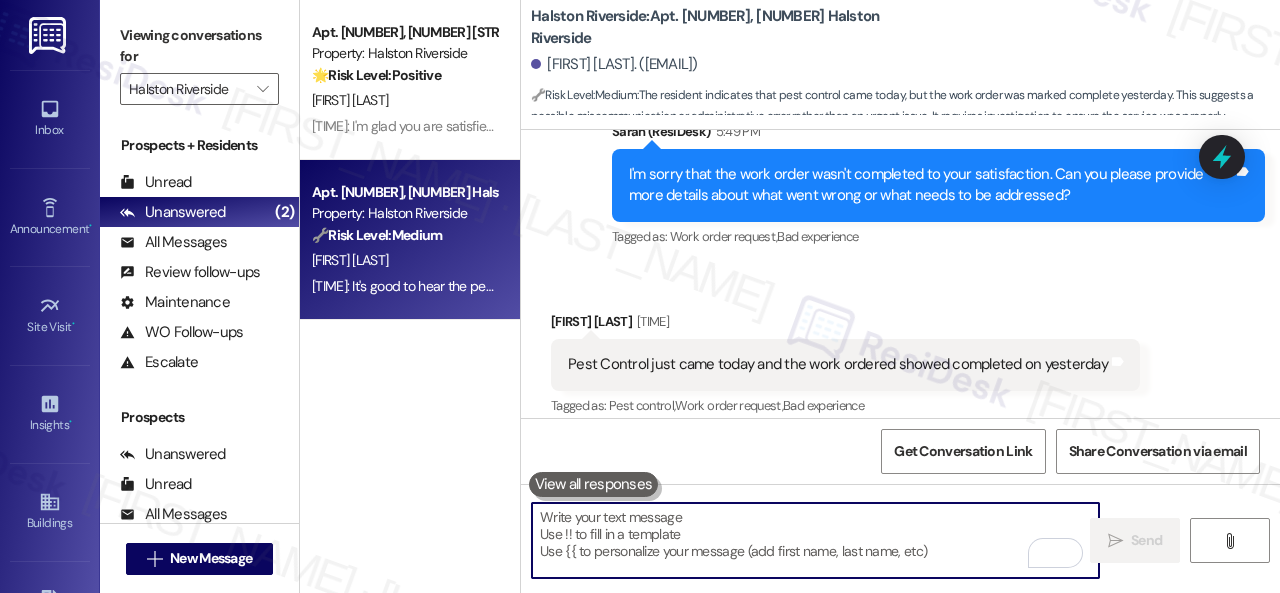 scroll, scrollTop: 10419, scrollLeft: 0, axis: vertical 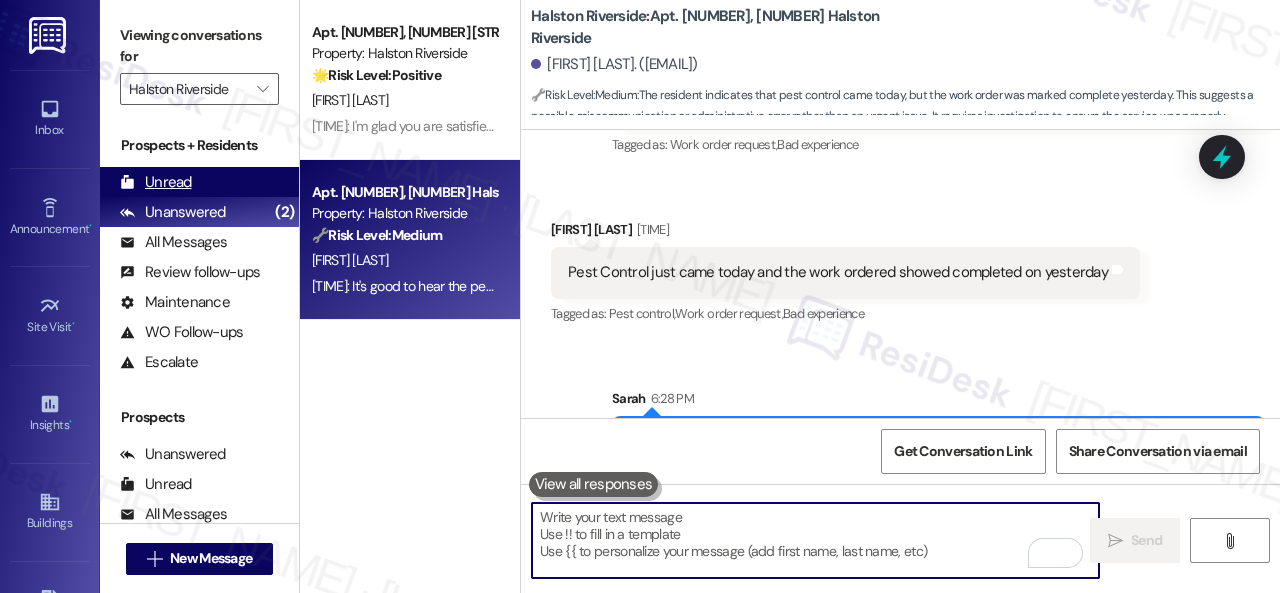 type 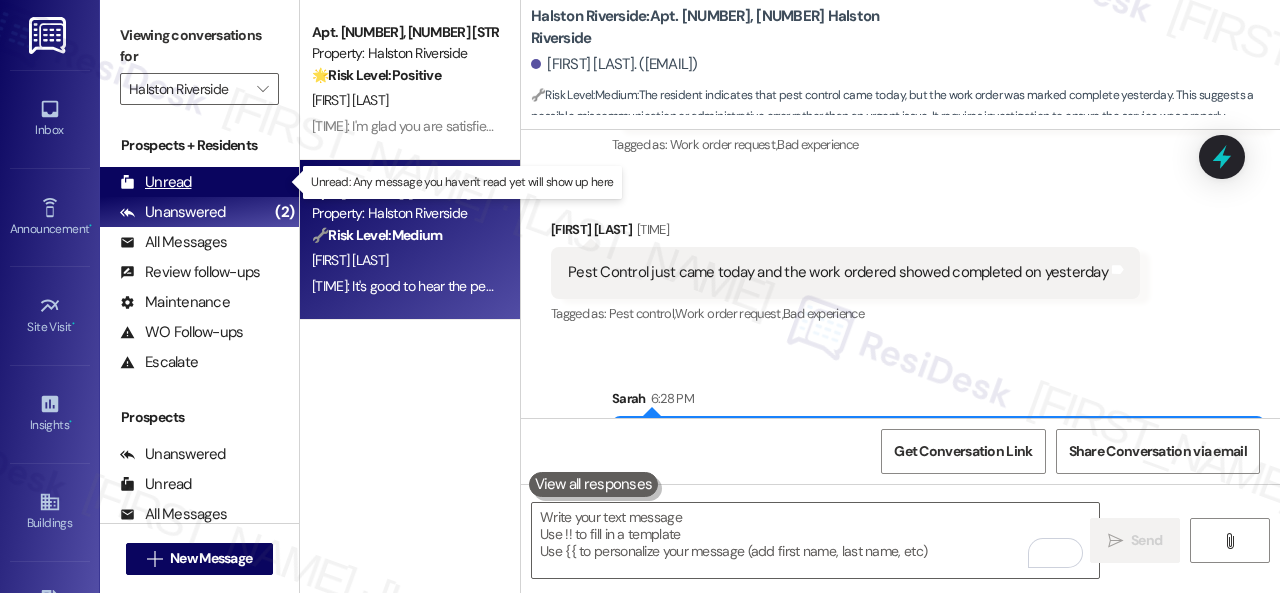 click on "Unread" at bounding box center (156, 182) 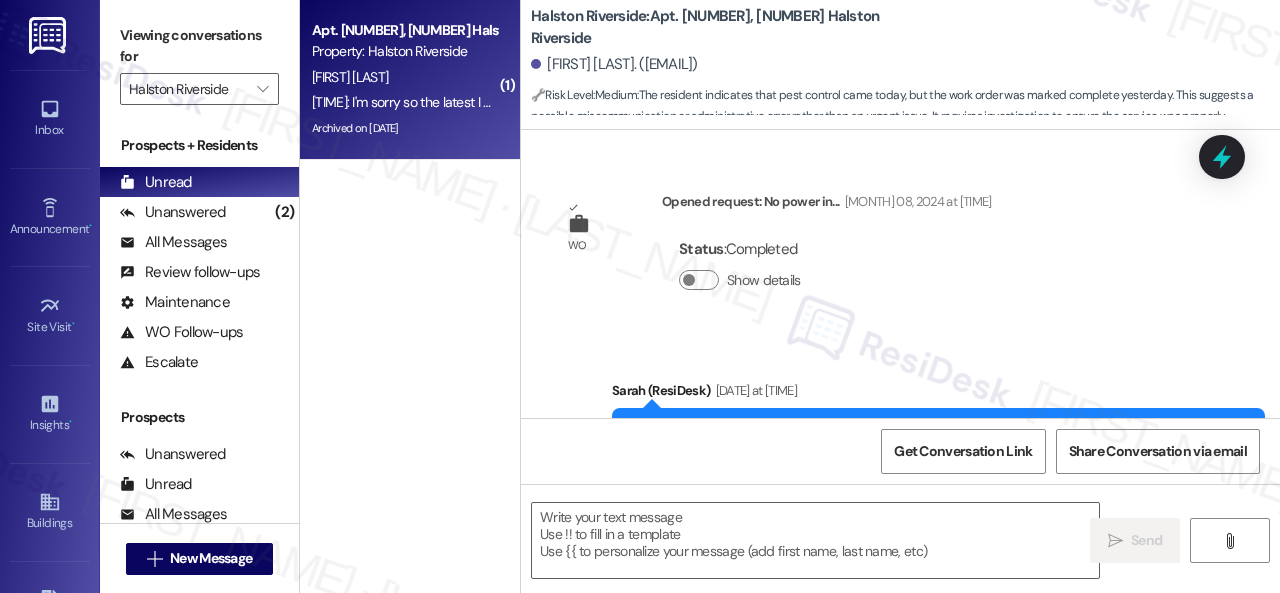 click on "[INITIAL]. [LAST]" at bounding box center [404, 77] 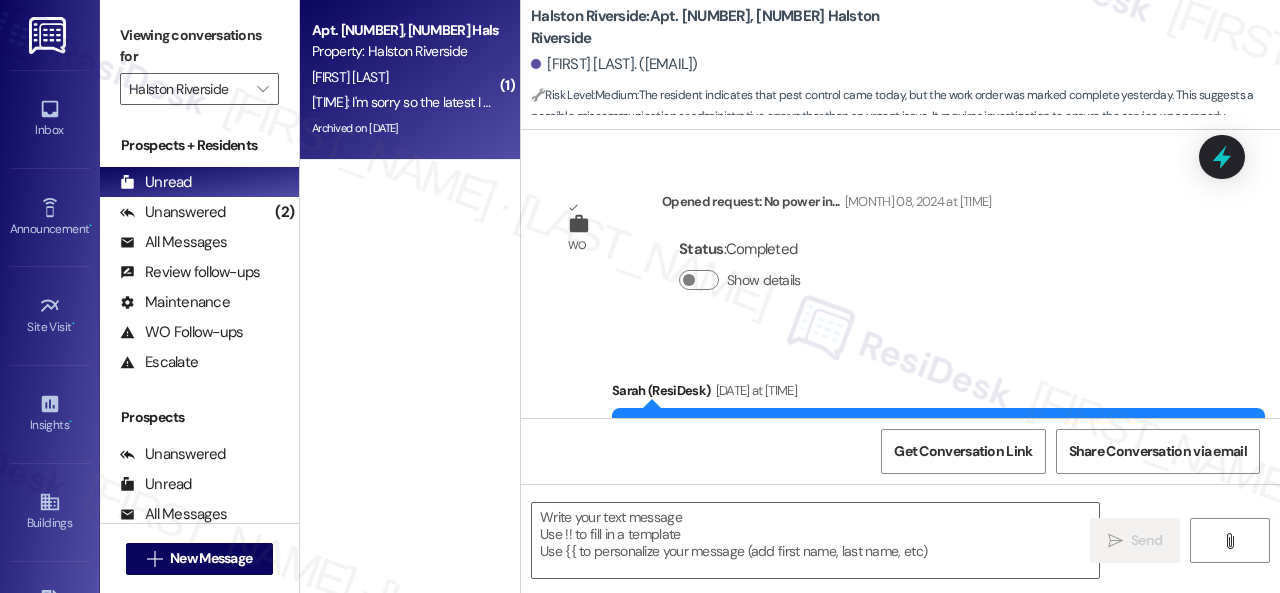 scroll, scrollTop: 0, scrollLeft: 0, axis: both 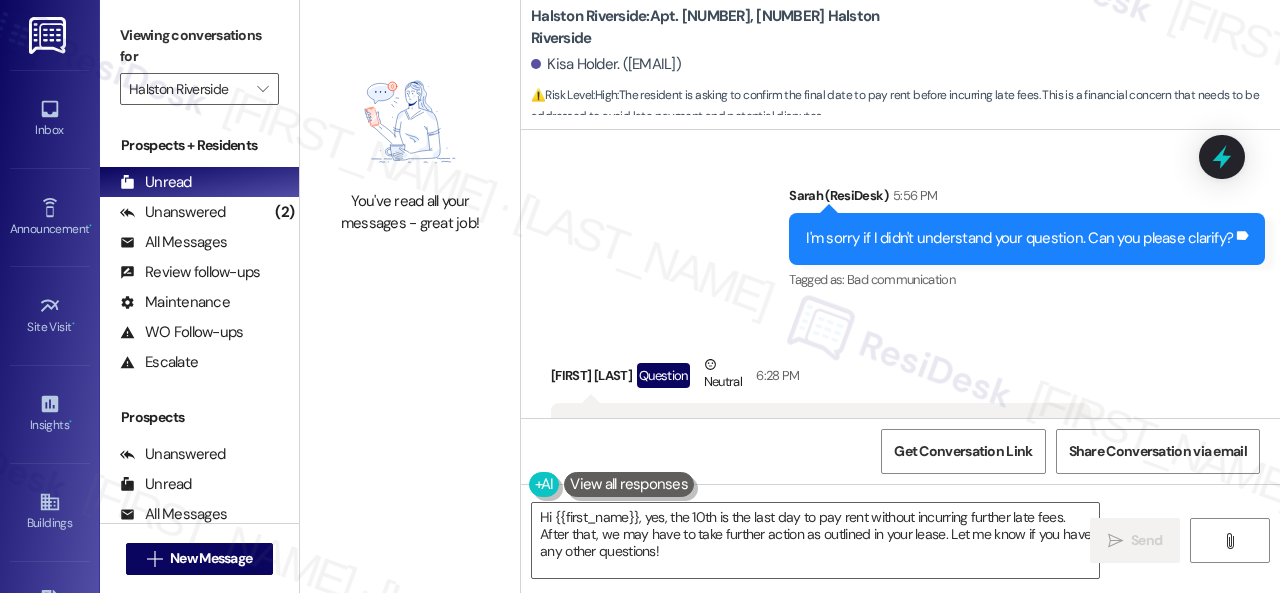 click on "Sent via SMS Sarah   (ResiDesk) 5:56 PM I'm sorry if I didn't understand your question. Can you please clarify? Tags and notes Tagged as:   Bad communication Click to highlight conversations about Bad communication" at bounding box center [900, 224] 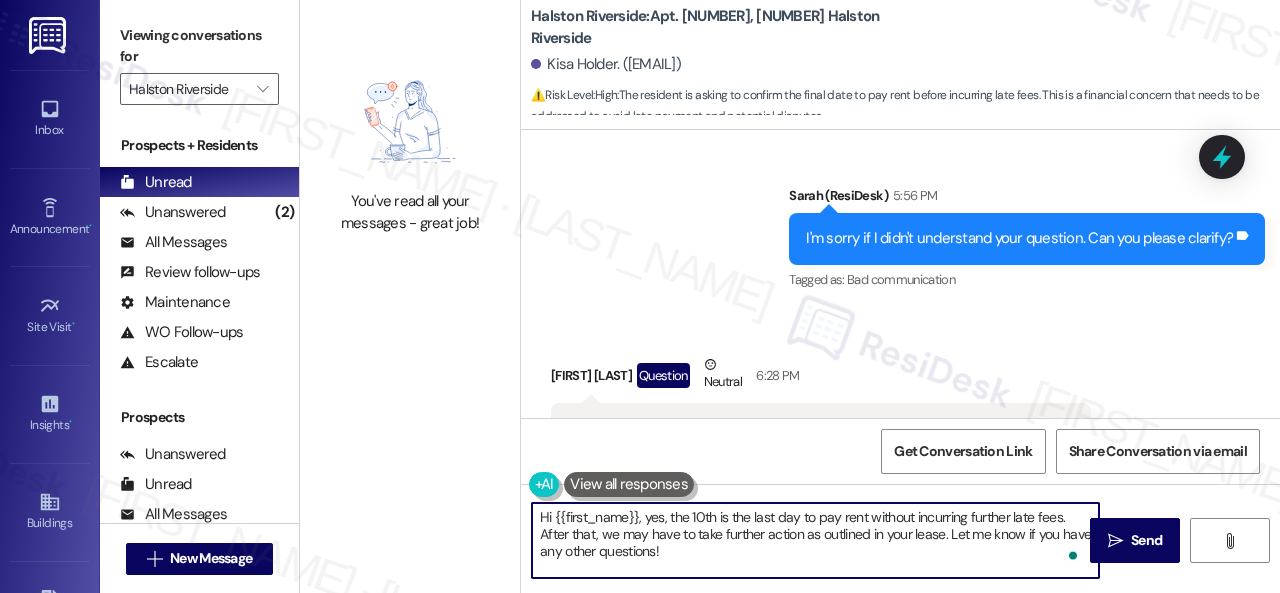 drag, startPoint x: 735, startPoint y: 560, endPoint x: 454, endPoint y: 494, distance: 288.64685 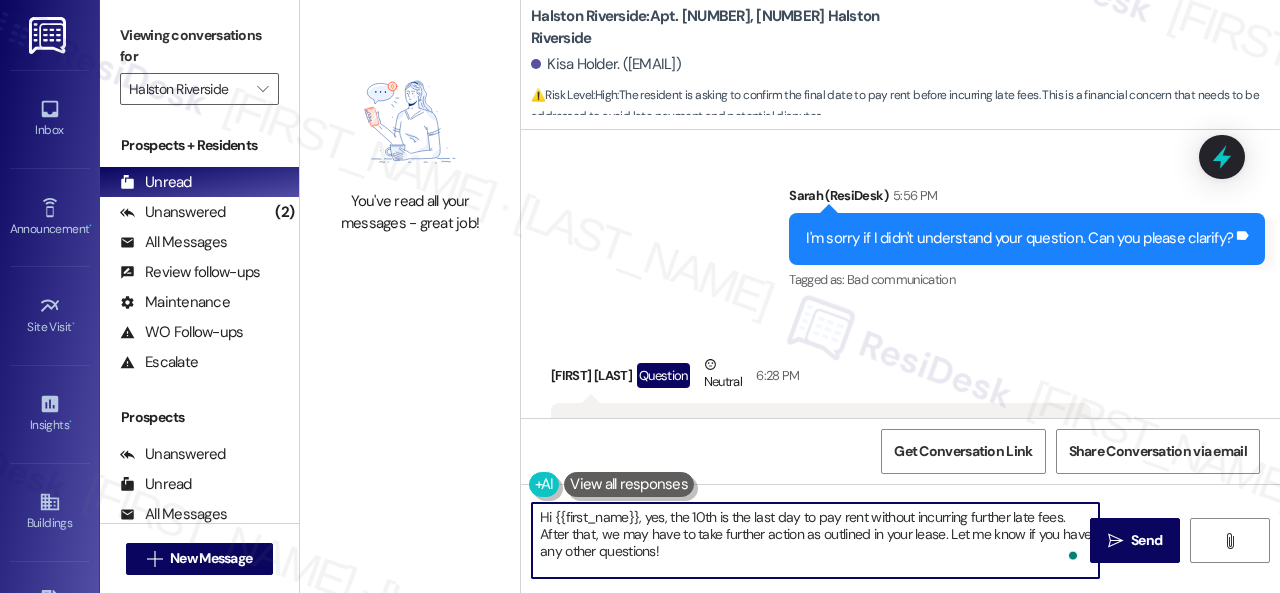click on "You've read all your messages - great job! Halston Riverside:  Apt. 1007, 1 Halston Riverside       Kisa Holder. (kisaholder55@gmail.com)   ⚠️  Risk Level:  High :  The resident is asking to confirm the final date to pay rent before incurring late fees. This is a financial concern that needs to be addressed to avoid late payment and potential disputes. Survey, sent via SMS Residesk Automated Survey Jul 31, 2024 at 11:19 AM Hi Kisa, I'm on the new offsite Resident Support Team for Halston Riverside! My job is to work with your on-site management team to improve your experience at the property. Text us here at any time for assistance or questions. We will also reach out periodically for feedback. Reply STOP to opt out of texts. (You can always reply STOP to opt out of future messages) Tags and notes Tagged as:   Property launch Click to highlight conversations about Property launch WO Opened request: I noticed t... Aug 03, 2024 at 2:59 PM Status :  Completed Show details Received via SMS Kisa Holder   ," at bounding box center [790, 296] 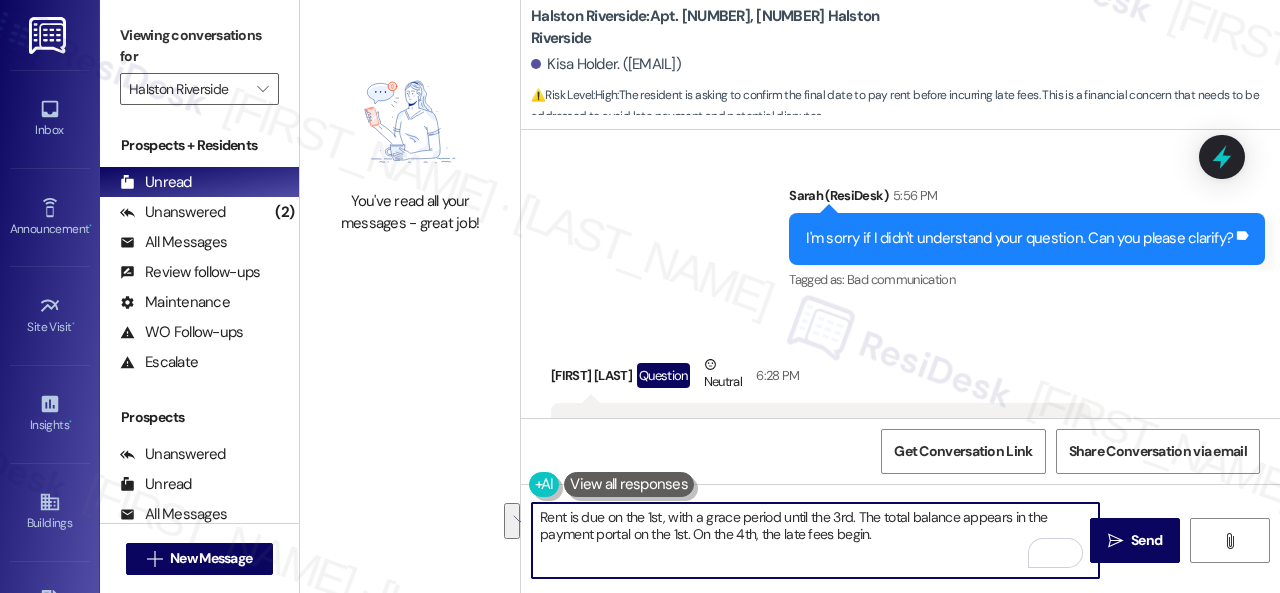 drag, startPoint x: 858, startPoint y: 516, endPoint x: 694, endPoint y: 539, distance: 165.60495 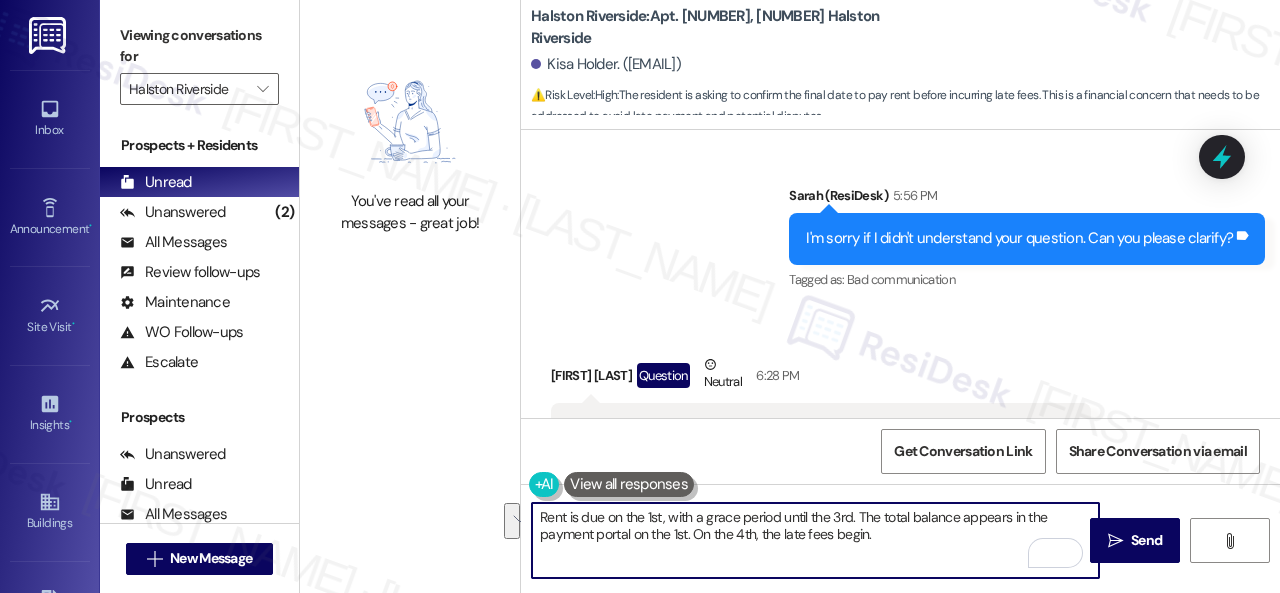 click on "Rent is due on the 1st, with a grace period until the 3rd. The total balance appears in the payment portal on the 1st. On the 4th, the late fees begin." at bounding box center [815, 540] 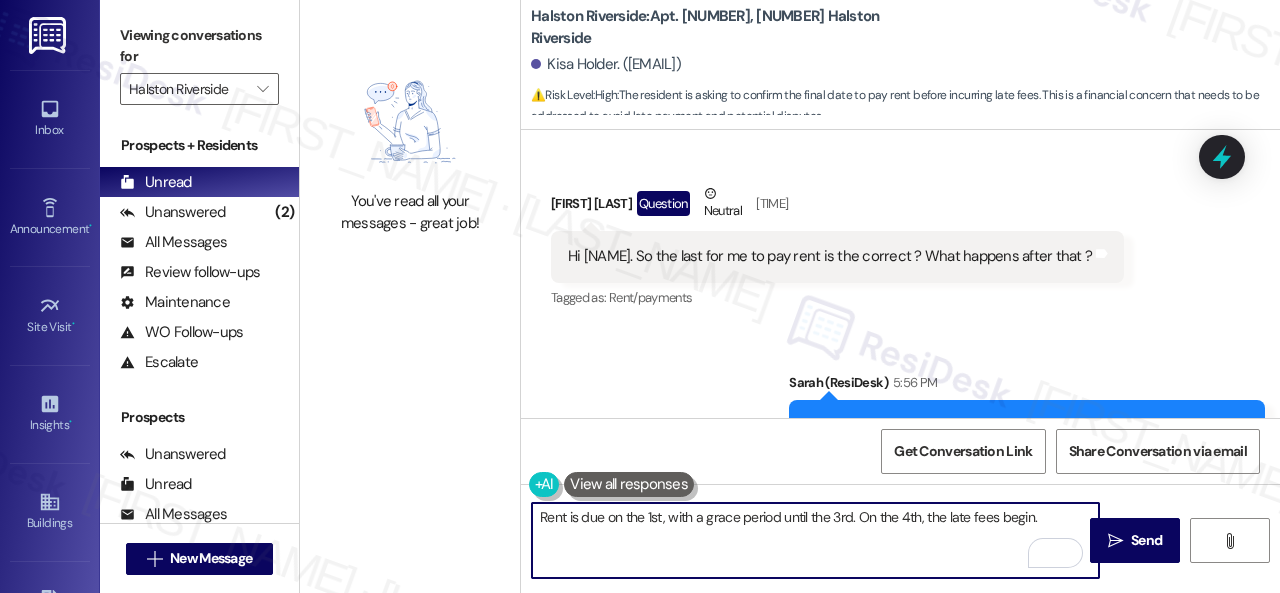 scroll, scrollTop: 26726, scrollLeft: 0, axis: vertical 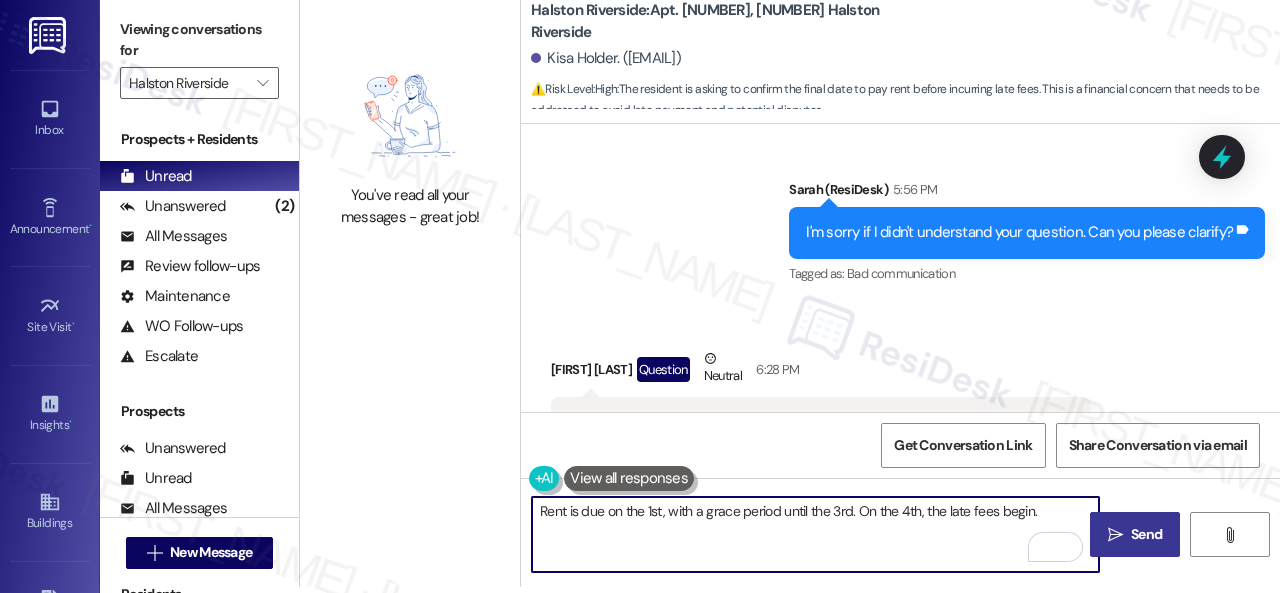type on "Rent is due on the 1st, with a grace period until the 3rd. On the 4th, the late fees begin." 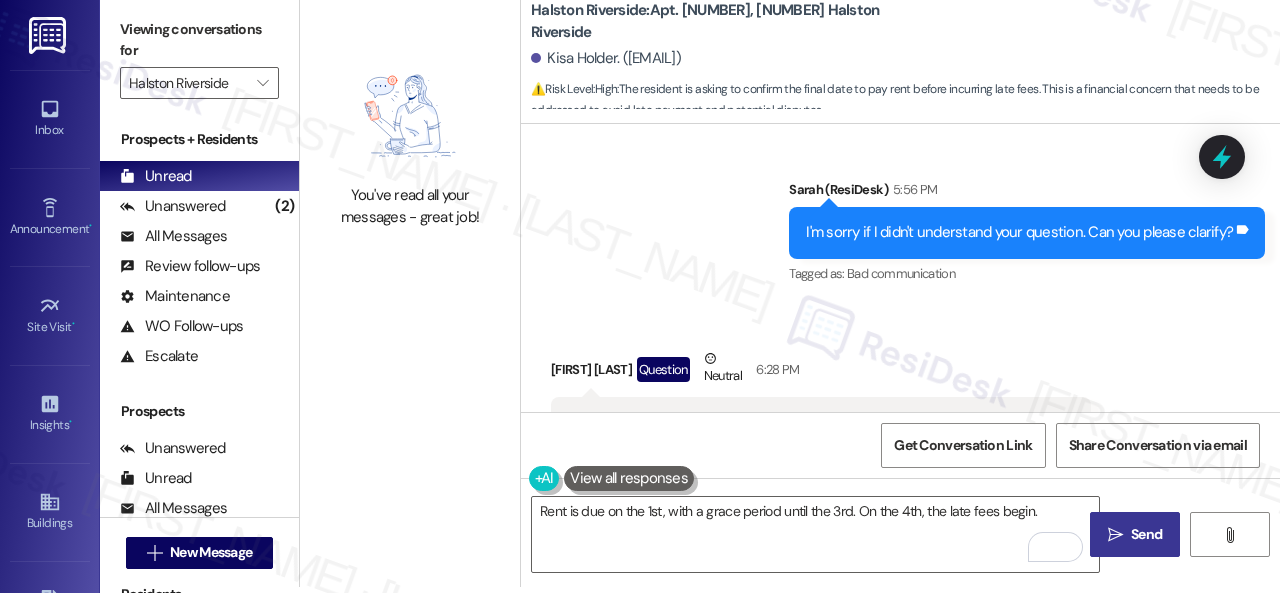 click on "" at bounding box center [1115, 535] 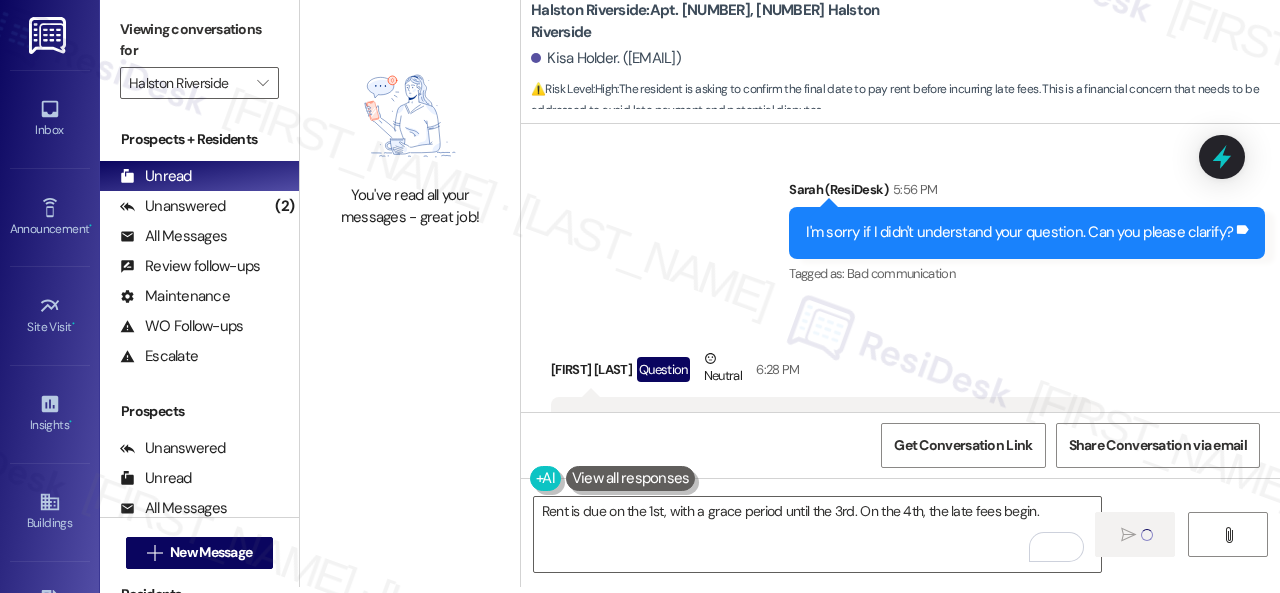 type 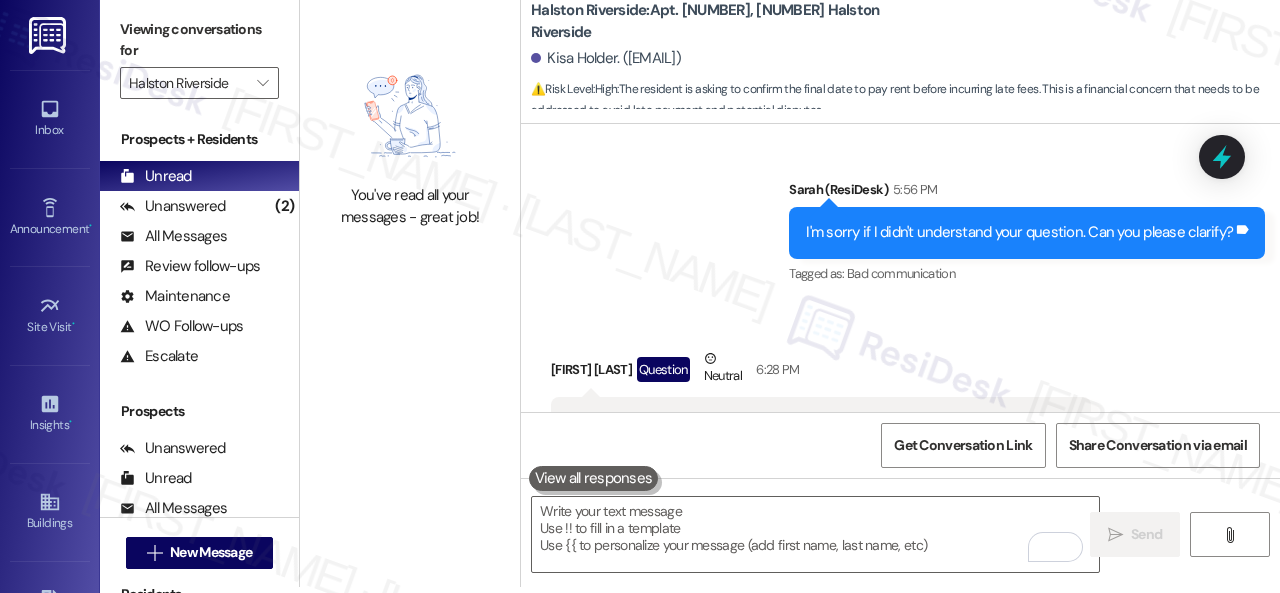 scroll, scrollTop: 0, scrollLeft: 0, axis: both 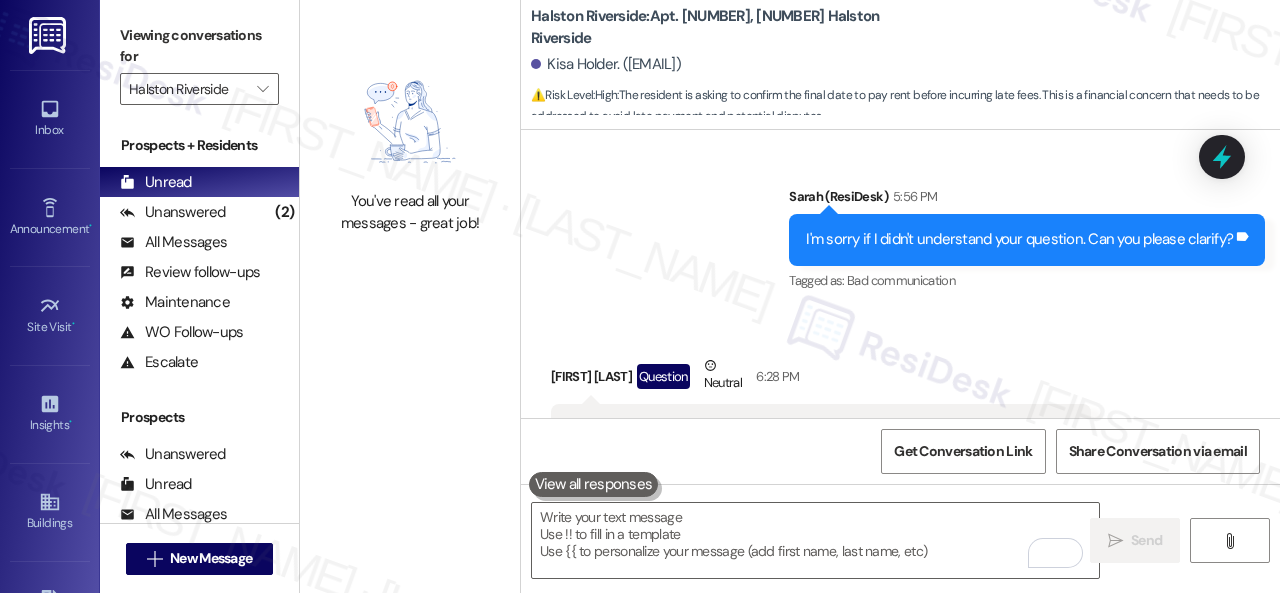 click on "Received via SMS Kisa Holder Question   Neutral 6:28 PM I'm sorry so the latest I can make my payment for rent is on the 10th, correct? Tags and notes Tagged as:   Rent/payments Click to highlight conversations about Rent/payments" at bounding box center [900, 405] 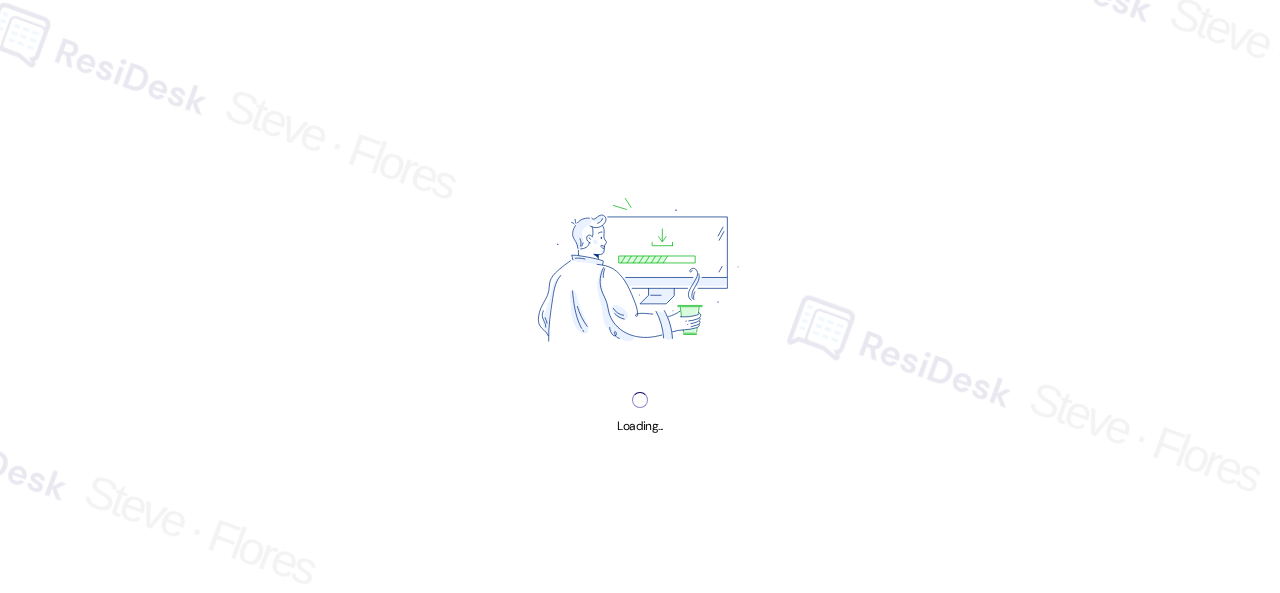 scroll, scrollTop: 0, scrollLeft: 0, axis: both 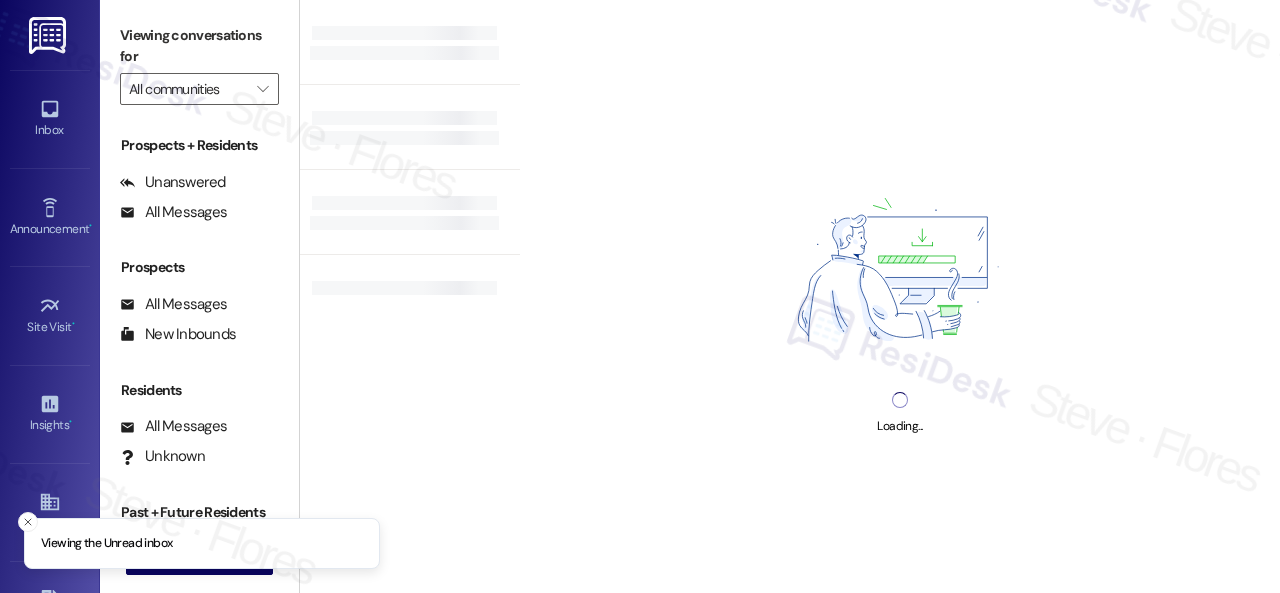 type on "Halston Riverside" 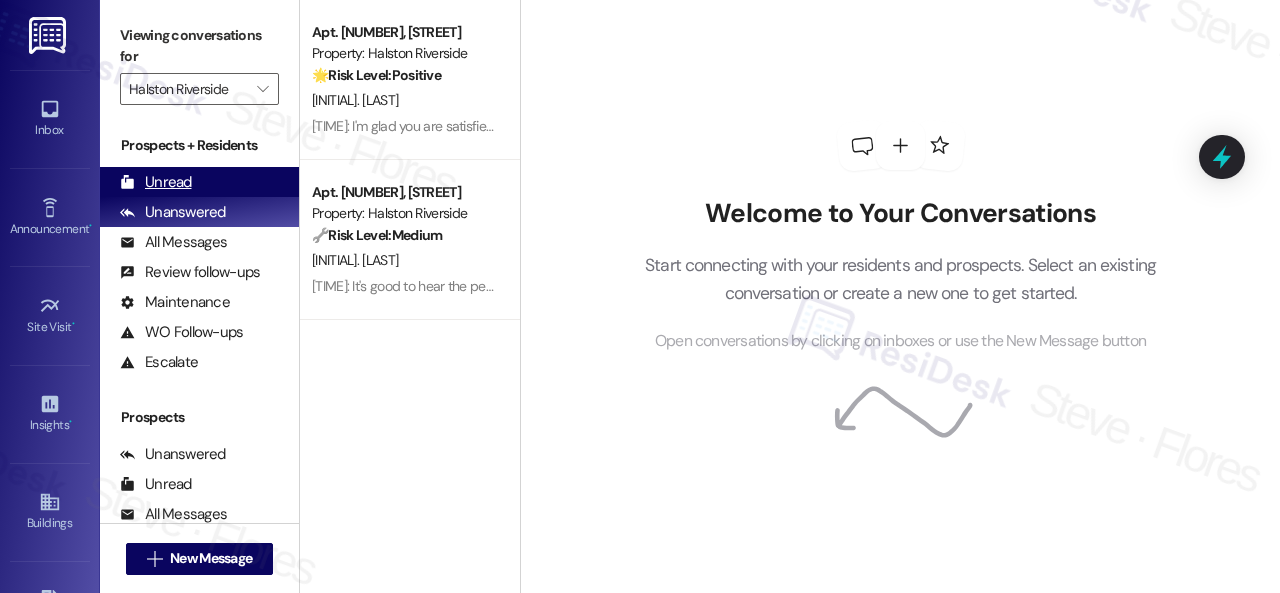 click on "Unread" at bounding box center (156, 182) 